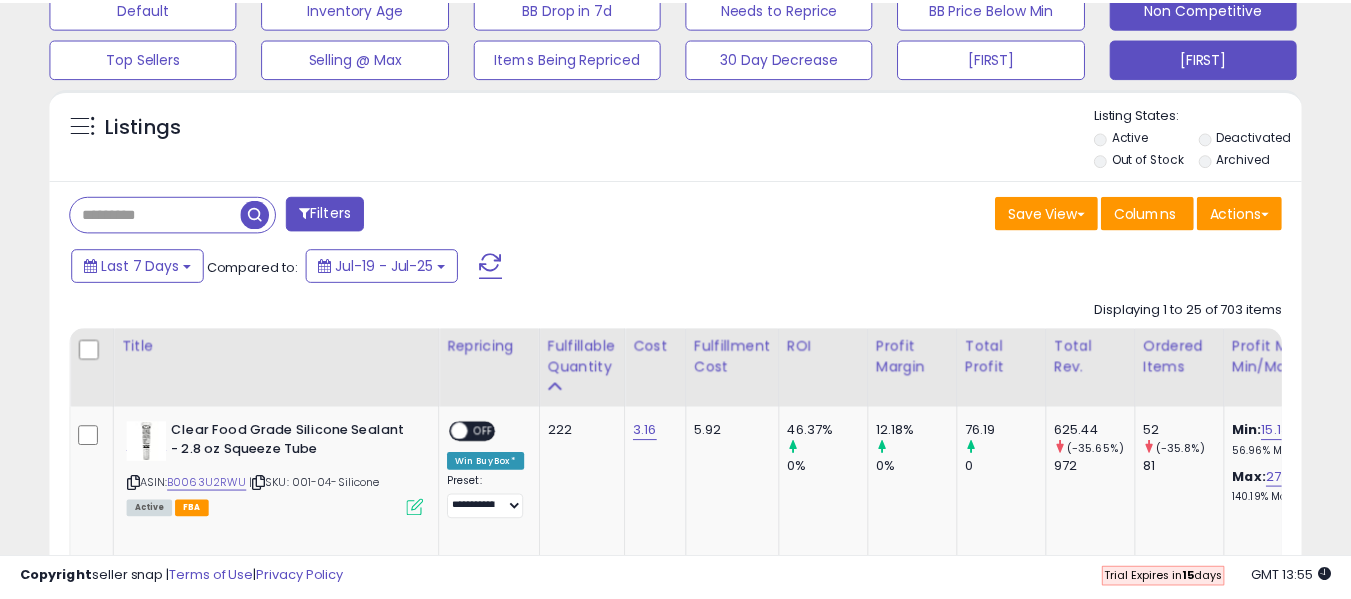 scroll, scrollTop: 644, scrollLeft: 0, axis: vertical 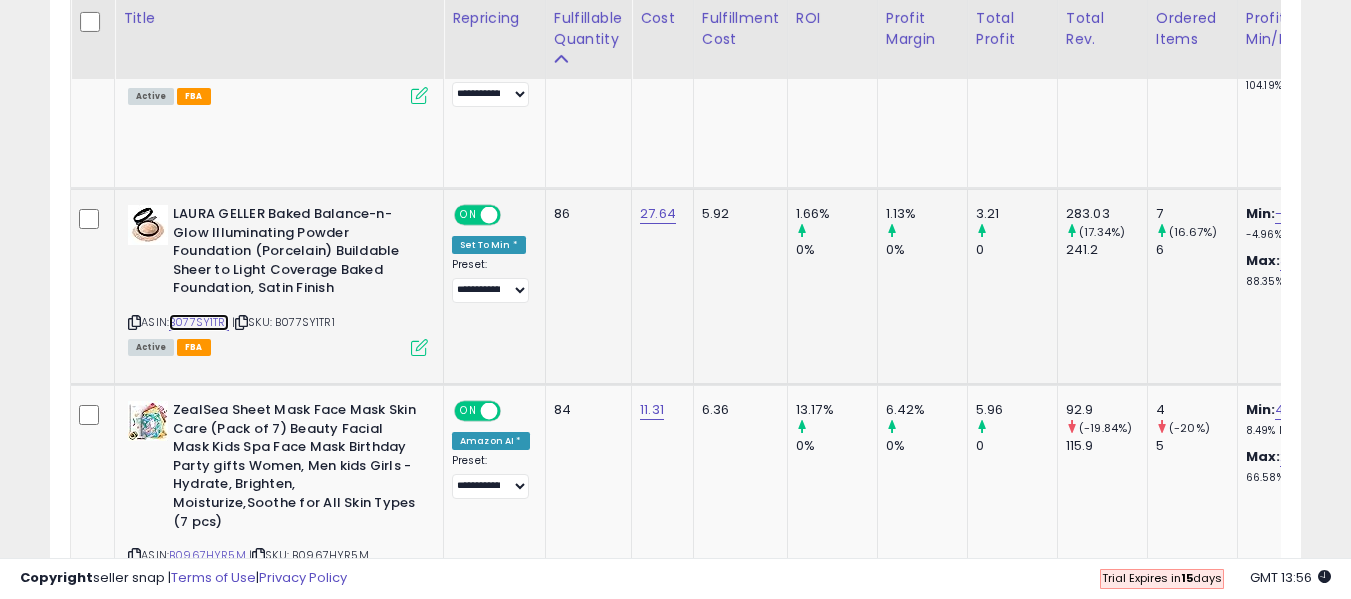 click on "B077SY1TR1" at bounding box center (199, 322) 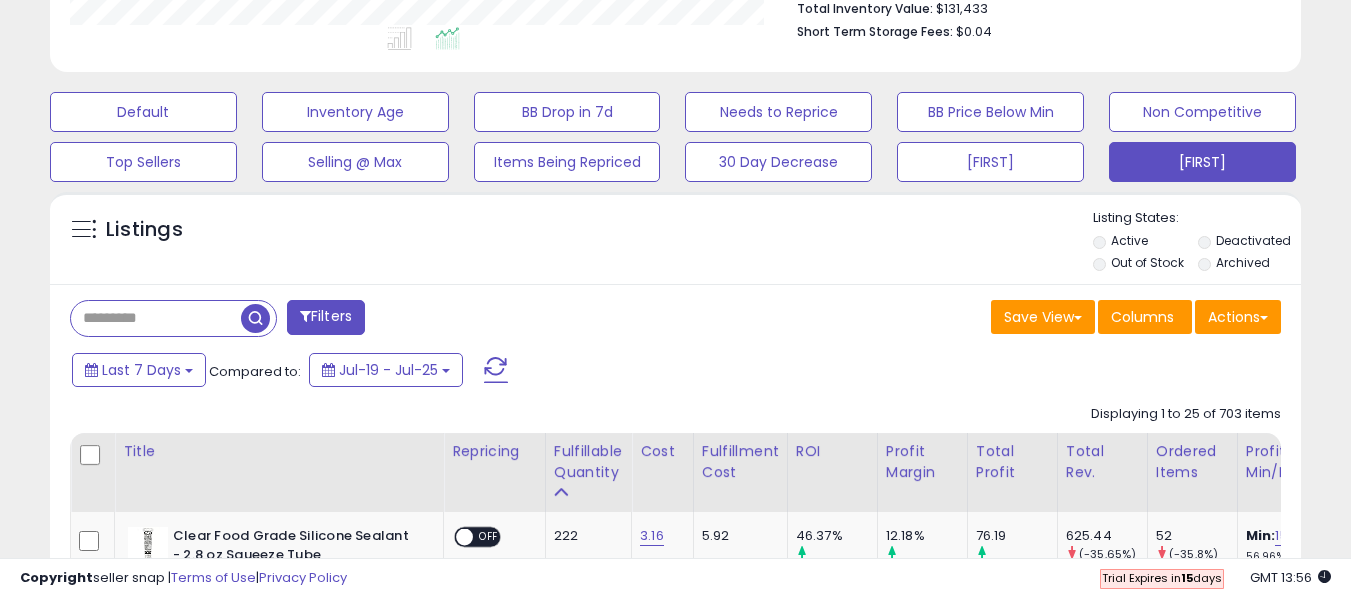 scroll, scrollTop: 0, scrollLeft: 0, axis: both 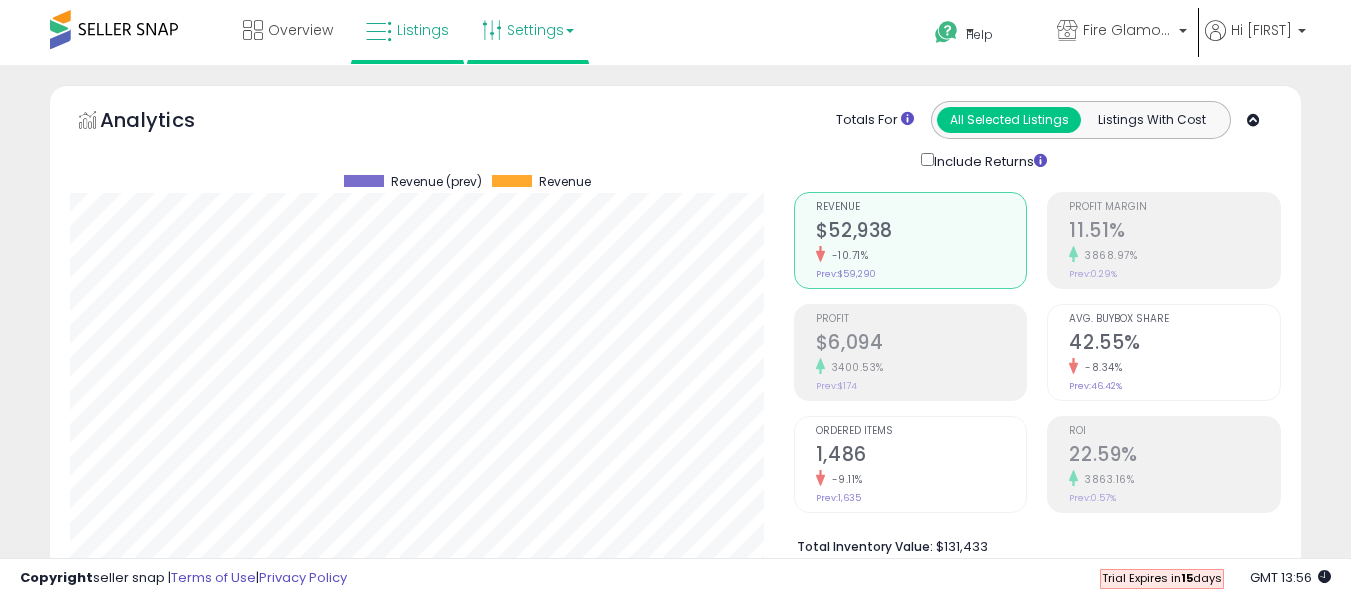 click on "Settings" at bounding box center (528, 30) 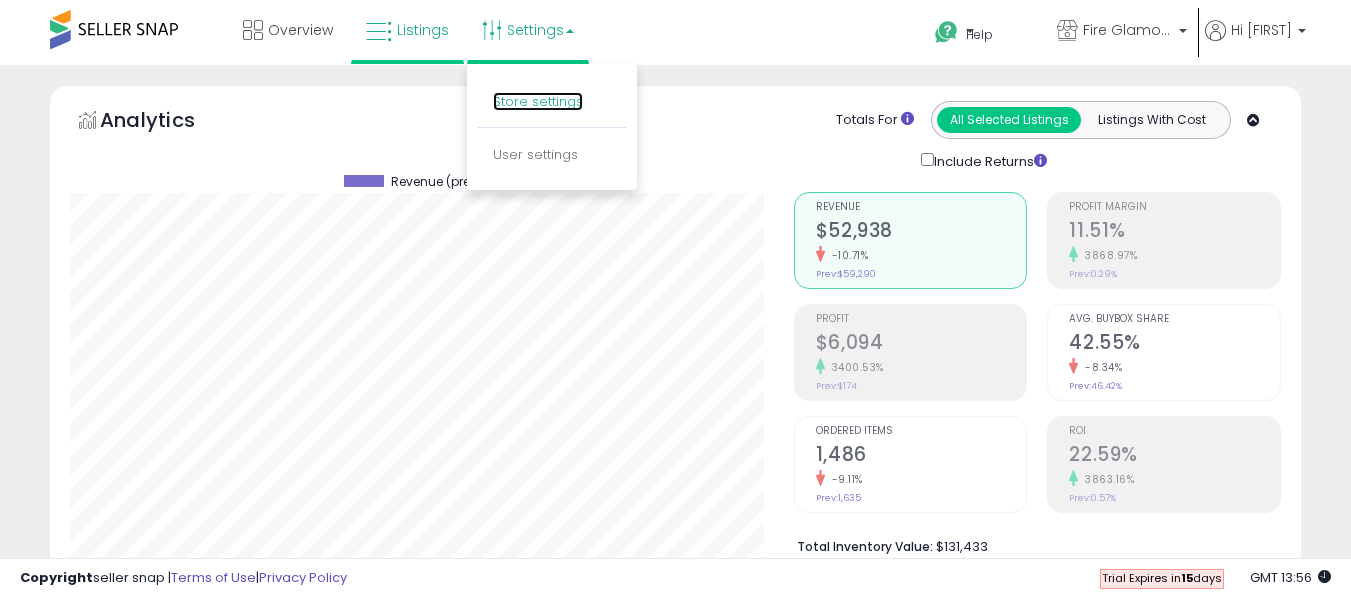 click on "Store
settings" at bounding box center [538, 101] 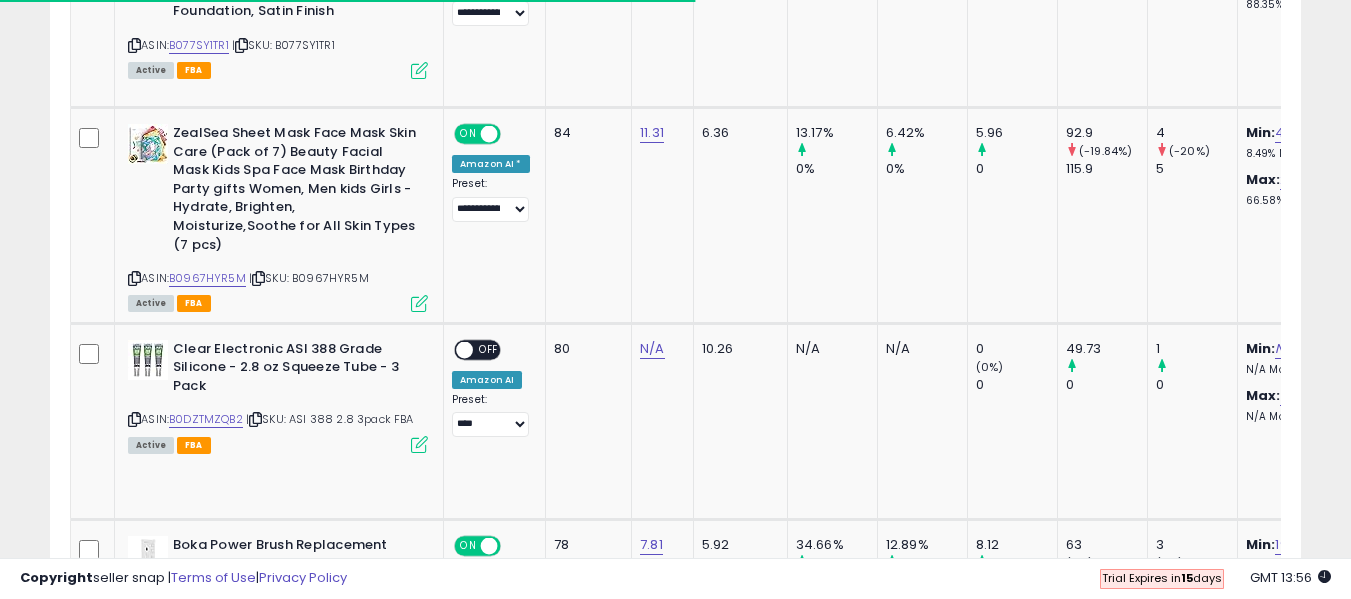 scroll, scrollTop: 1700, scrollLeft: 0, axis: vertical 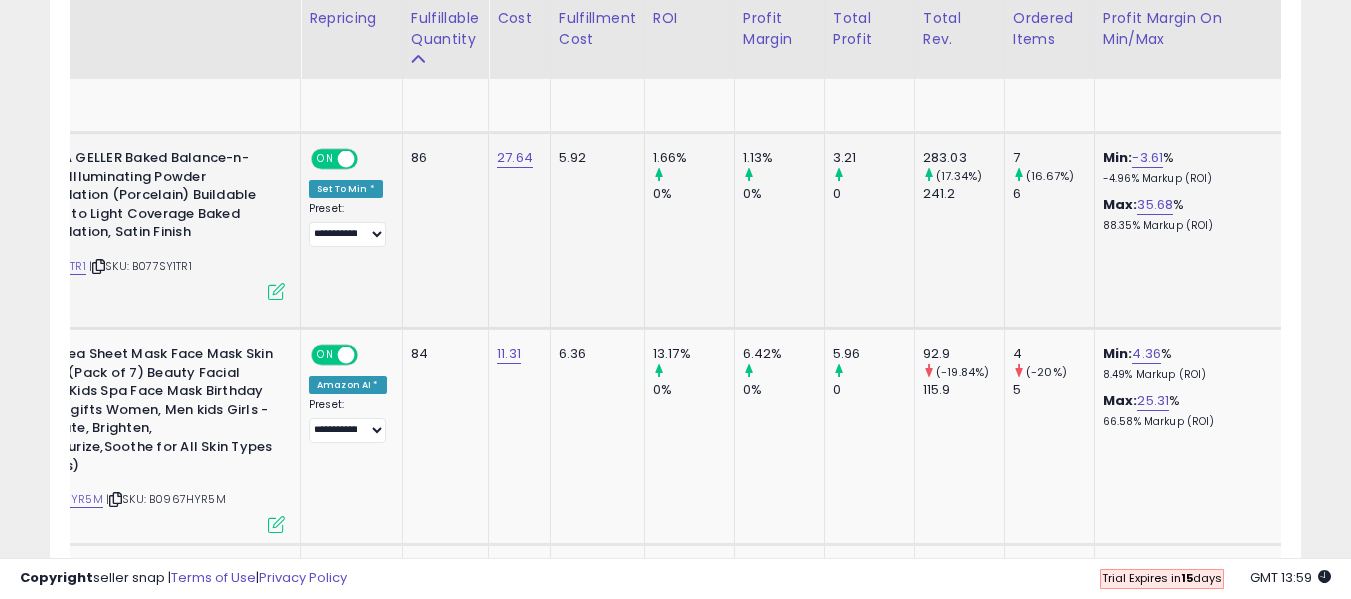 click on "Set To Min *" at bounding box center (346, 189) 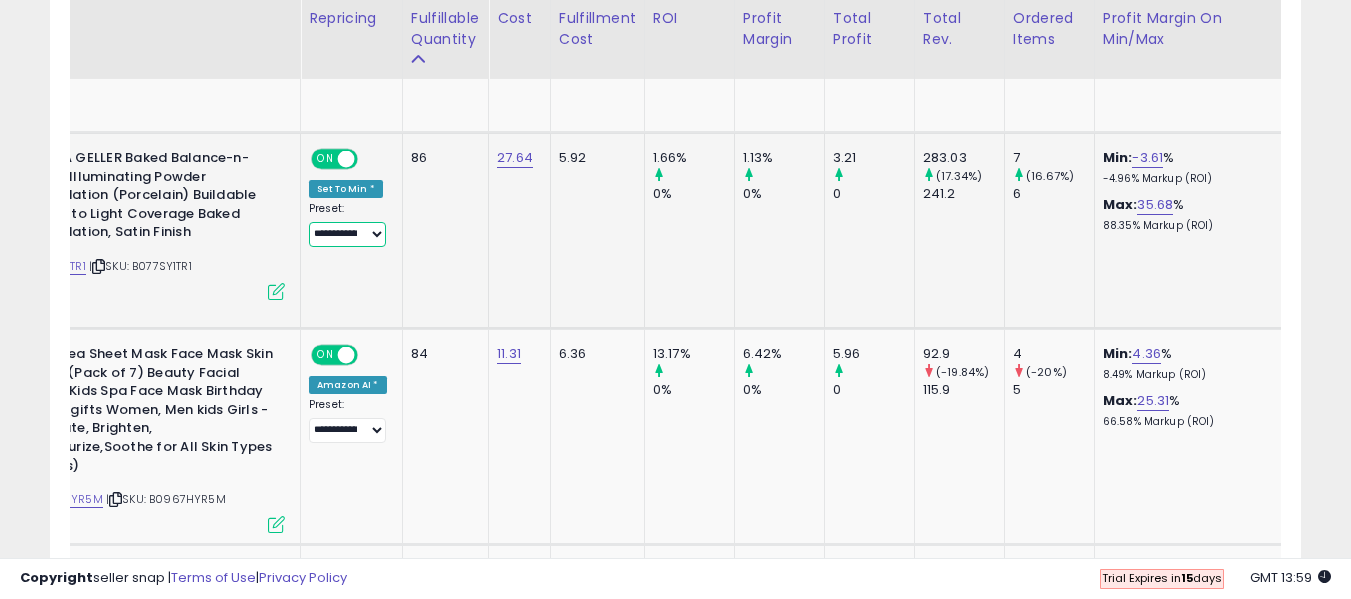 click on "**********" at bounding box center [347, 234] 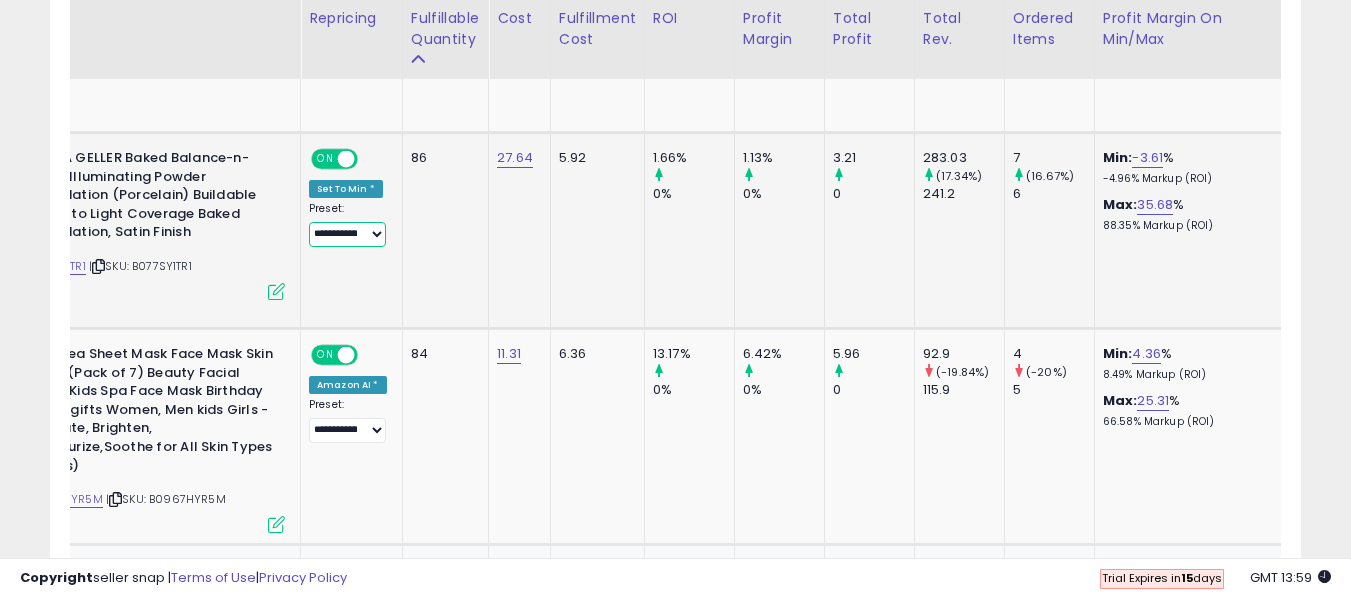 click on "**********" at bounding box center [347, 234] 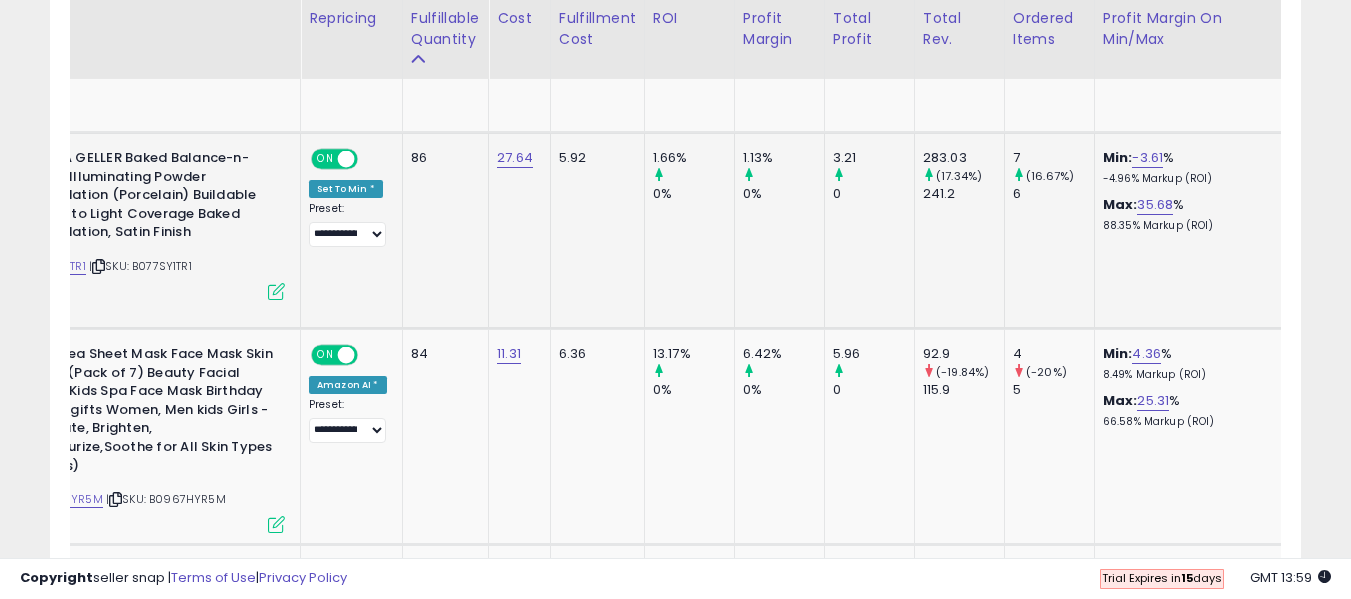 click on "86" 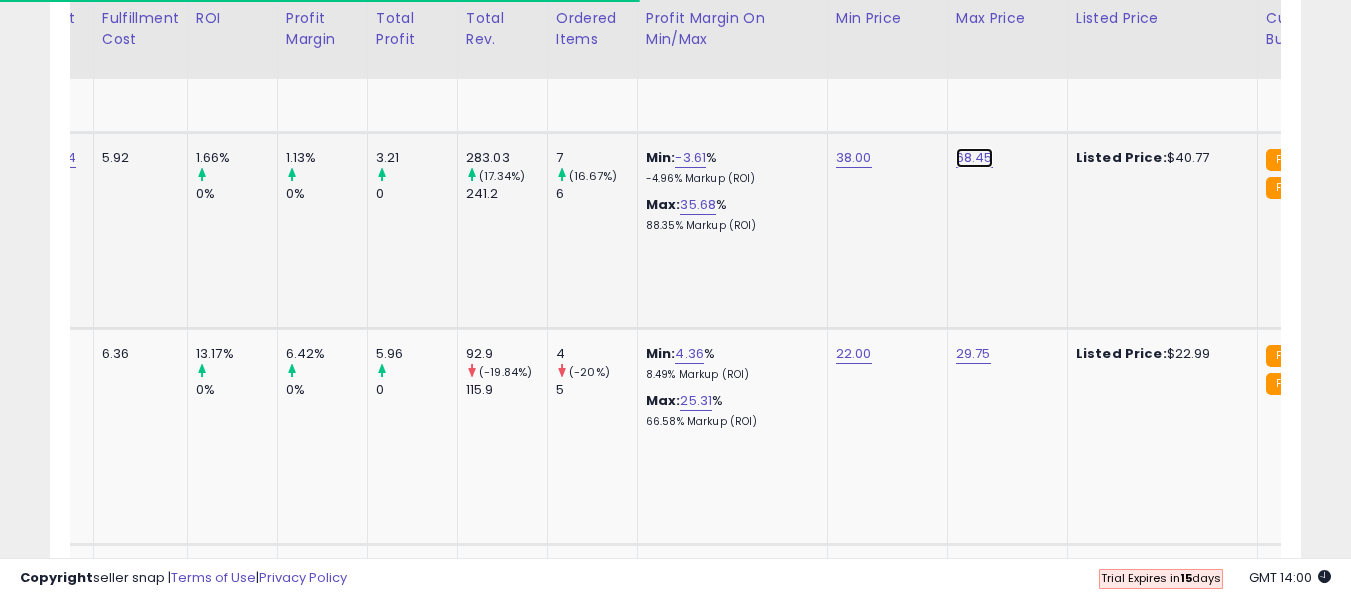 click on "68.45" at bounding box center [972, -626] 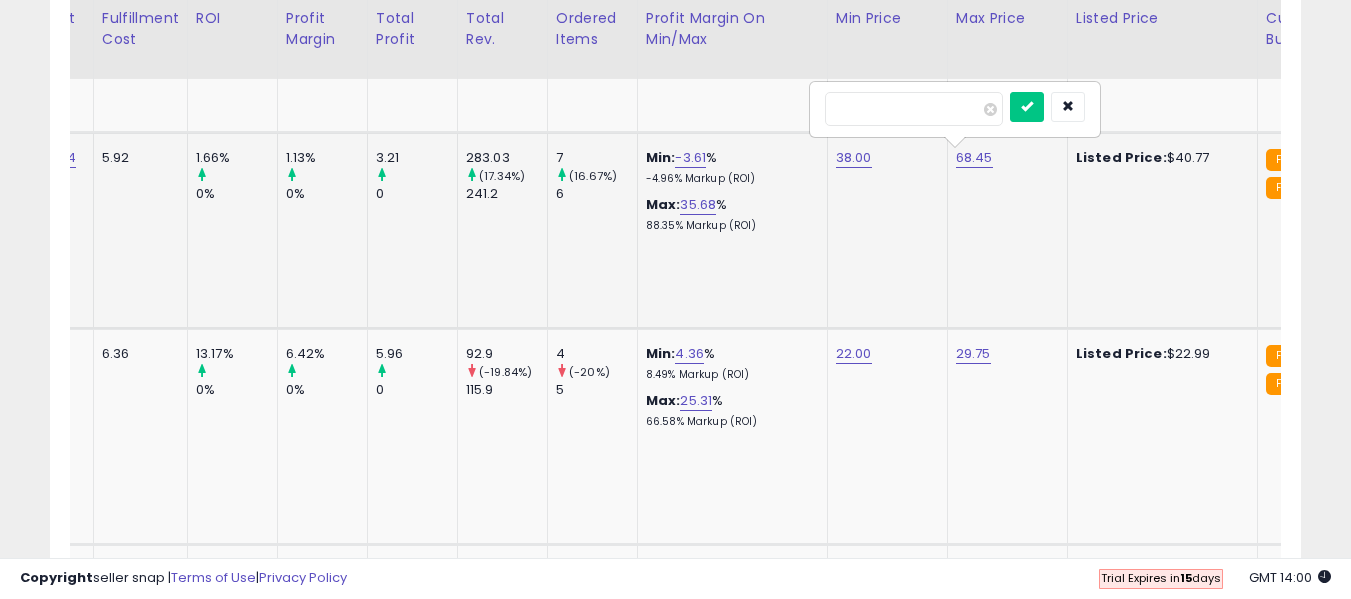 drag, startPoint x: 880, startPoint y: 107, endPoint x: 833, endPoint y: 95, distance: 48.507732 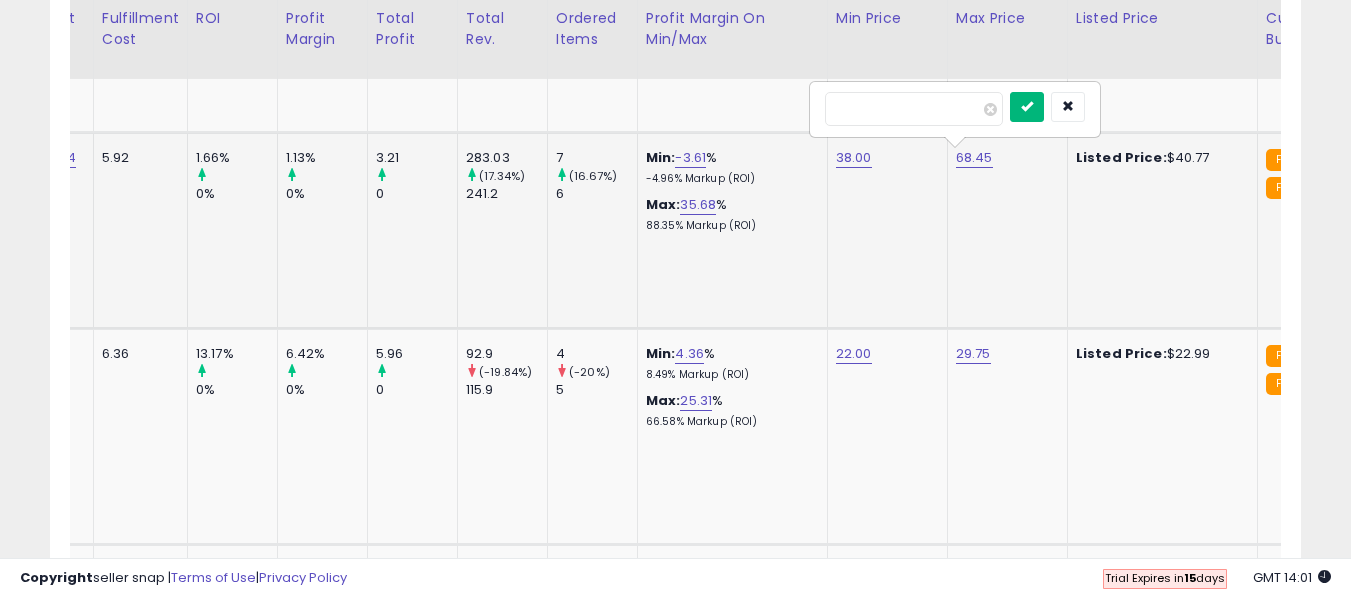 type on "**" 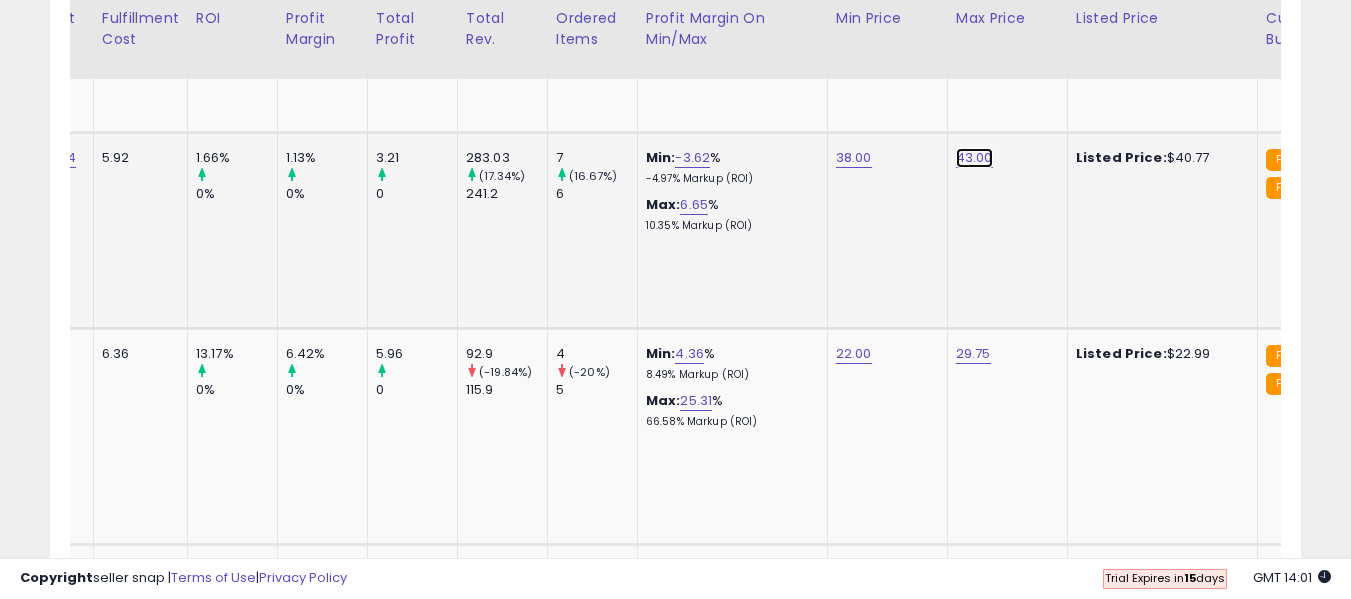 click on "43.00" at bounding box center (972, -626) 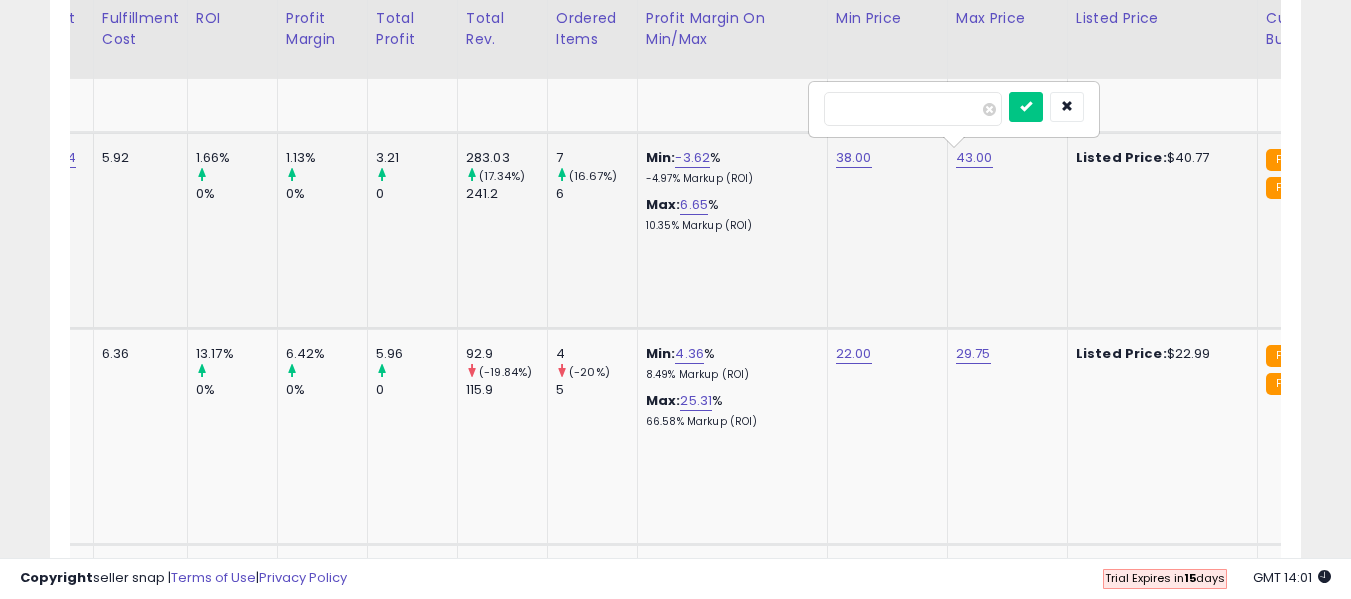 drag, startPoint x: 896, startPoint y: 114, endPoint x: 829, endPoint y: 116, distance: 67.02985 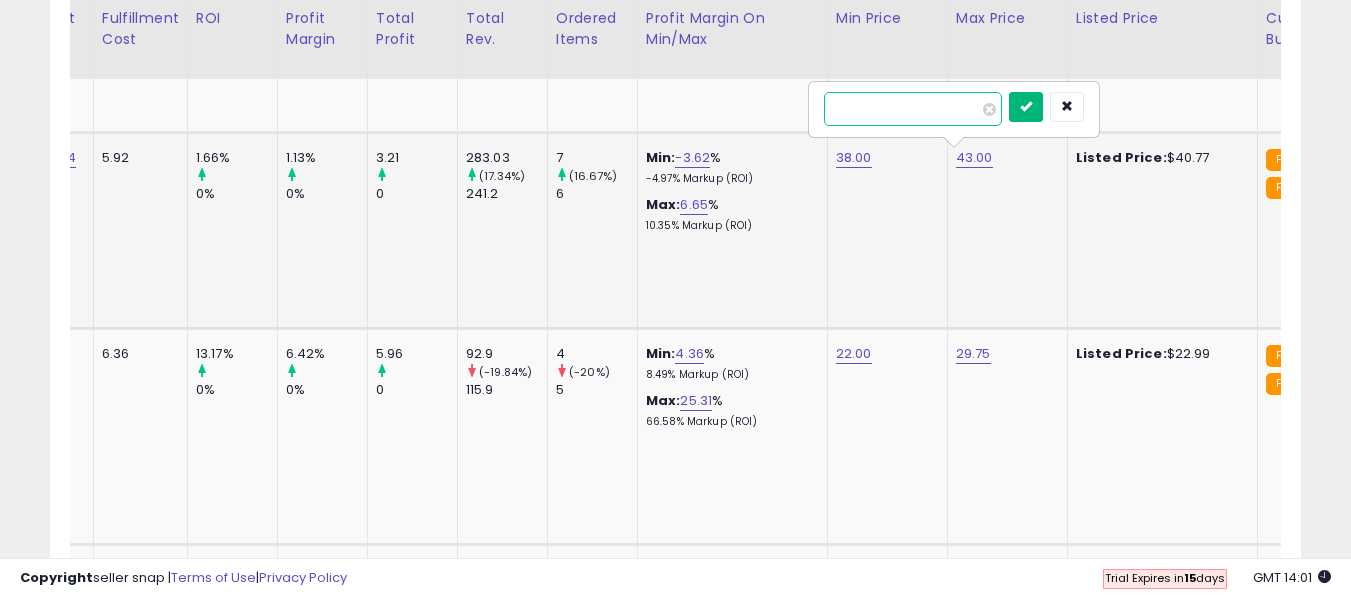 type on "*****" 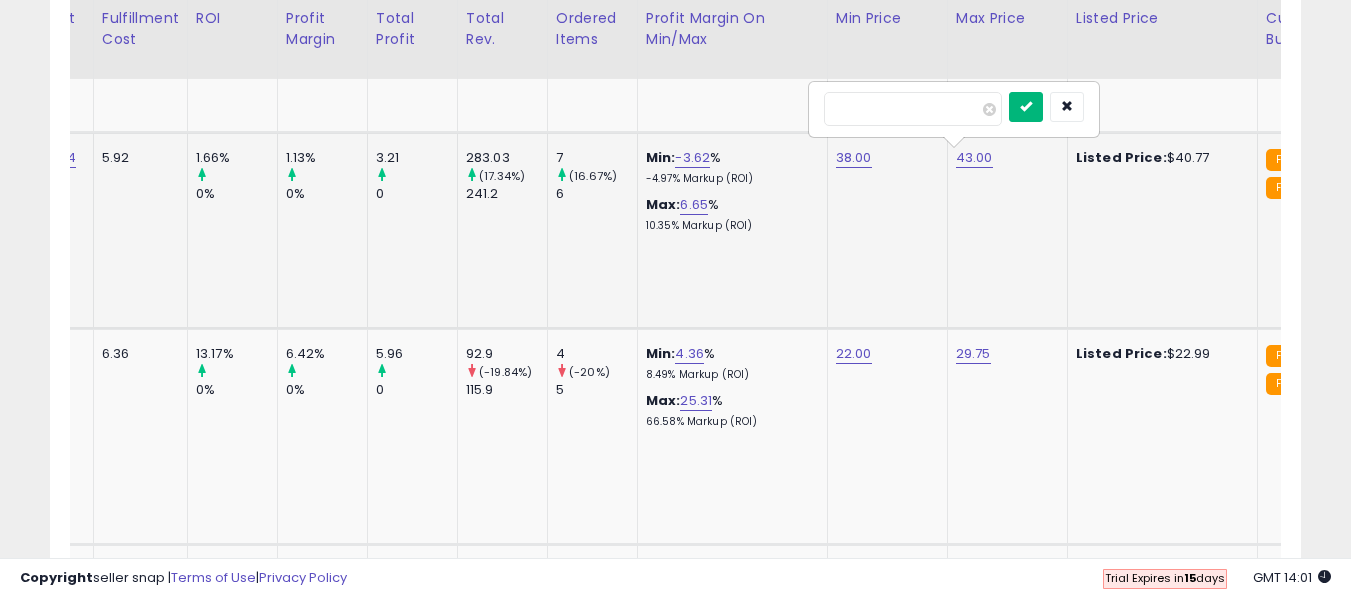 drag, startPoint x: 1056, startPoint y: 104, endPoint x: 905, endPoint y: 250, distance: 210.04047 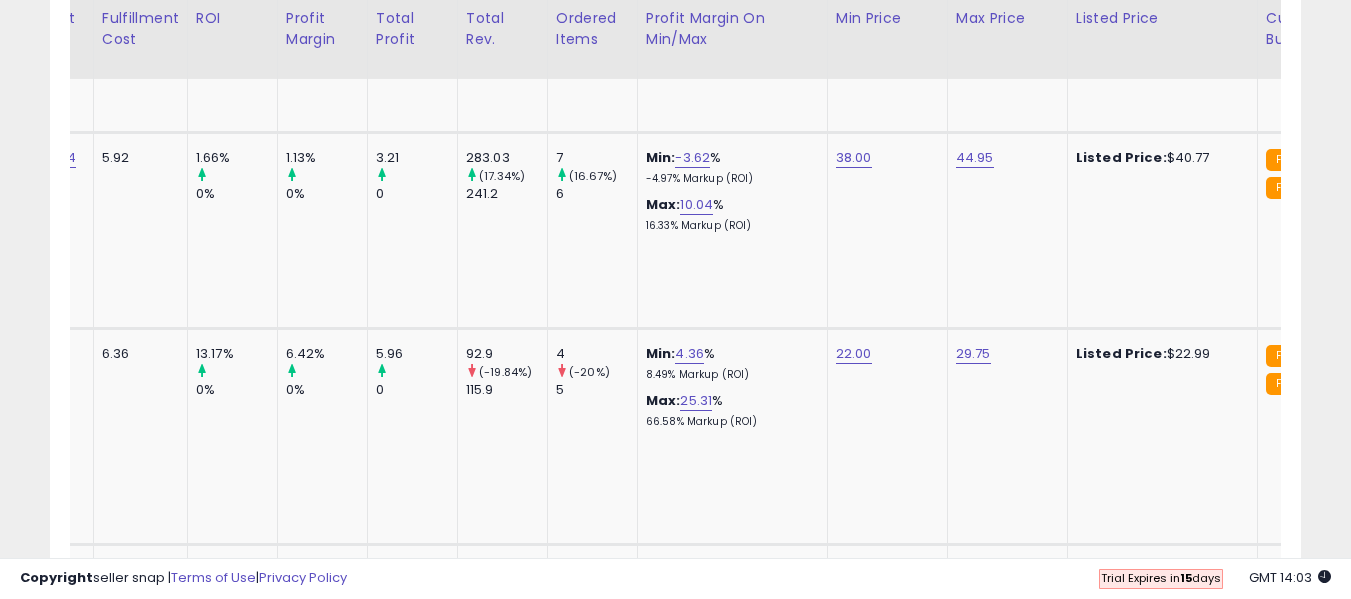 scroll, scrollTop: 0, scrollLeft: 457, axis: horizontal 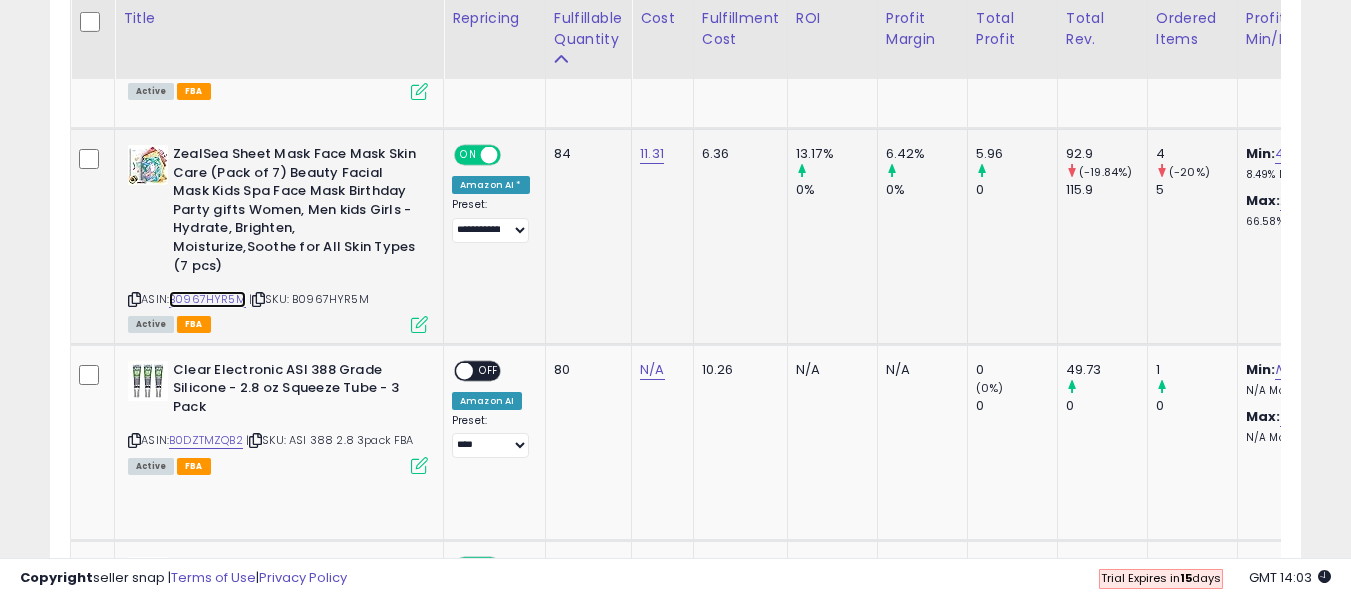 click on "B0967HYR5M" at bounding box center (207, 299) 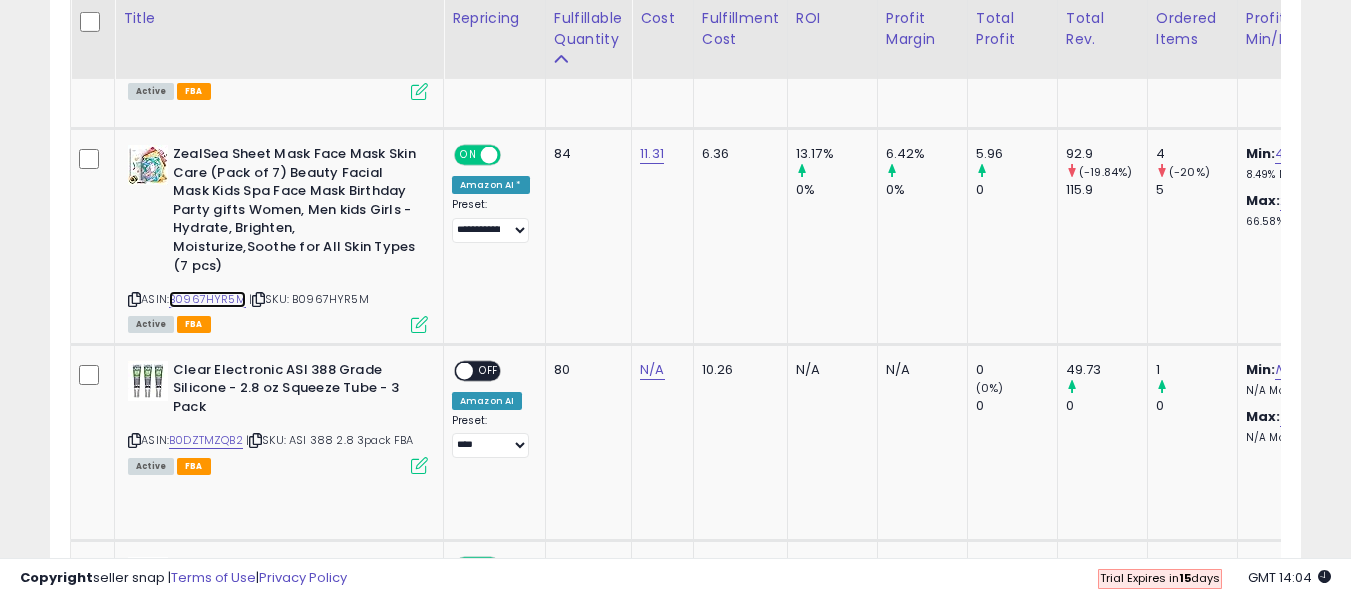 scroll, scrollTop: 0, scrollLeft: 19, axis: horizontal 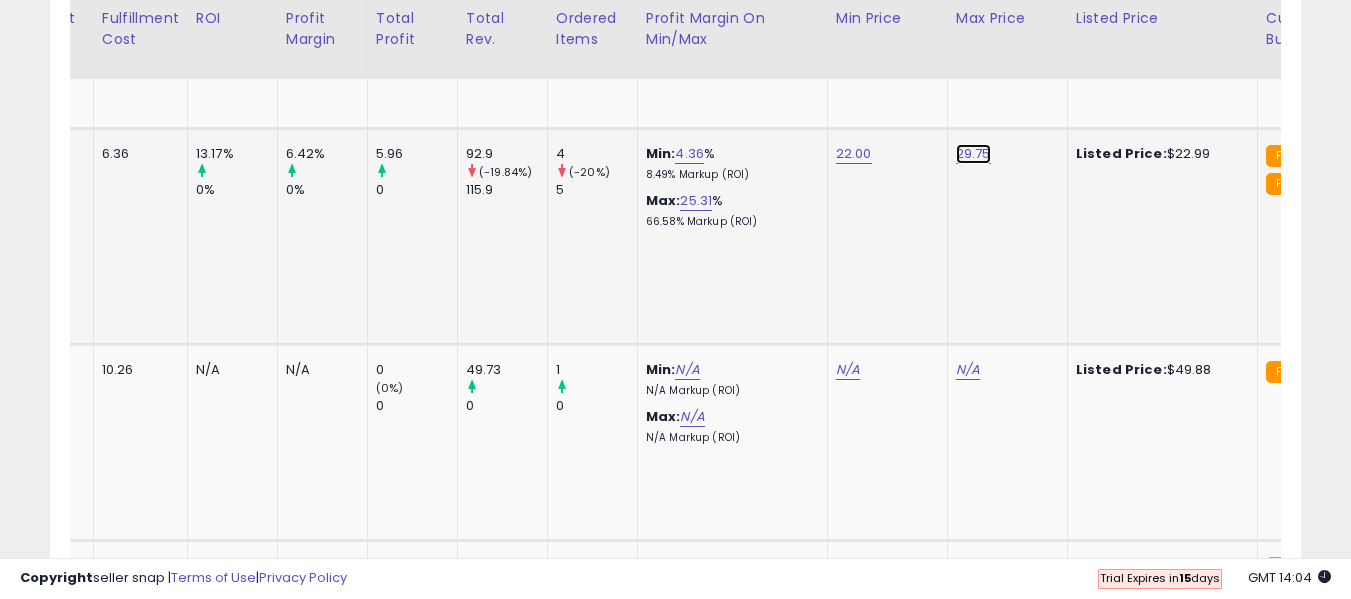 click on "29.75" at bounding box center (972, -826) 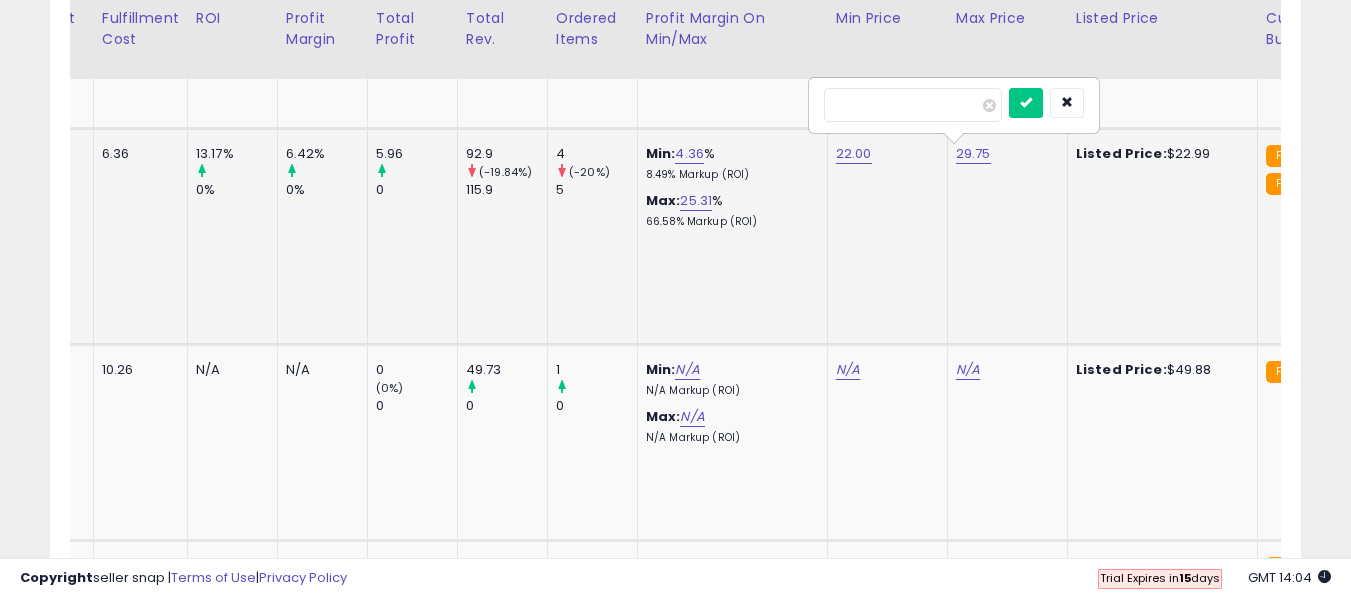 drag, startPoint x: 851, startPoint y: 110, endPoint x: 840, endPoint y: 110, distance: 11 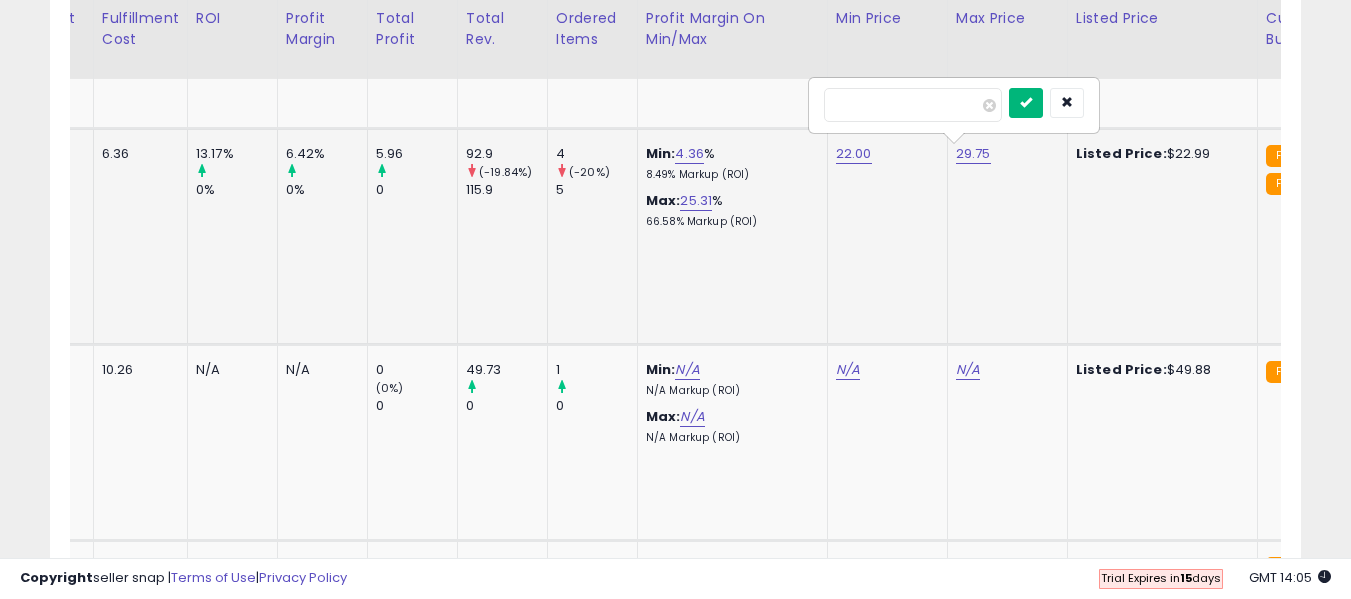 type on "*****" 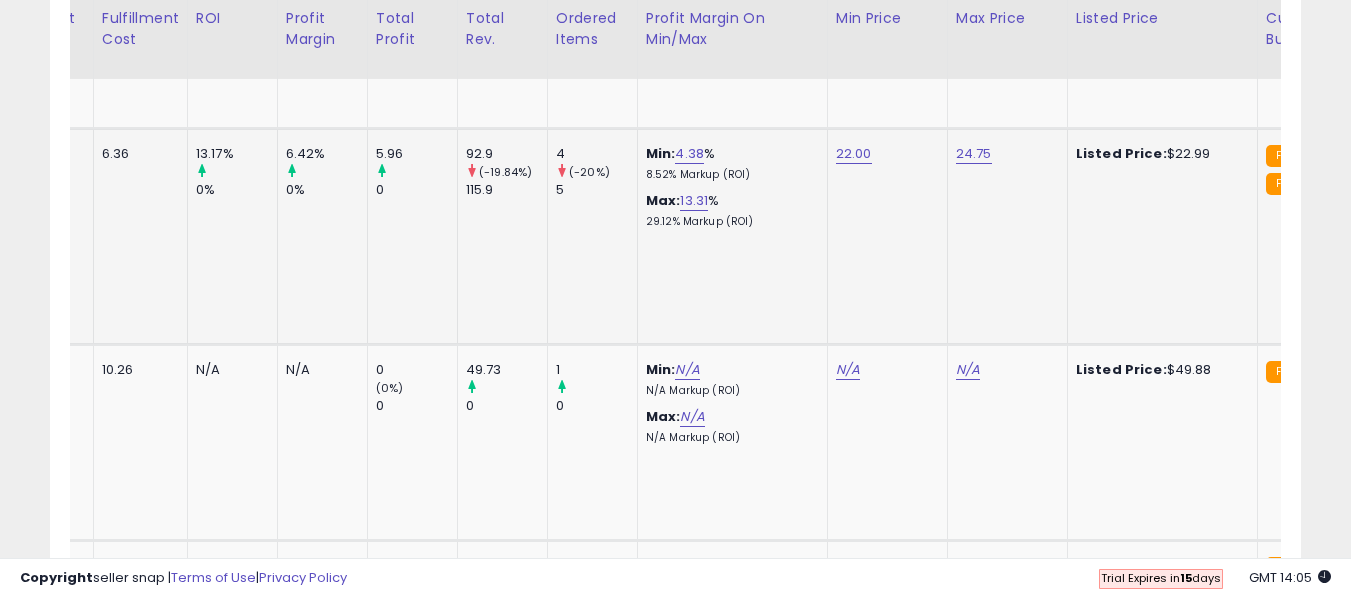 scroll, scrollTop: 0, scrollLeft: 291, axis: horizontal 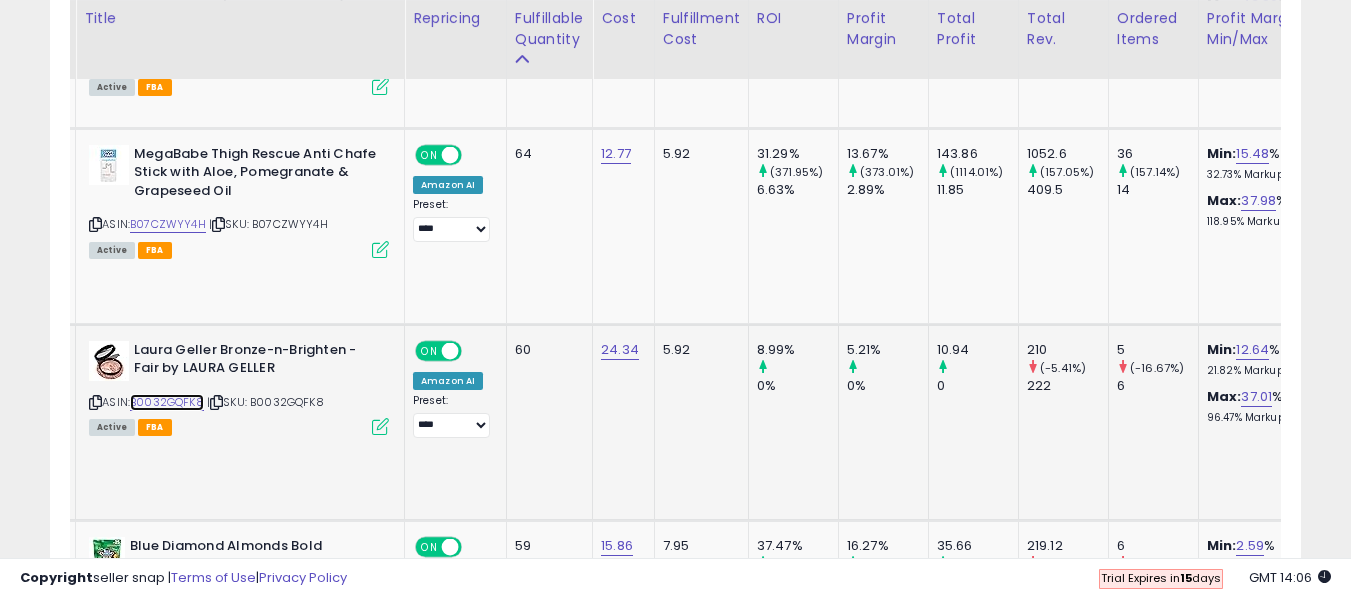 click on "B0032GQFK8" at bounding box center (167, 402) 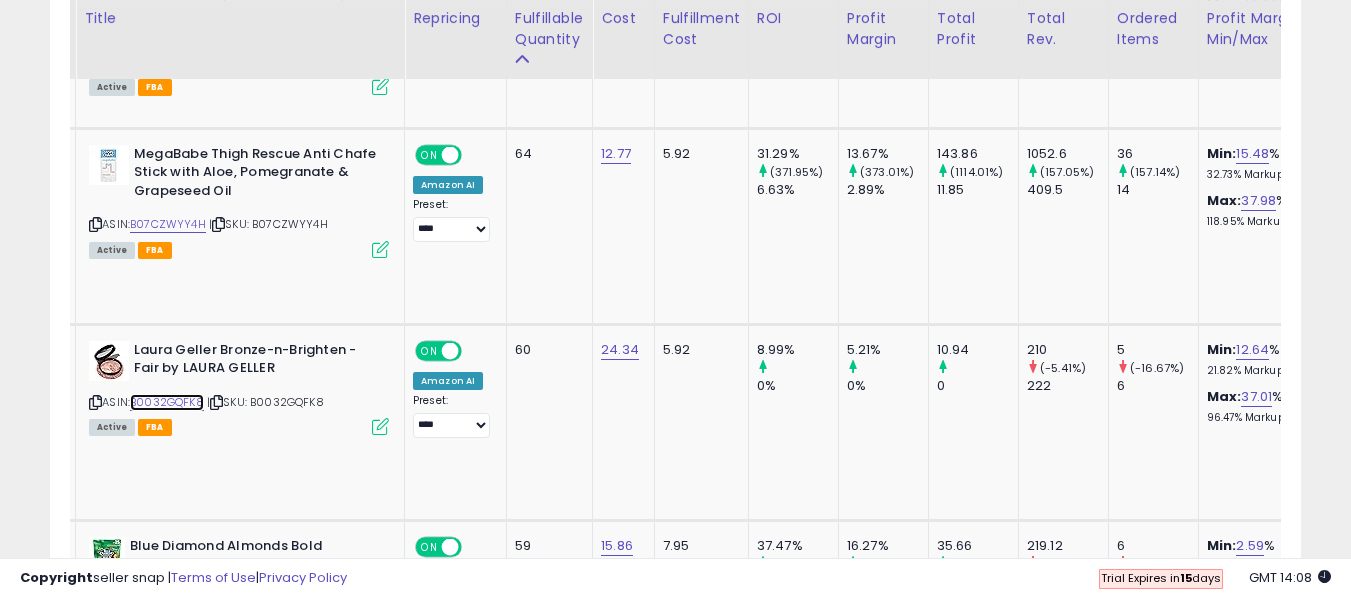 scroll, scrollTop: 0, scrollLeft: 124, axis: horizontal 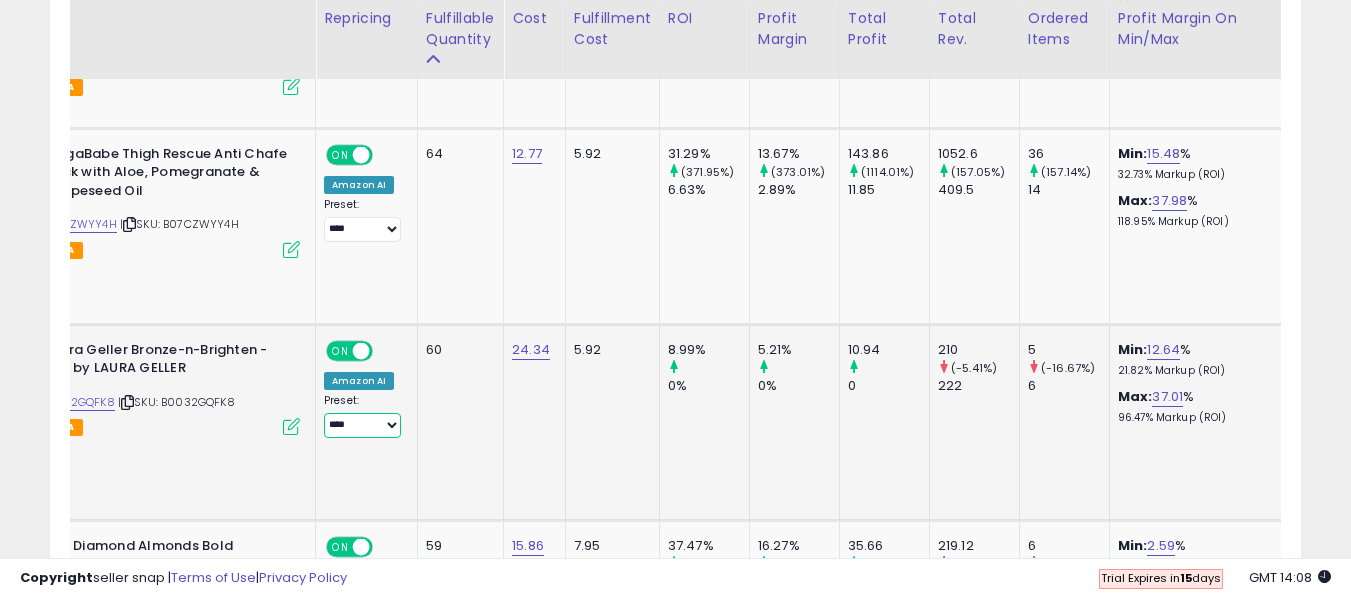 click on "**********" at bounding box center (362, 425) 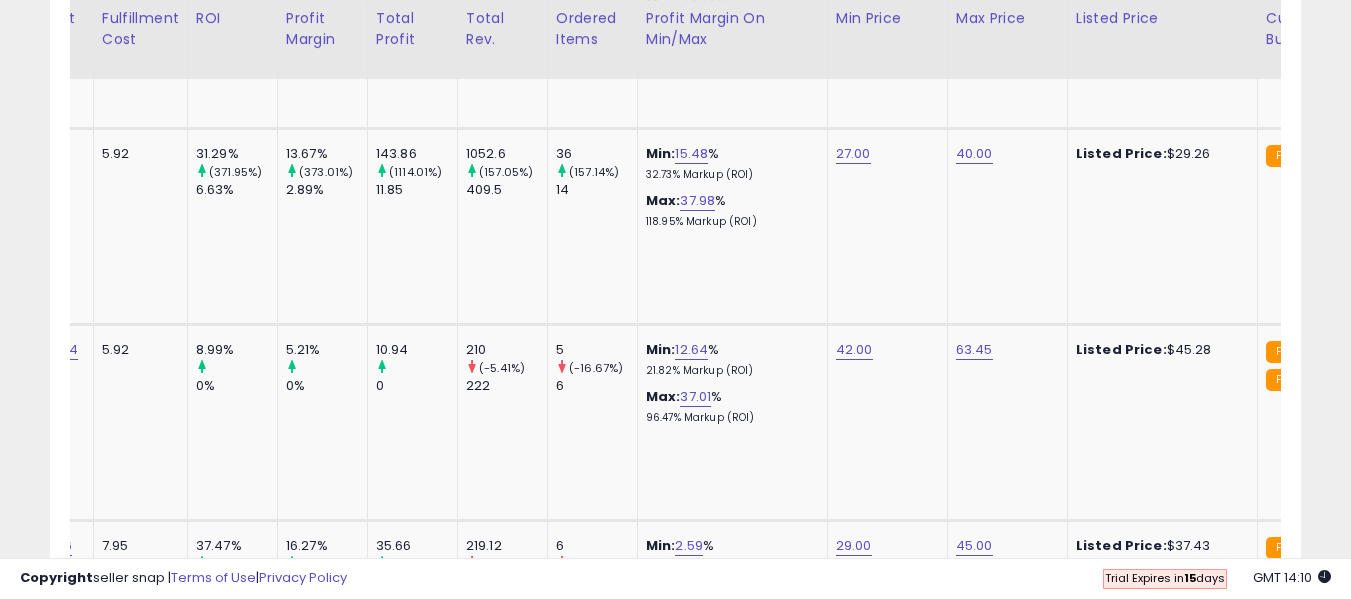 scroll, scrollTop: 0, scrollLeft: 566, axis: horizontal 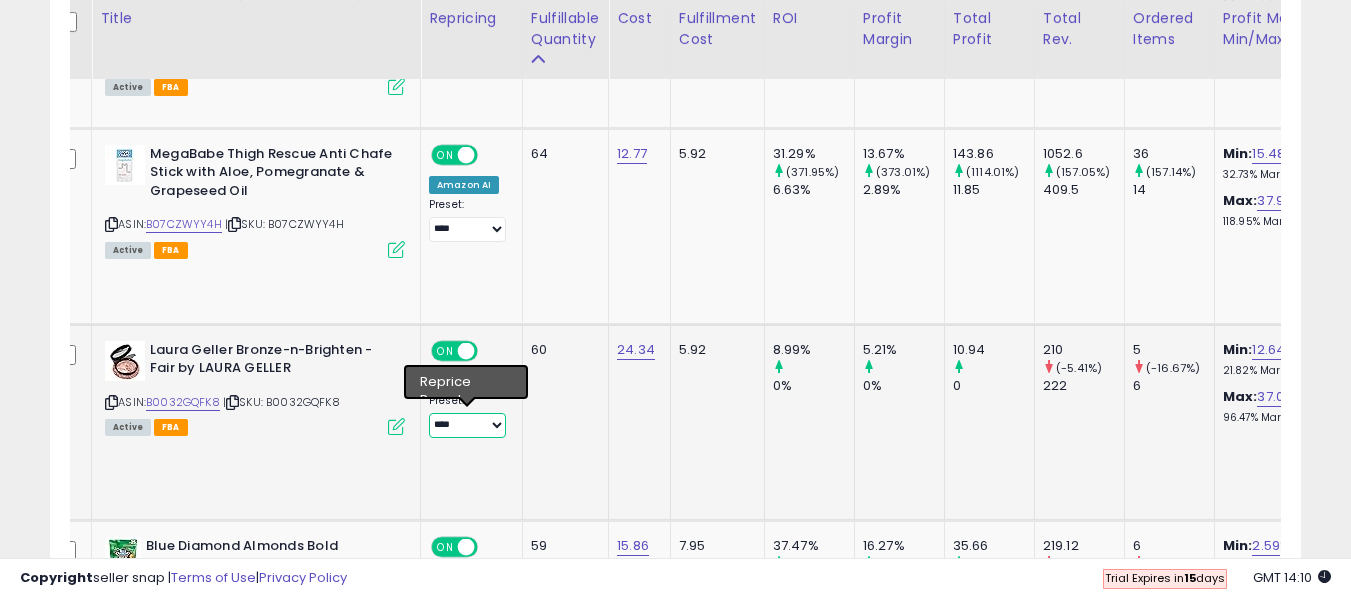 click on "**********" at bounding box center [467, 425] 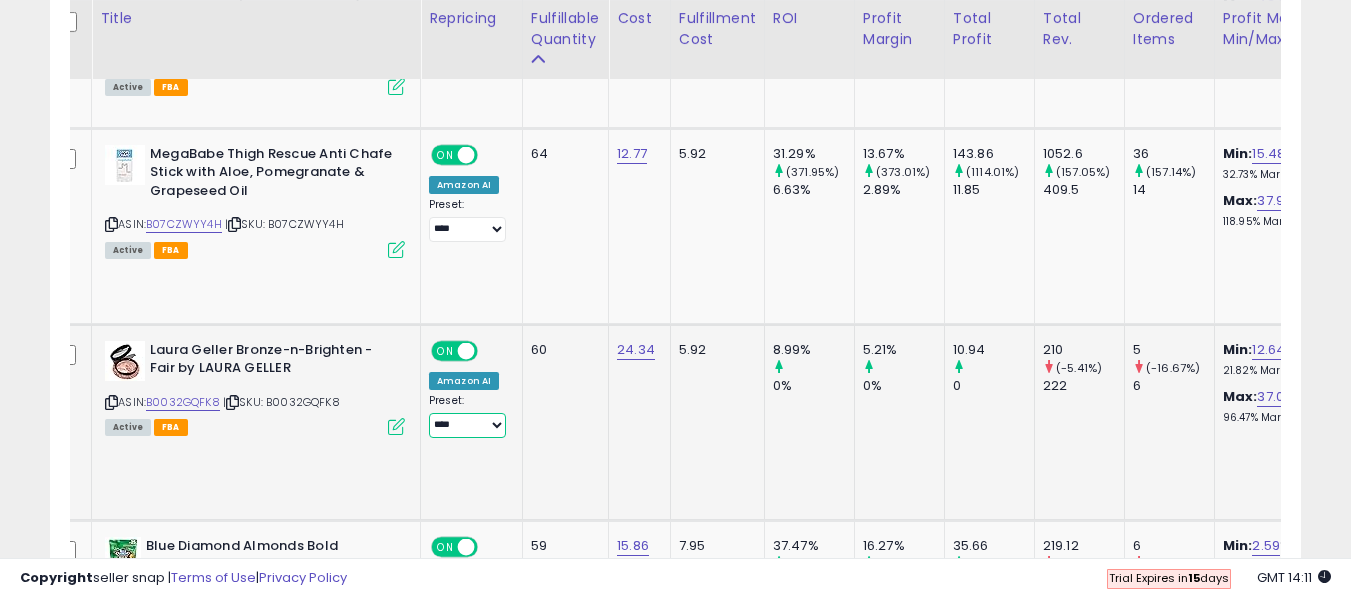click on "**********" at bounding box center (467, 425) 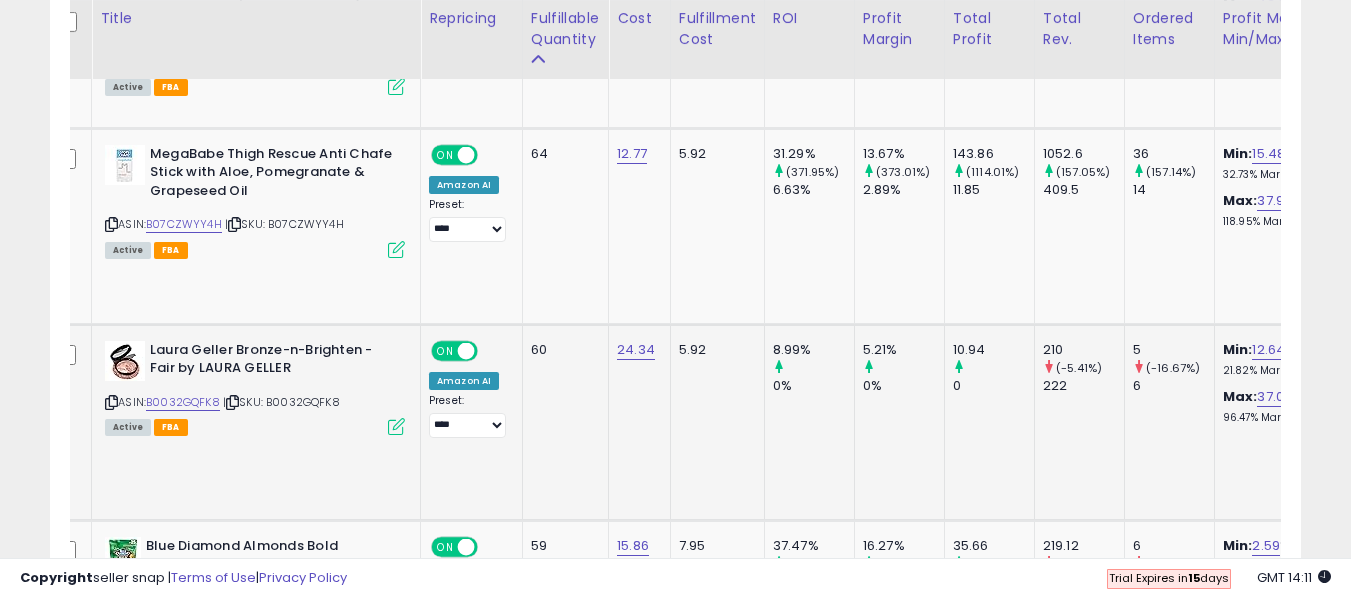 click on "60" 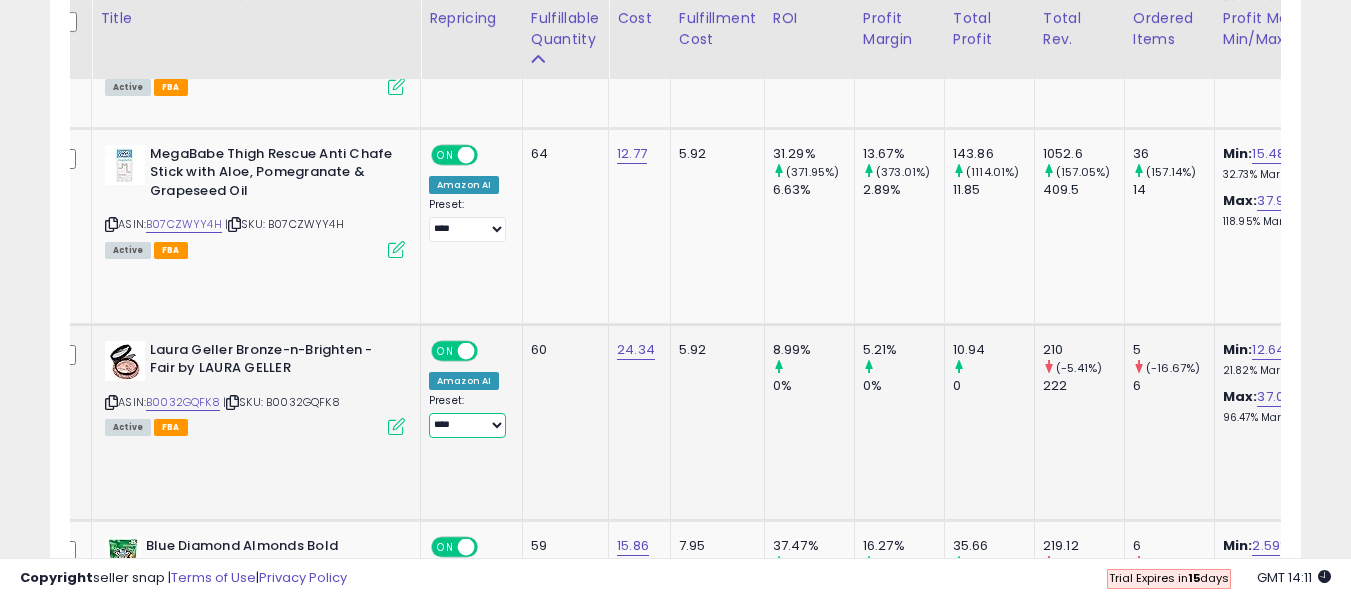 click on "**********" at bounding box center (467, 425) 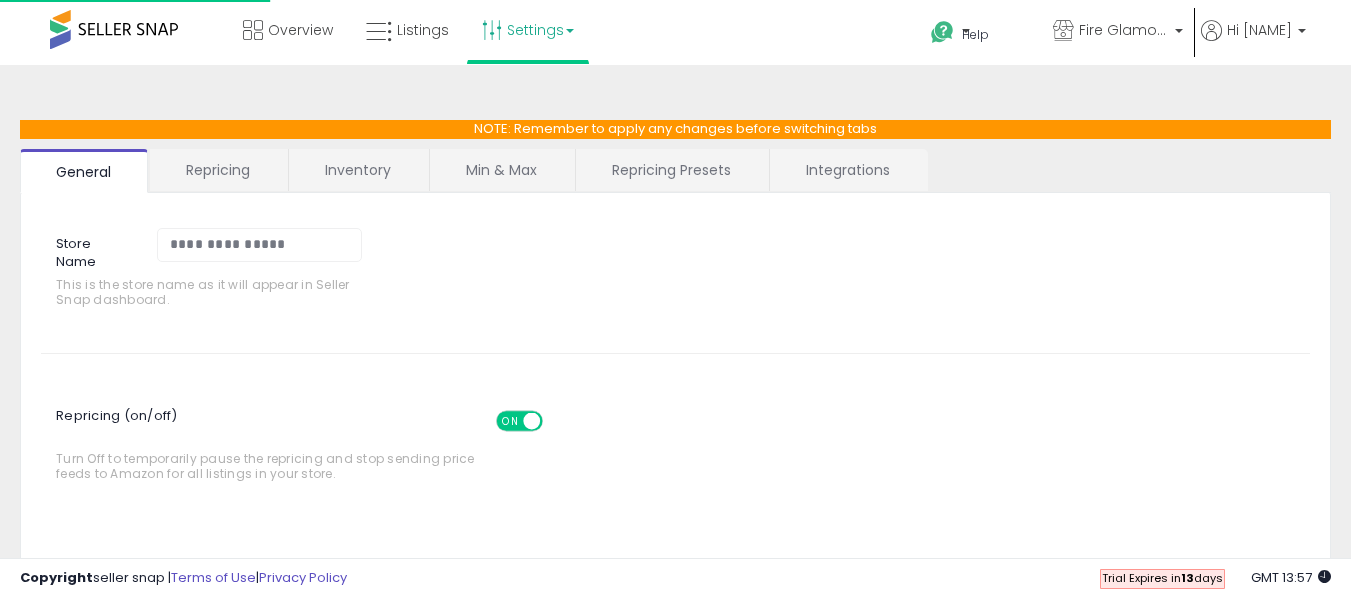 scroll, scrollTop: 0, scrollLeft: 0, axis: both 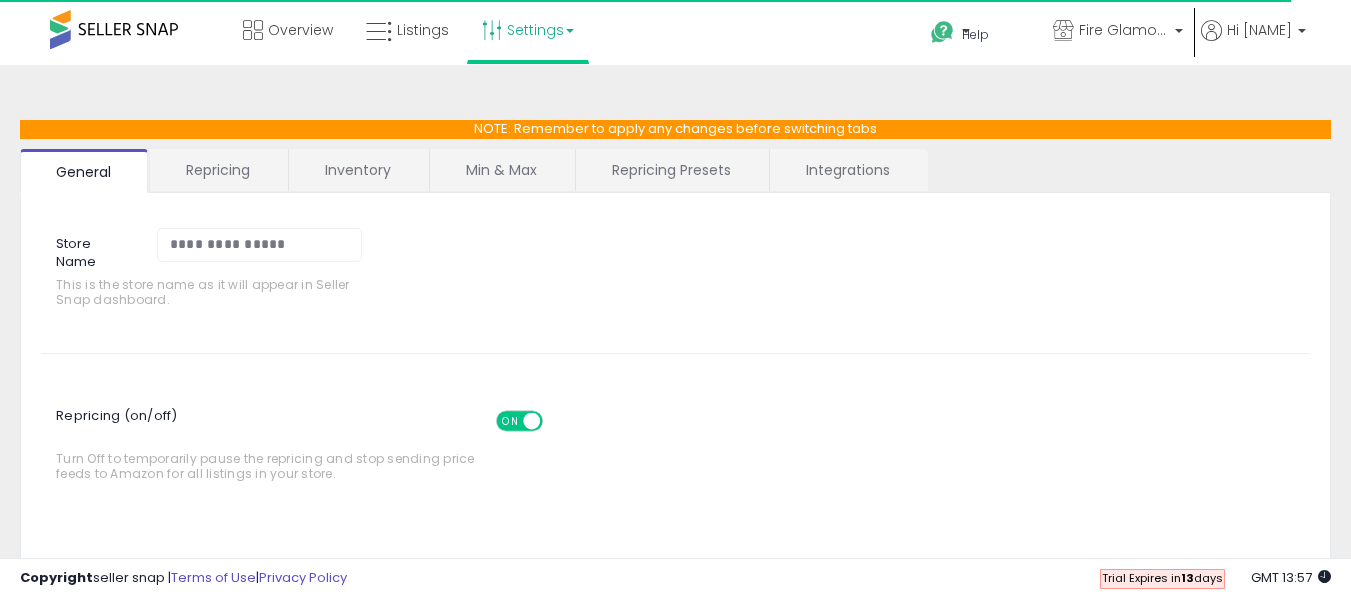 drag, startPoint x: 667, startPoint y: 169, endPoint x: 635, endPoint y: 176, distance: 32.75668 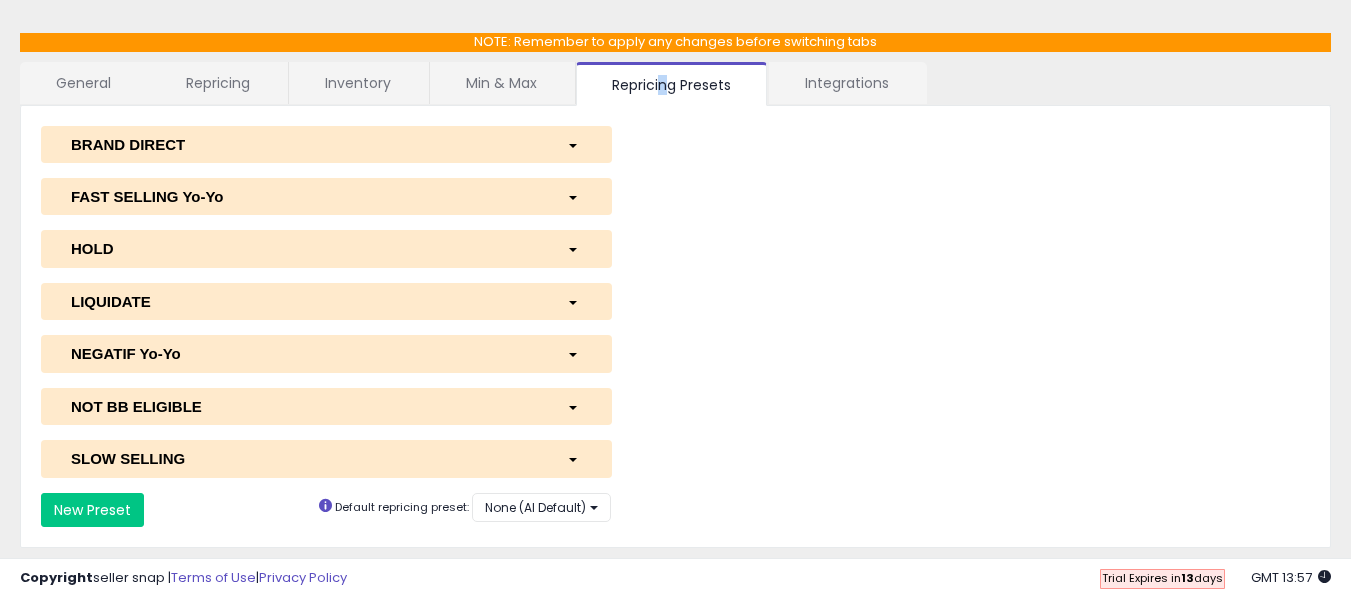 scroll, scrollTop: 200, scrollLeft: 0, axis: vertical 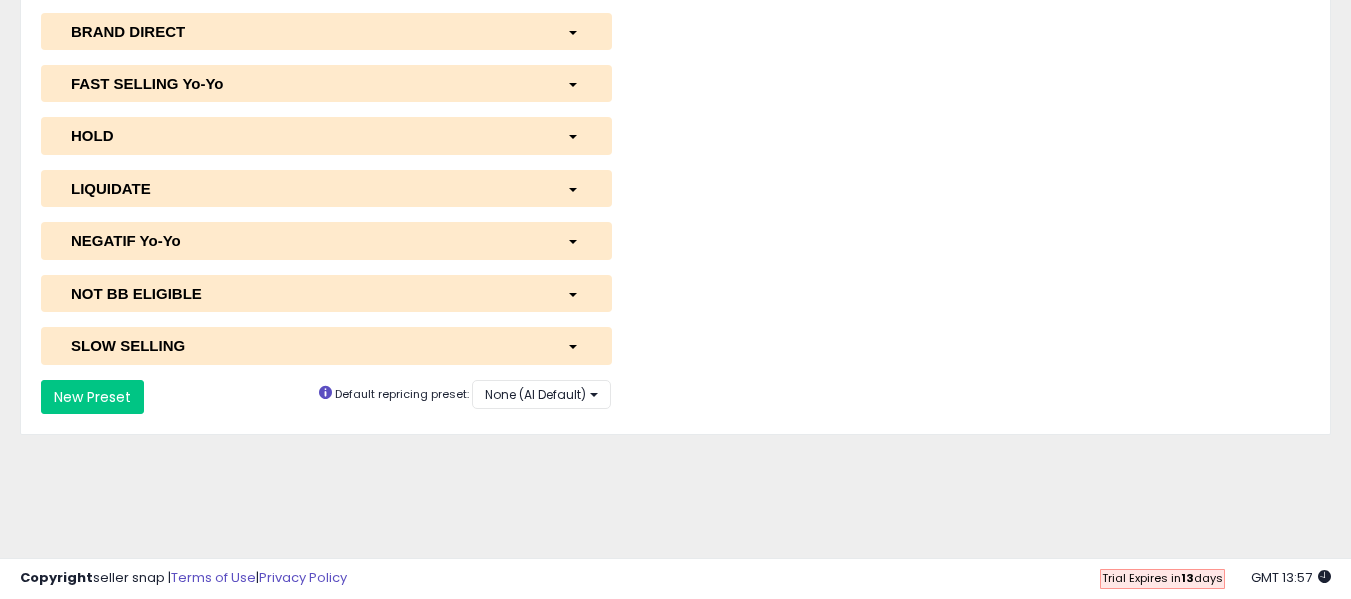 click on "NEGATIF Yo-Yo" at bounding box center (304, 240) 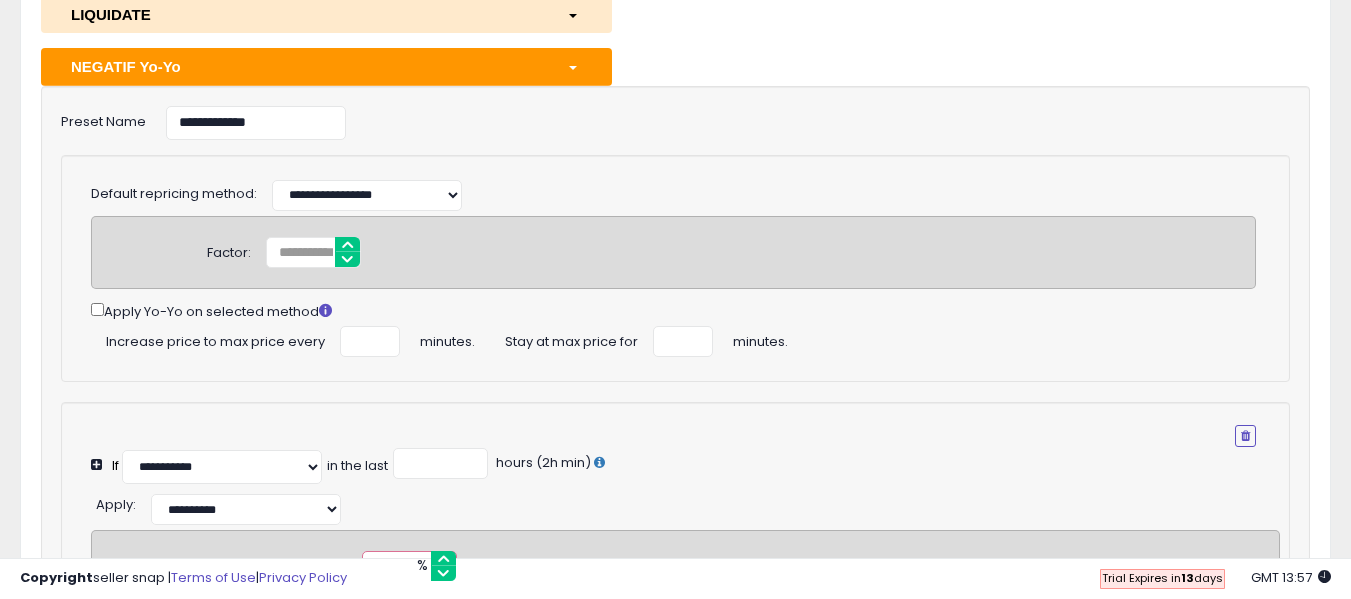 scroll, scrollTop: 400, scrollLeft: 0, axis: vertical 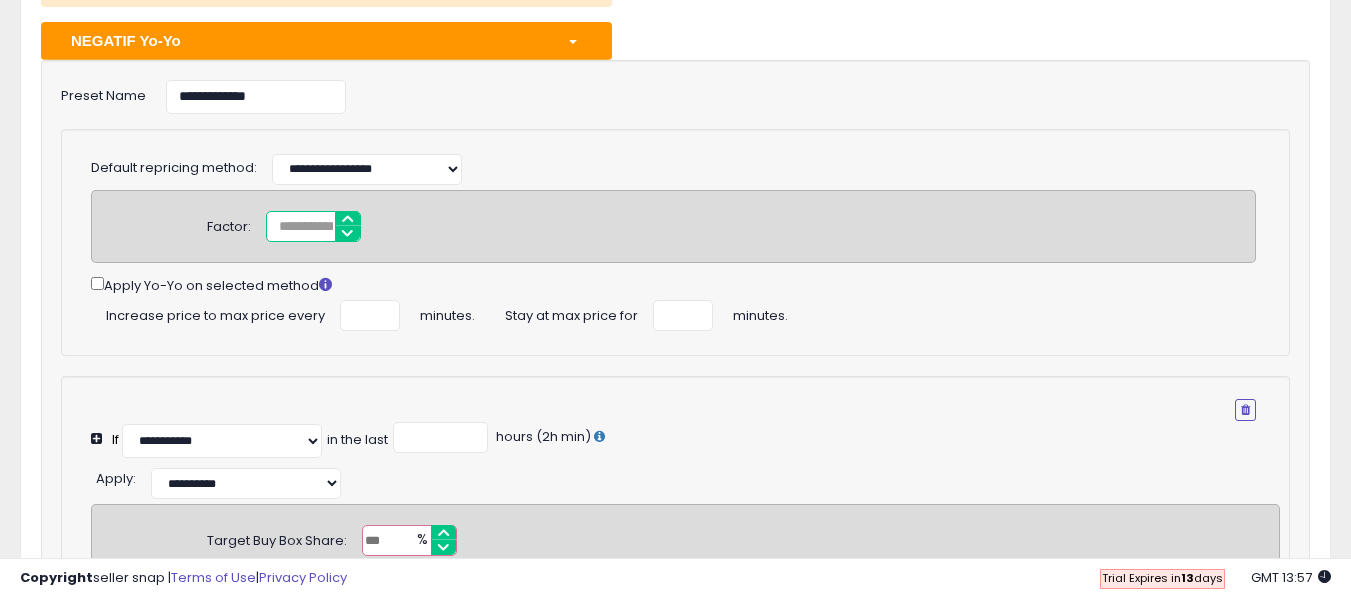 drag, startPoint x: 270, startPoint y: 234, endPoint x: 258, endPoint y: 236, distance: 12.165525 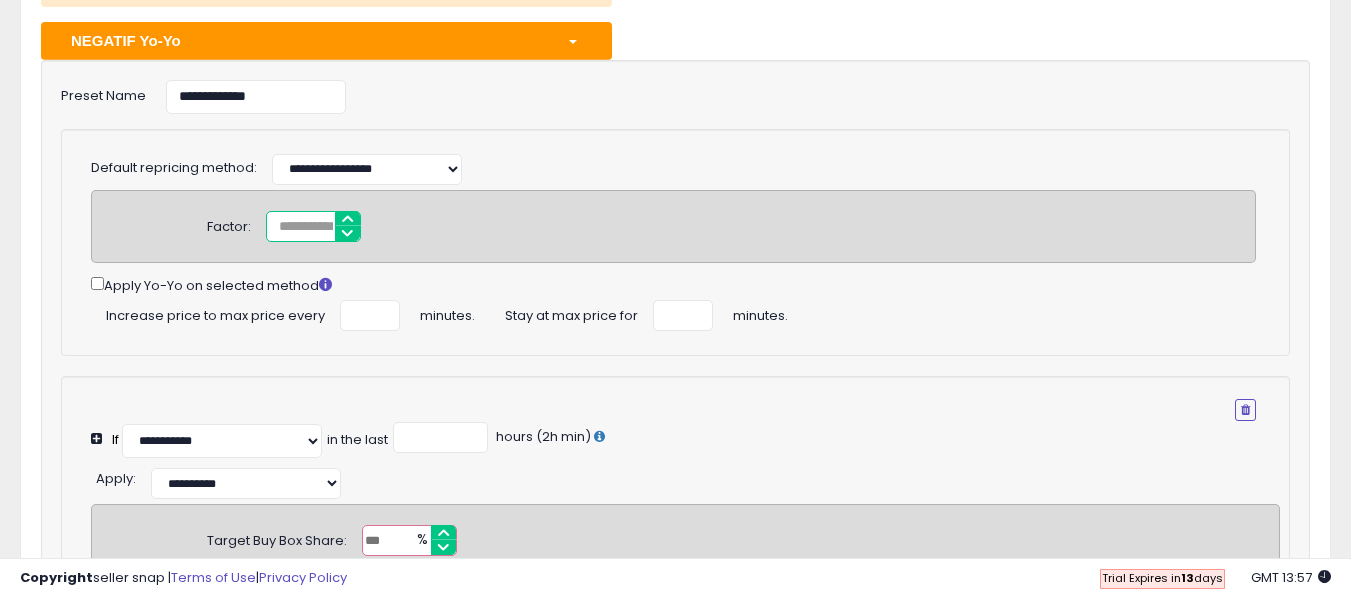 type on "*" 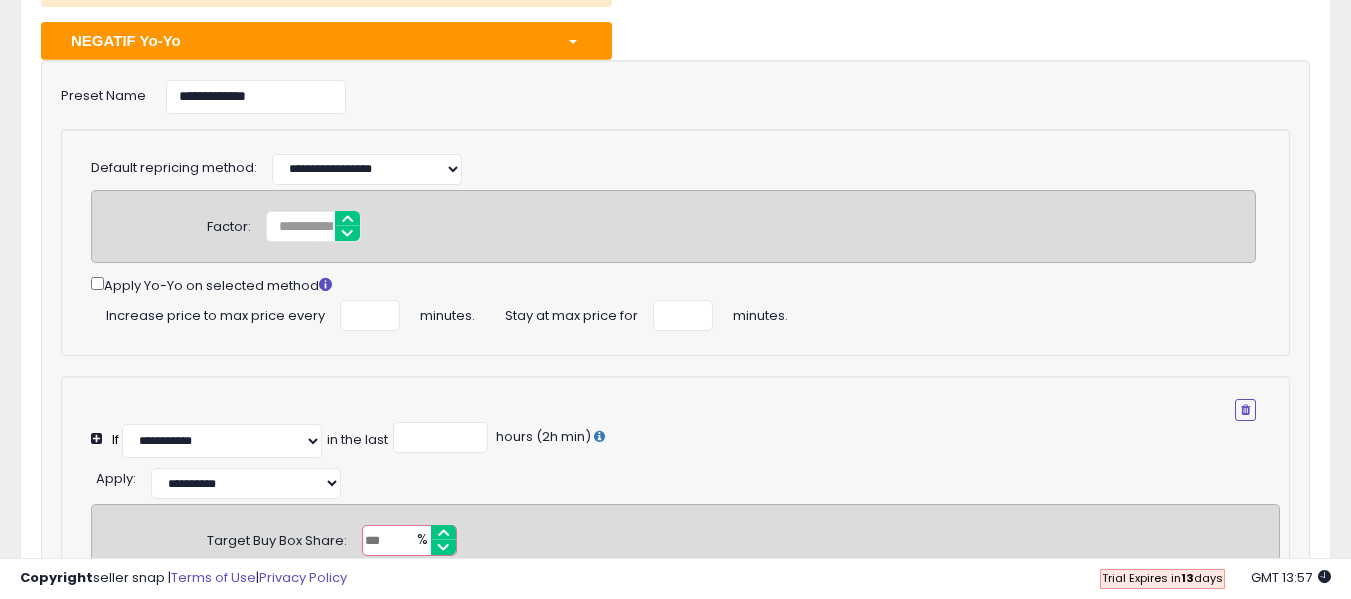 click on "Factor:
*" at bounding box center [673, 226] 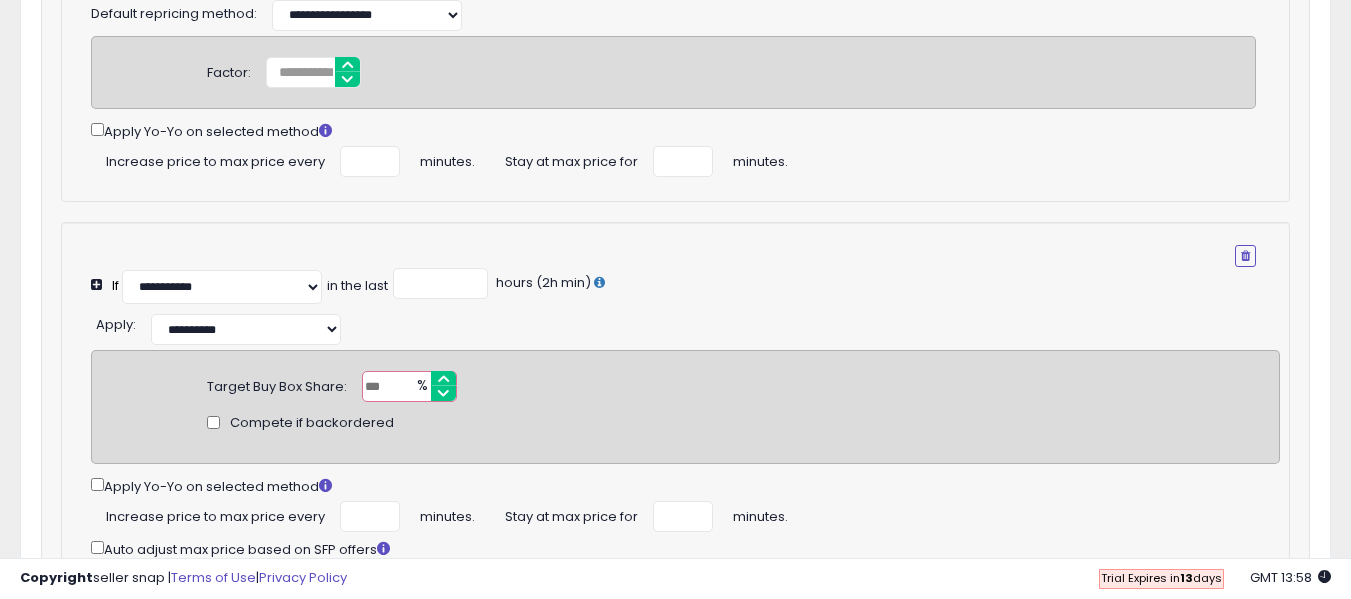 scroll, scrollTop: 700, scrollLeft: 0, axis: vertical 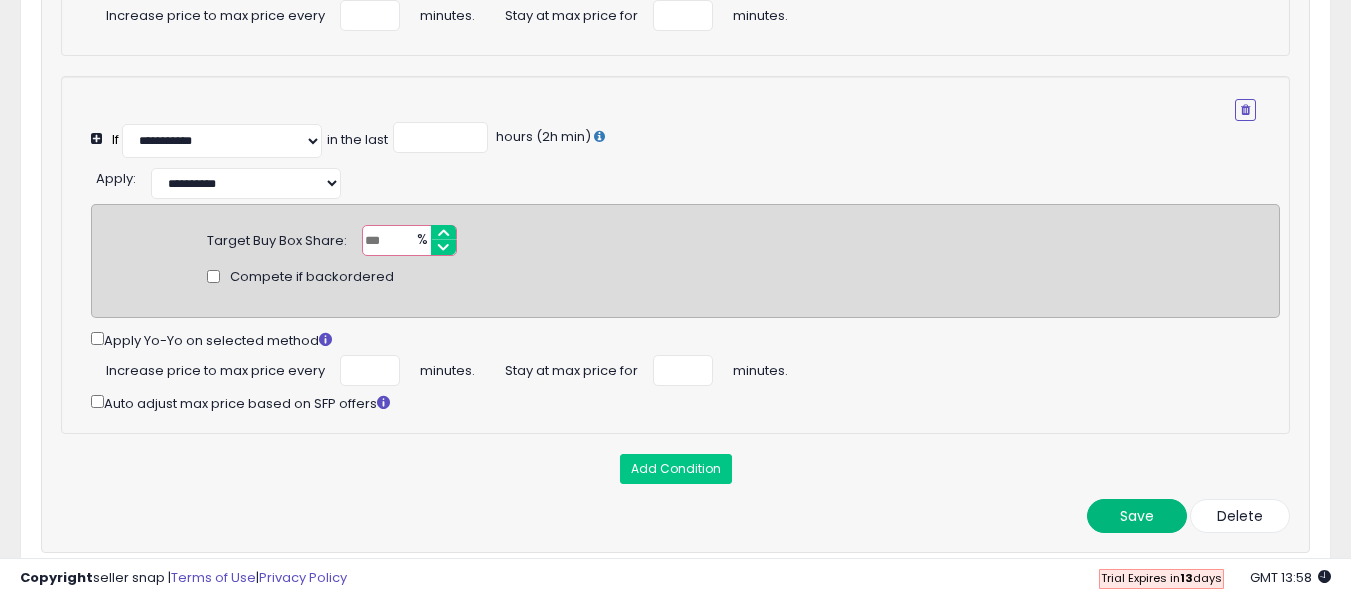 click on "Save" at bounding box center [1137, 516] 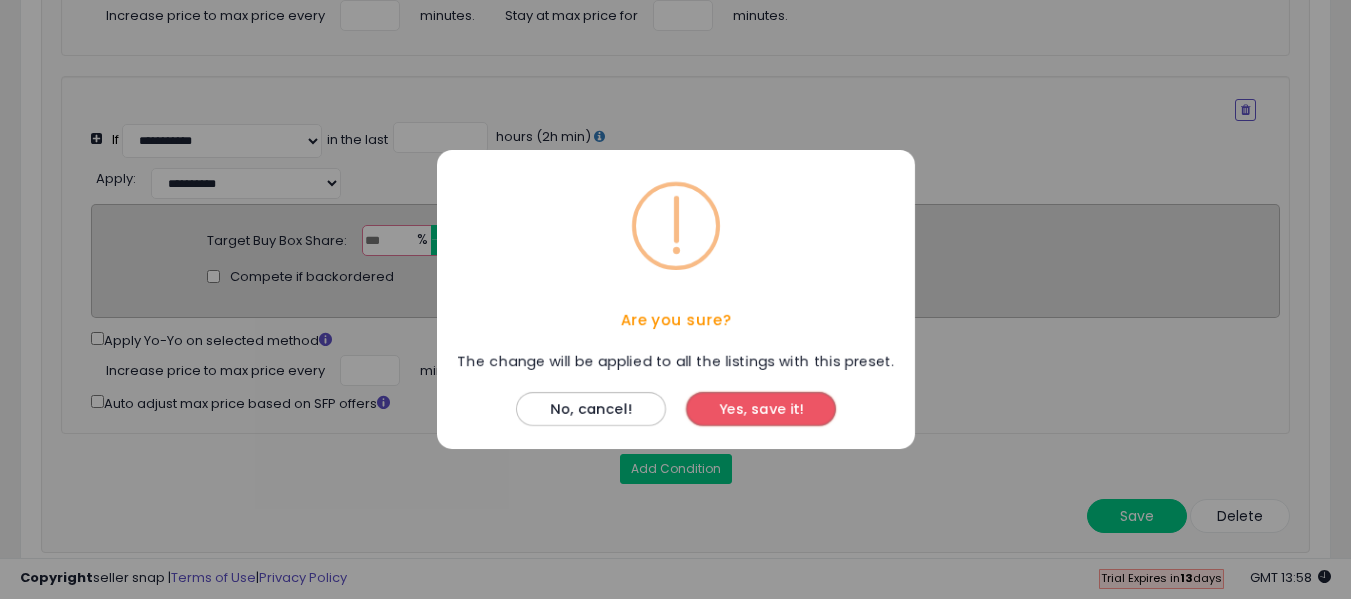 click on "Yes, save it!" at bounding box center (761, 409) 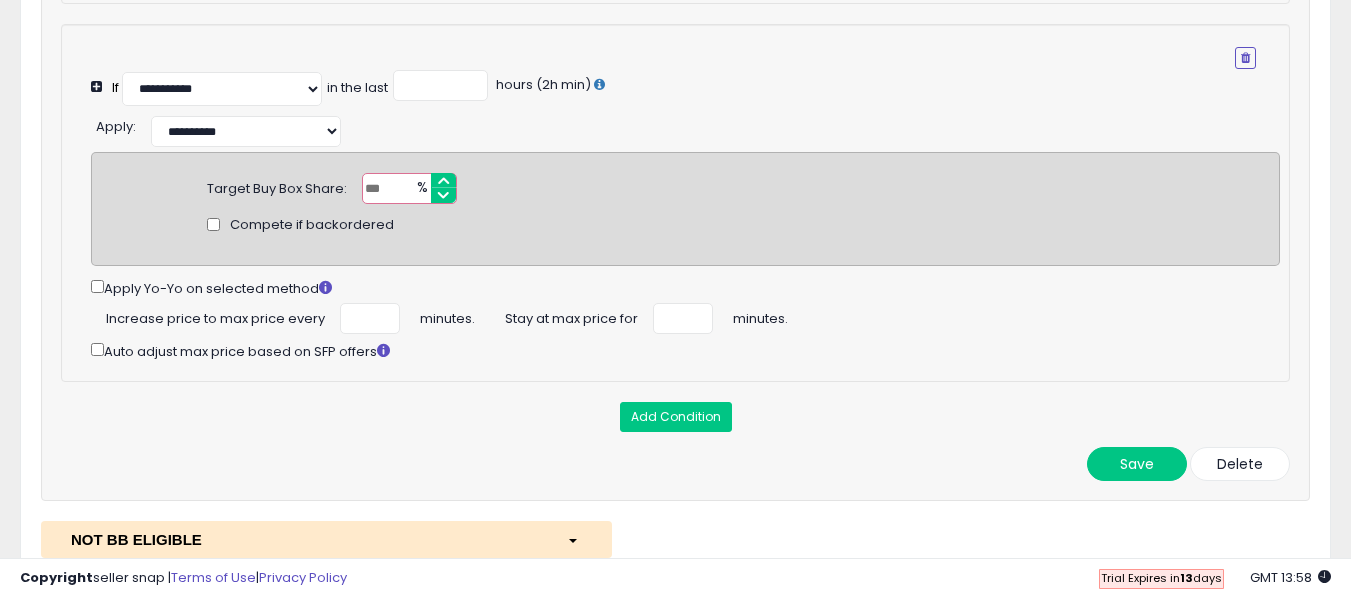 scroll, scrollTop: 700, scrollLeft: 0, axis: vertical 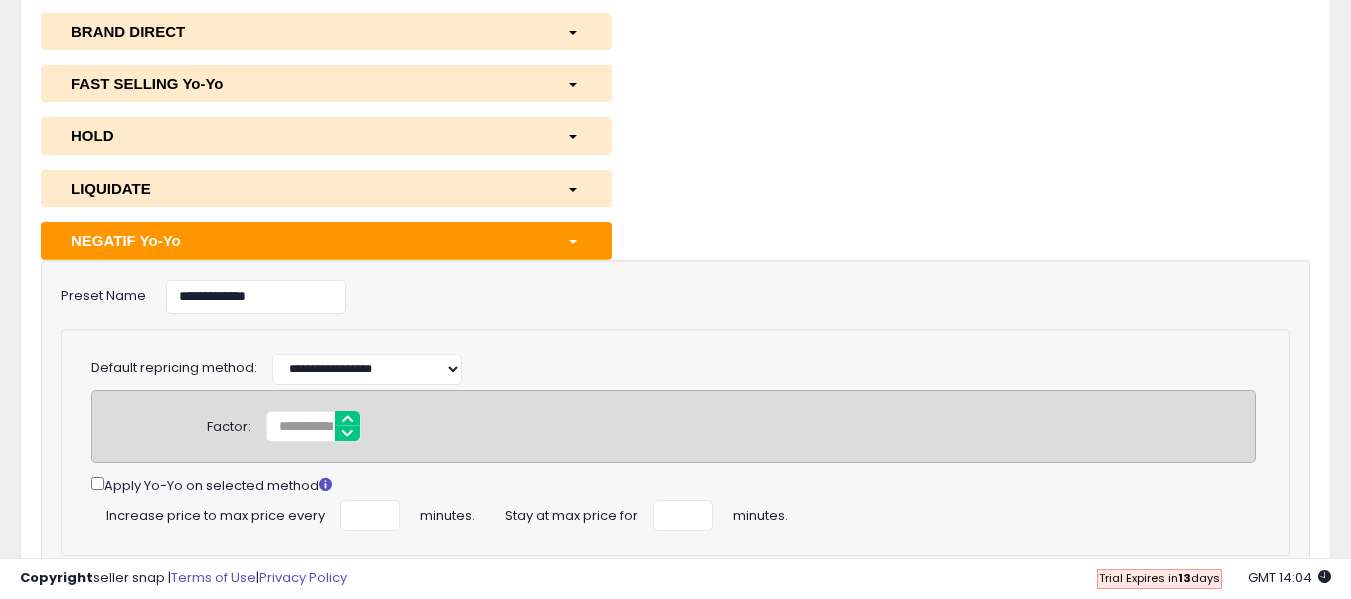 click on "NEGATIF Yo-Yo" at bounding box center [304, 240] 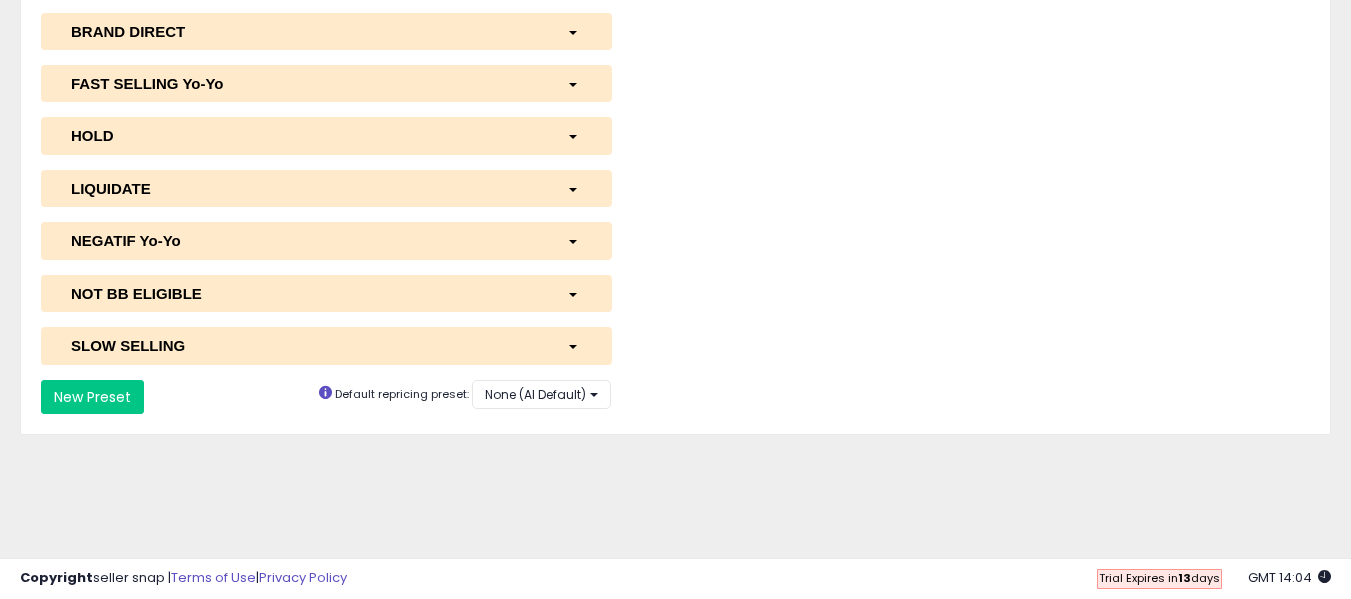 click on "FAST SELLING Yo-Yo" at bounding box center (304, 83) 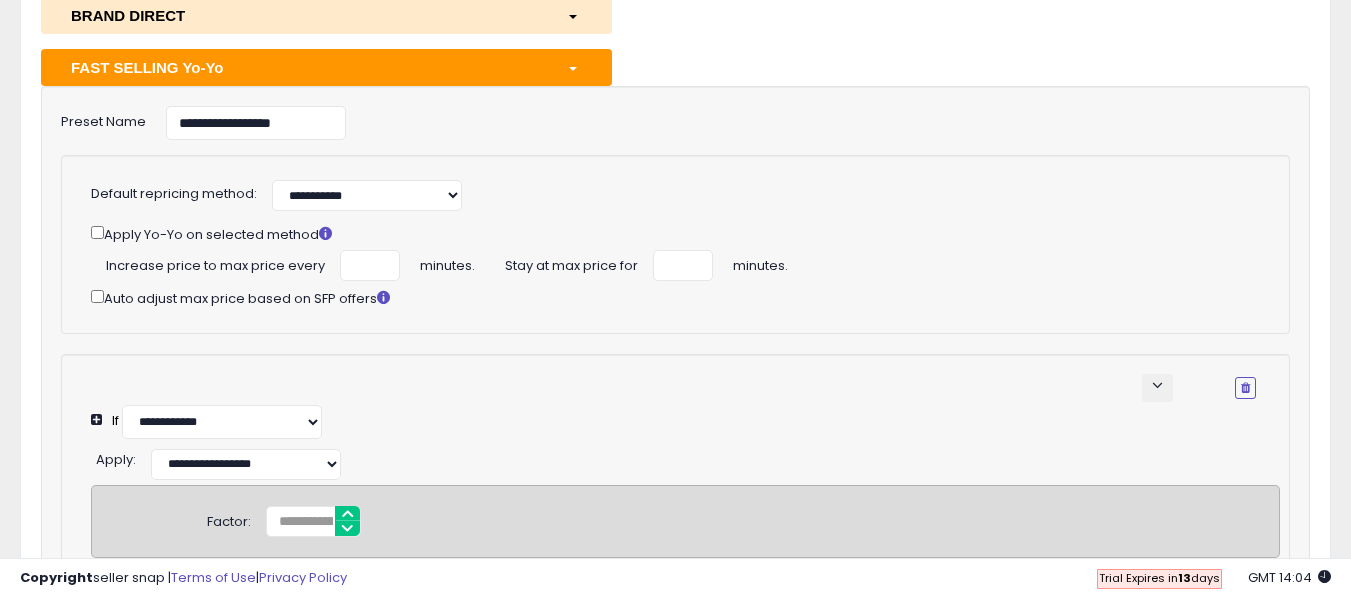 scroll, scrollTop: 200, scrollLeft: 0, axis: vertical 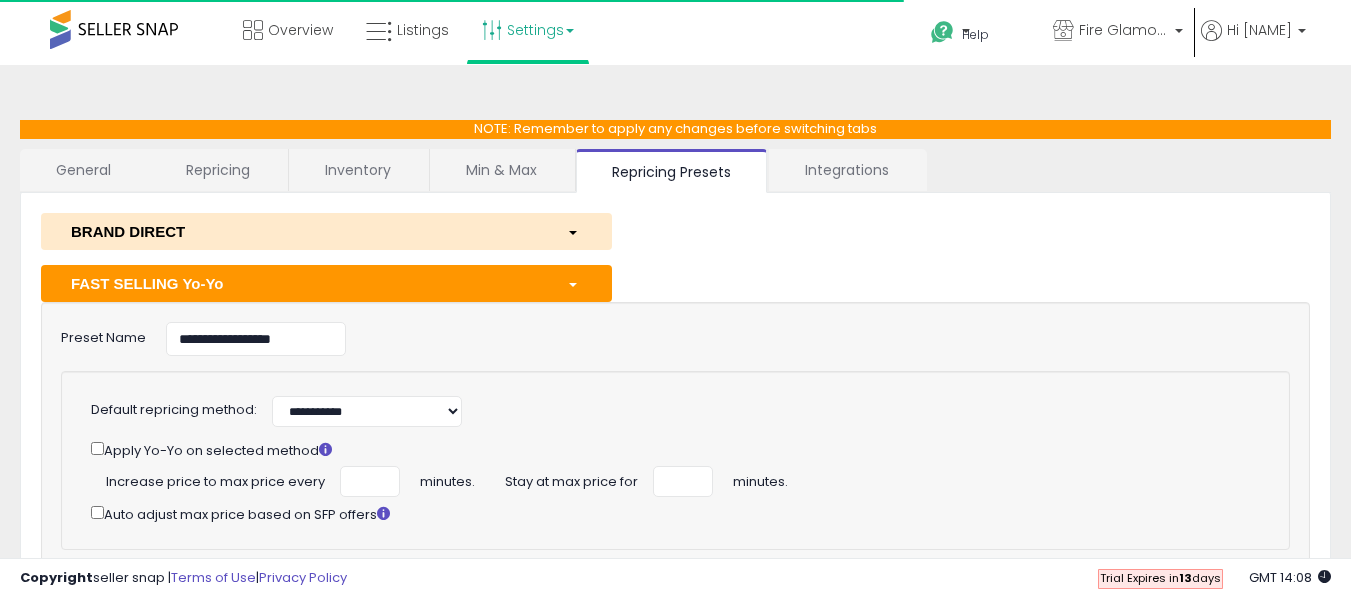 click on "FAST SELLING Yo-Yo" at bounding box center (304, 283) 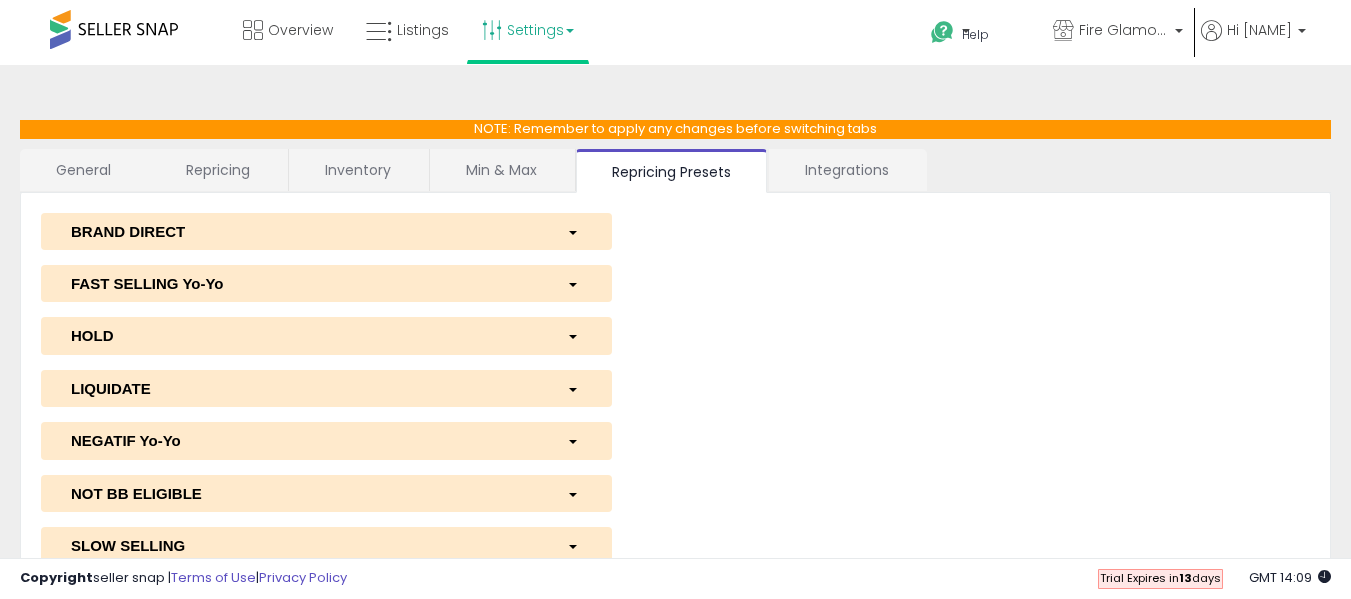 scroll, scrollTop: 100, scrollLeft: 0, axis: vertical 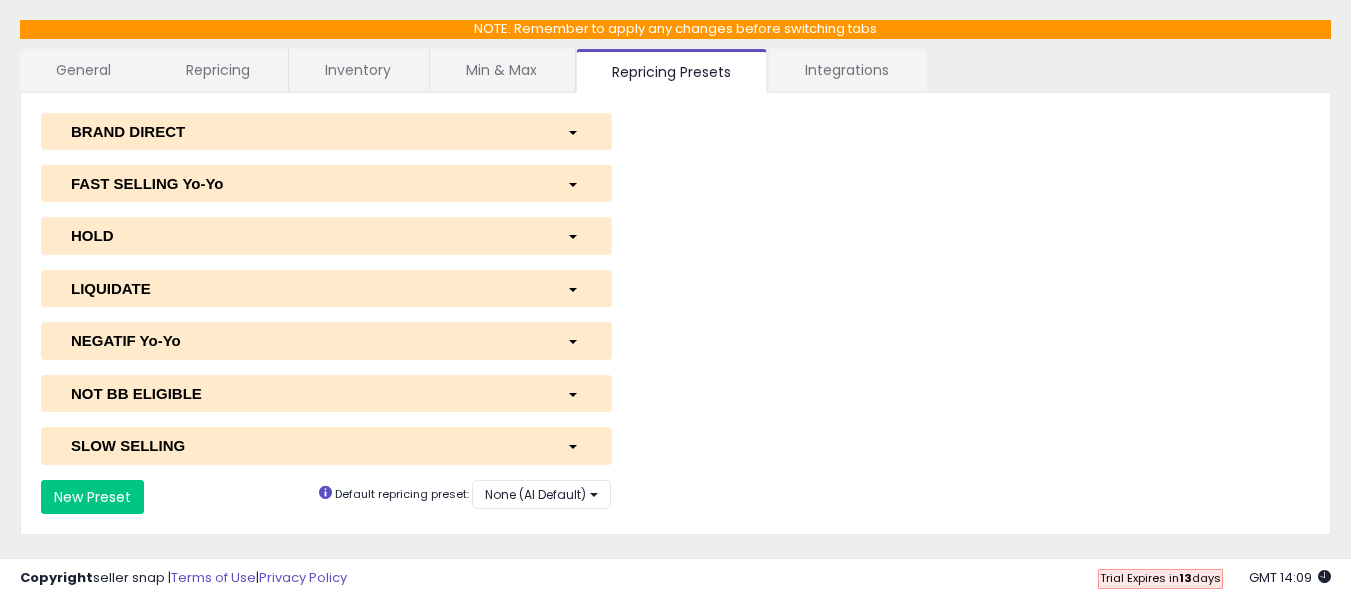 click on "SLOW SELLING" at bounding box center [304, 445] 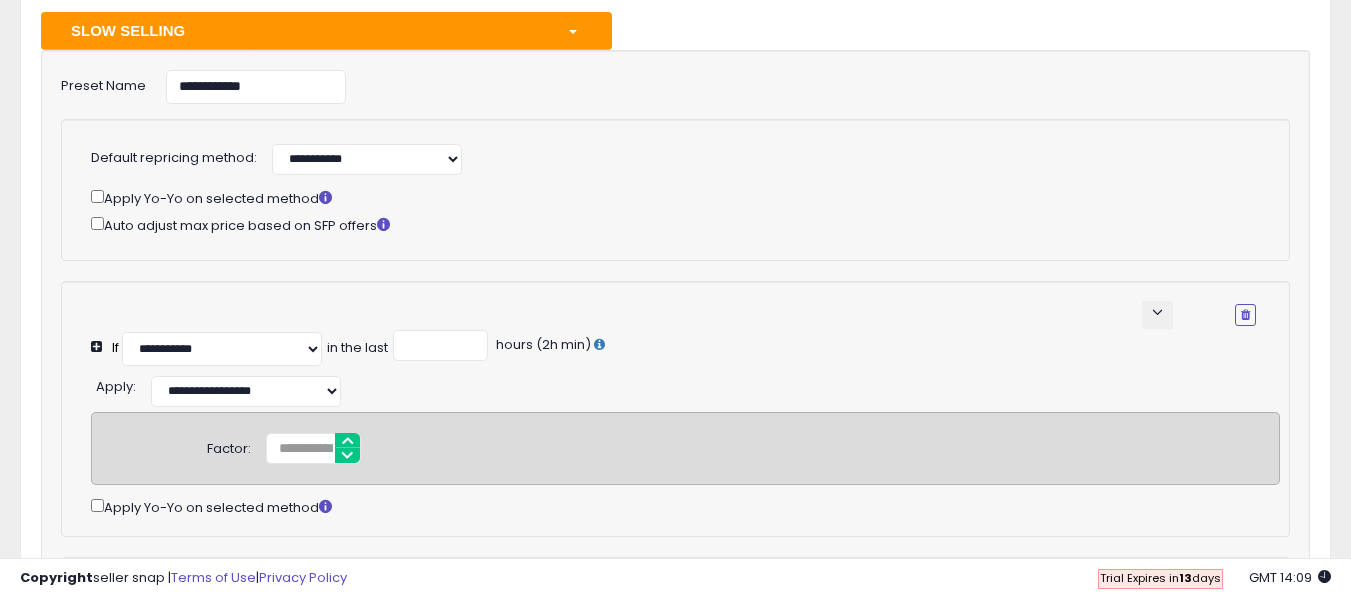 scroll, scrollTop: 500, scrollLeft: 0, axis: vertical 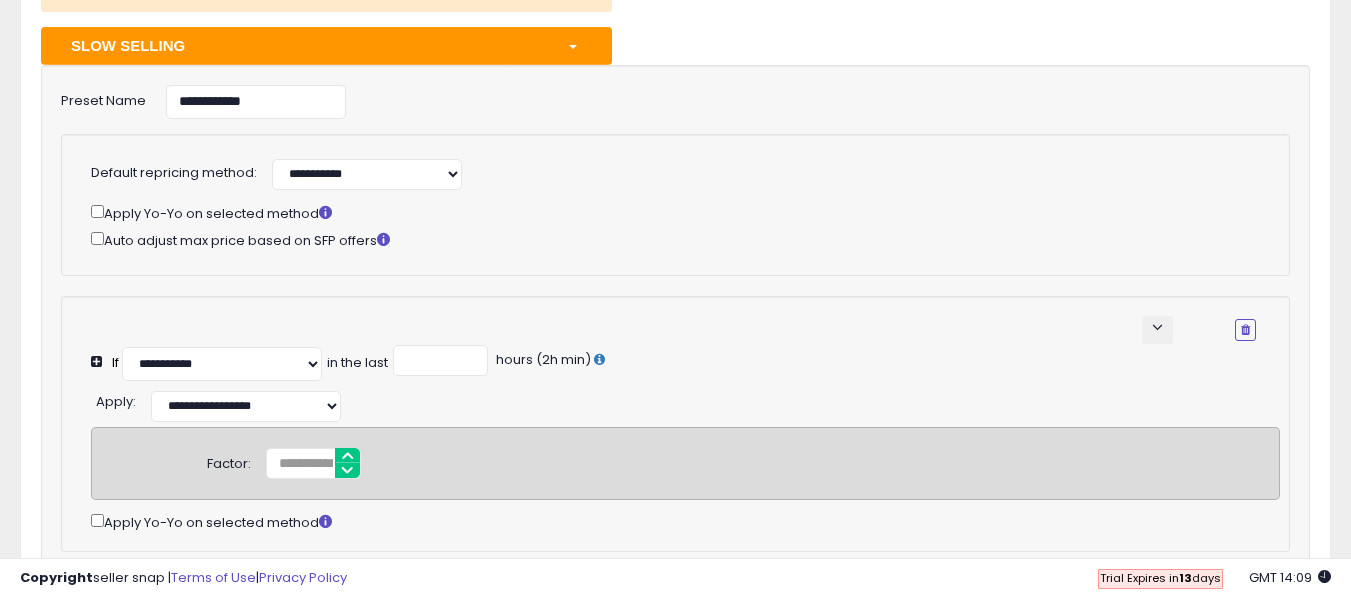 click at bounding box center (574, 45) 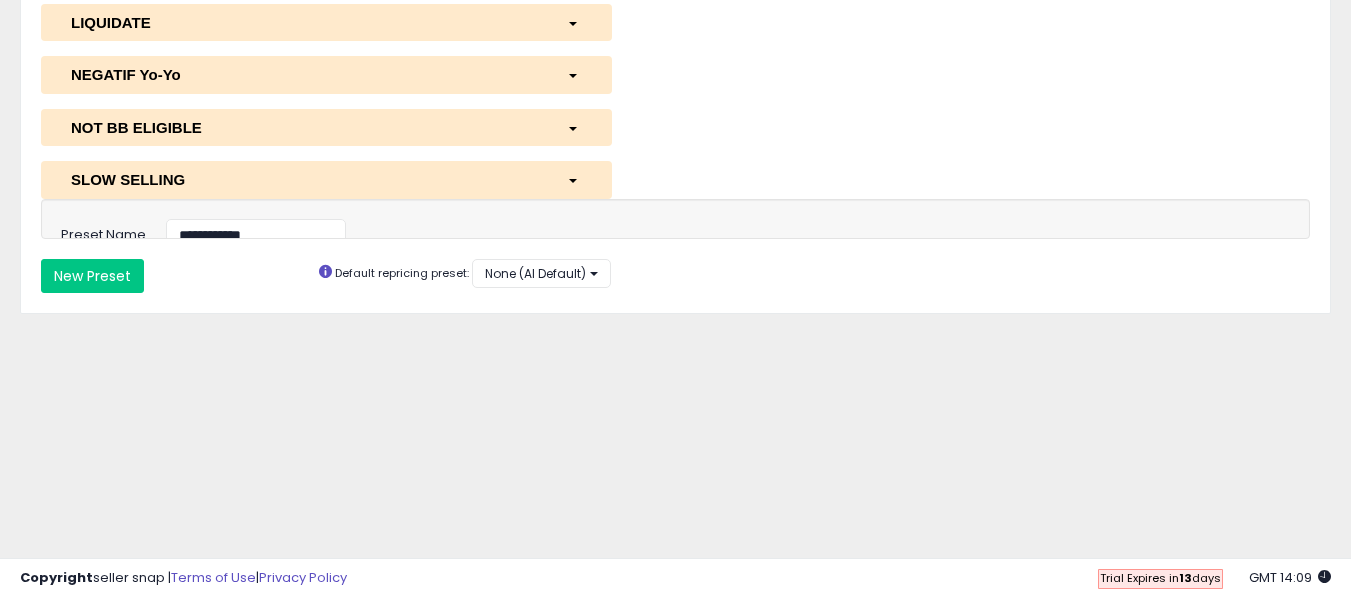 scroll, scrollTop: 366, scrollLeft: 0, axis: vertical 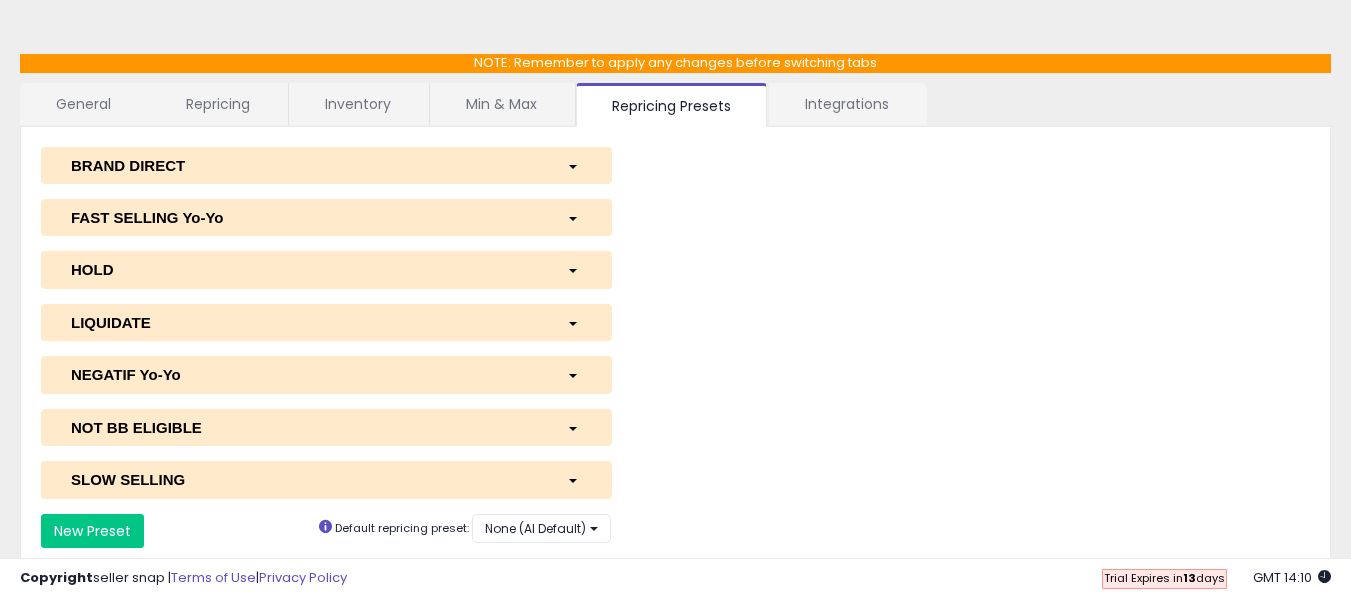 click on "FAST SELLING Yo-Yo" at bounding box center [304, 217] 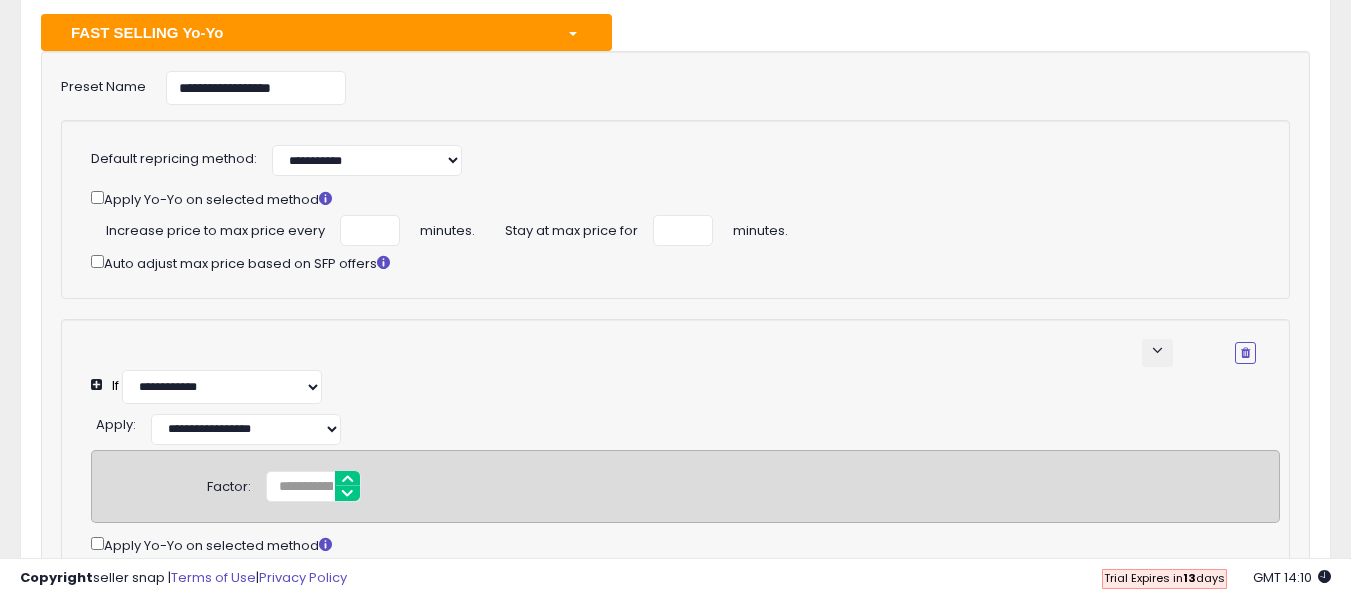 scroll, scrollTop: 266, scrollLeft: 0, axis: vertical 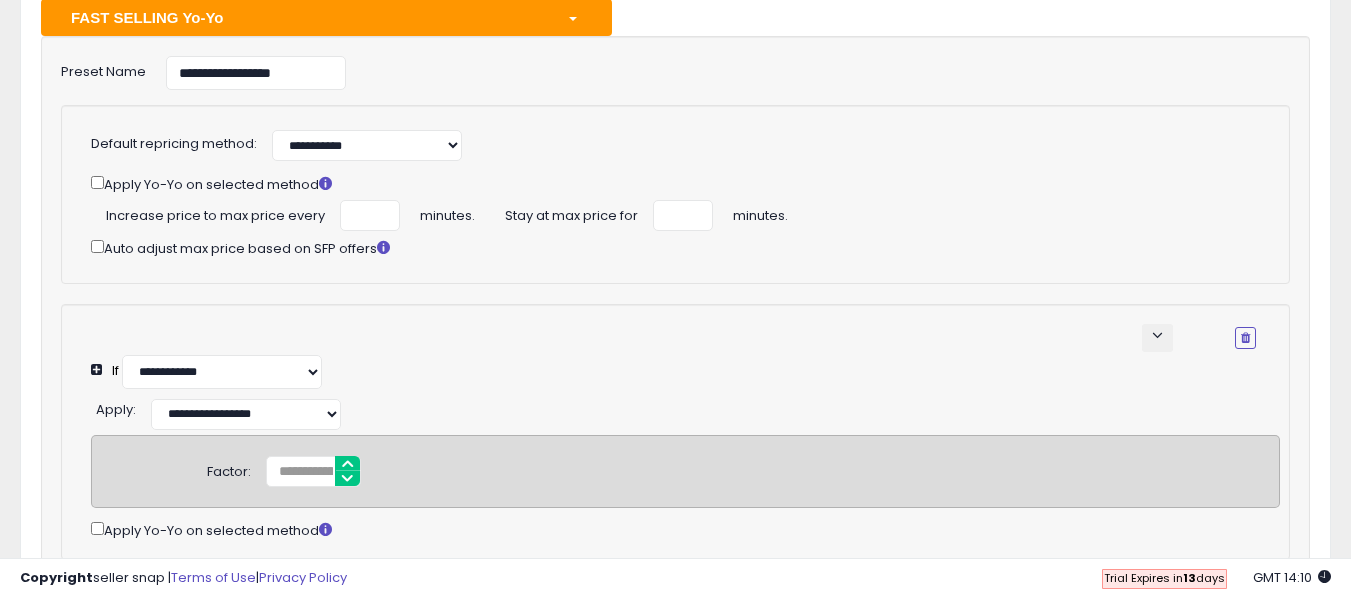 click at bounding box center (574, 17) 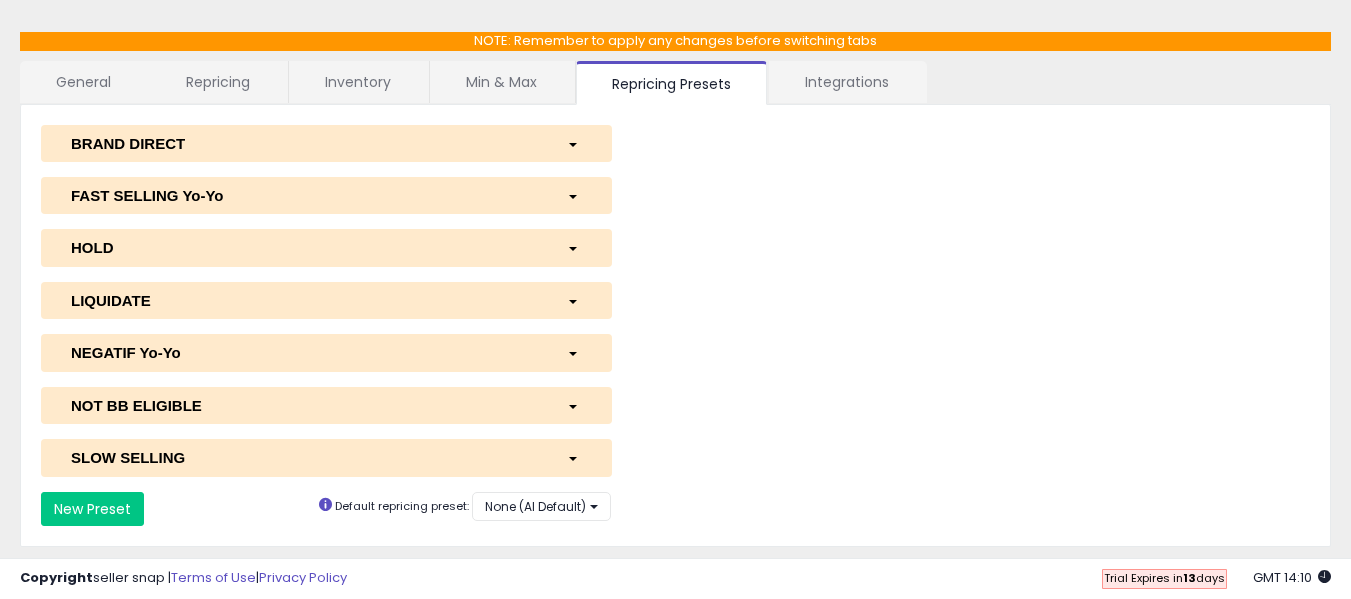 scroll, scrollTop: 66, scrollLeft: 0, axis: vertical 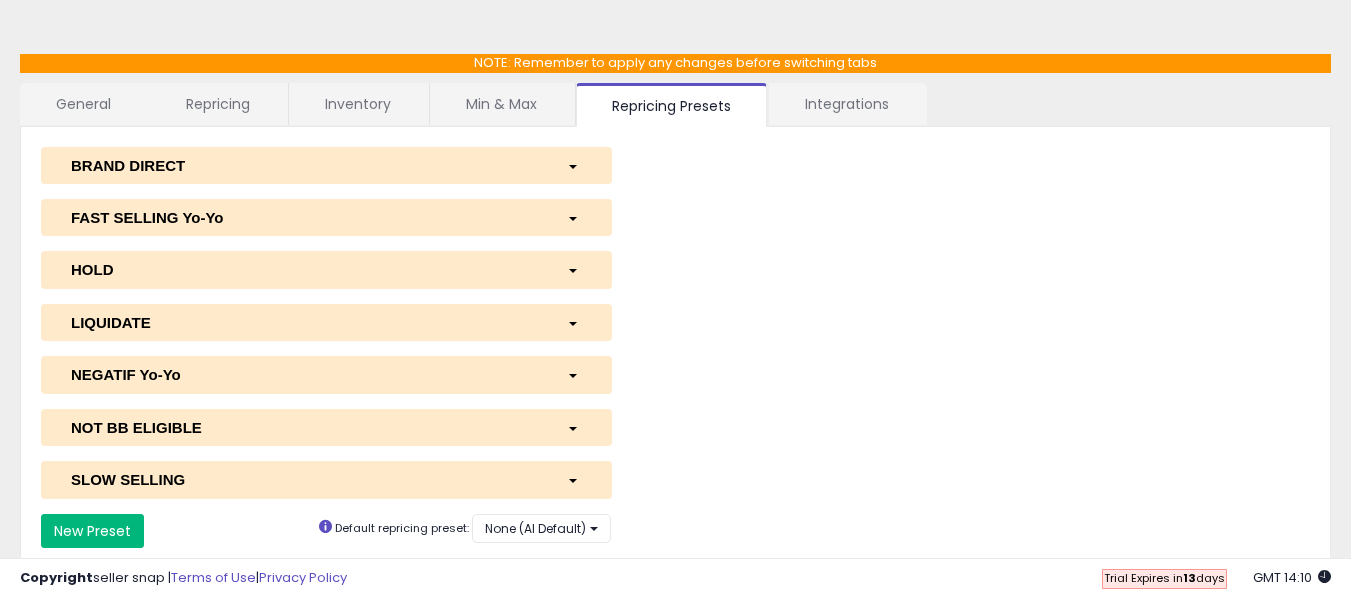 click on "New Preset" at bounding box center (92, 531) 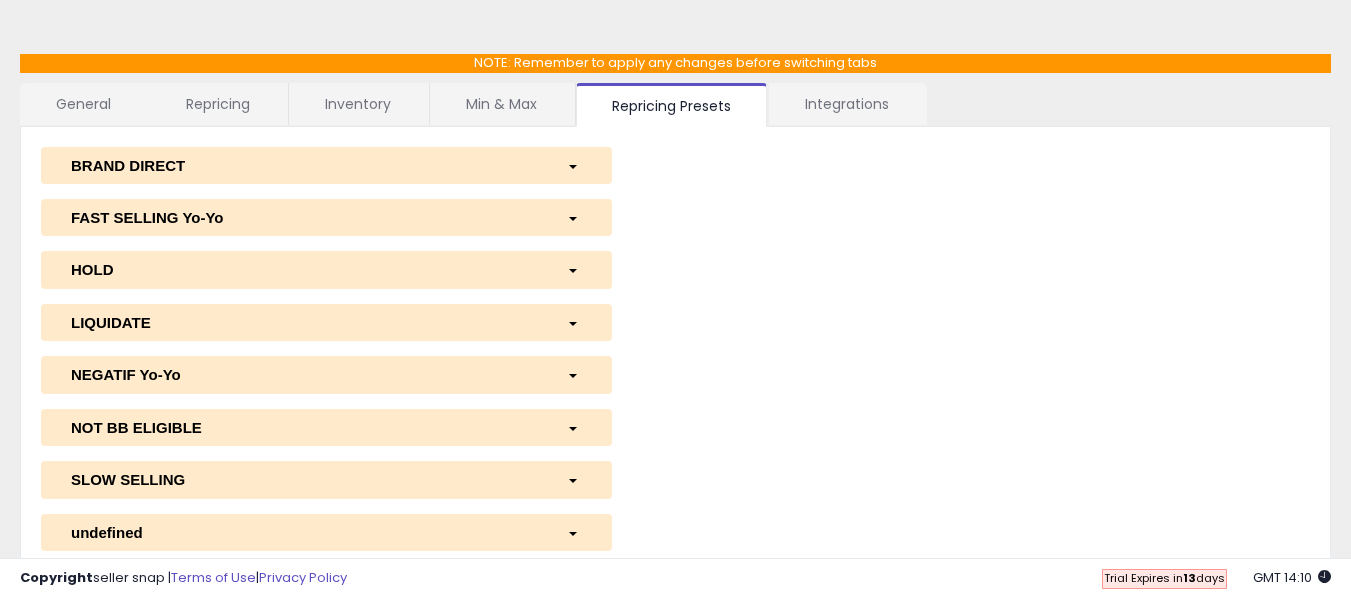 select on "*********" 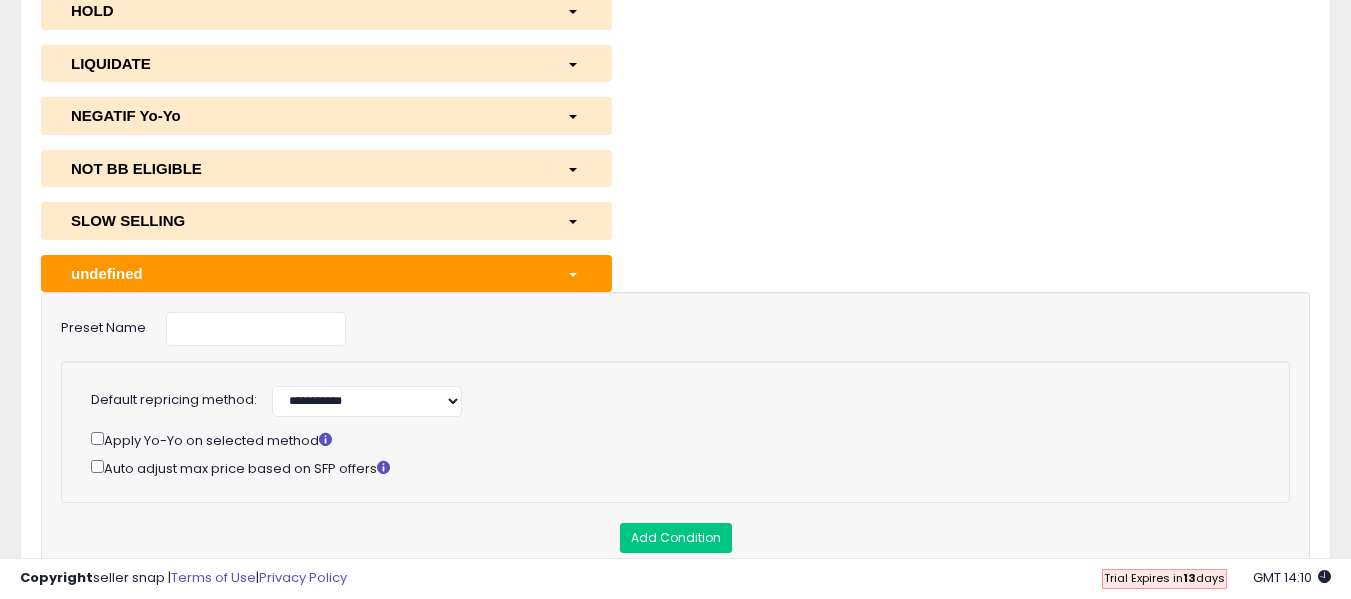 scroll, scrollTop: 366, scrollLeft: 0, axis: vertical 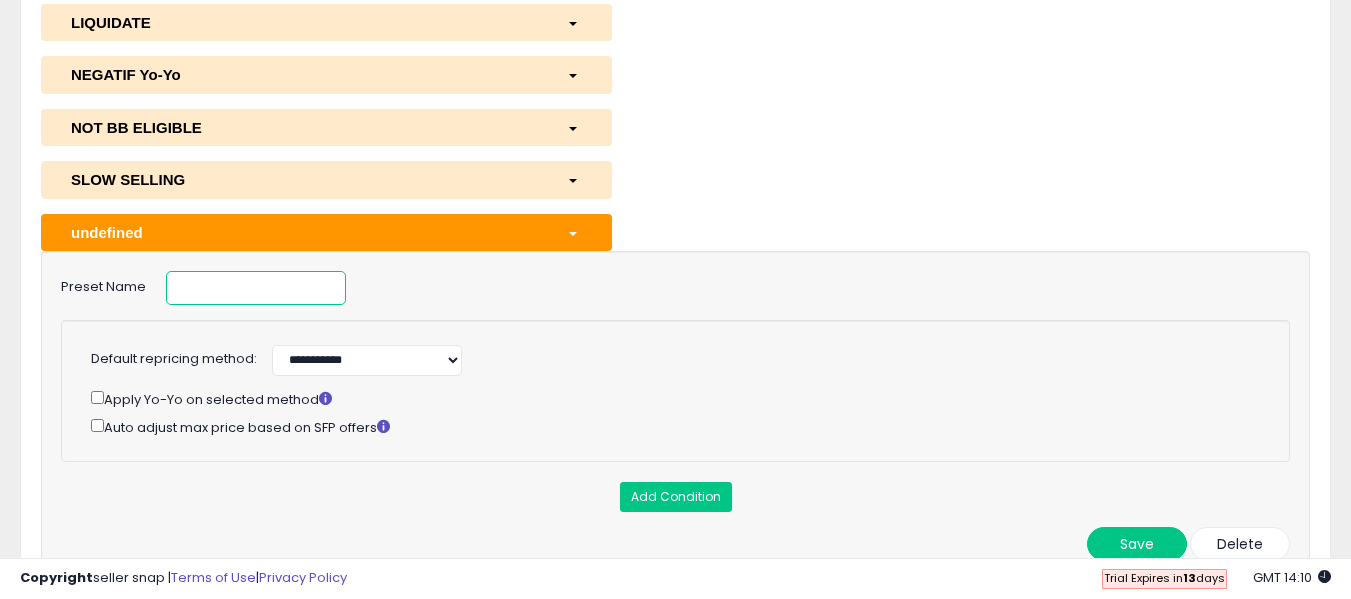 click at bounding box center [256, 288] 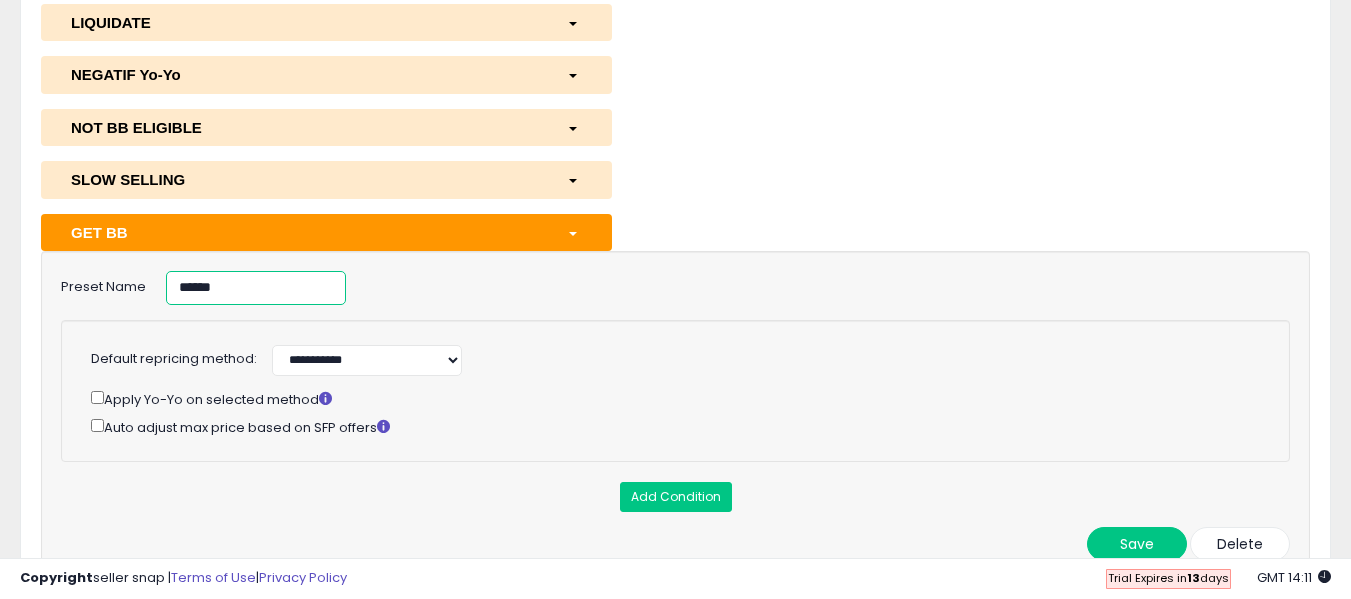 type on "******" 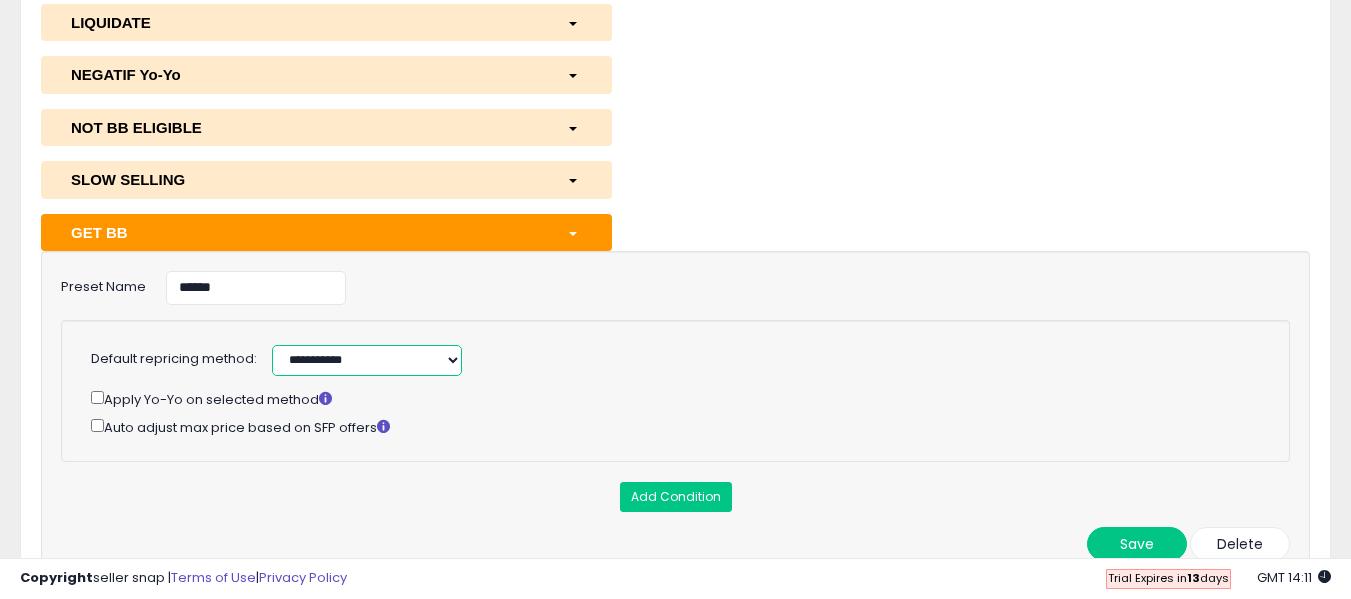 click on "**********" at bounding box center (367, 360) 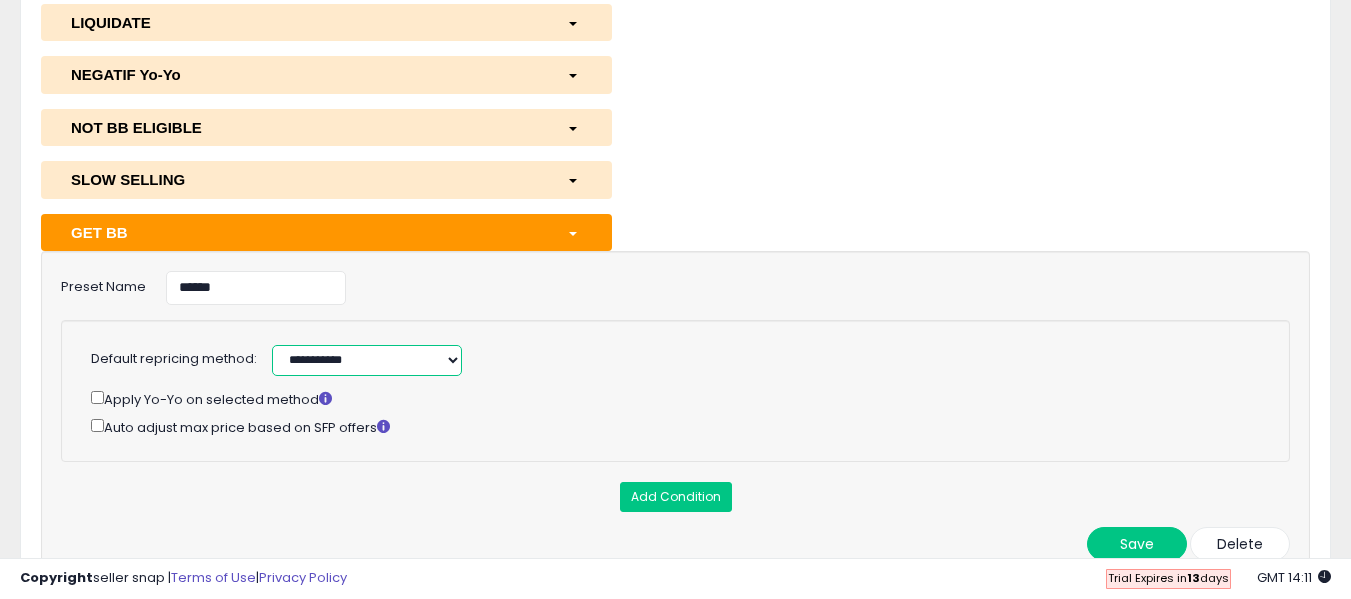 select on "******" 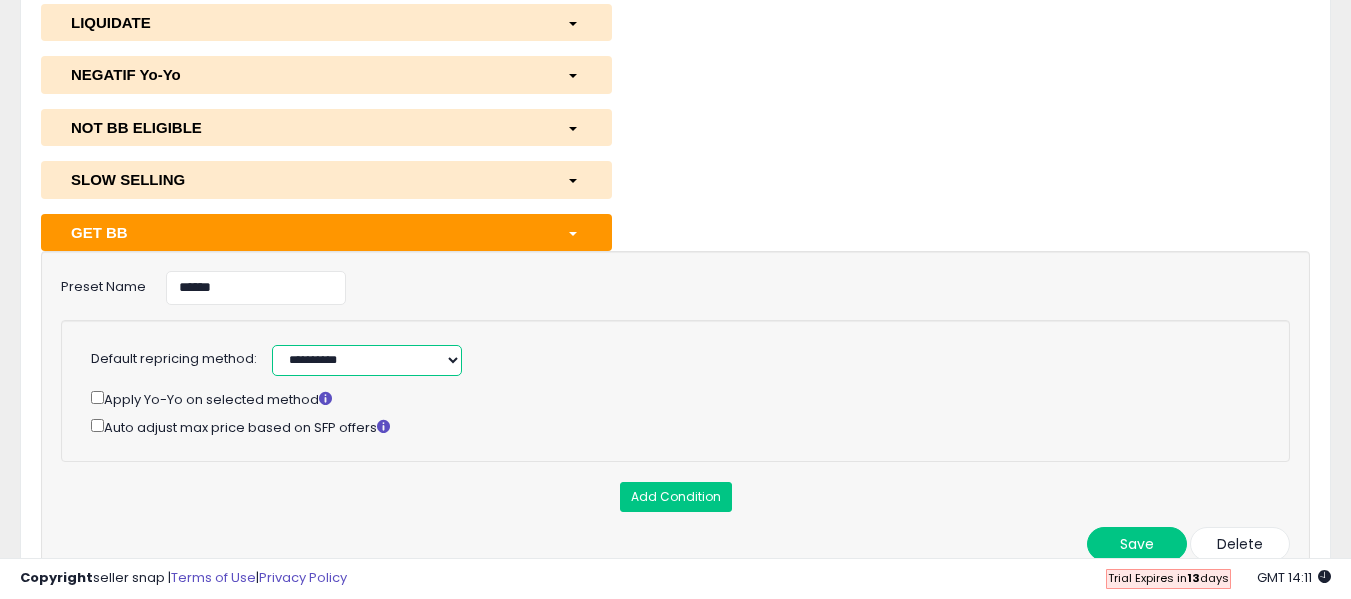 click on "**********" at bounding box center [367, 360] 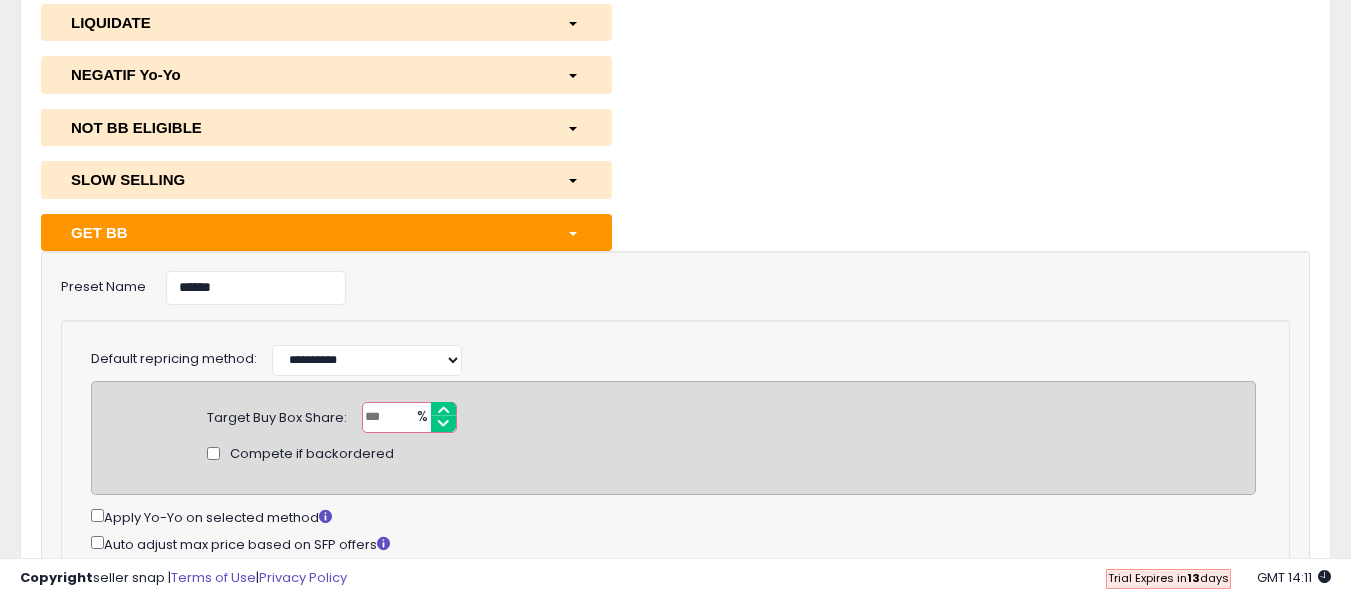click at bounding box center [409, 417] 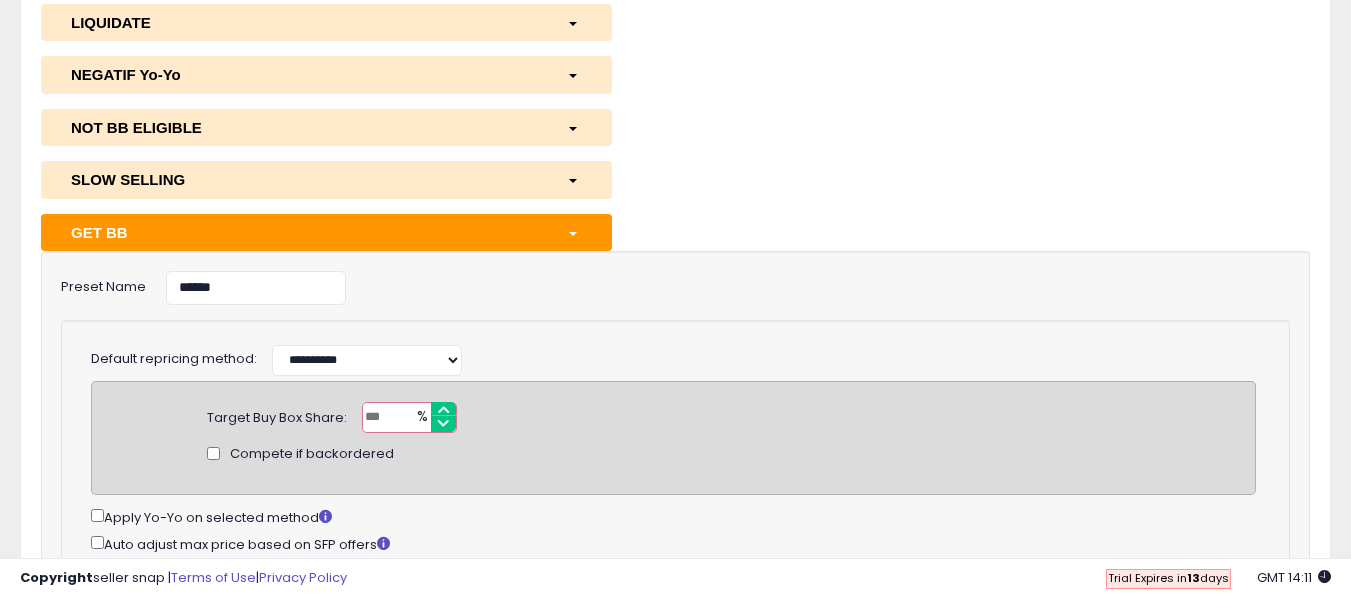 type on "**" 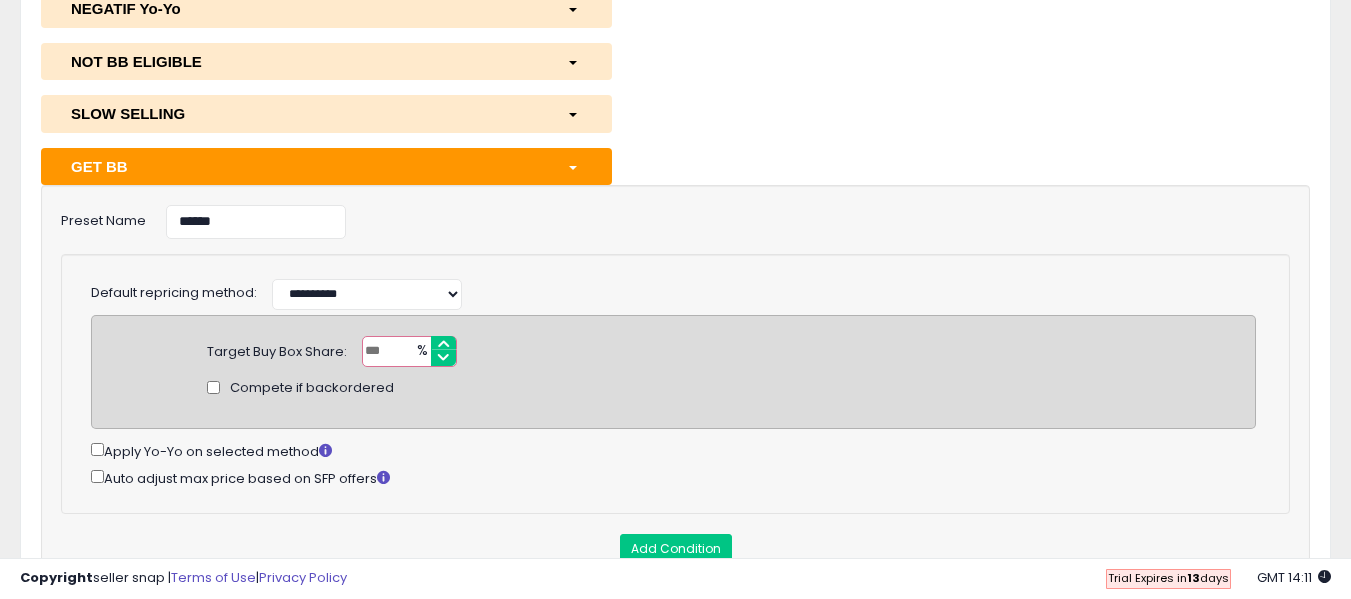scroll, scrollTop: 566, scrollLeft: 0, axis: vertical 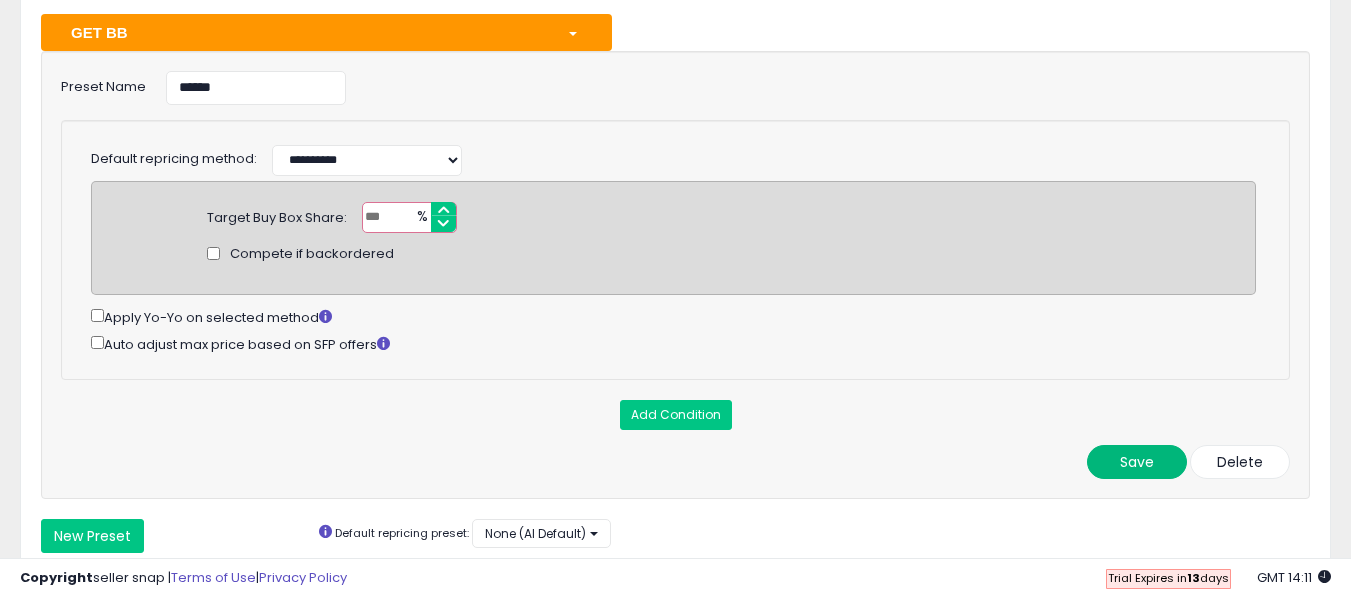 click on "Save" at bounding box center [1137, 462] 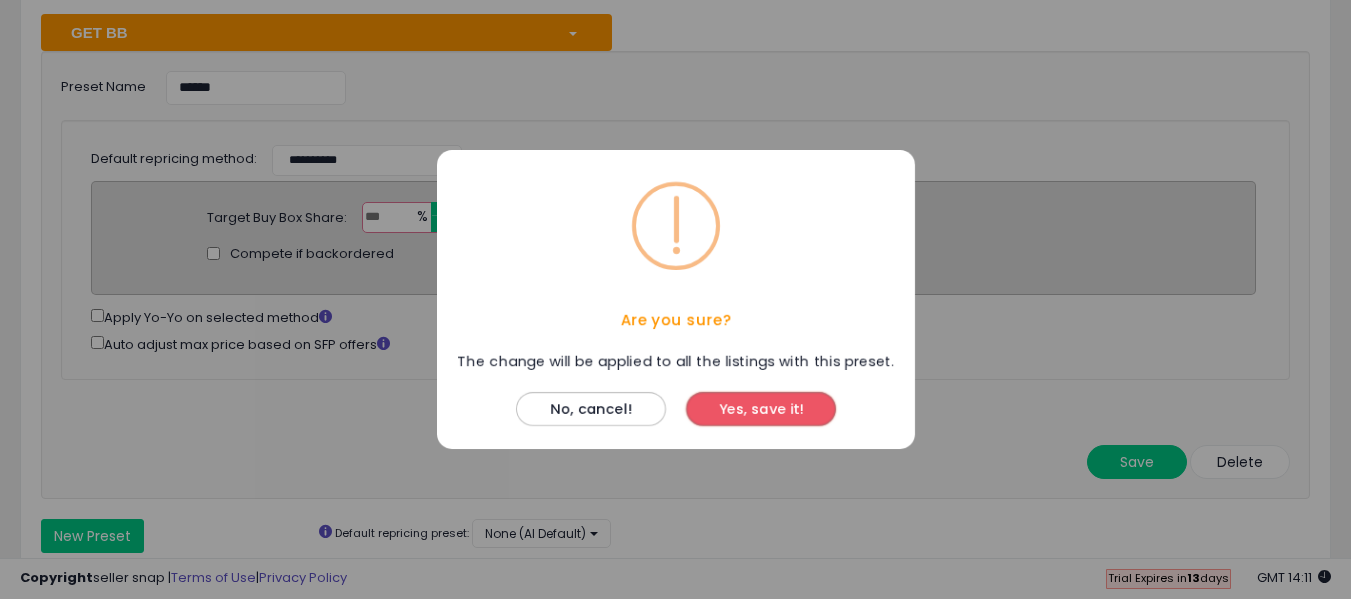 click on "Yes, save it!" at bounding box center (761, 409) 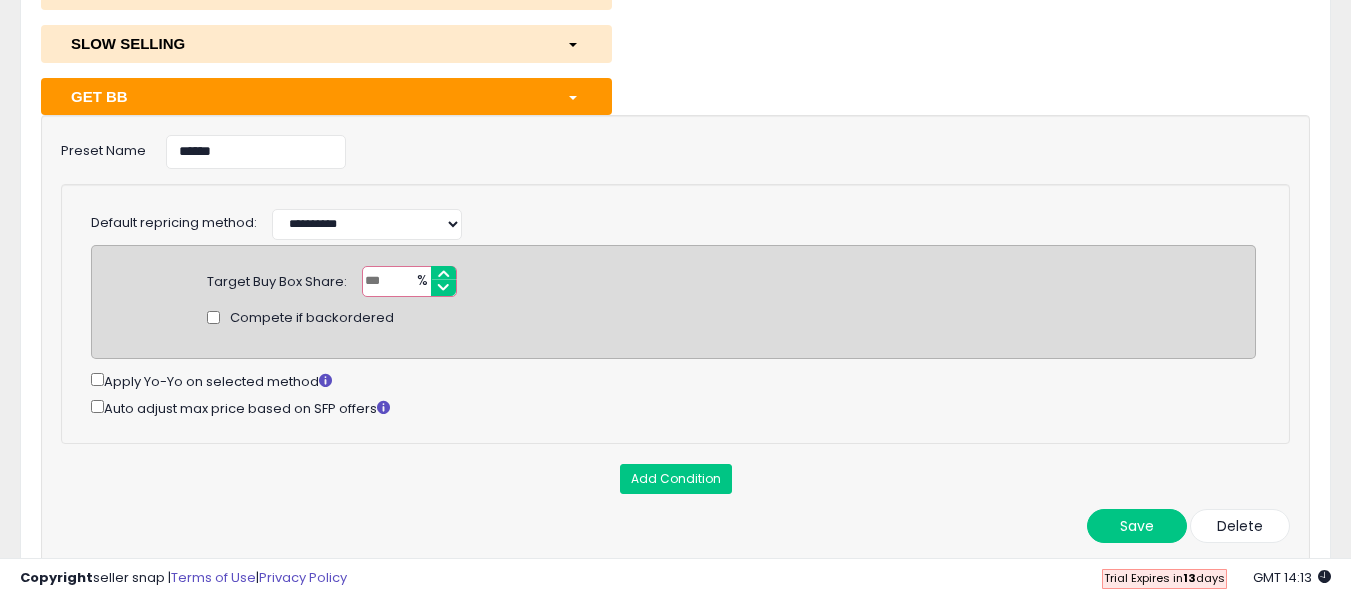 scroll, scrollTop: 466, scrollLeft: 0, axis: vertical 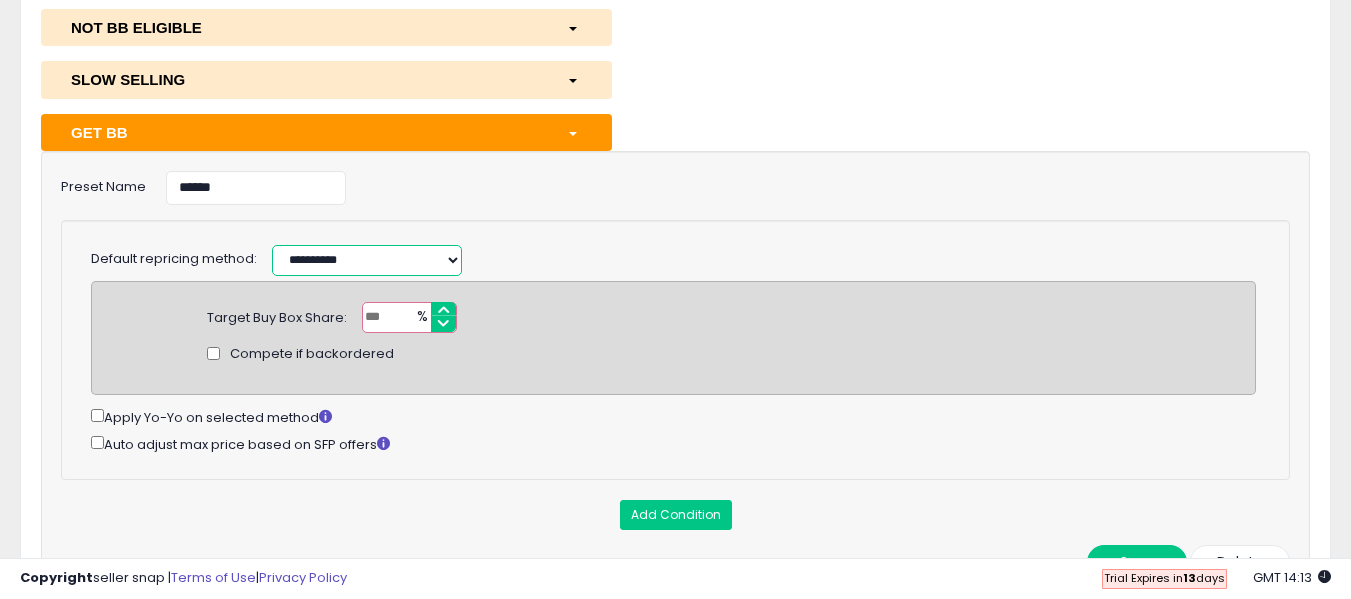 click on "**********" at bounding box center (367, 260) 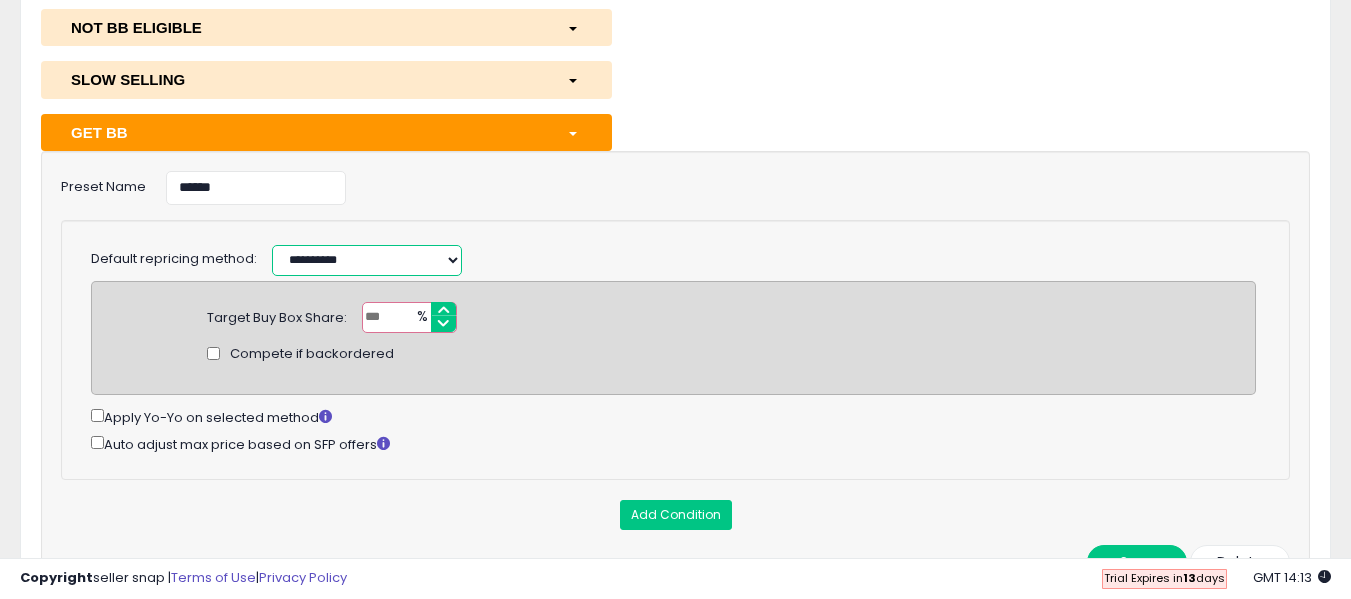 select on "*********" 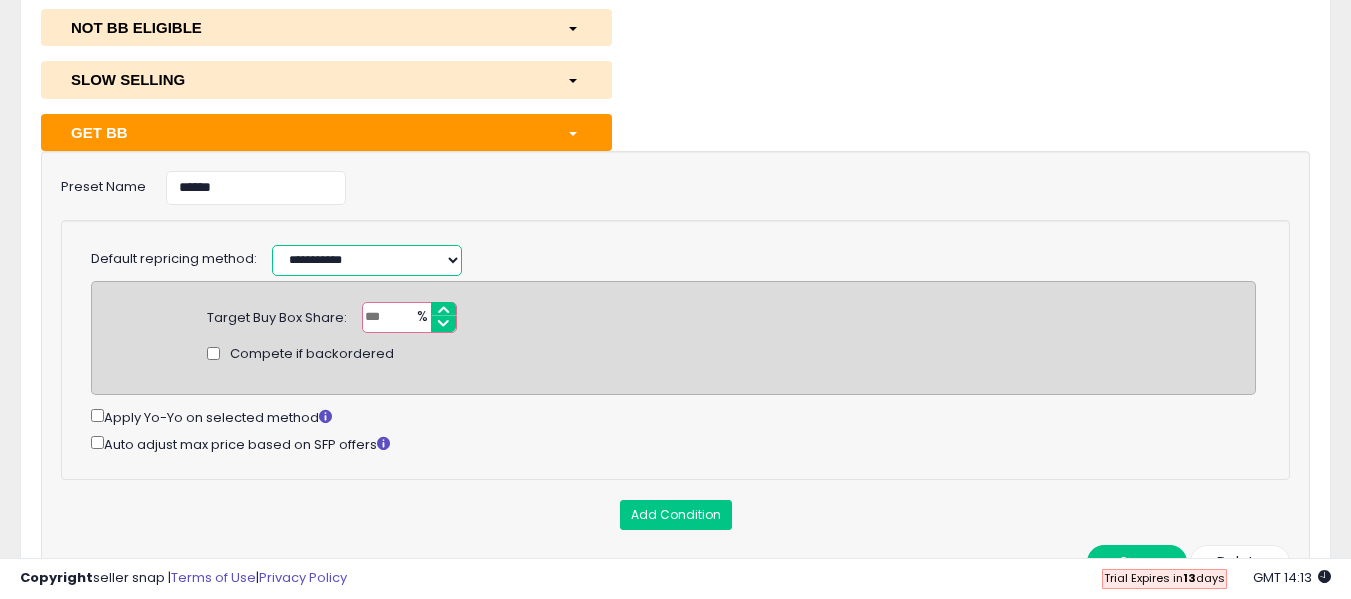 click on "**********" at bounding box center [367, 260] 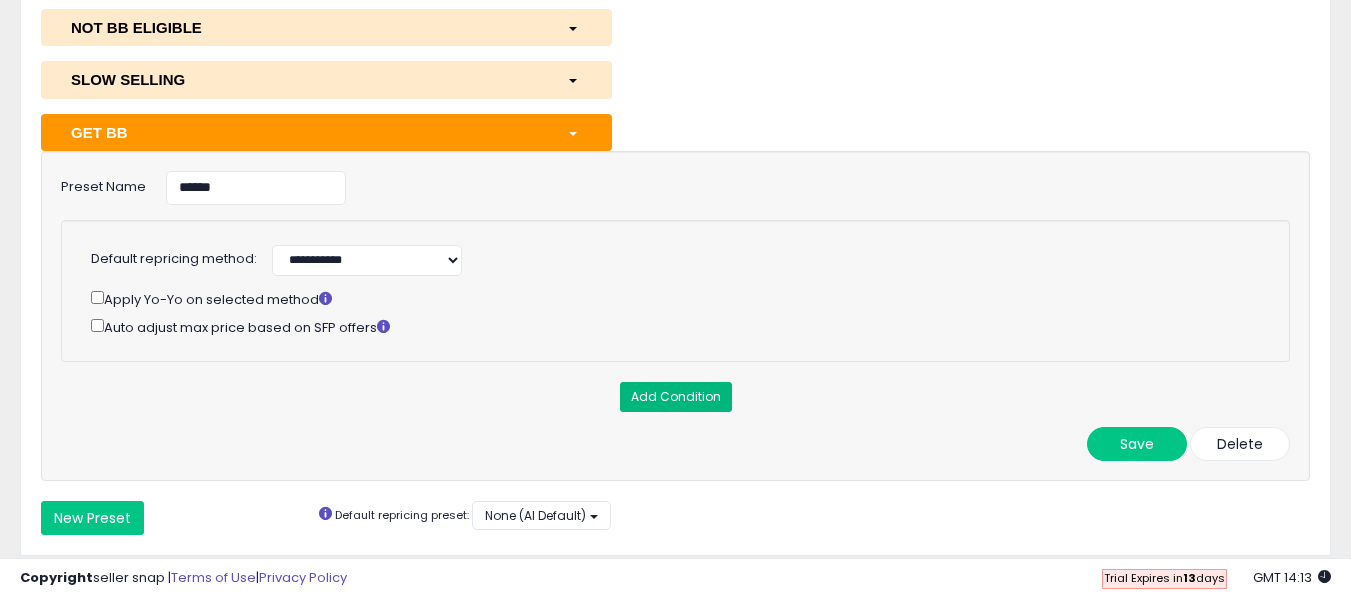 click on "Add Condition" at bounding box center [676, 397] 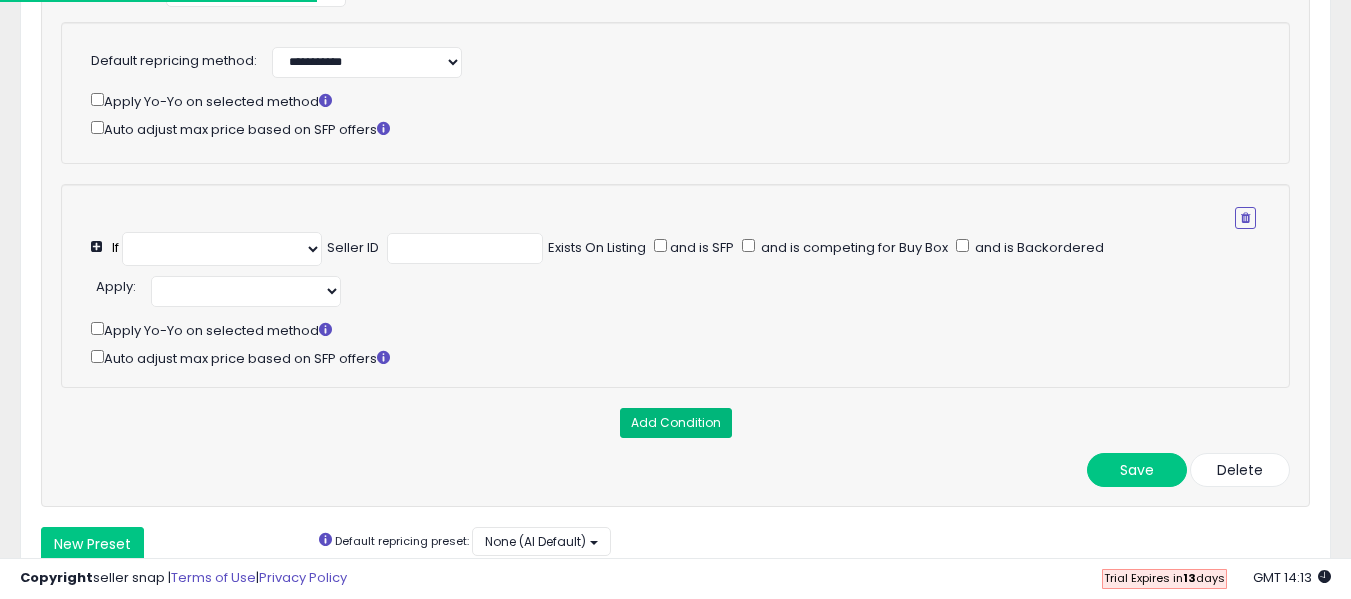 scroll, scrollTop: 666, scrollLeft: 0, axis: vertical 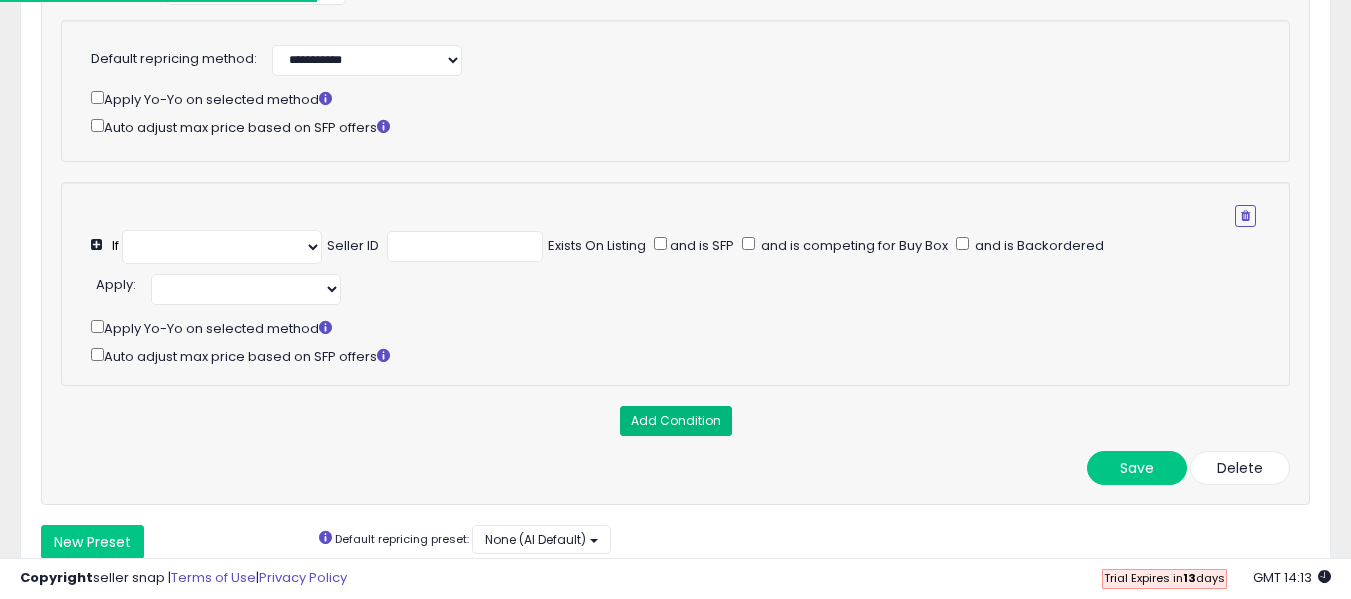 select on "**********" 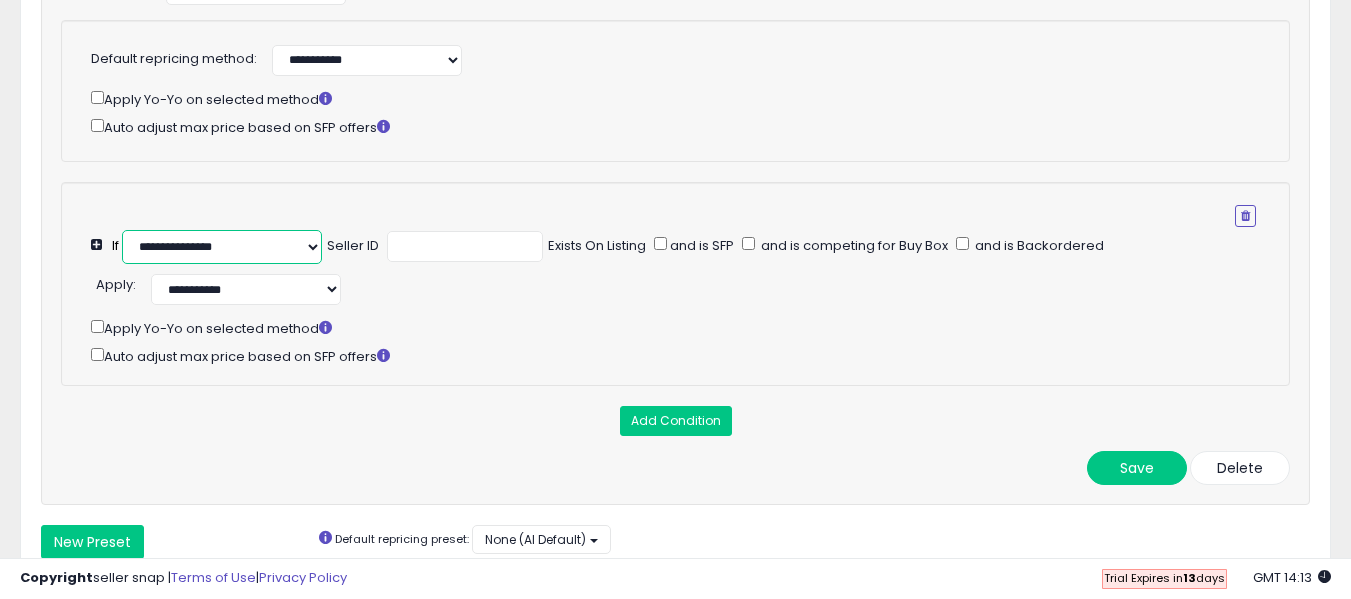 click on "**********" at bounding box center [222, 247] 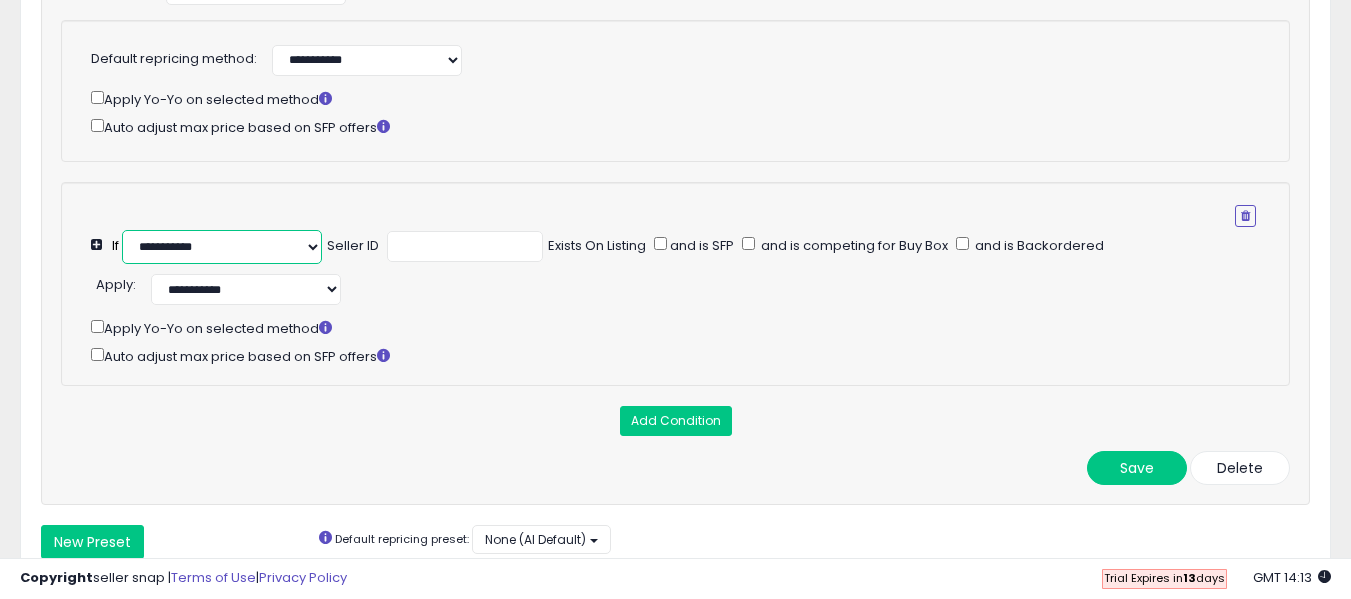click on "**********" at bounding box center [222, 247] 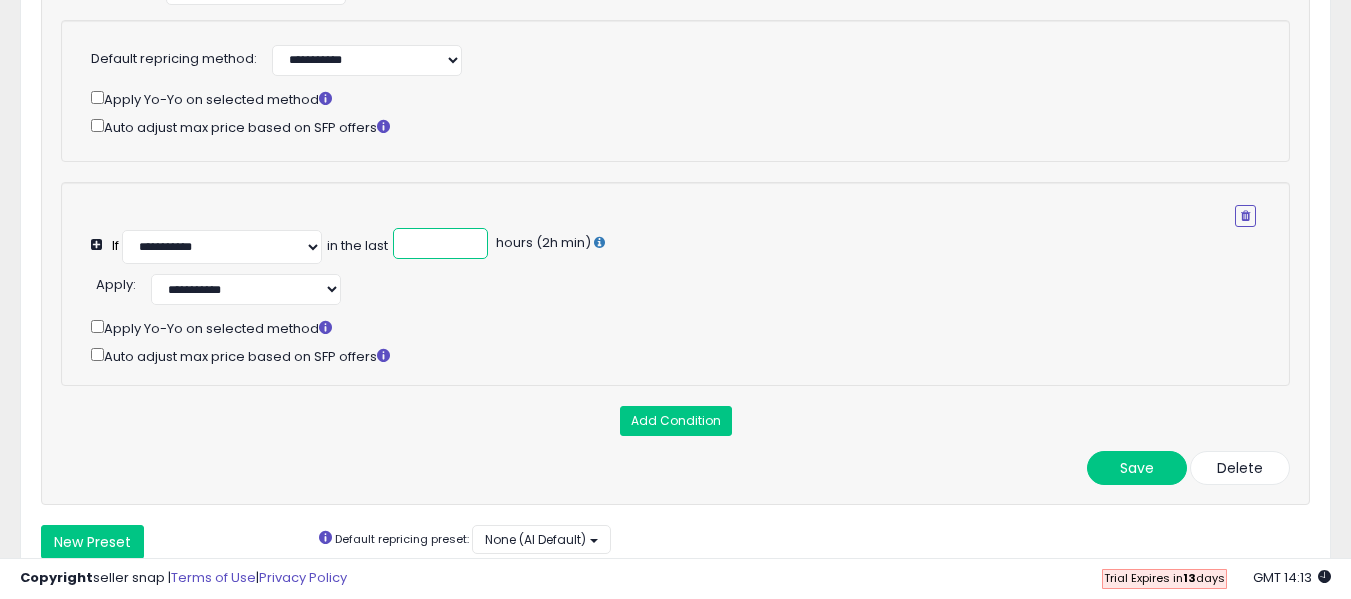 click at bounding box center [440, 243] 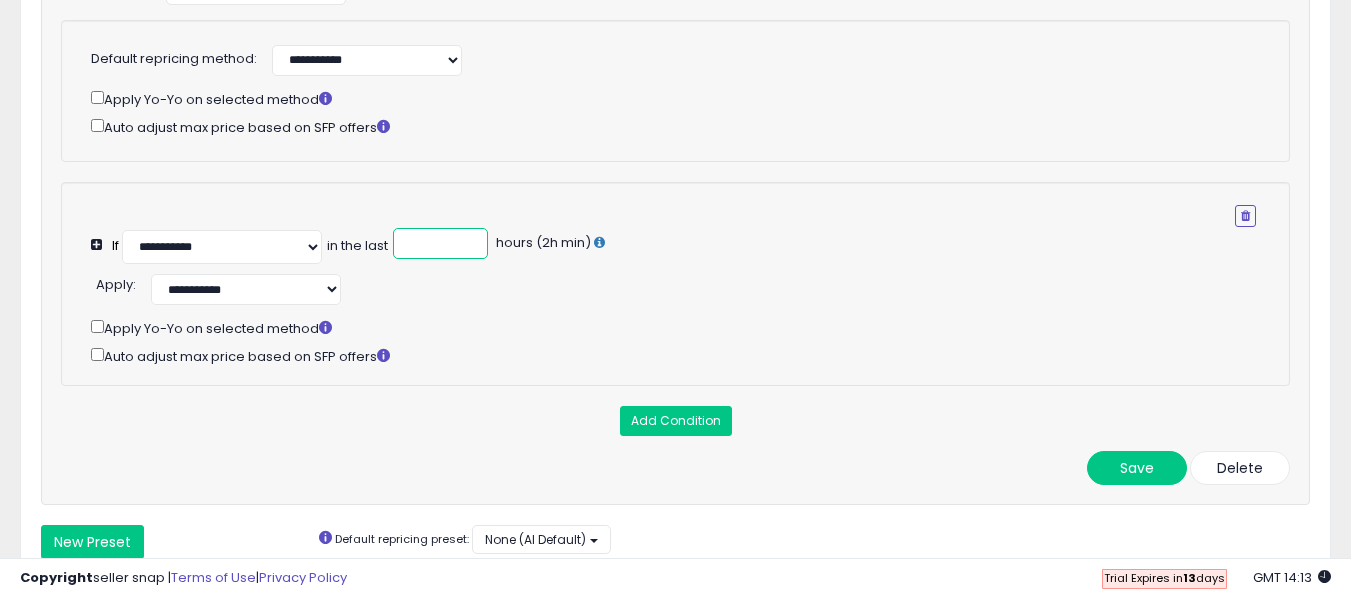 type on "**" 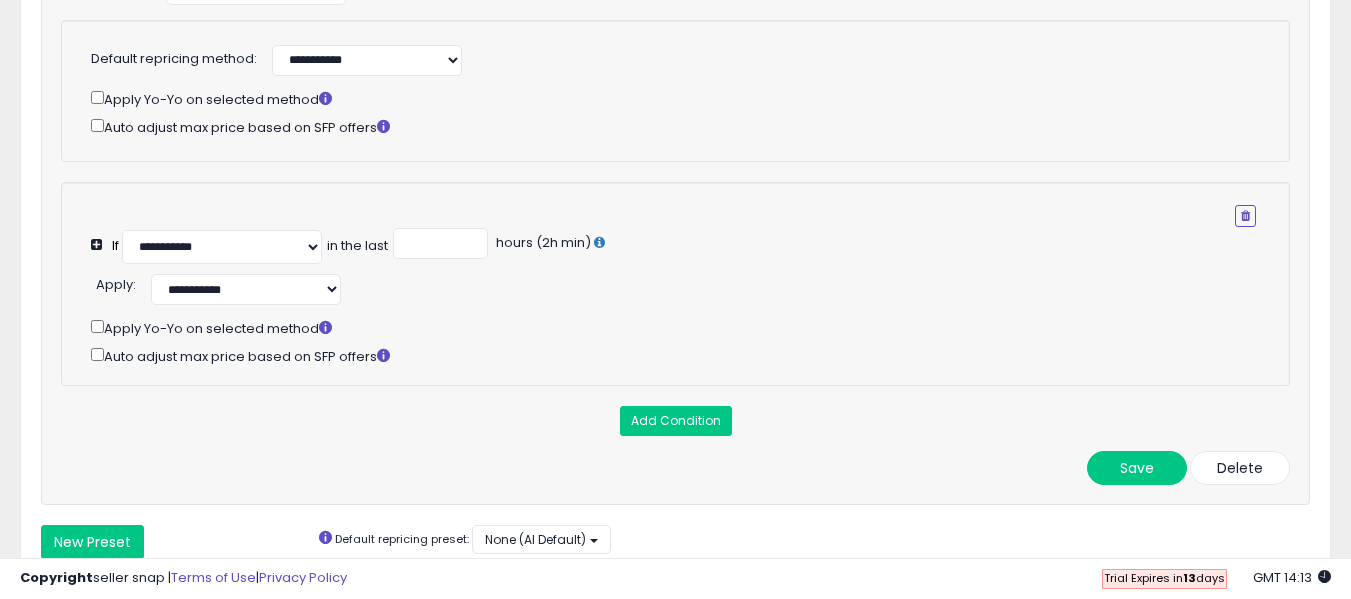 click on "**********" at bounding box center (673, 233) 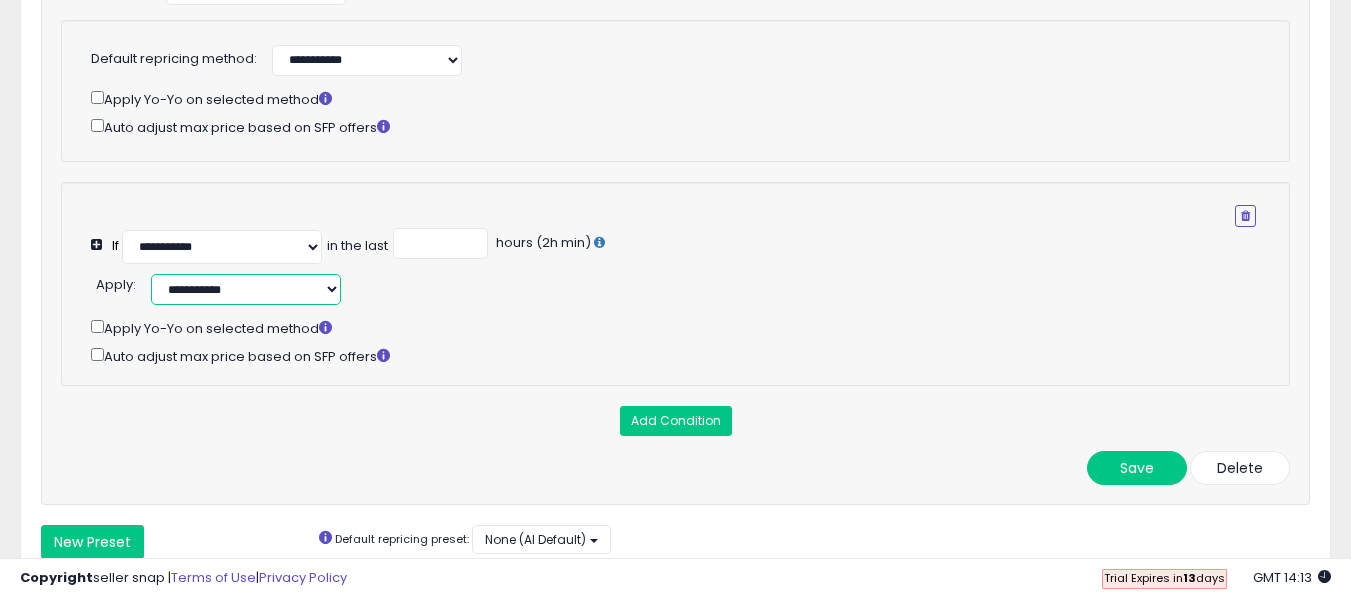 click on "**********" at bounding box center (246, 289) 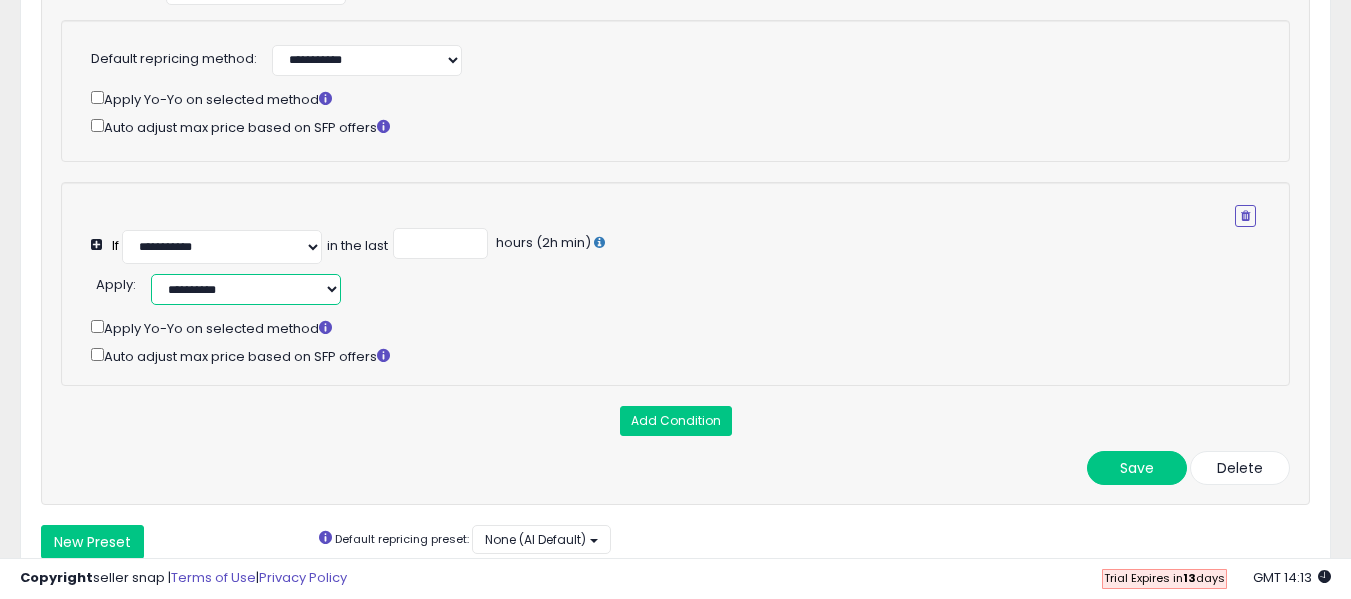 click on "**********" at bounding box center (246, 289) 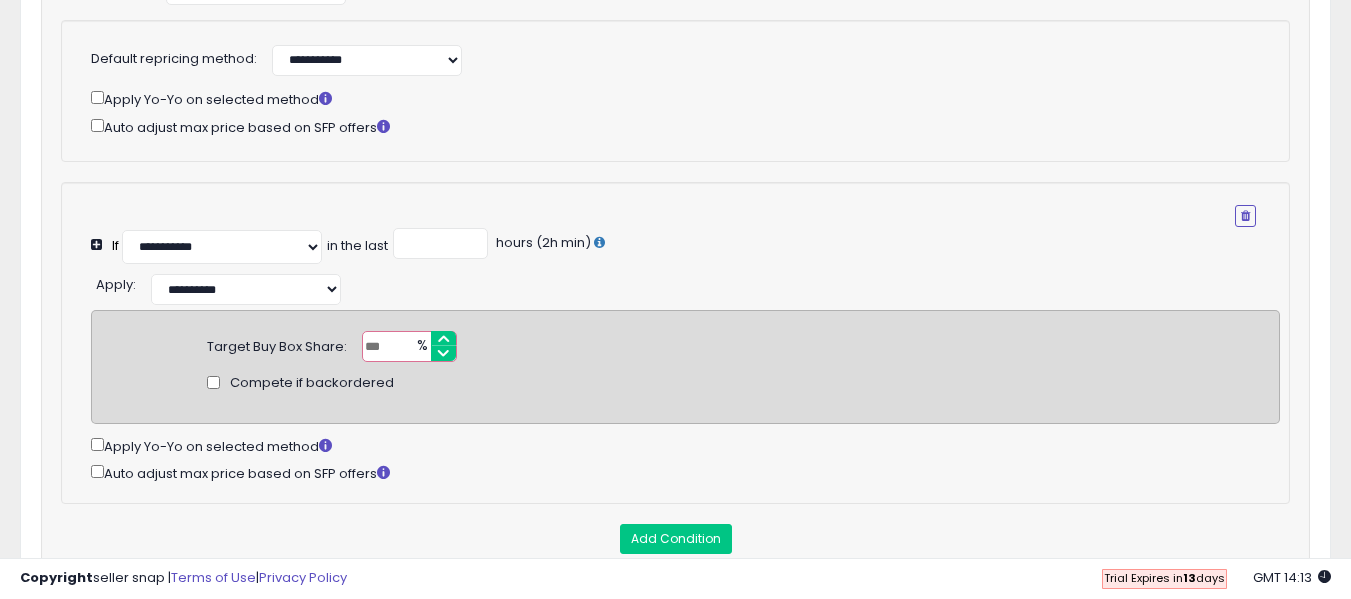 click at bounding box center (409, 346) 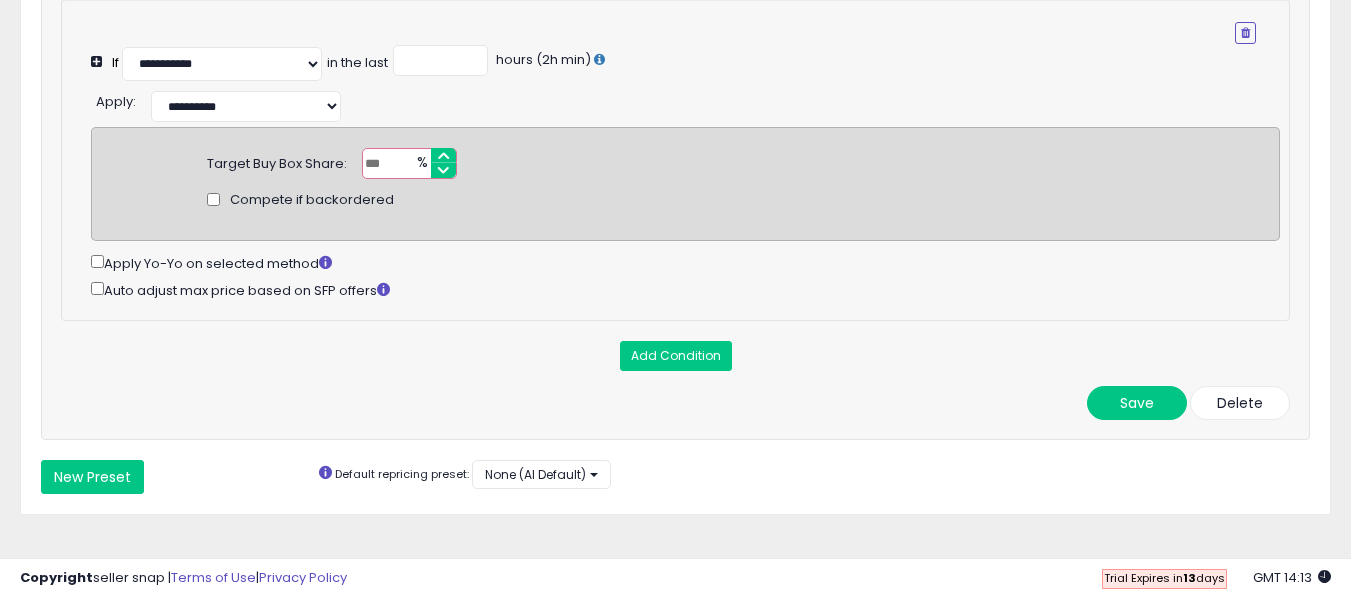 scroll, scrollTop: 866, scrollLeft: 0, axis: vertical 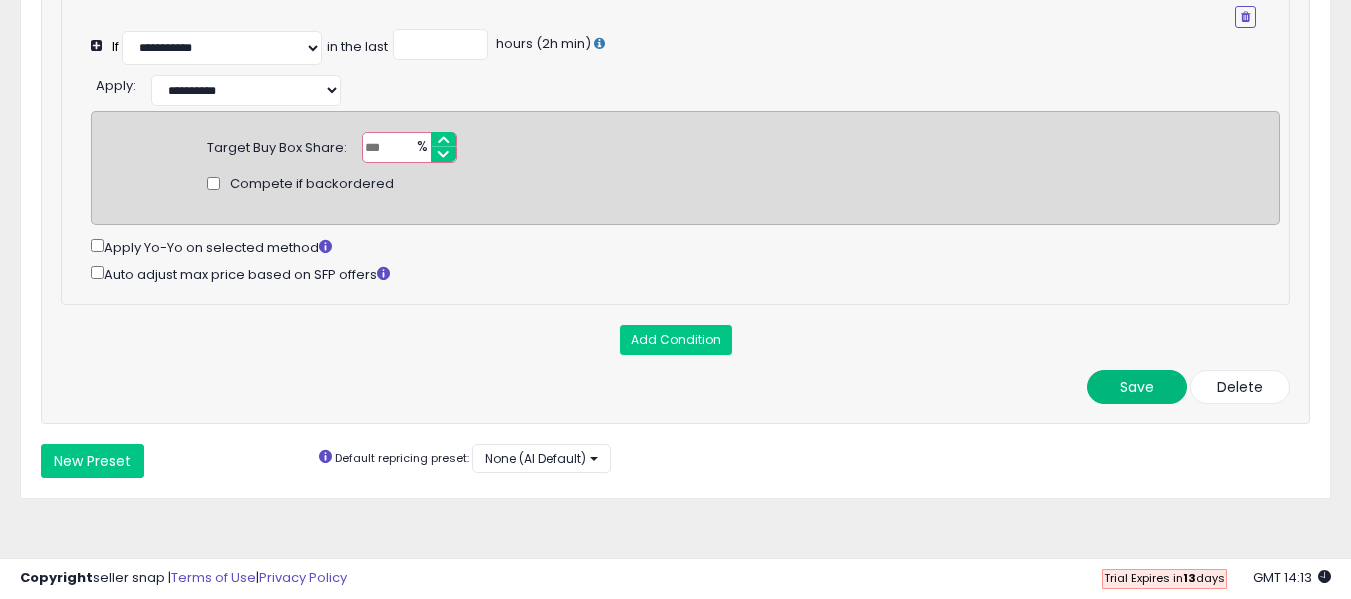 type on "**" 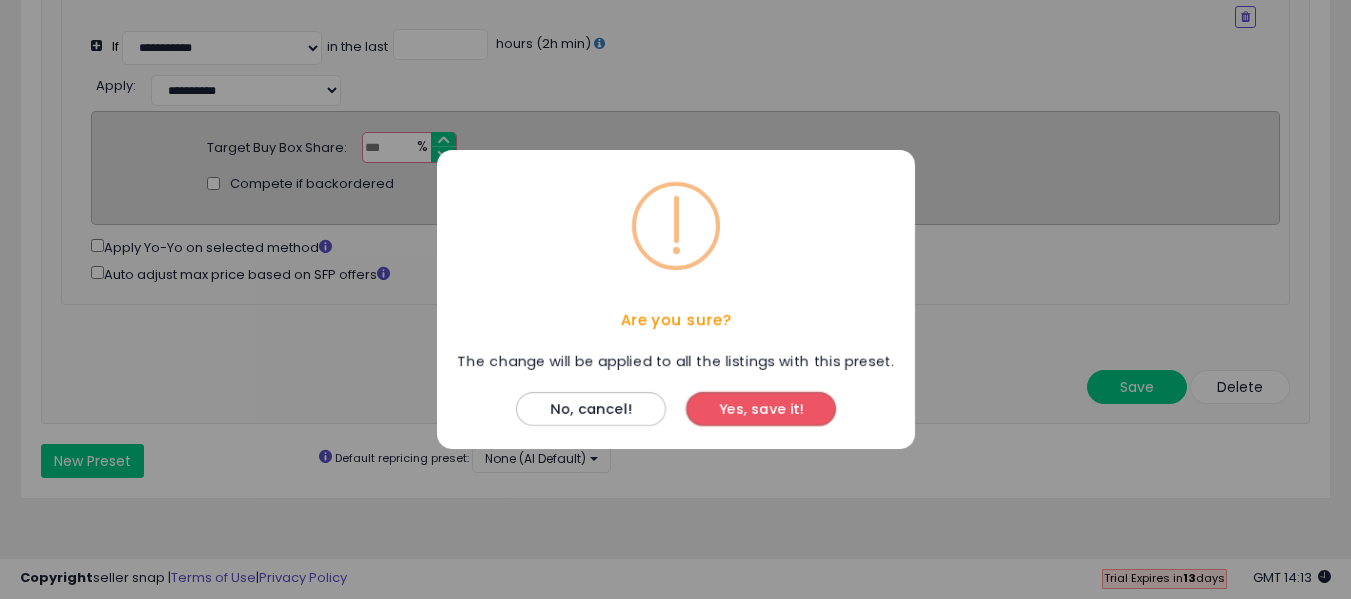 click on "Yes, save it!" at bounding box center (761, 409) 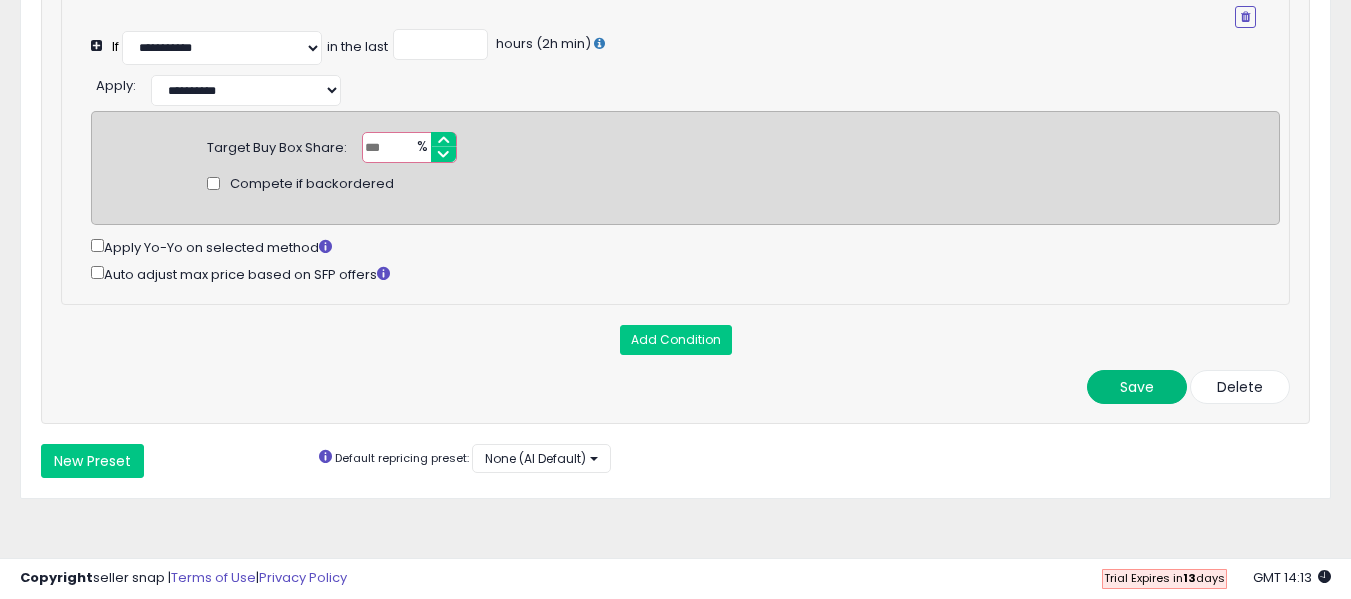 scroll, scrollTop: 866, scrollLeft: 0, axis: vertical 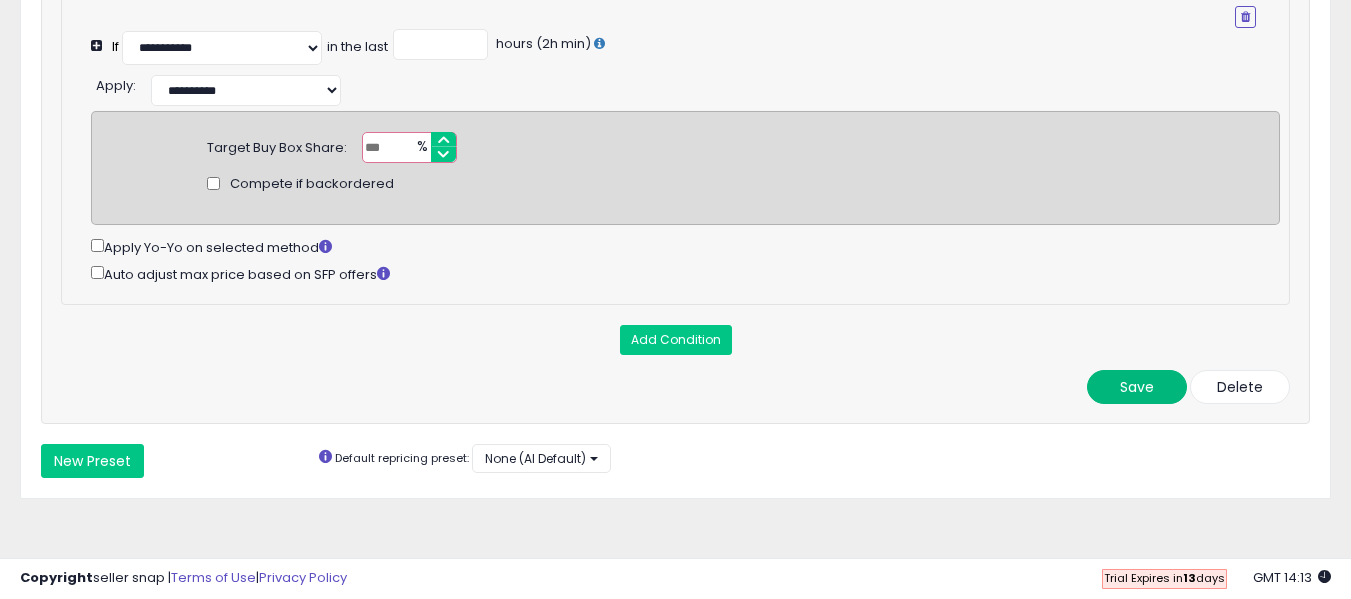 click on "Save" at bounding box center [1137, 387] 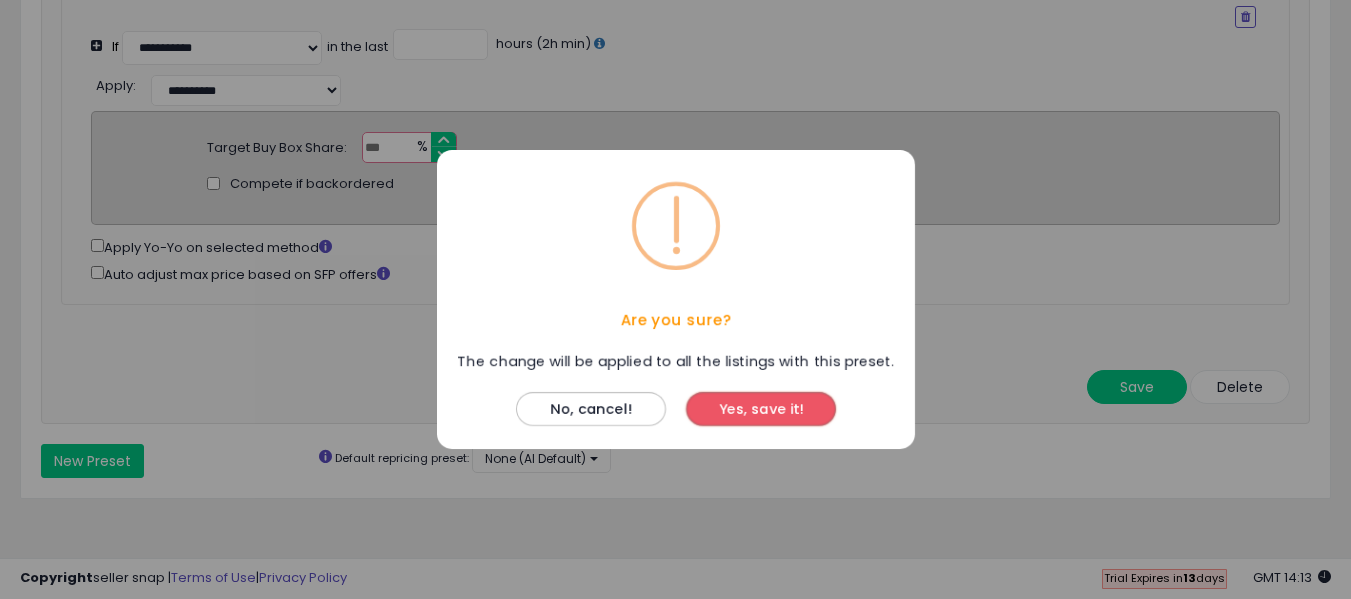 click on "Yes, save it!" at bounding box center [761, 409] 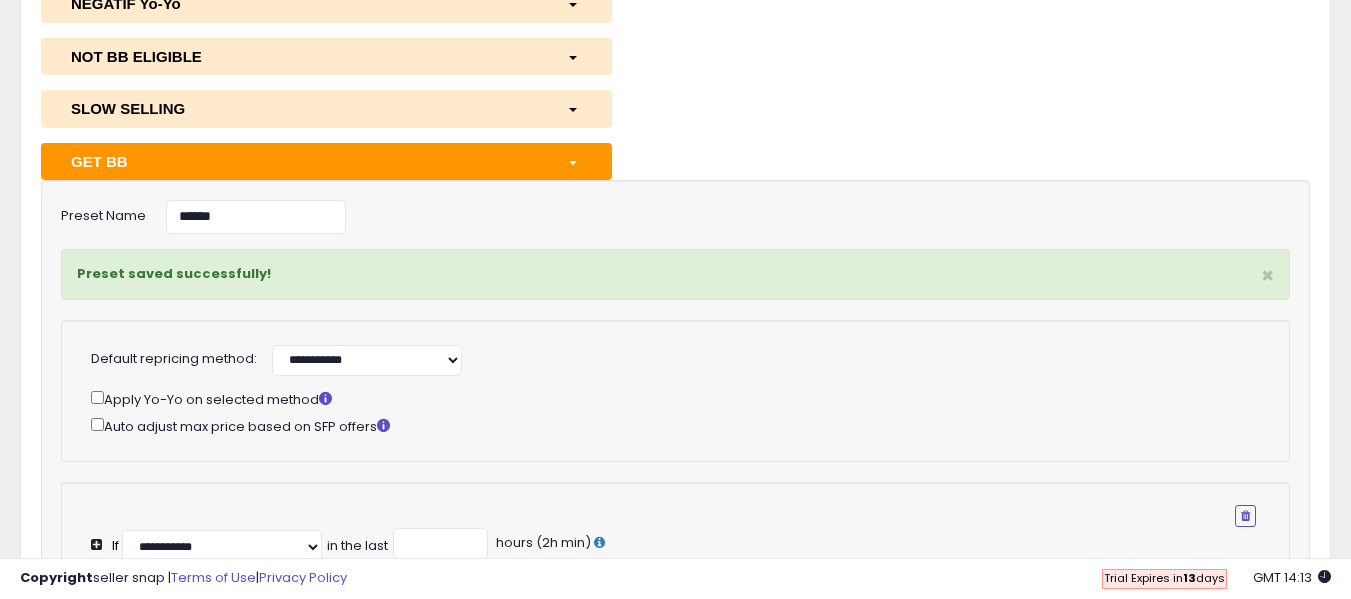 click on "GET BB" at bounding box center [304, 161] 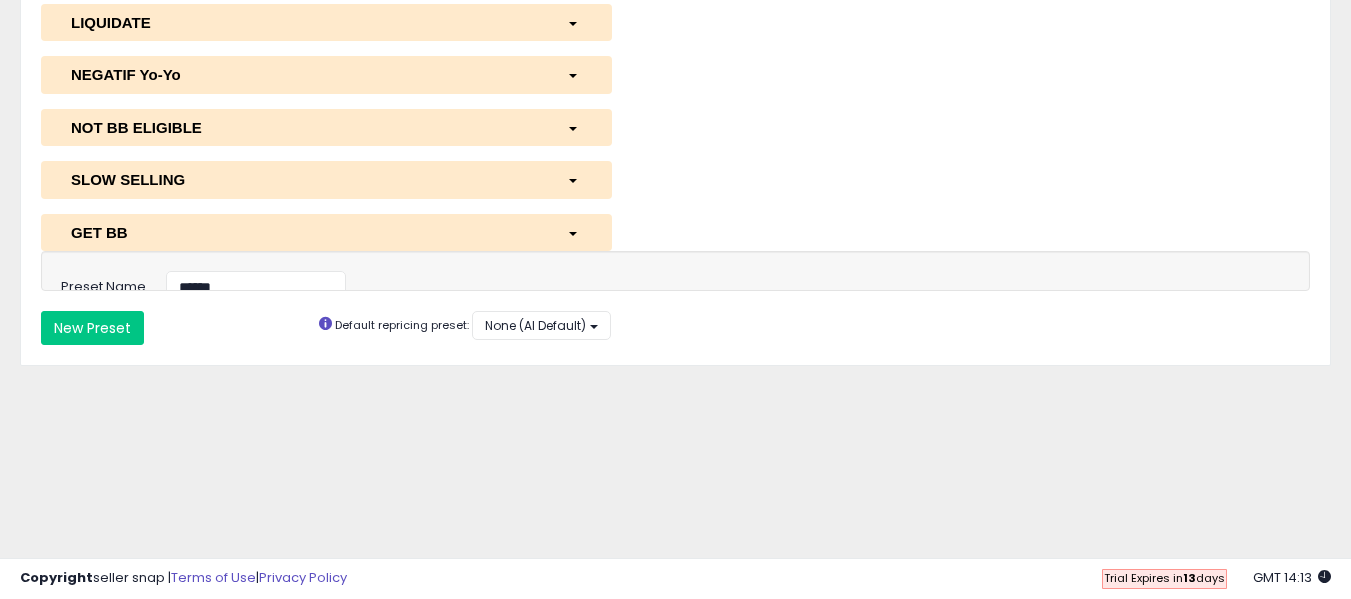 scroll, scrollTop: 366, scrollLeft: 0, axis: vertical 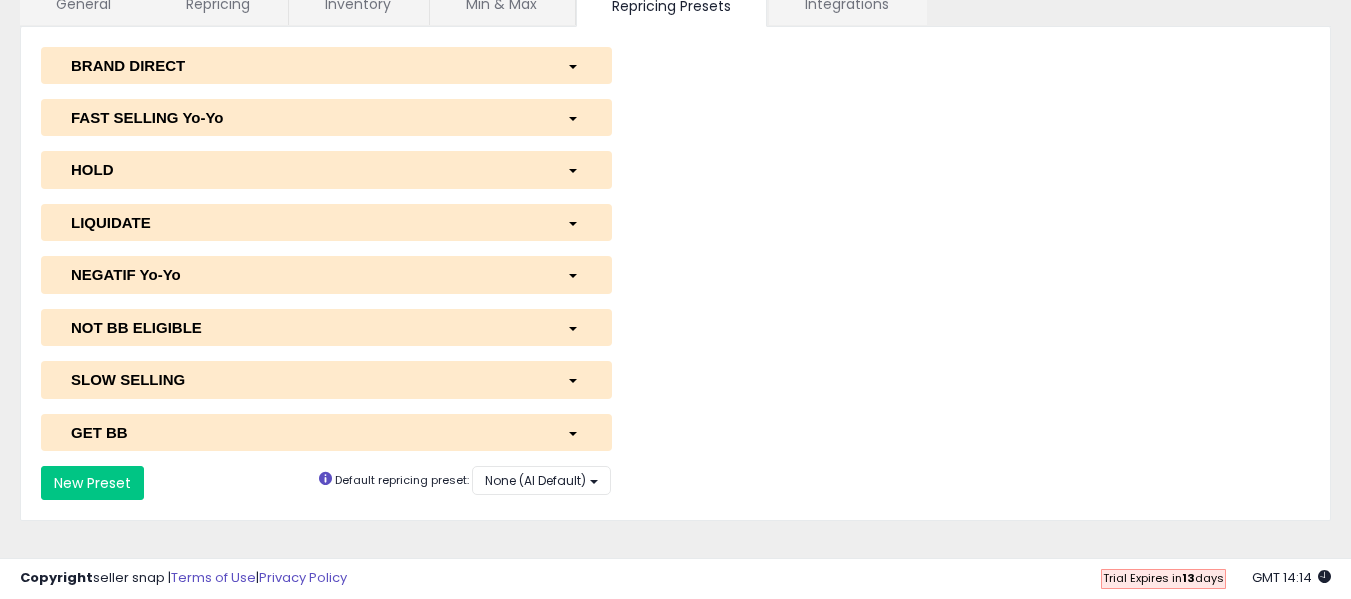 click on "NEGATIF Yo-Yo" at bounding box center [304, 274] 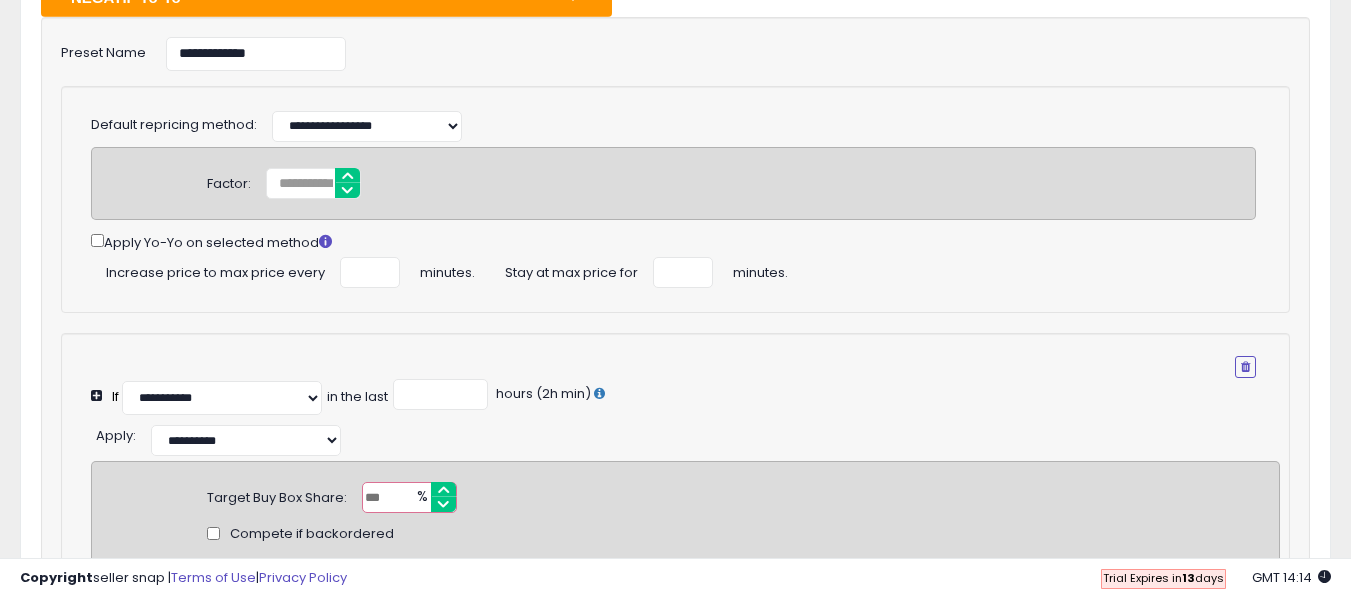 scroll, scrollTop: 466, scrollLeft: 0, axis: vertical 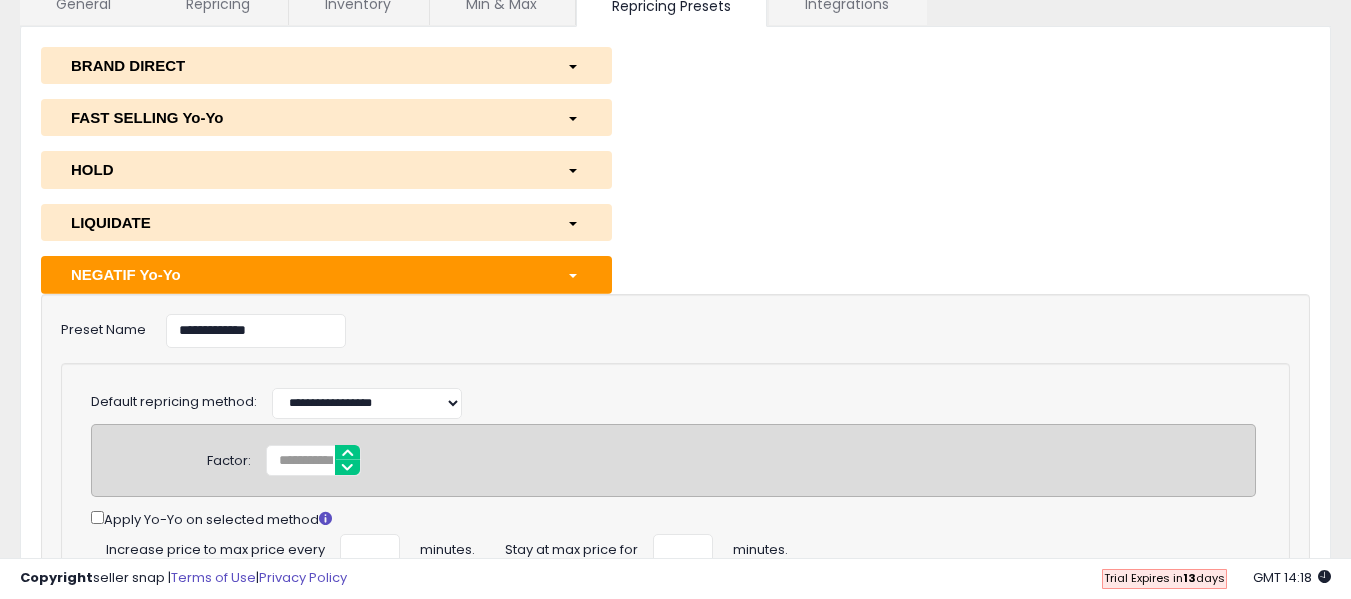 click on "NEGATIF Yo-Yo" at bounding box center [304, 274] 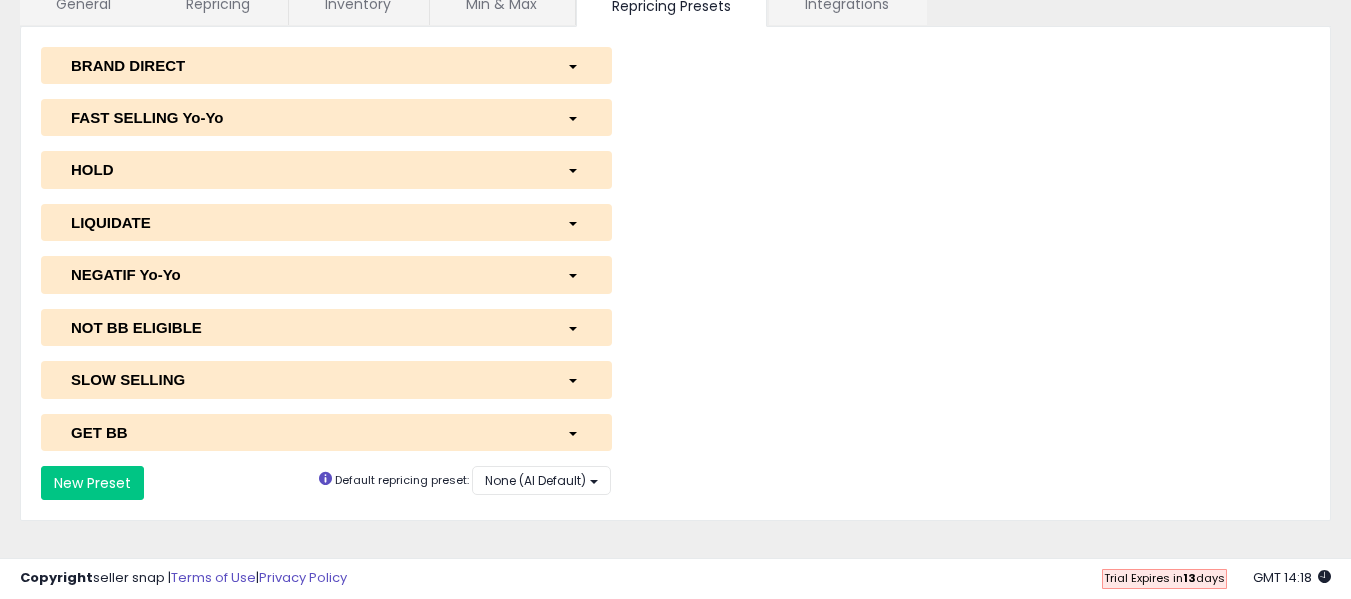 click on "NOT BB ELIGIBLE" at bounding box center (304, 327) 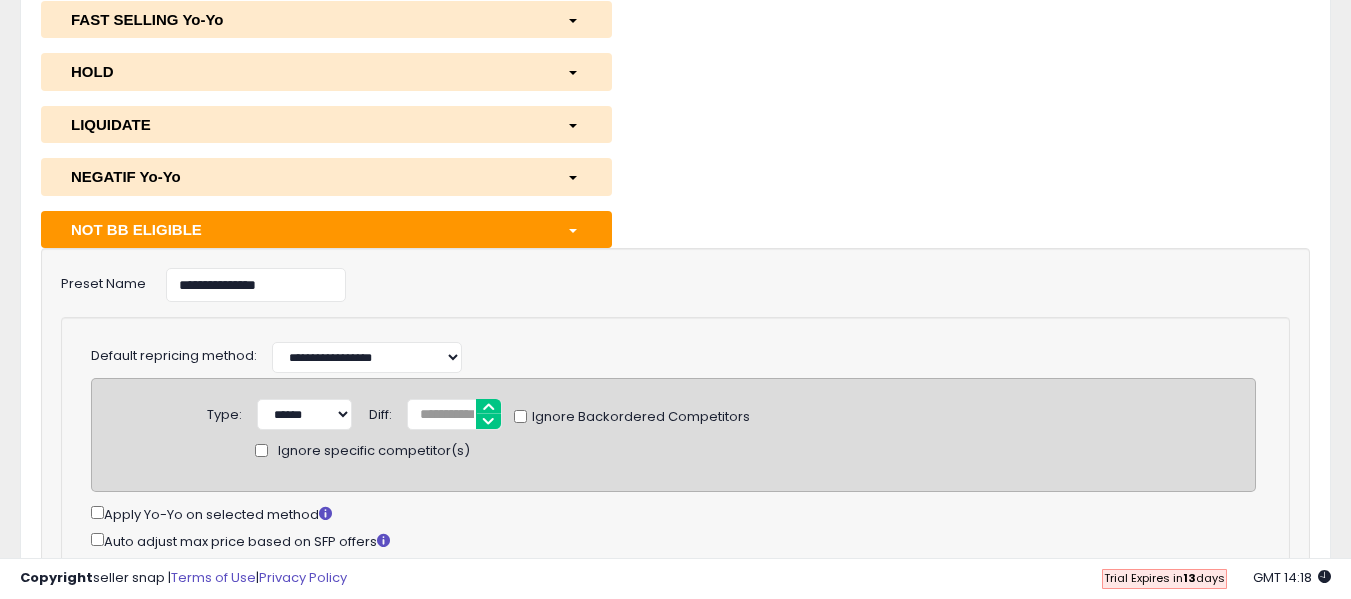 scroll, scrollTop: 366, scrollLeft: 0, axis: vertical 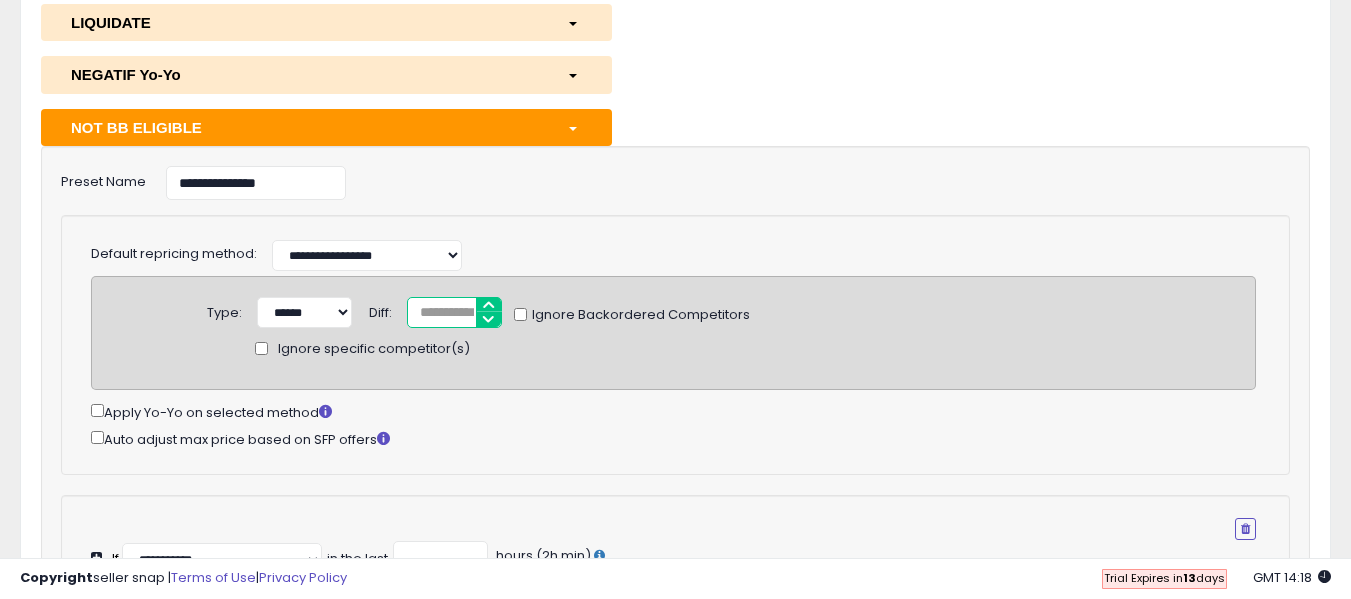 drag, startPoint x: 439, startPoint y: 308, endPoint x: 421, endPoint y: 301, distance: 19.313208 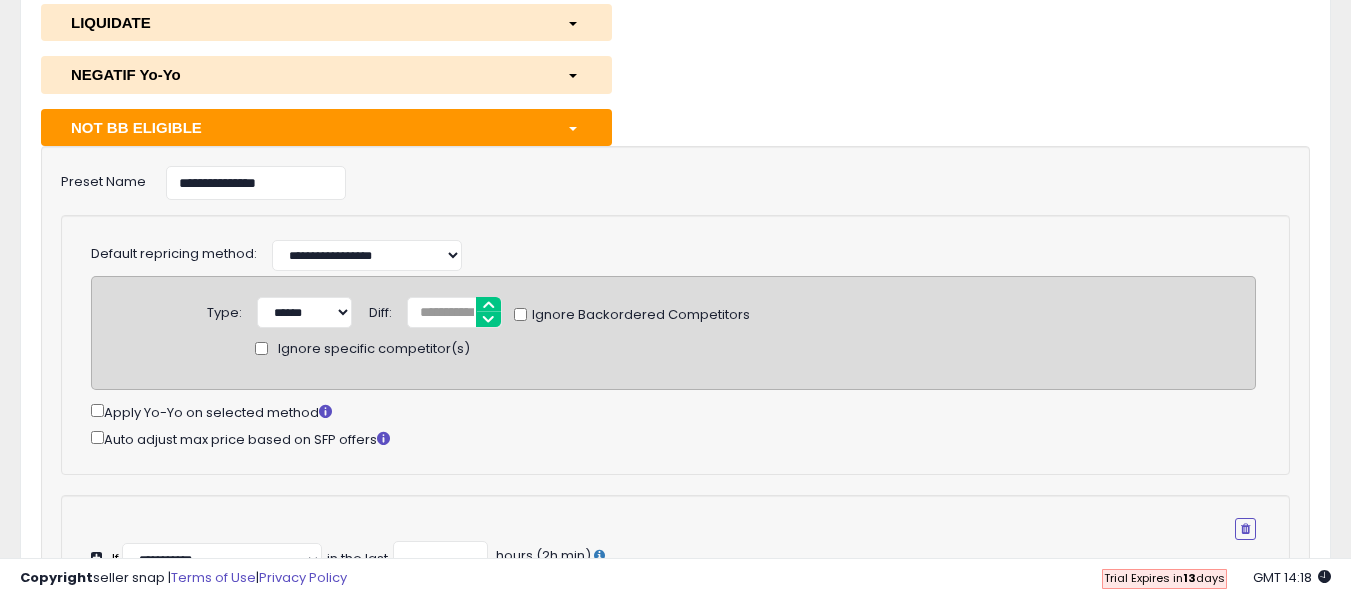 click on "**********" at bounding box center (675, 540) 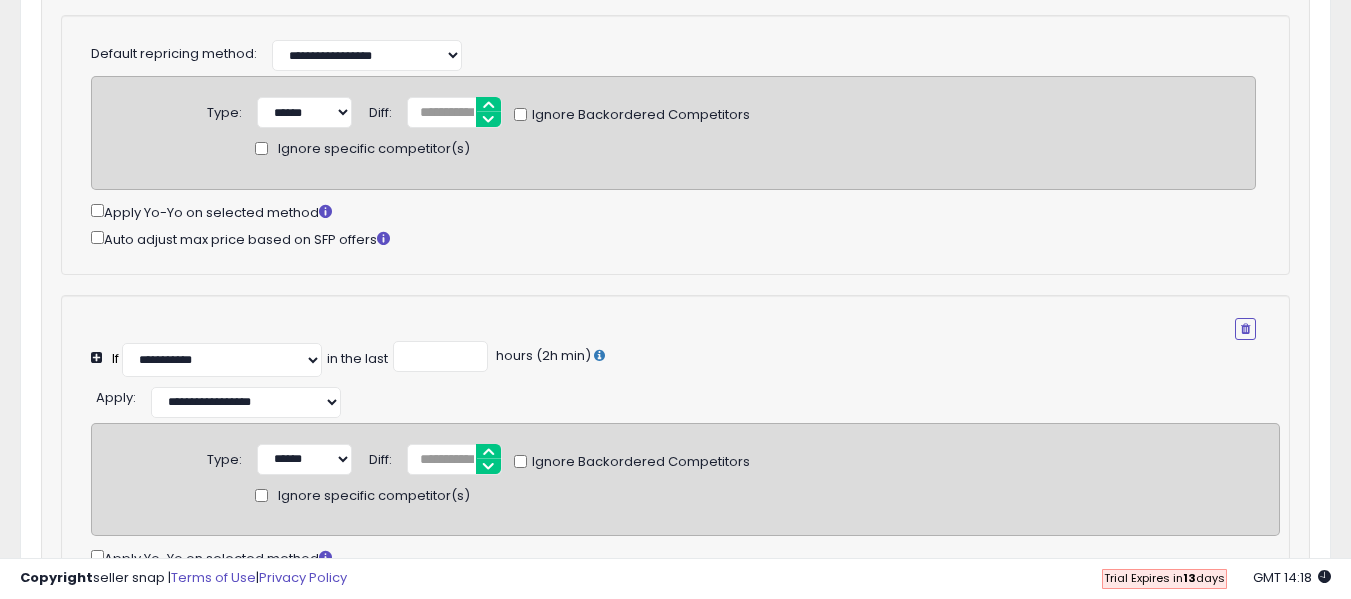 scroll, scrollTop: 666, scrollLeft: 0, axis: vertical 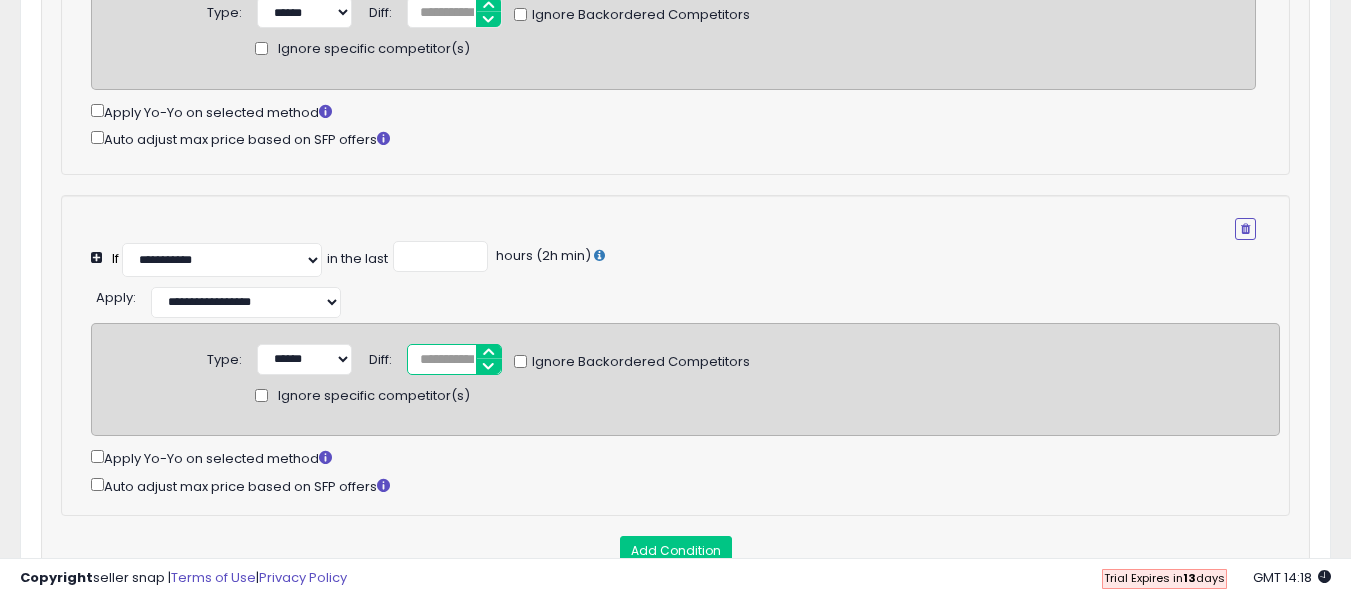 click on "****" at bounding box center (454, 359) 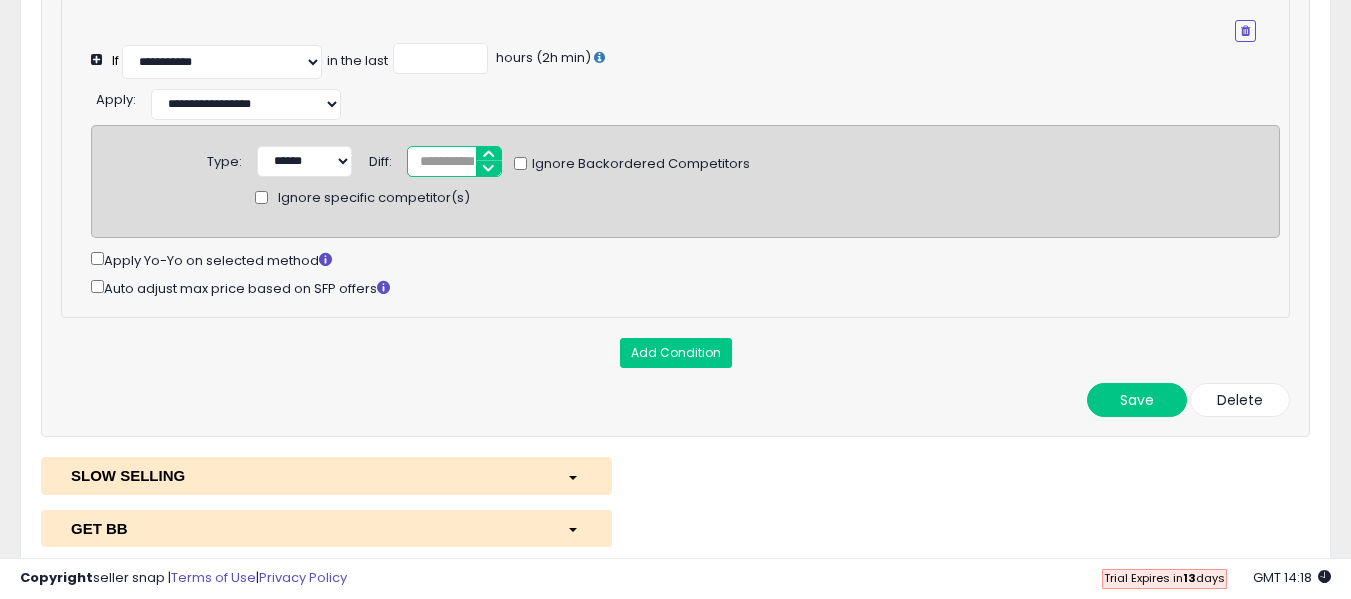scroll, scrollTop: 866, scrollLeft: 0, axis: vertical 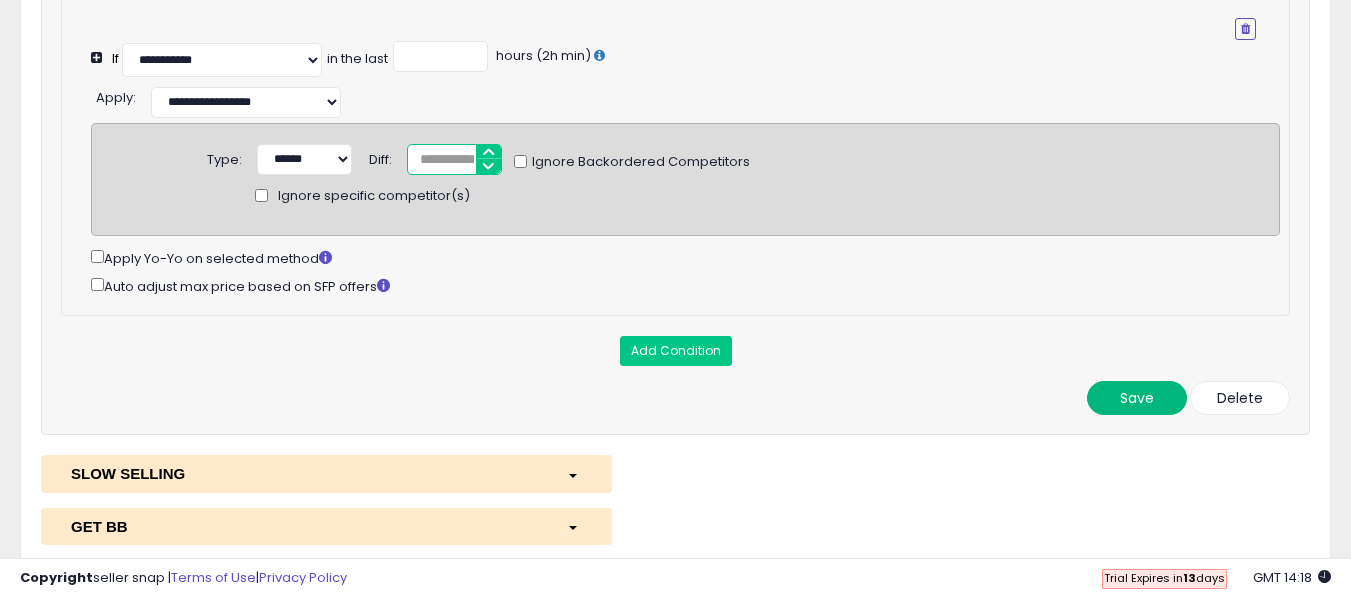 type on "*****" 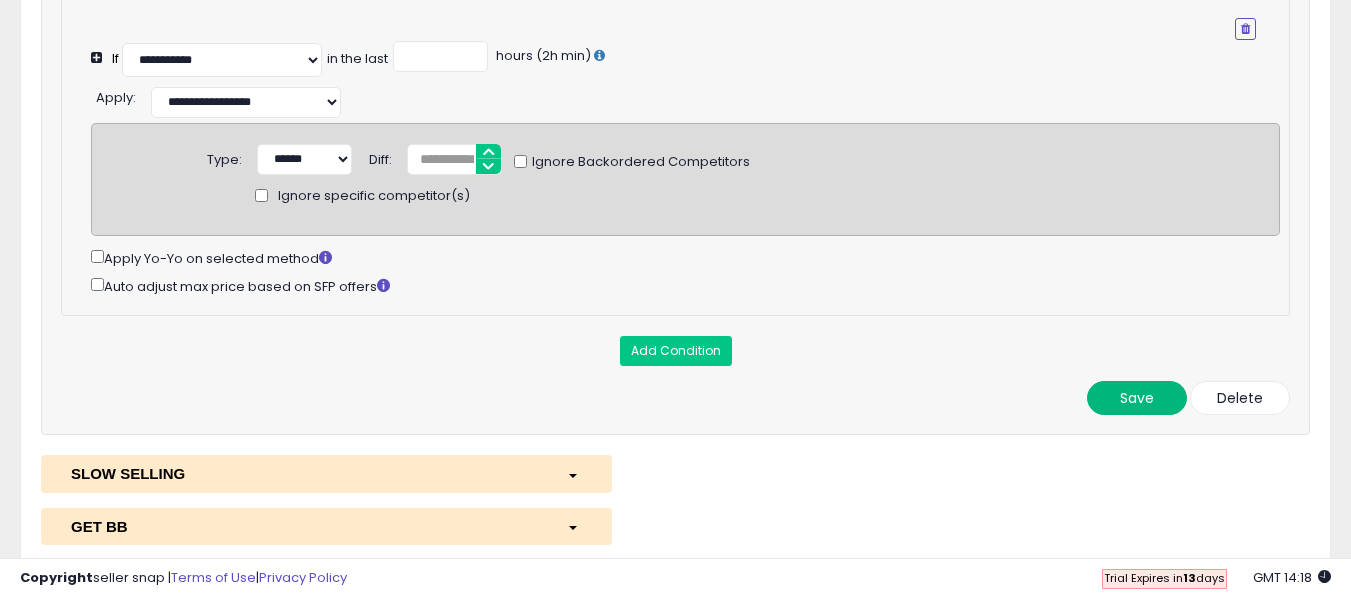 click on "Save" at bounding box center [1137, 398] 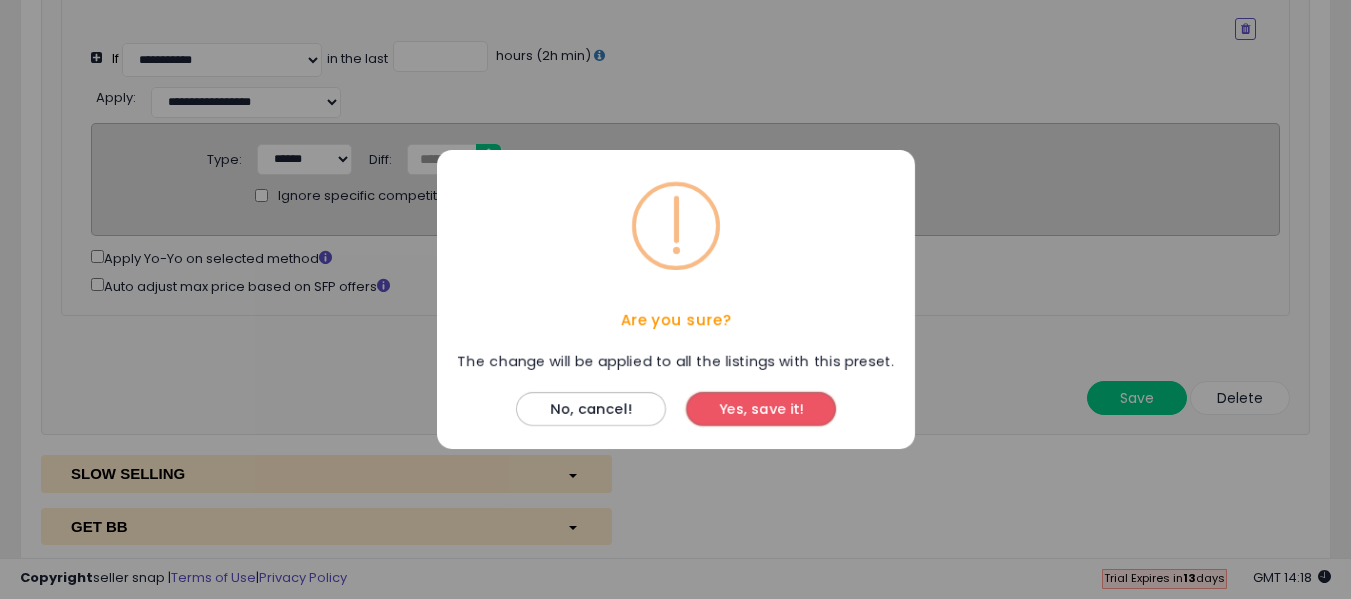 click on "Yes, save it!" at bounding box center (761, 409) 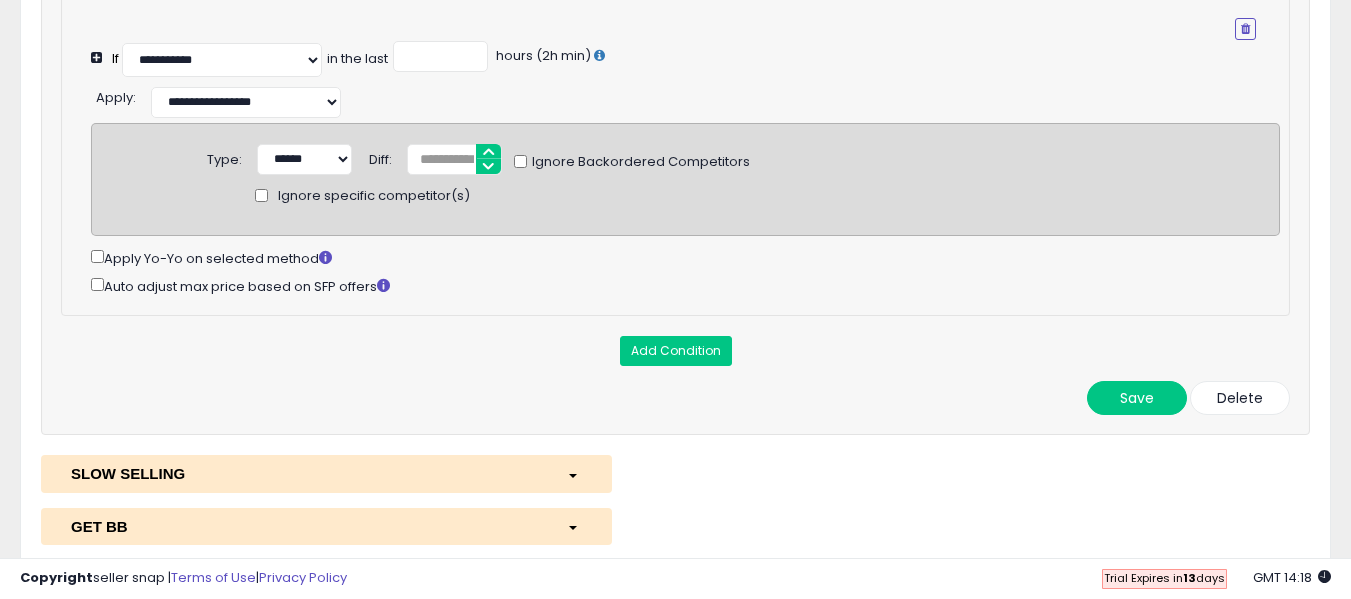 scroll, scrollTop: 866, scrollLeft: 0, axis: vertical 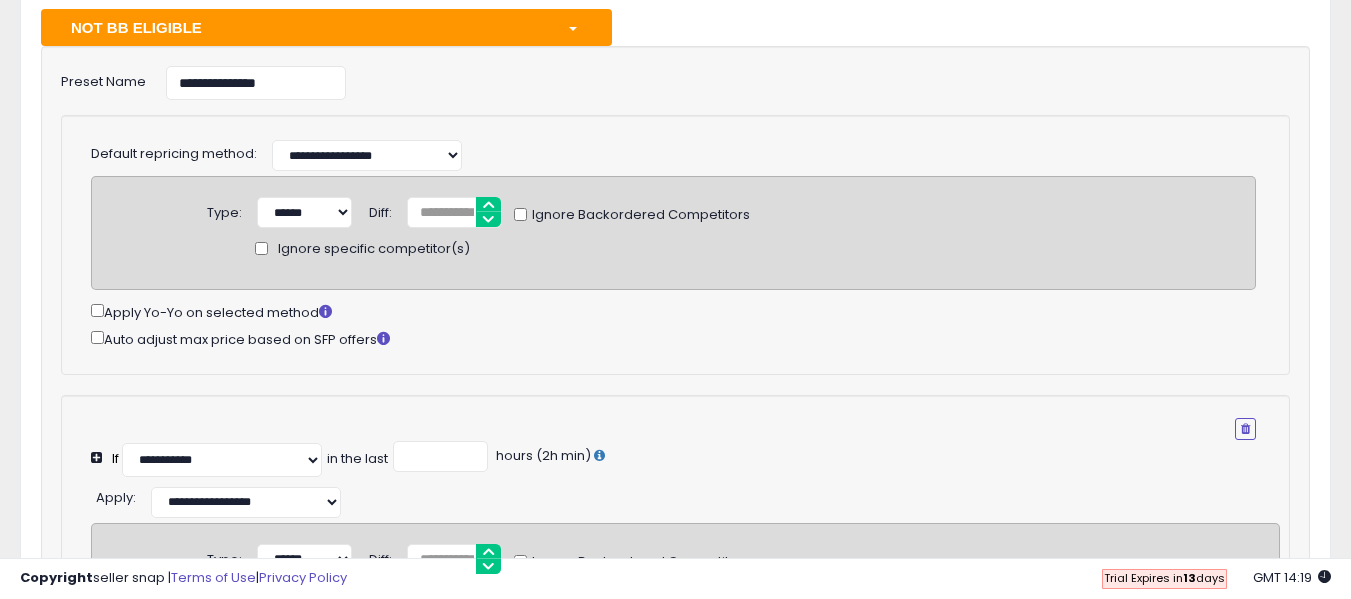 click on "NOT BB ELIGIBLE" at bounding box center (304, 27) 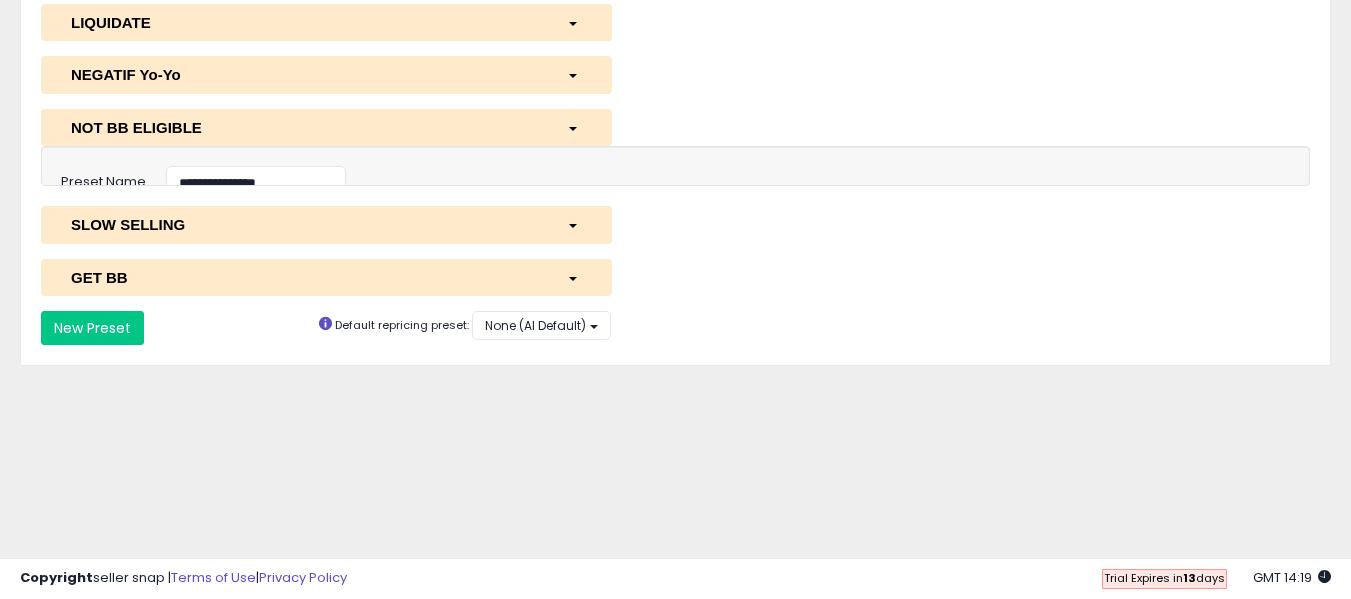 scroll, scrollTop: 366, scrollLeft: 0, axis: vertical 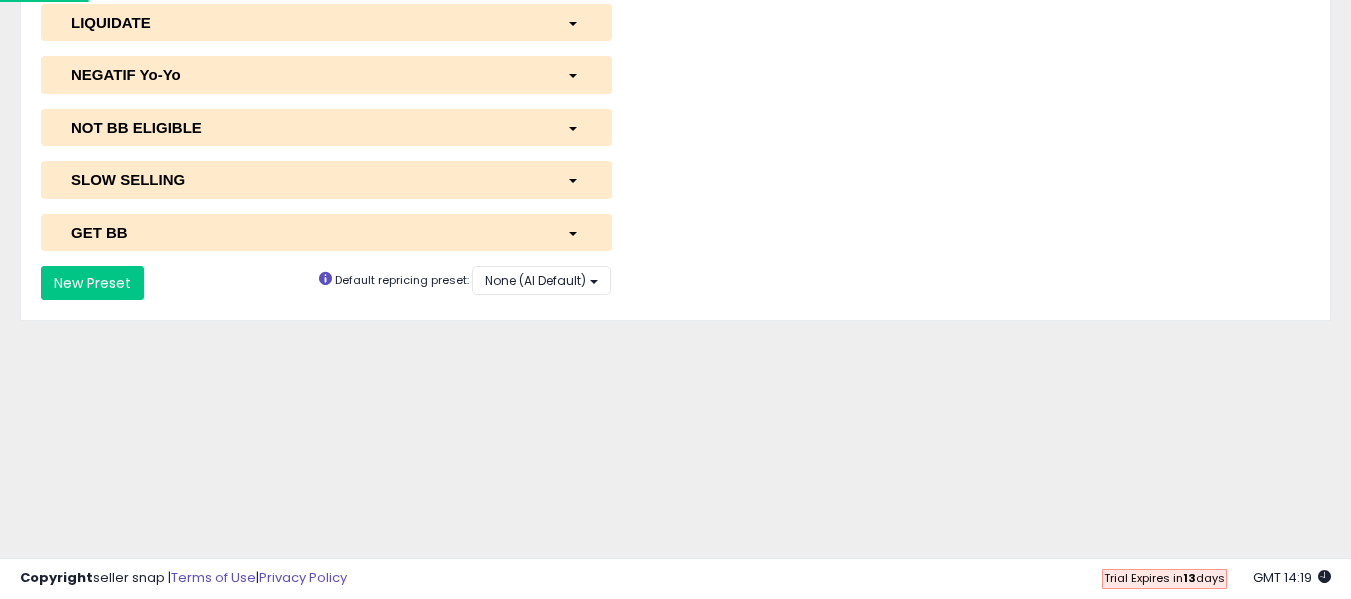 click on "SLOW SELLING" at bounding box center [304, 179] 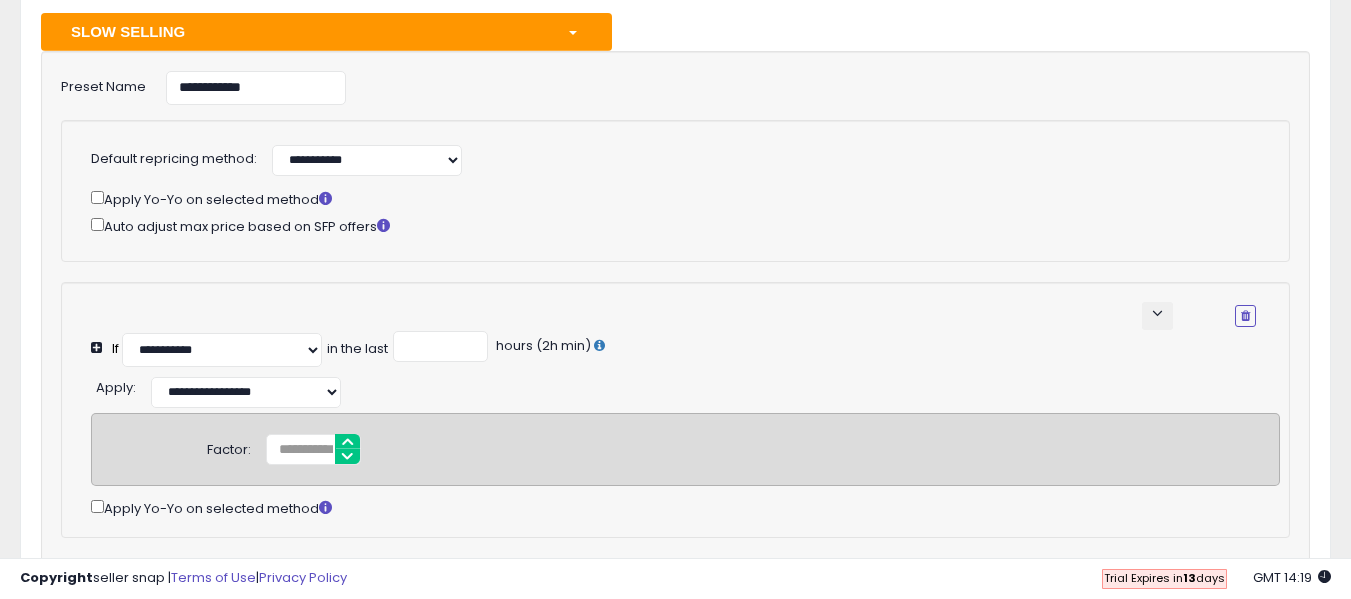 scroll, scrollTop: 566, scrollLeft: 0, axis: vertical 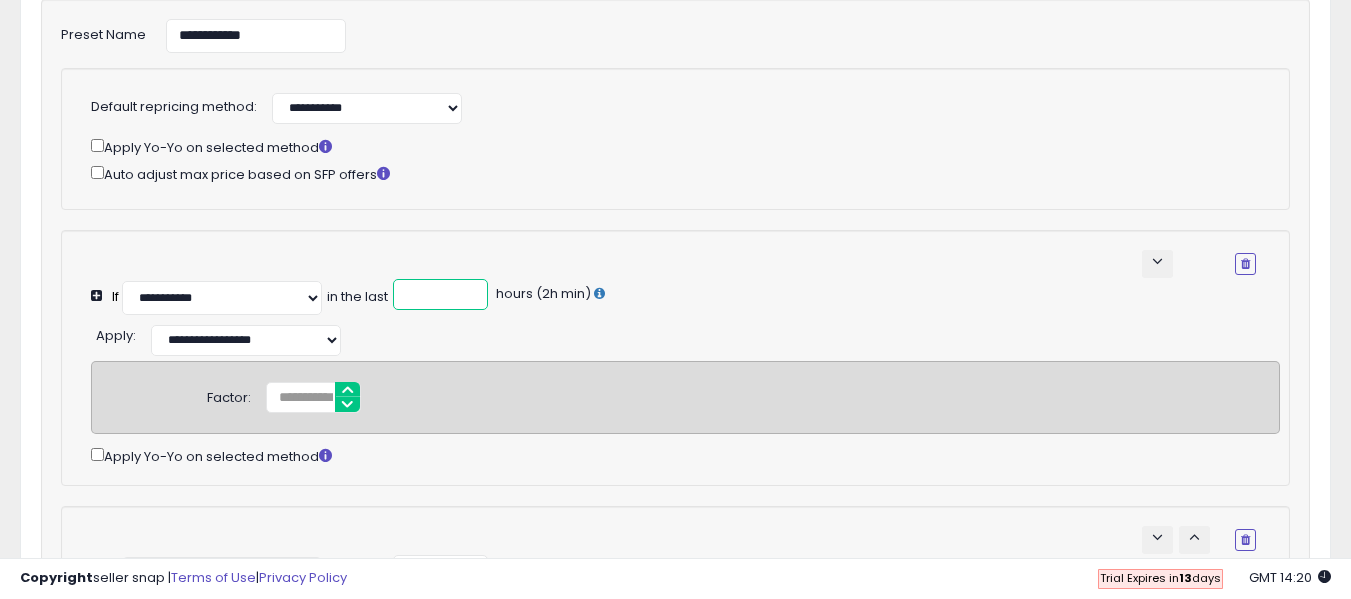 drag, startPoint x: 435, startPoint y: 295, endPoint x: 427, endPoint y: 287, distance: 11.313708 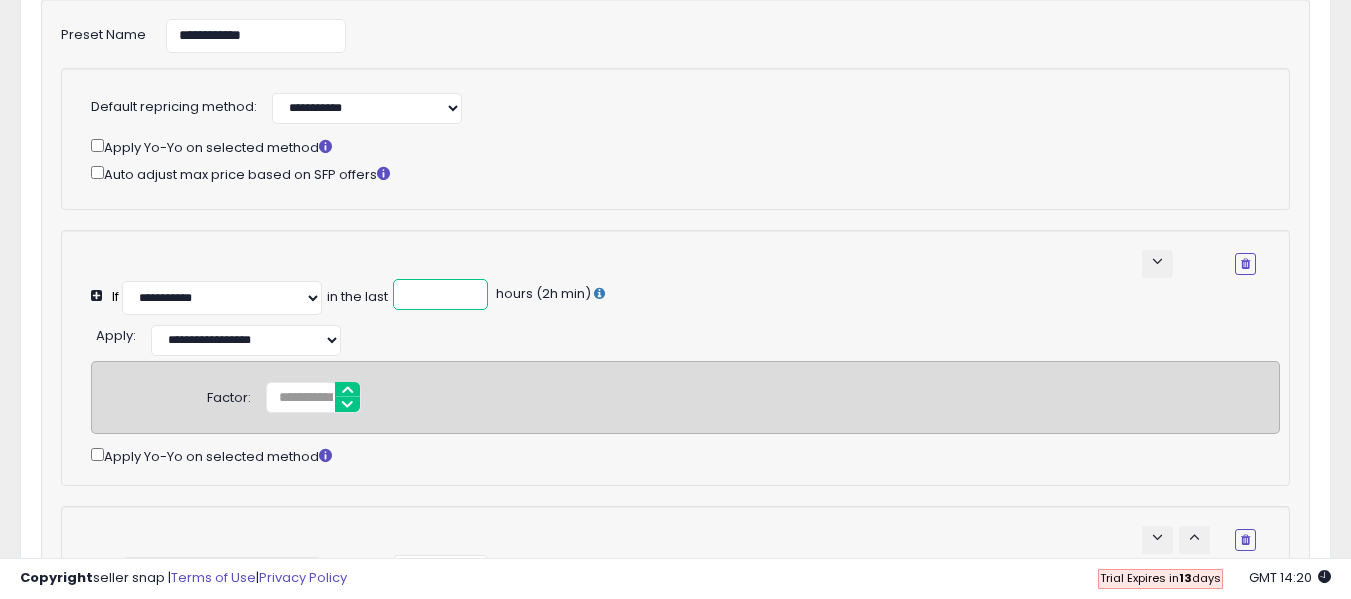 type on "***" 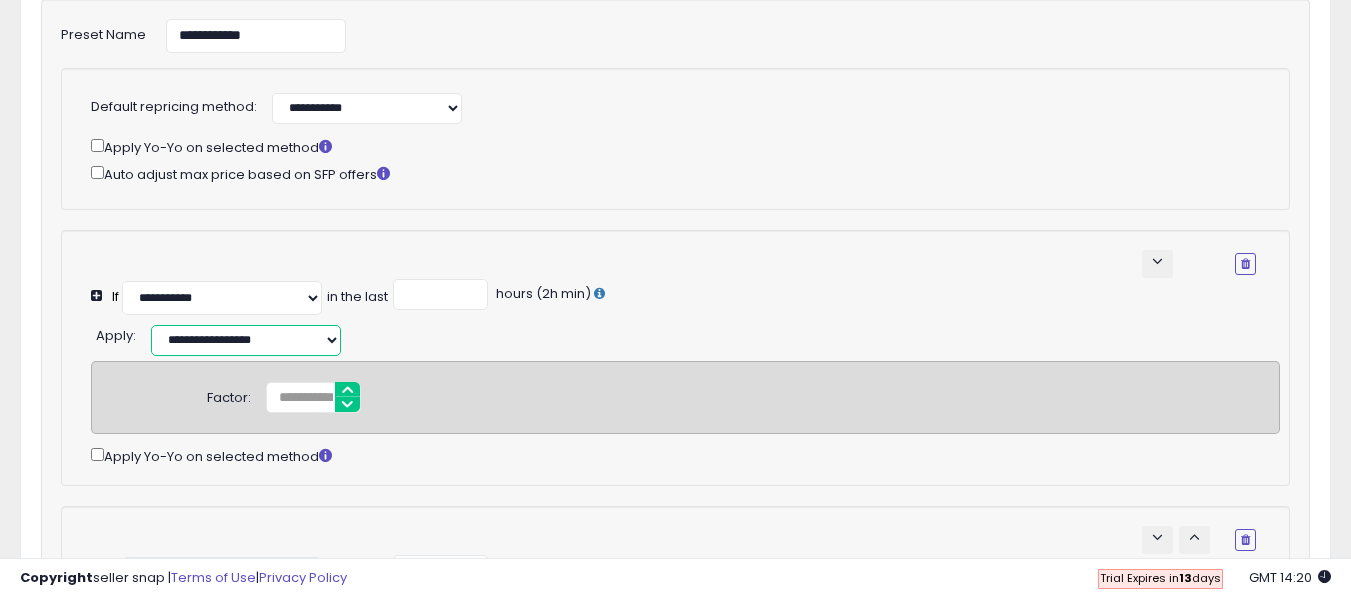 click on "**********" at bounding box center (246, 340) 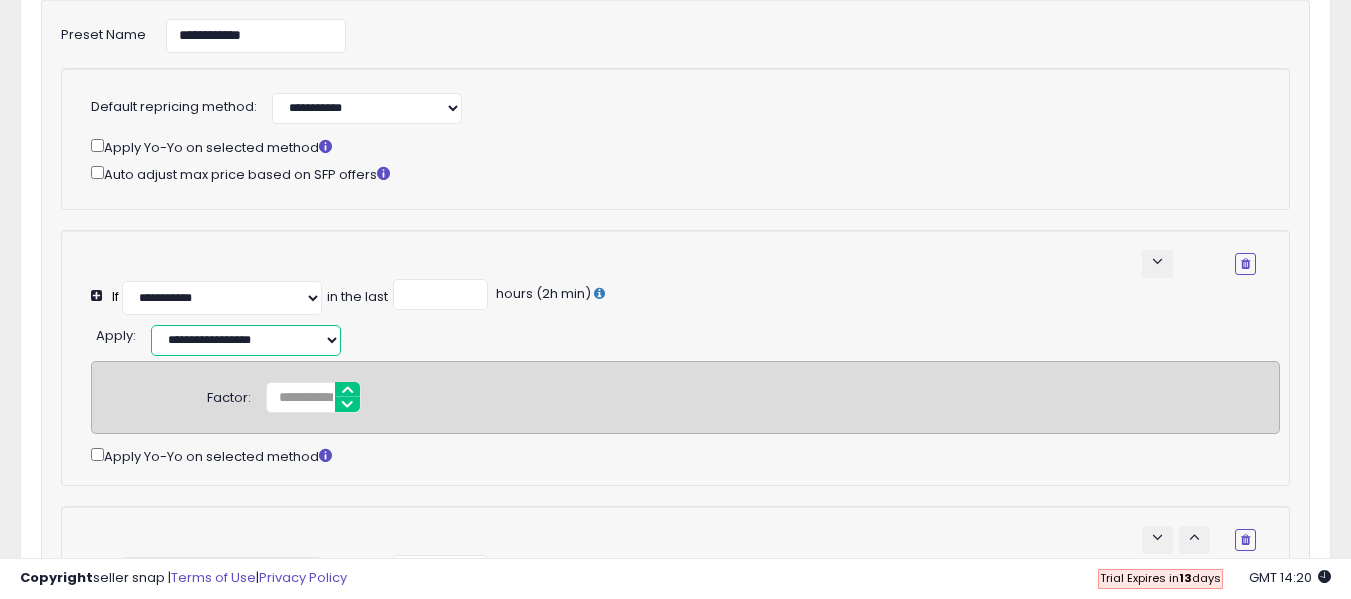 select on "******" 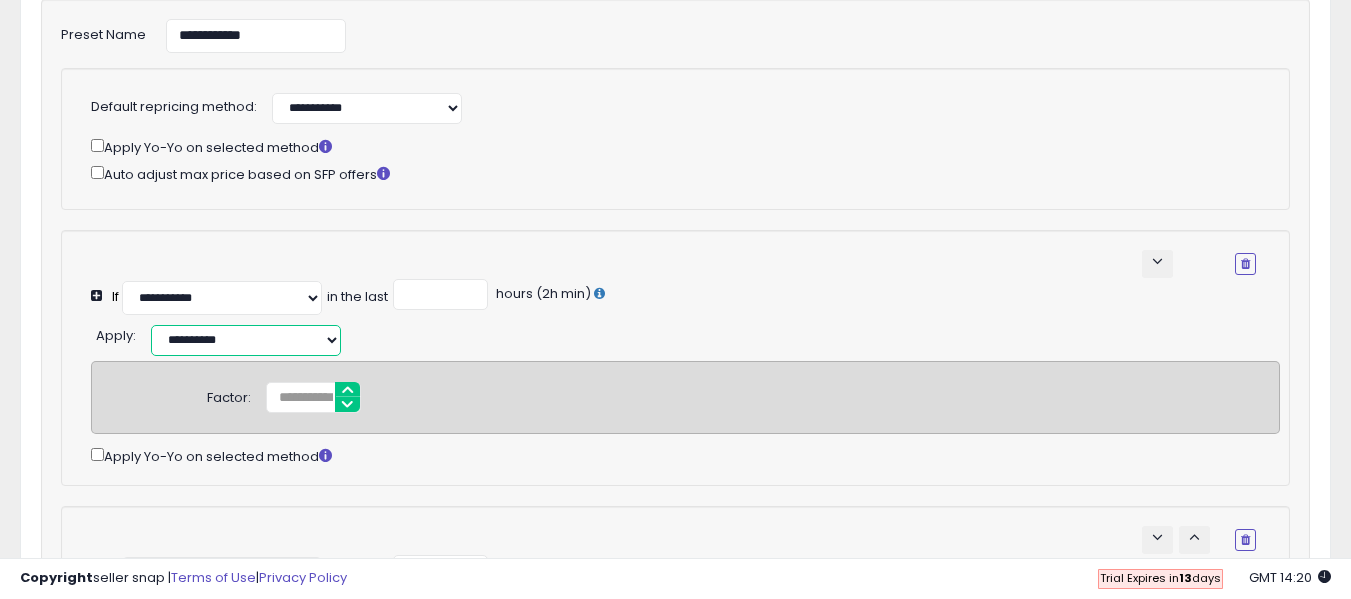 click on "**********" at bounding box center [246, 340] 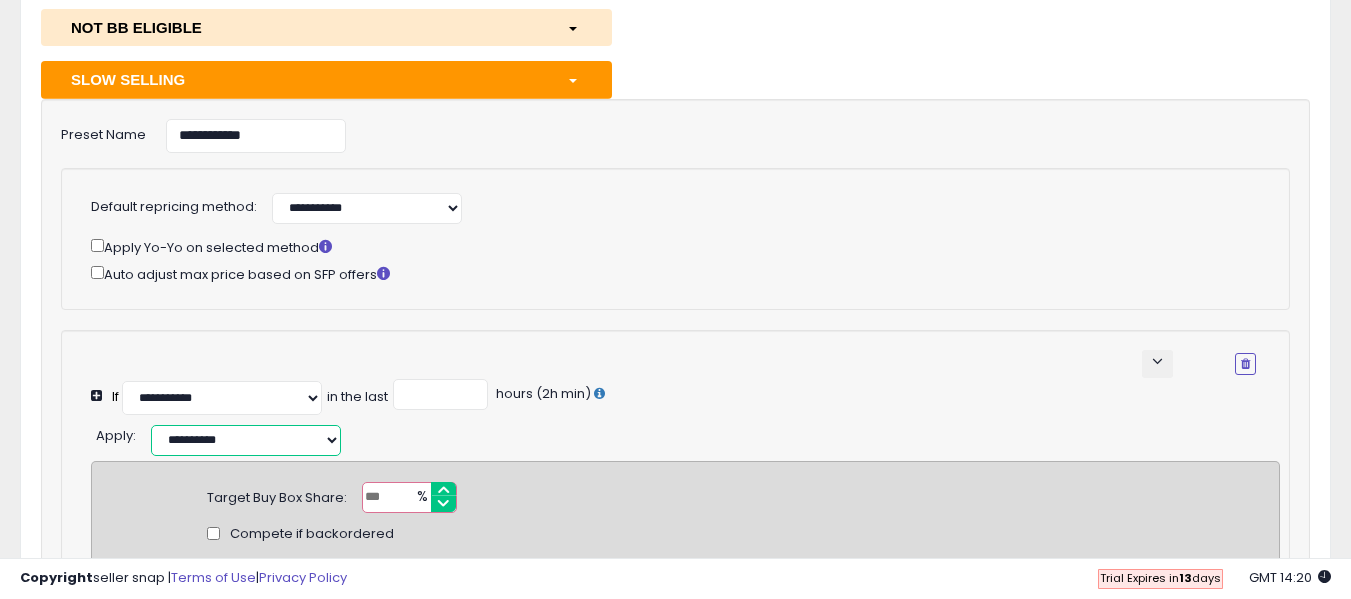 scroll, scrollTop: 566, scrollLeft: 0, axis: vertical 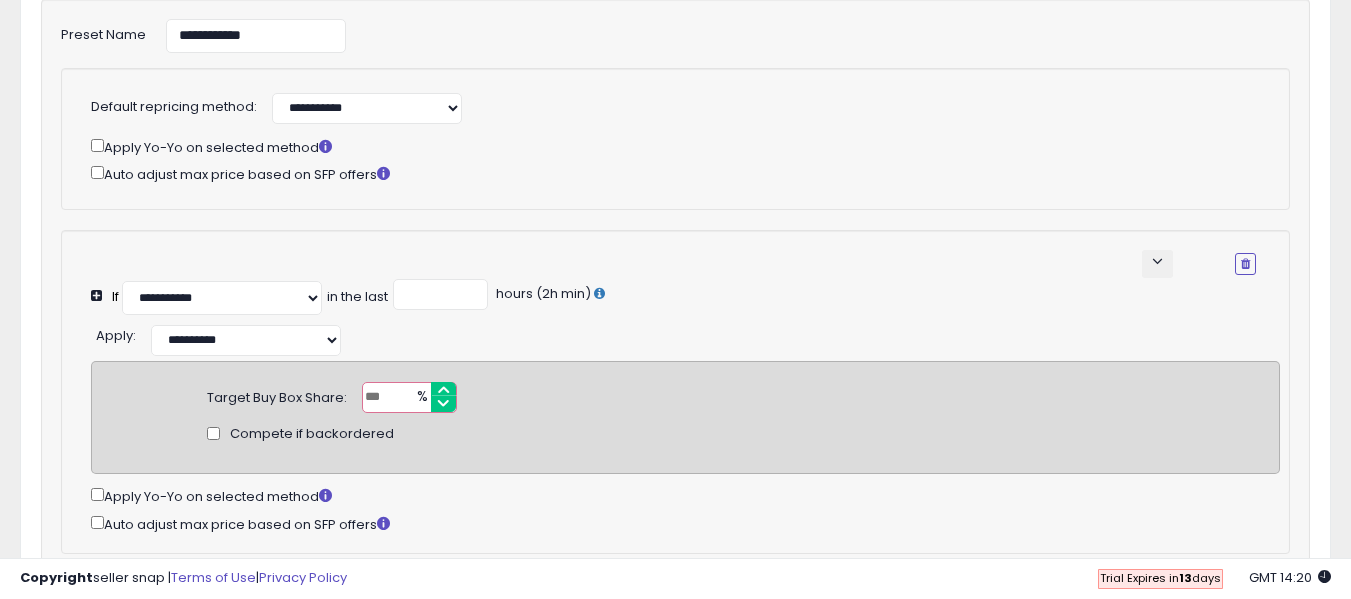 drag, startPoint x: 392, startPoint y: 397, endPoint x: 355, endPoint y: 395, distance: 37.054016 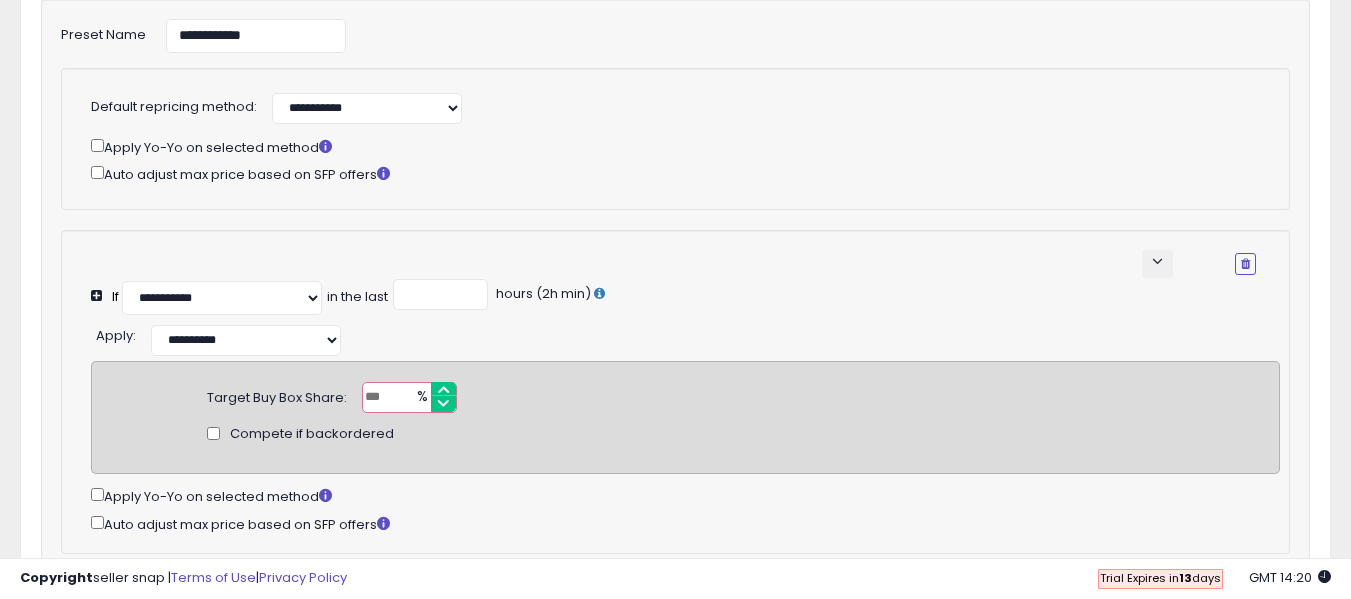 type on "**" 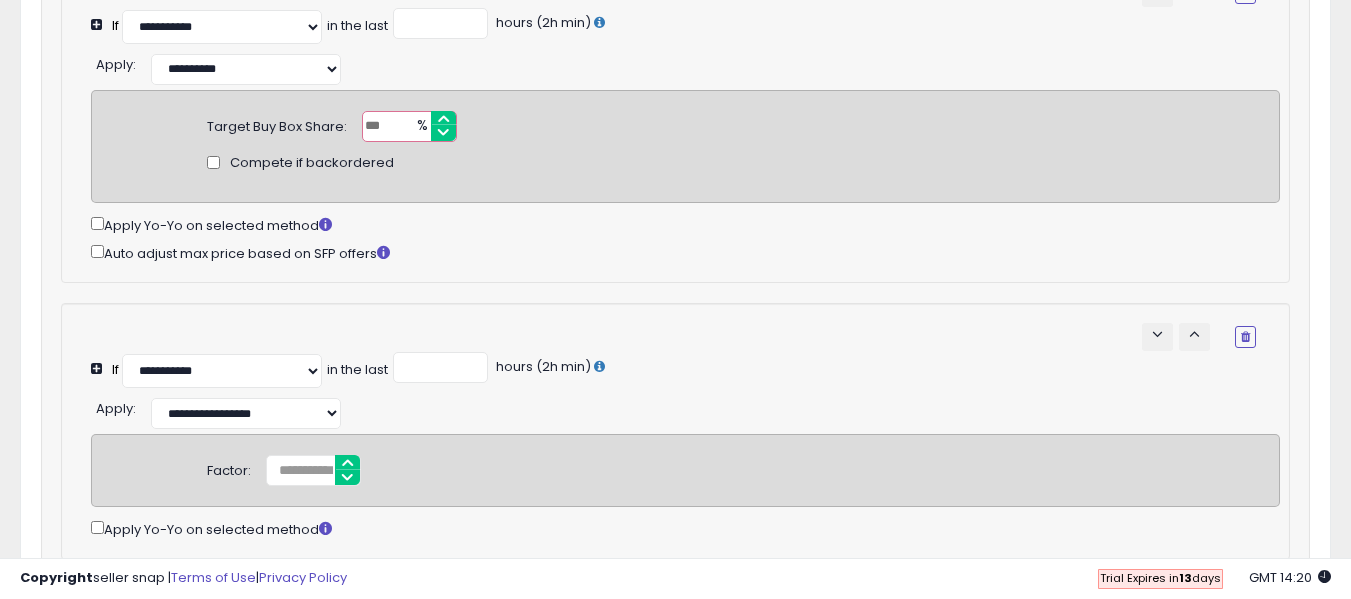 scroll, scrollTop: 866, scrollLeft: 0, axis: vertical 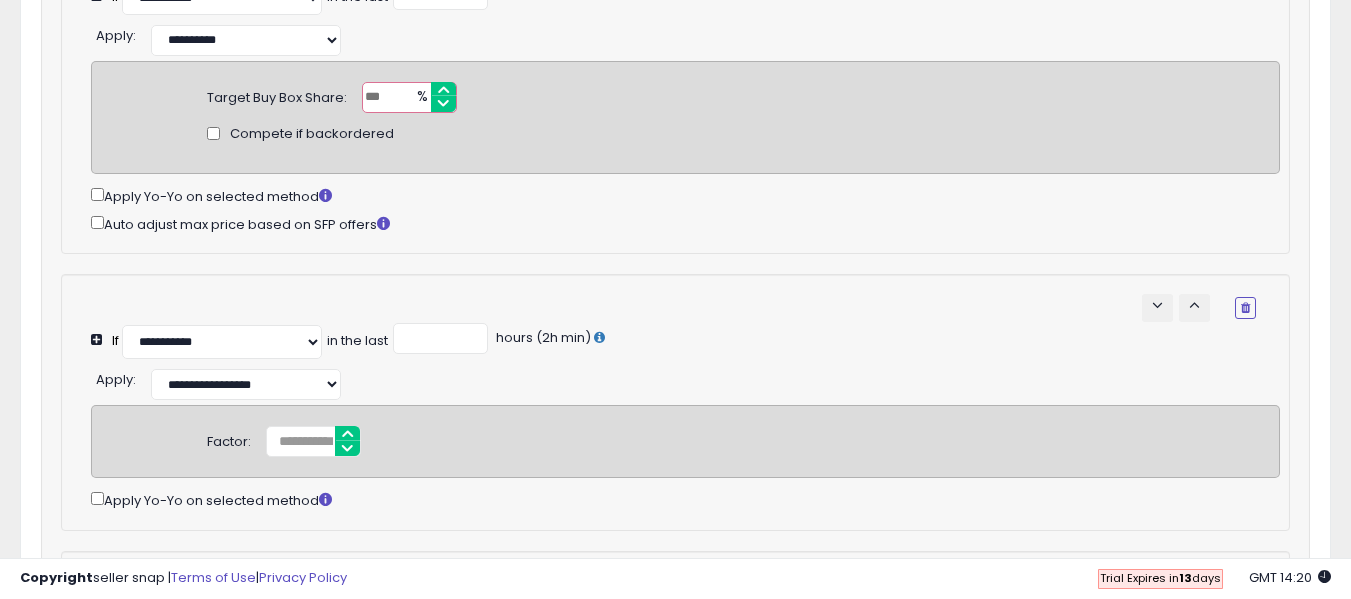 click on "**********" 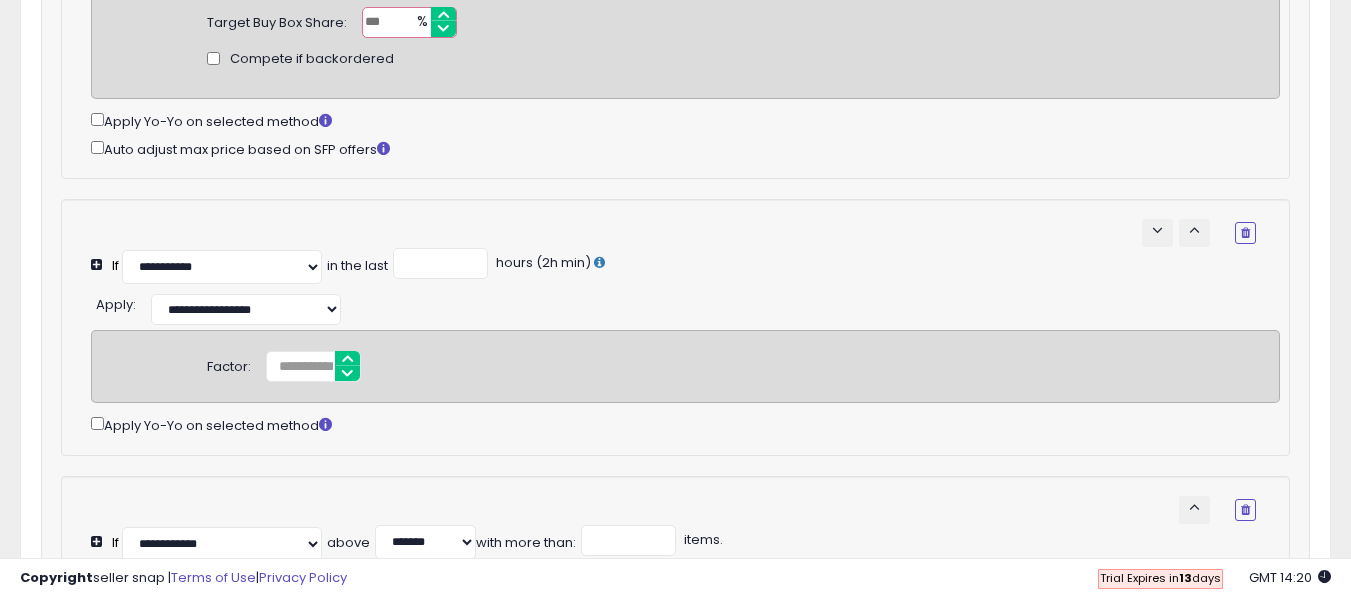 scroll, scrollTop: 966, scrollLeft: 0, axis: vertical 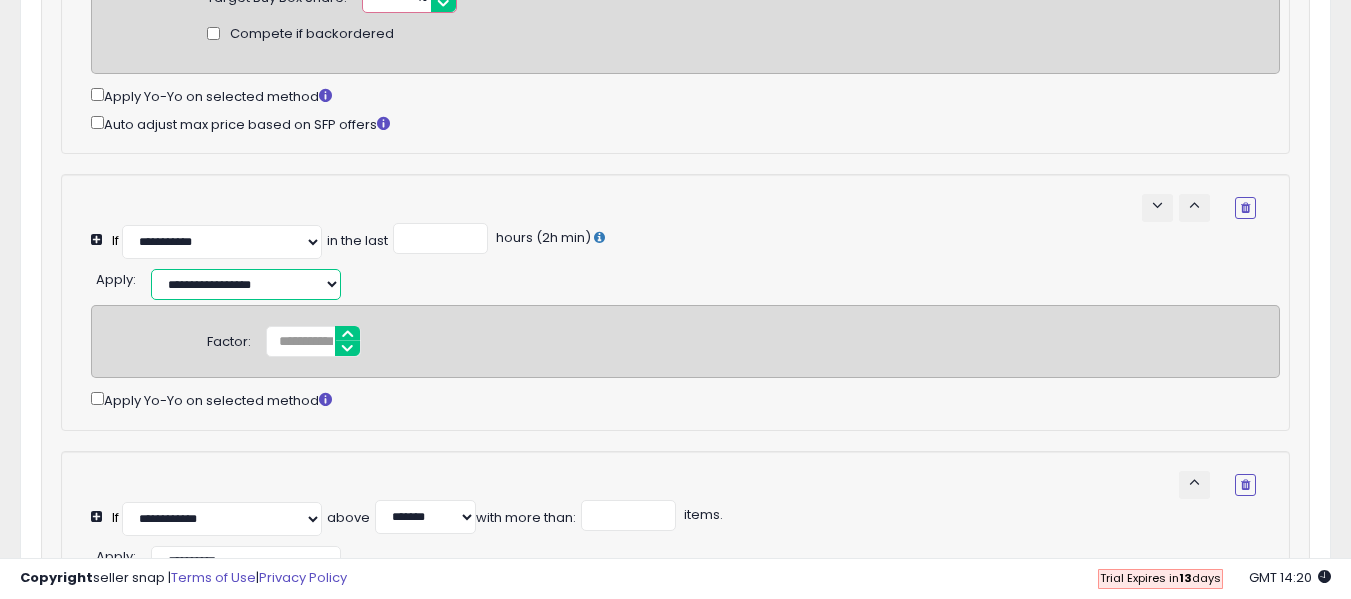 click on "**********" at bounding box center [246, 284] 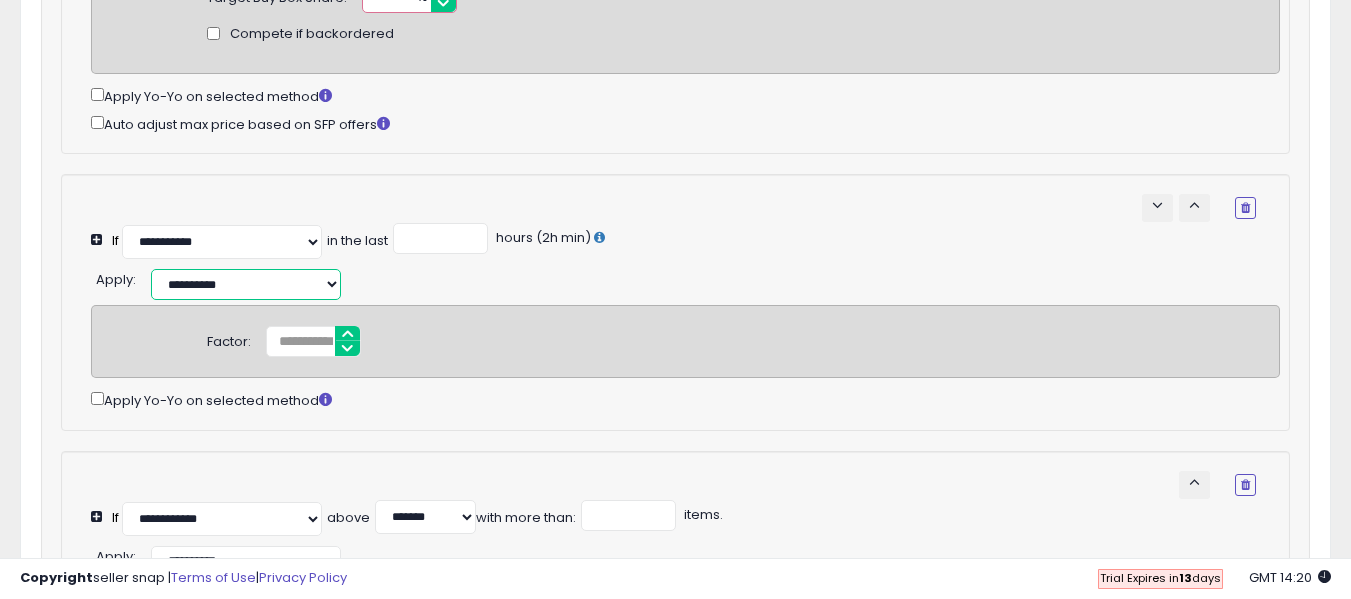 click on "**********" at bounding box center (246, 284) 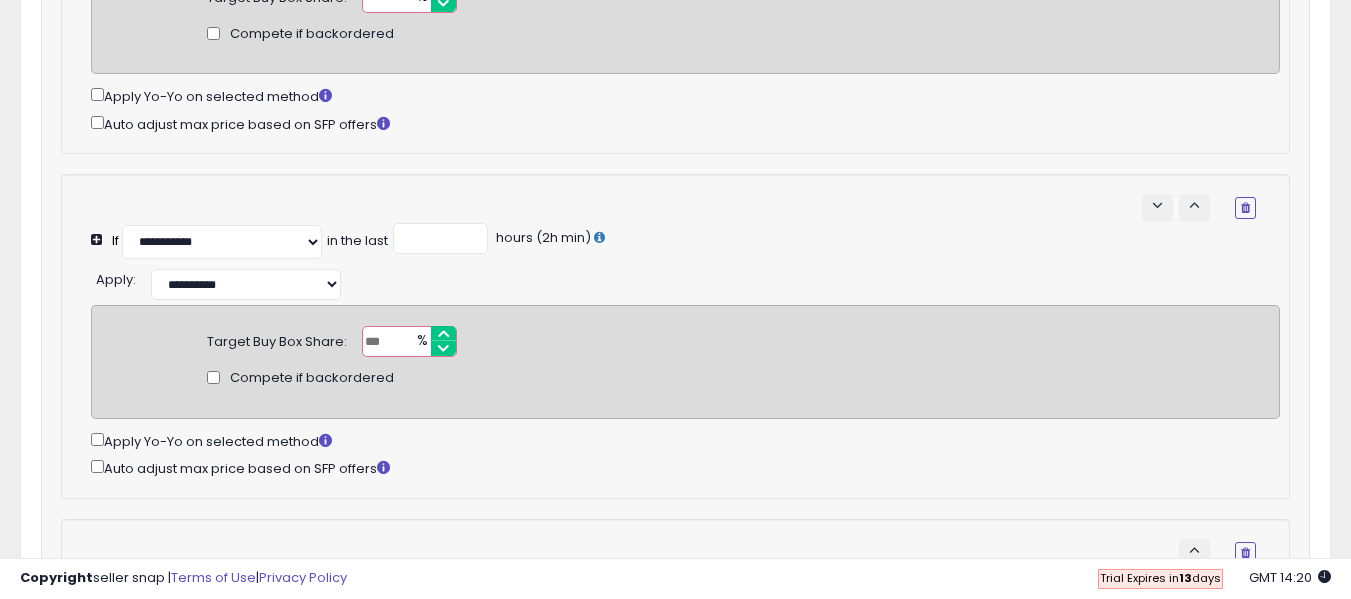 click on "***" at bounding box center [409, 341] 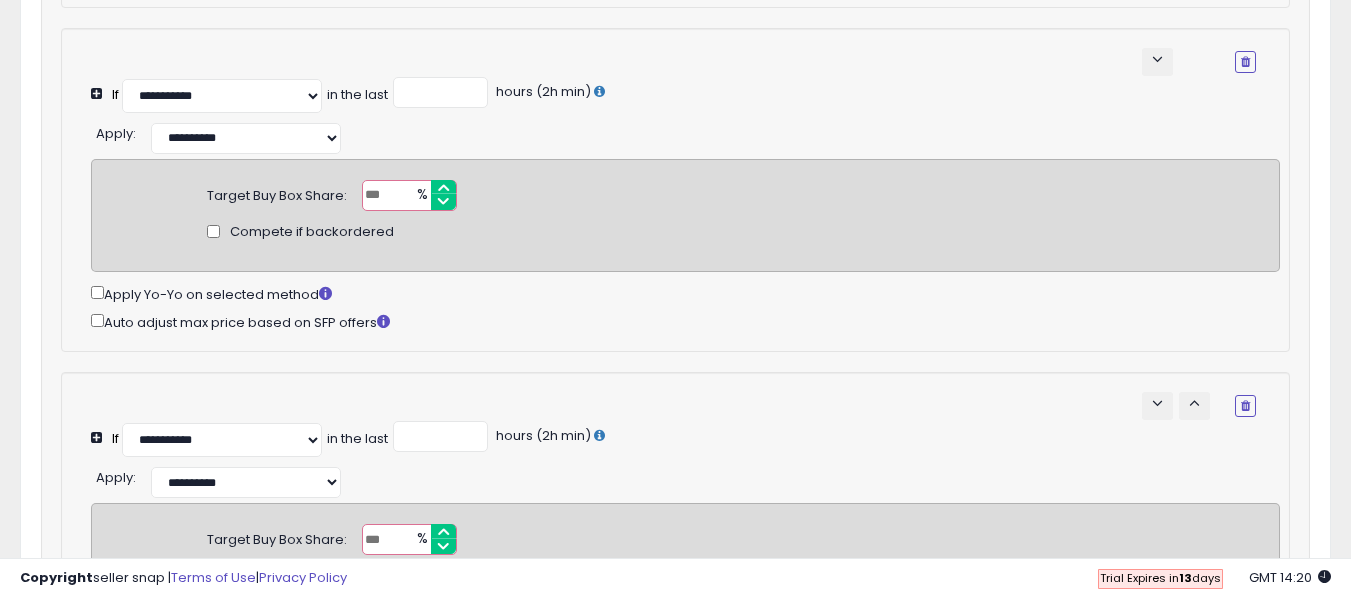scroll, scrollTop: 766, scrollLeft: 0, axis: vertical 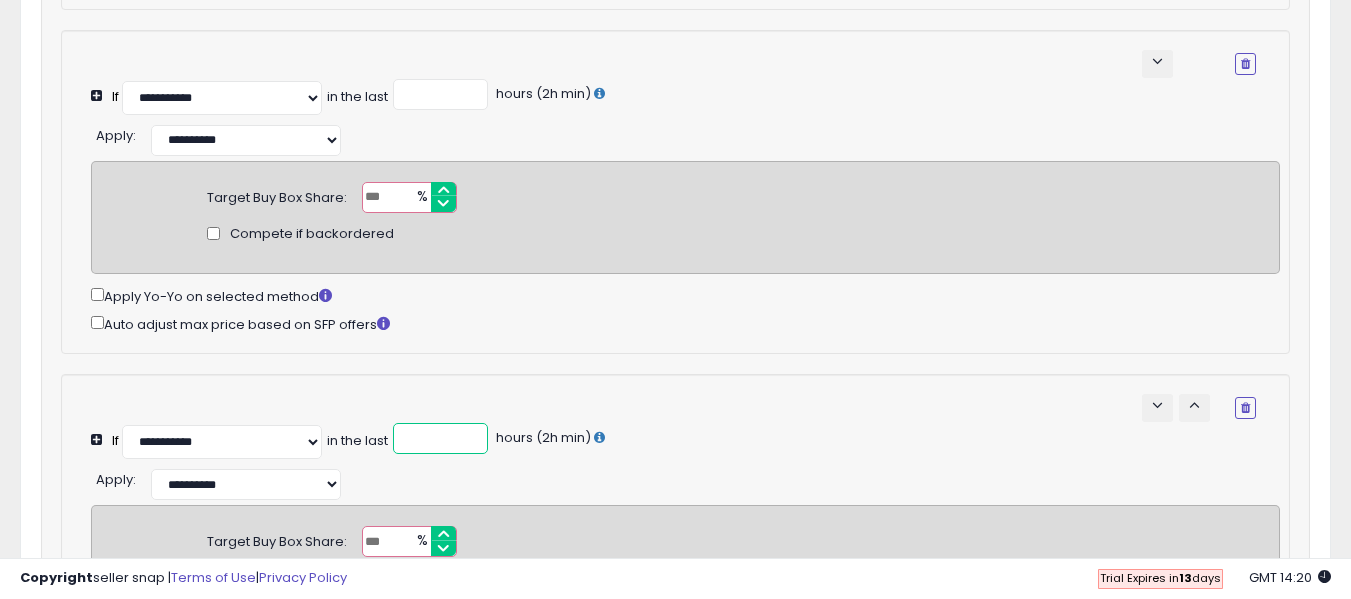 drag, startPoint x: 408, startPoint y: 453, endPoint x: 398, endPoint y: 458, distance: 11.18034 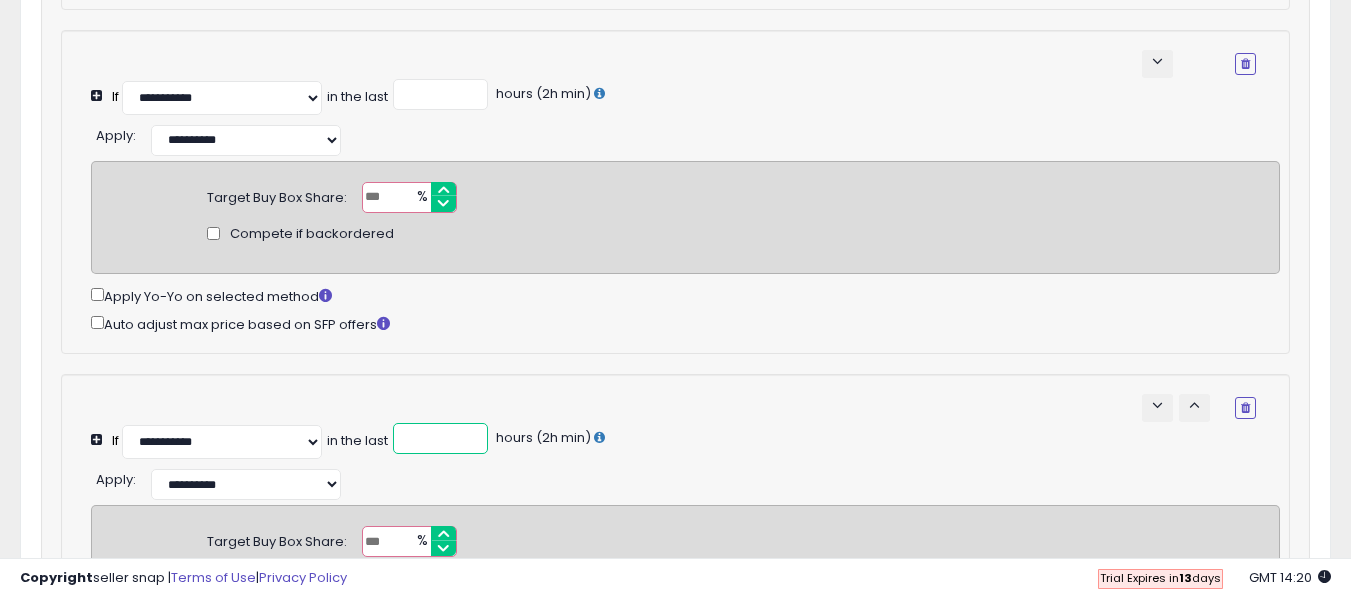 type on "**" 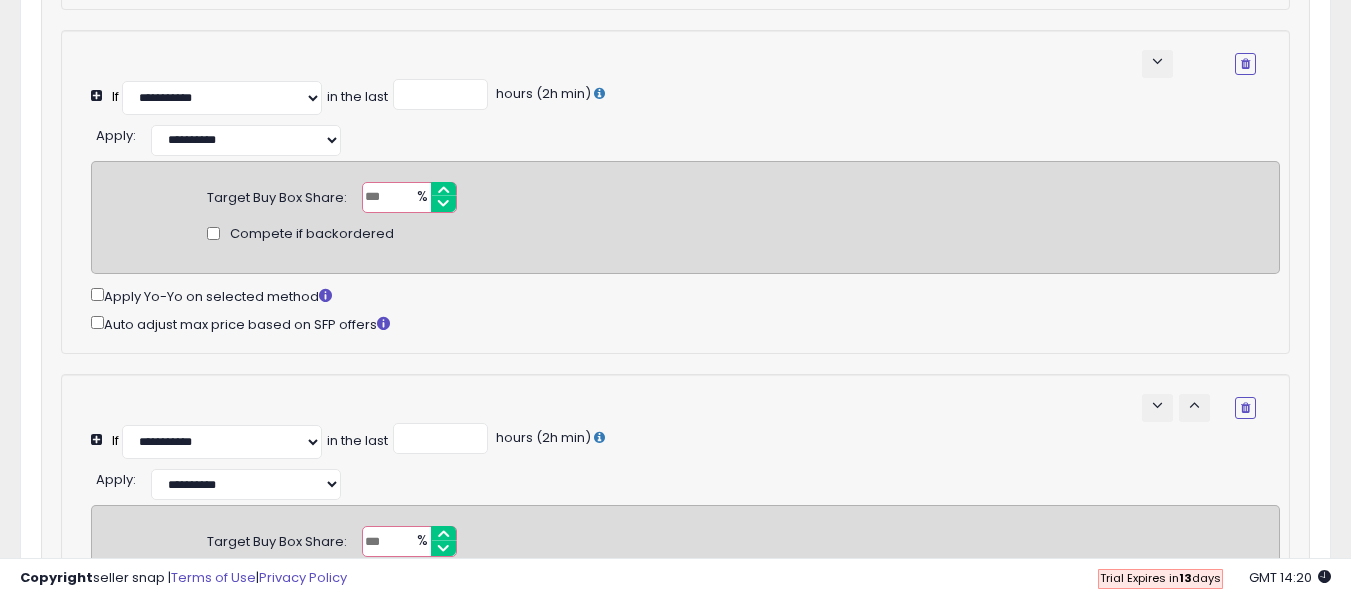 click on "**********" 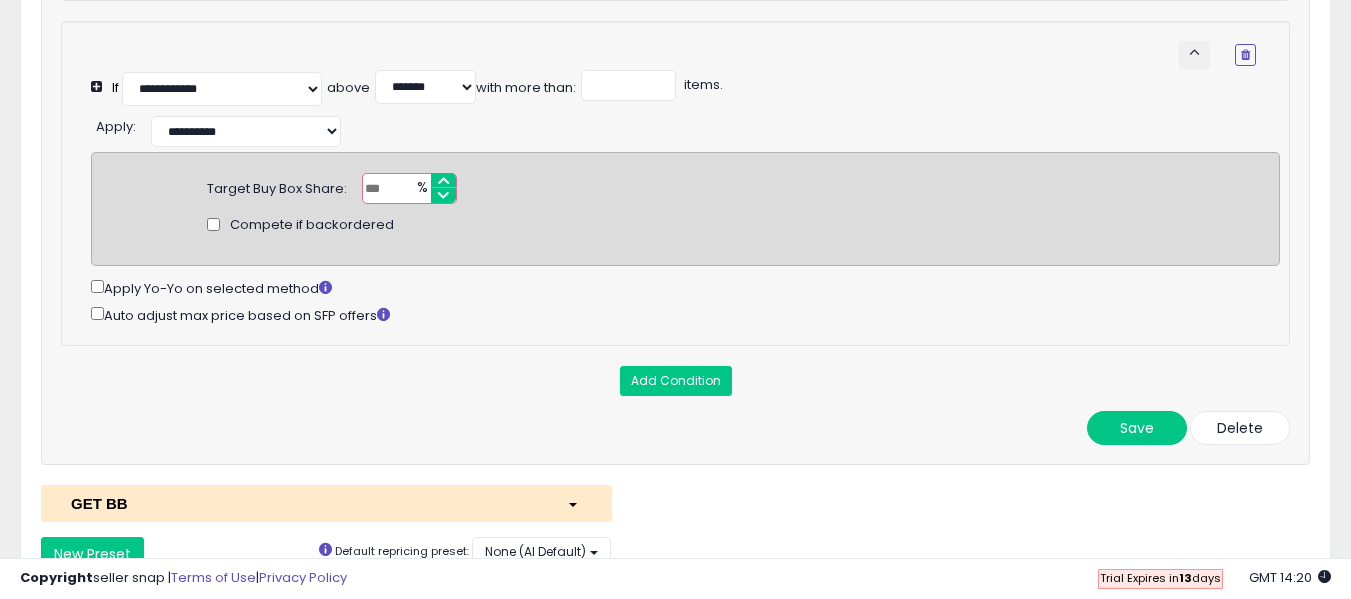 scroll, scrollTop: 1566, scrollLeft: 0, axis: vertical 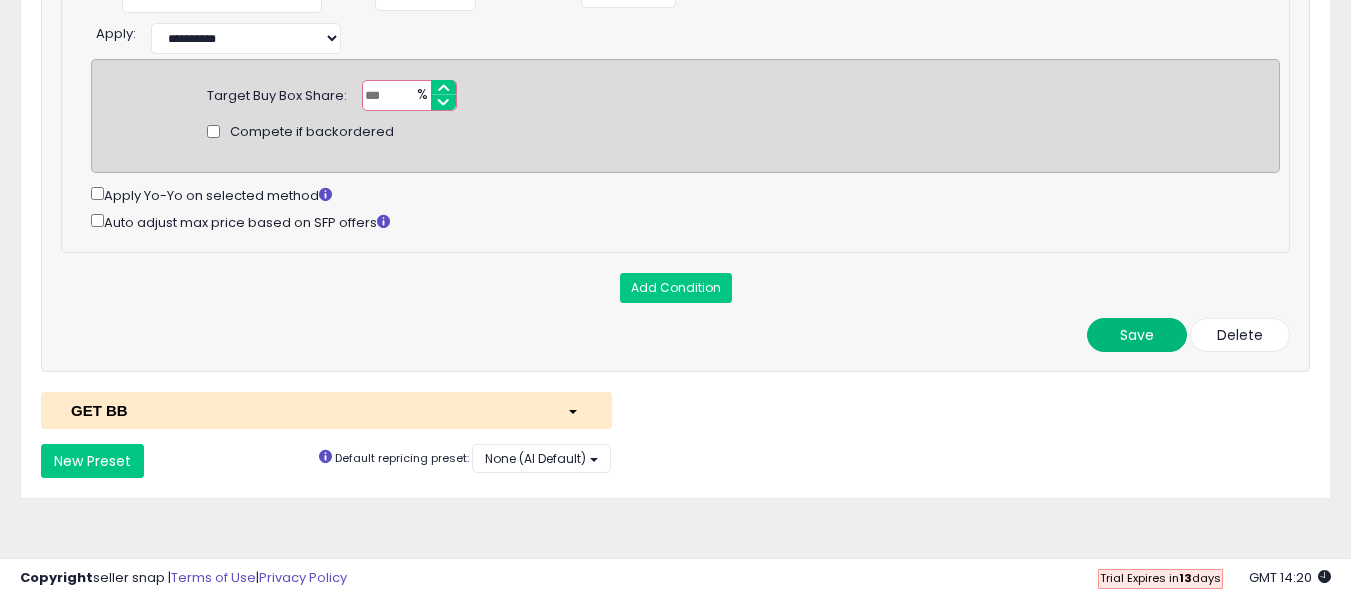 click on "Save" at bounding box center (1137, 335) 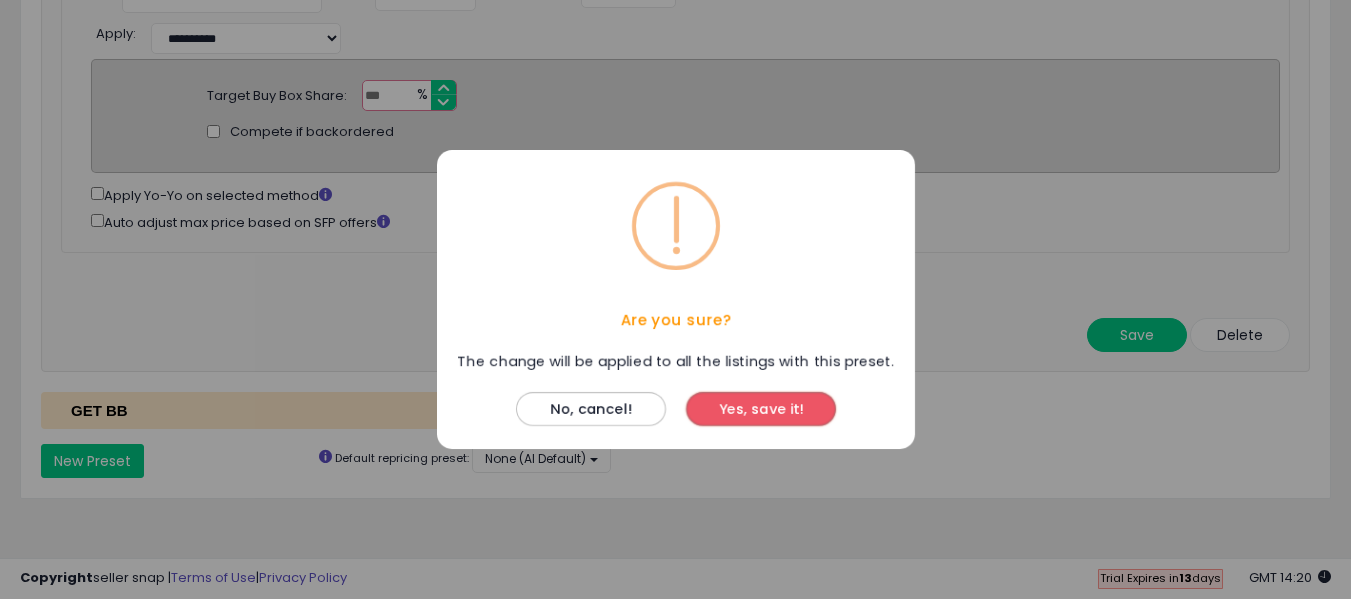 click on "Yes, save it!" at bounding box center (761, 409) 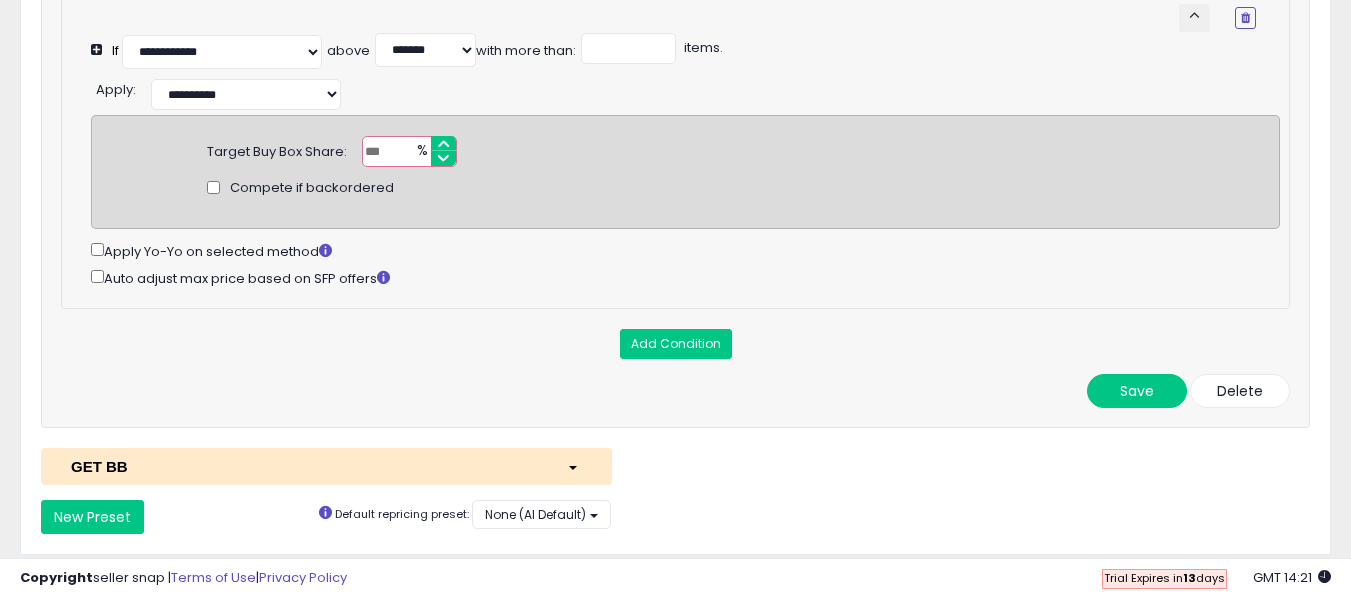 scroll, scrollTop: 1466, scrollLeft: 0, axis: vertical 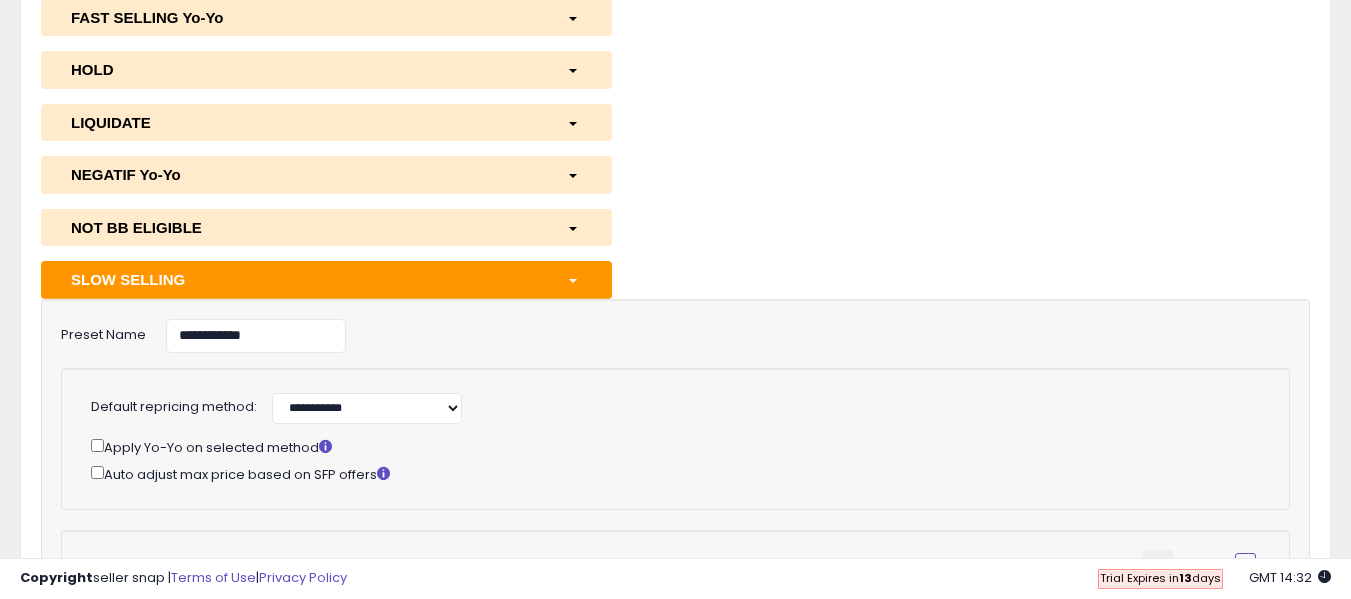 click on "SLOW SELLING" at bounding box center [304, 279] 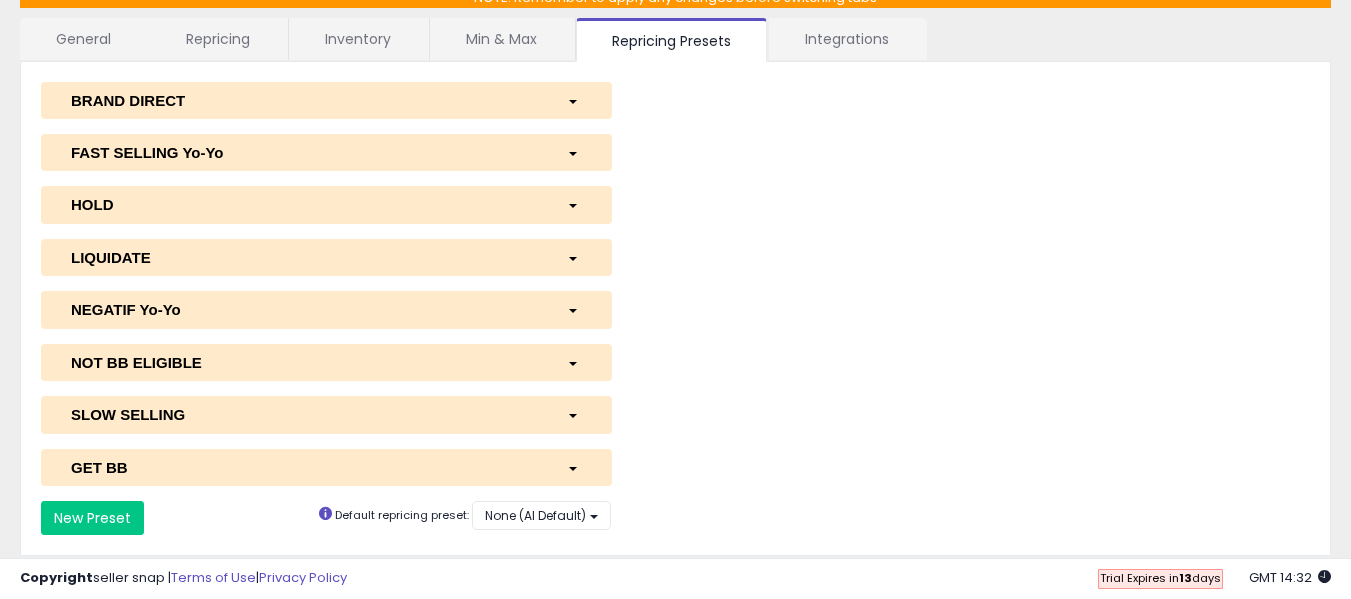 scroll, scrollTop: 166, scrollLeft: 0, axis: vertical 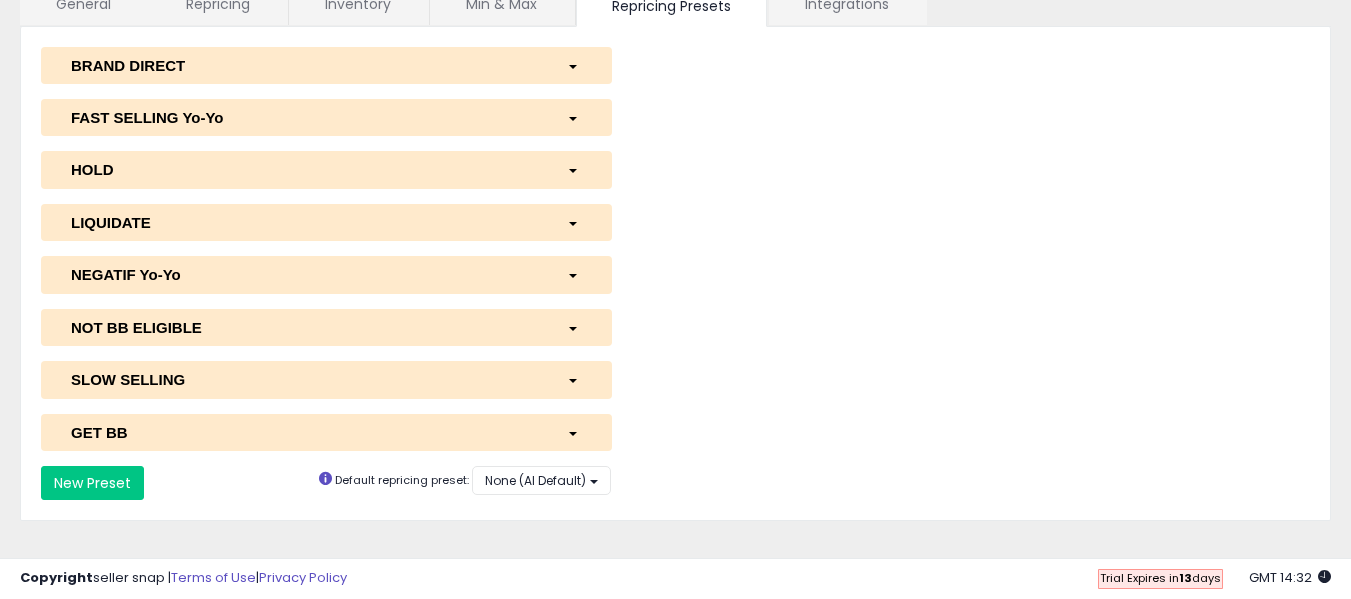 click on "GET BB" at bounding box center (304, 432) 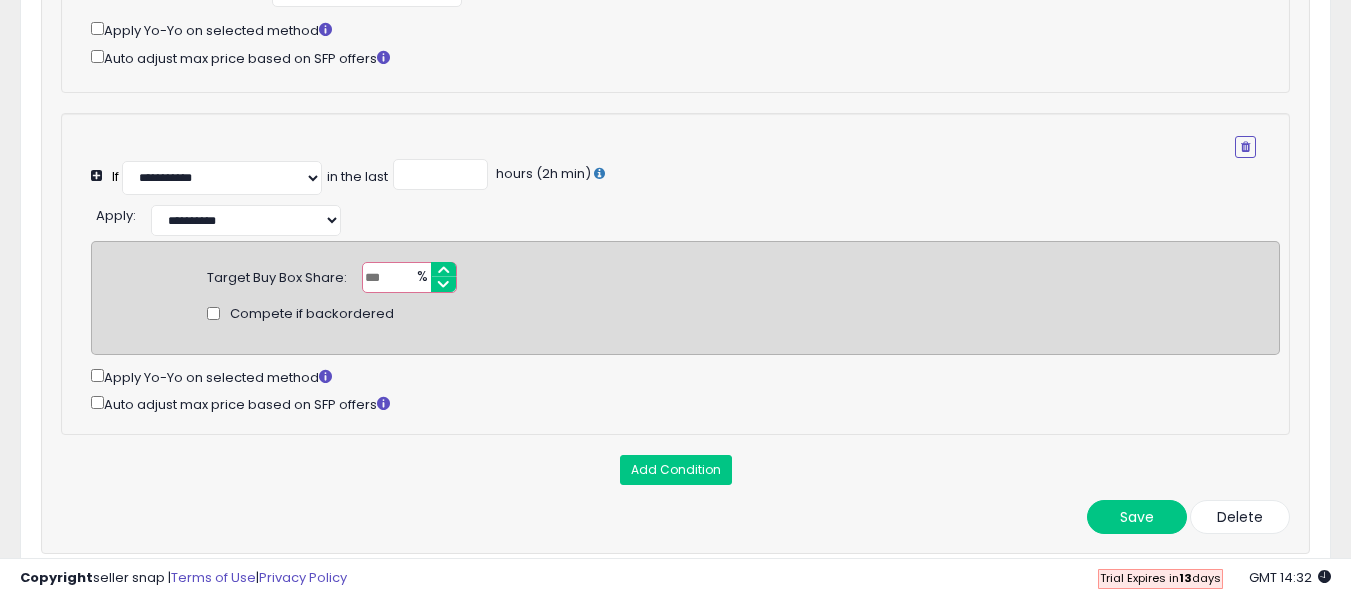 scroll, scrollTop: 766, scrollLeft: 0, axis: vertical 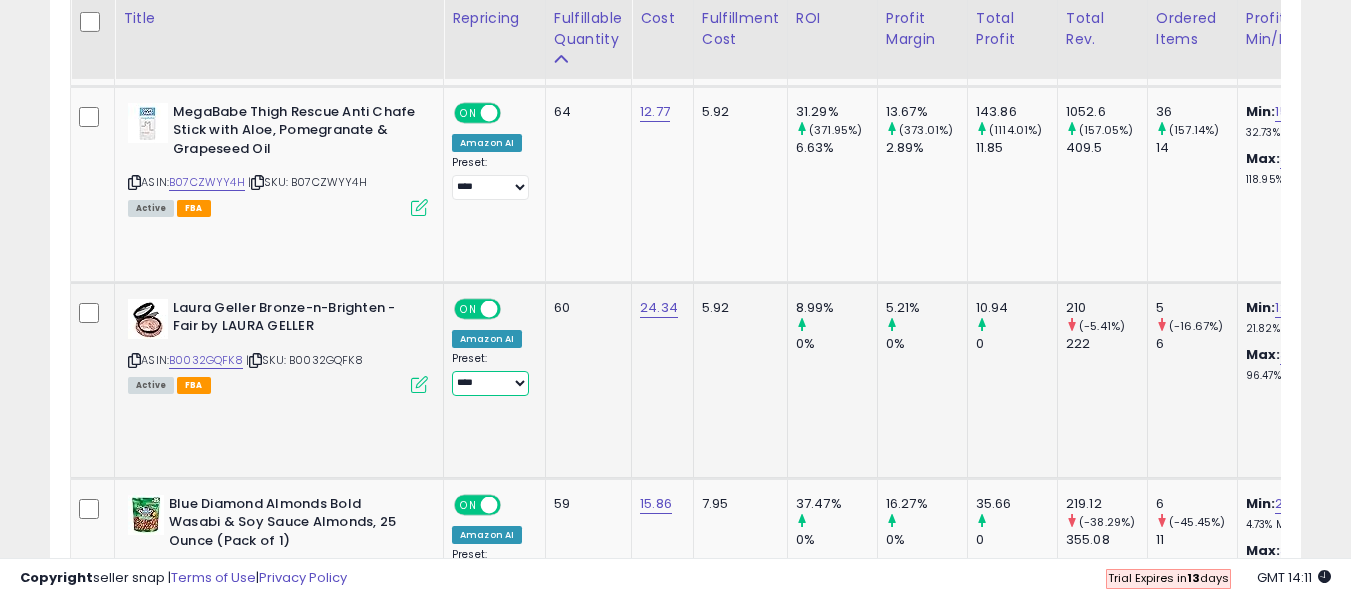 click on "**********" at bounding box center (490, 383) 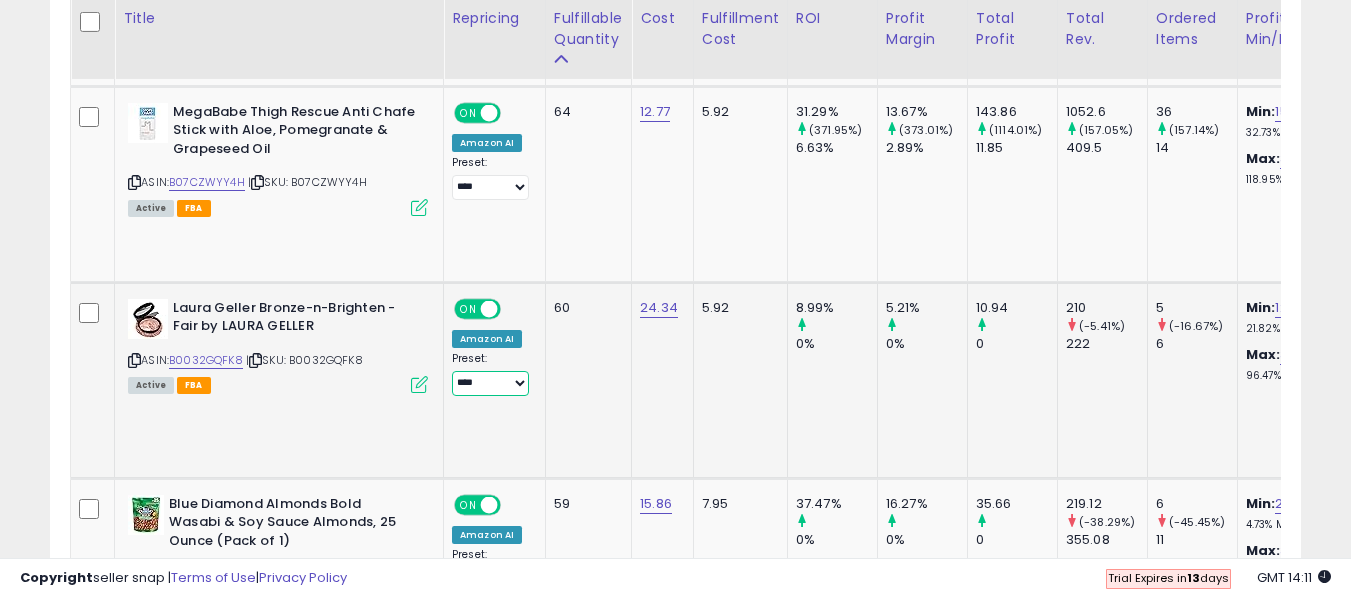 select on "******" 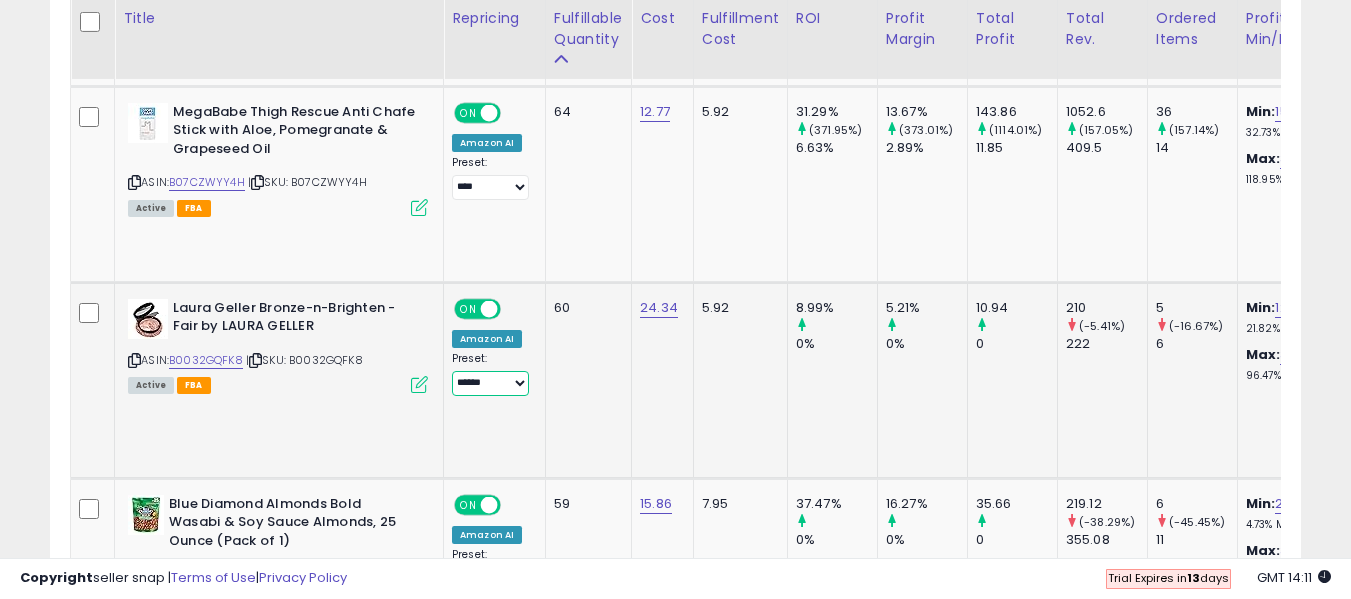 click on "**********" at bounding box center (490, 383) 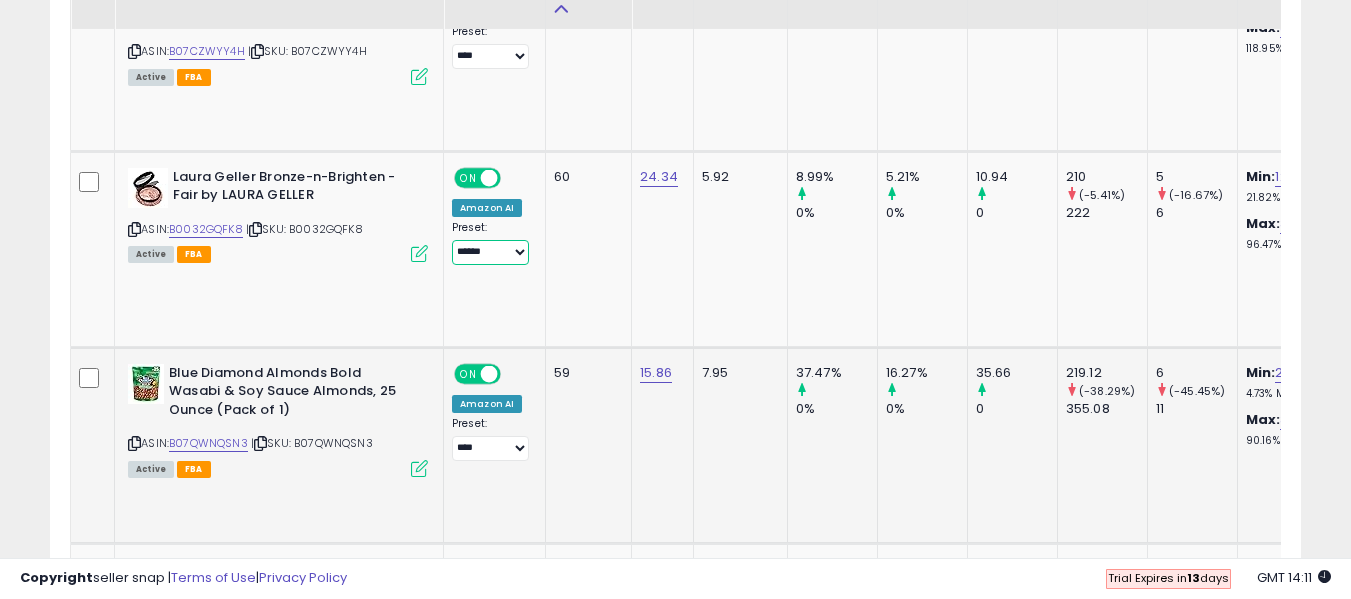 scroll, scrollTop: 3192, scrollLeft: 0, axis: vertical 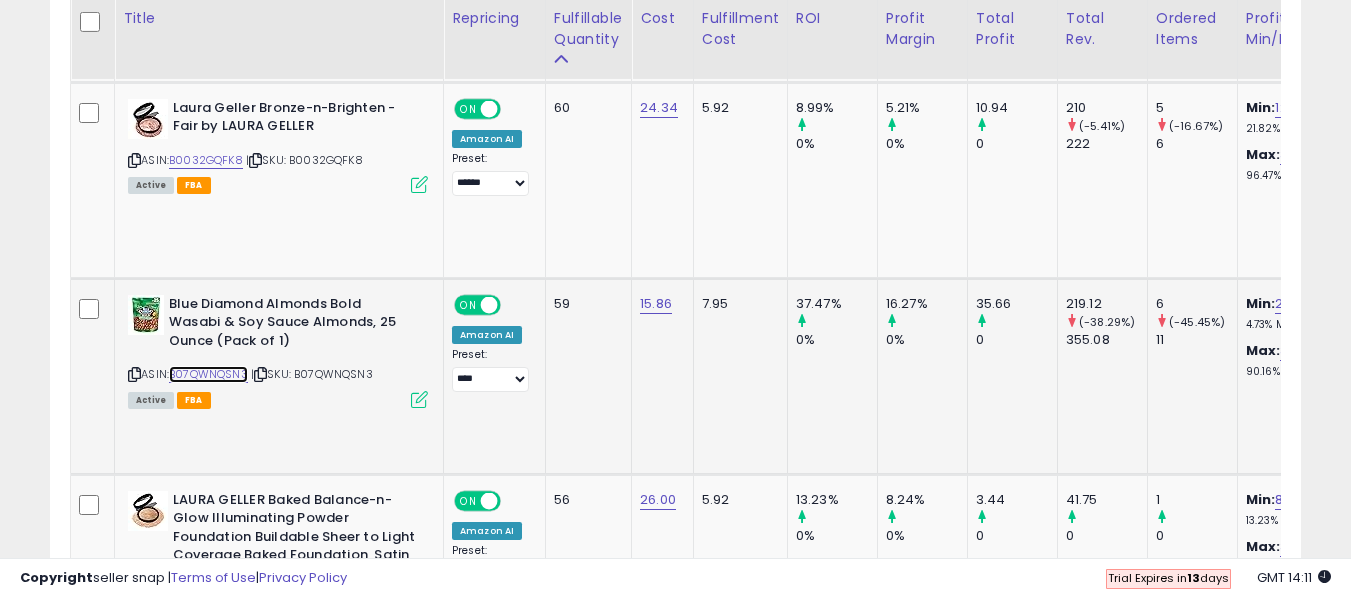 click on "B07QWNQSN3" at bounding box center [208, 374] 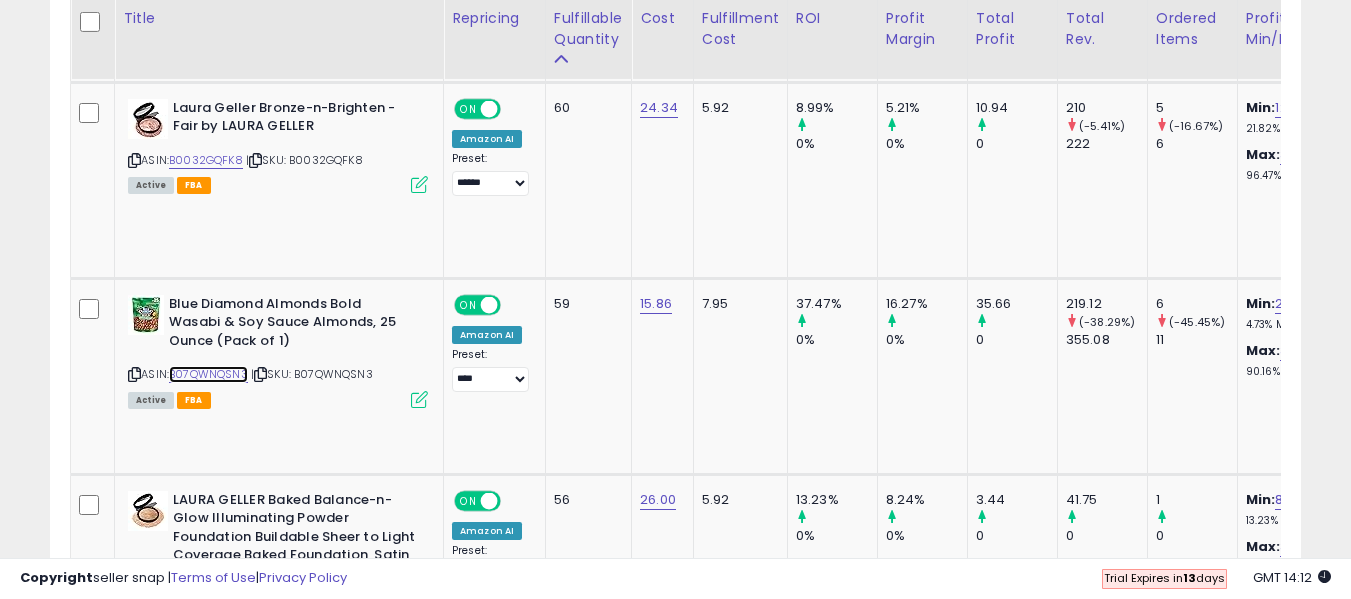 scroll, scrollTop: 0, scrollLeft: 209, axis: horizontal 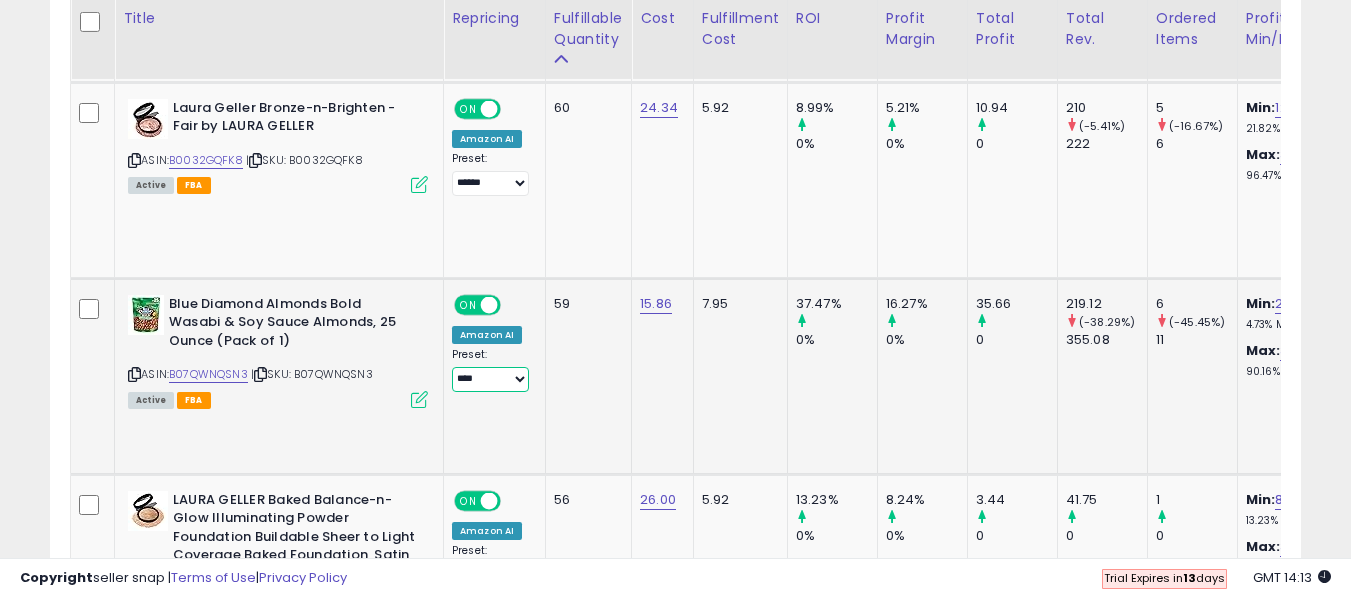 click on "**********" at bounding box center [490, 379] 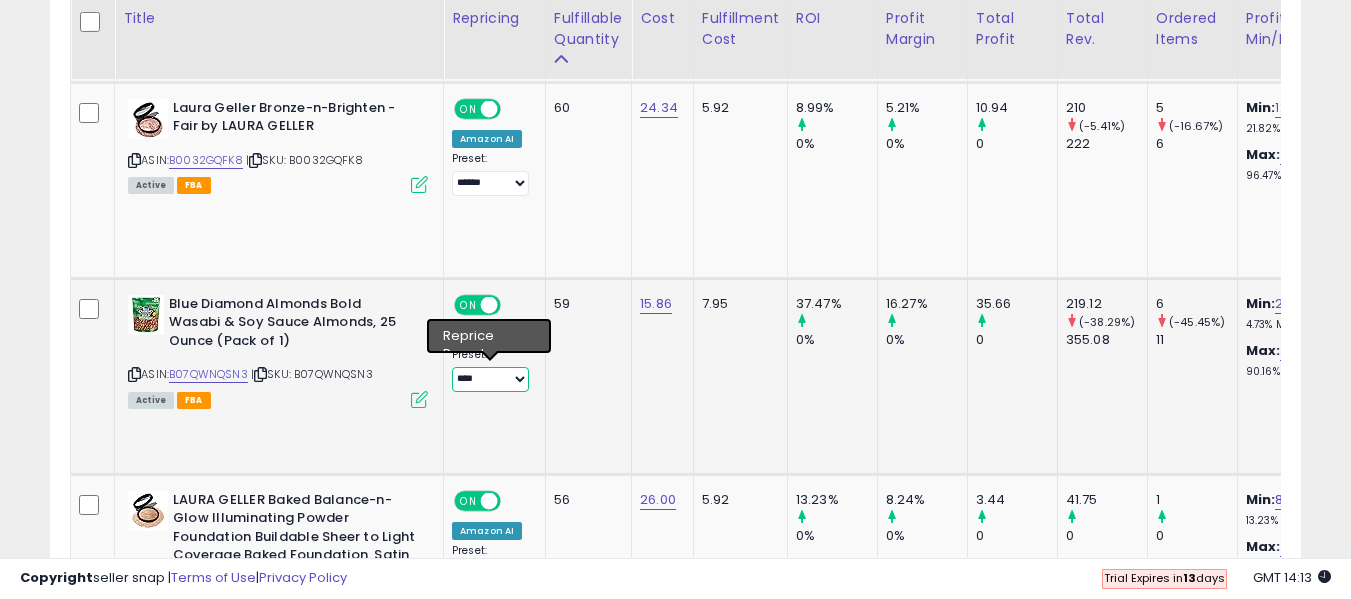 select on "******" 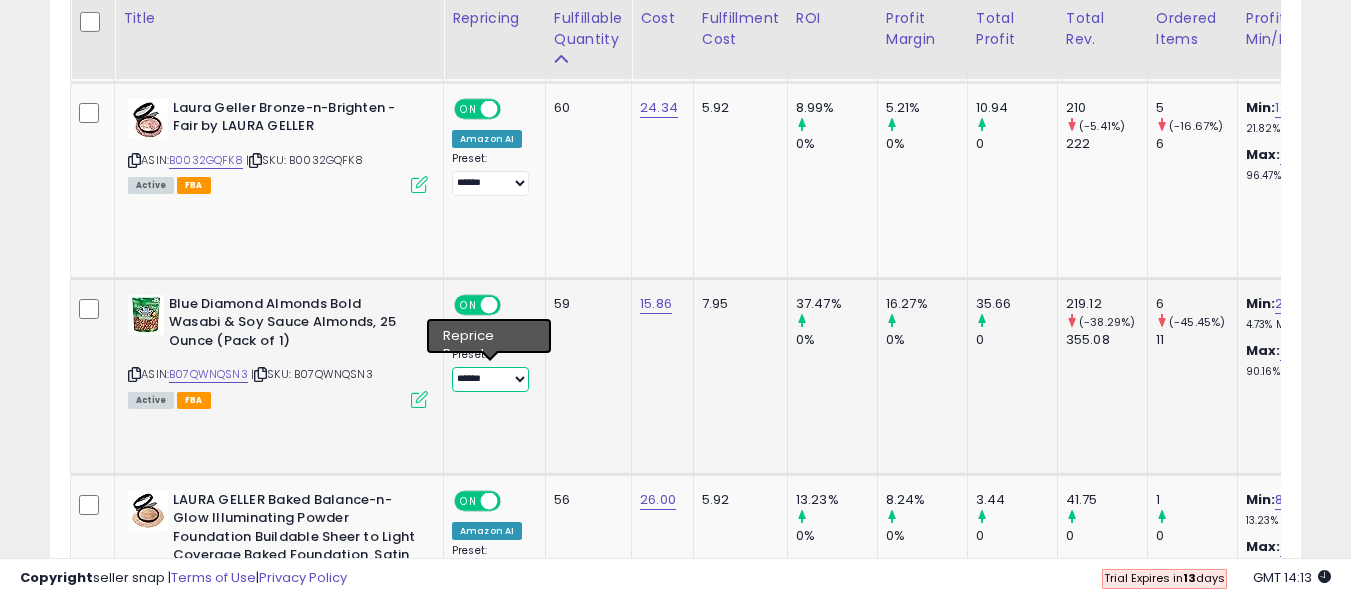 click on "**********" at bounding box center (490, 379) 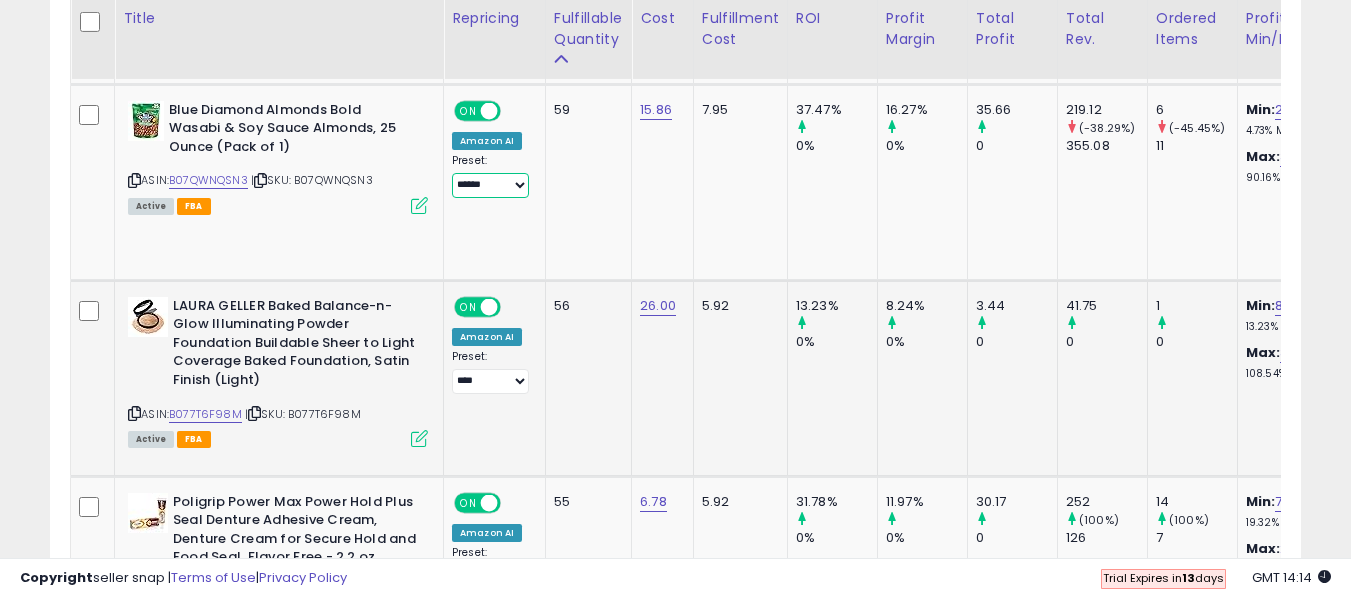 scroll, scrollTop: 3392, scrollLeft: 0, axis: vertical 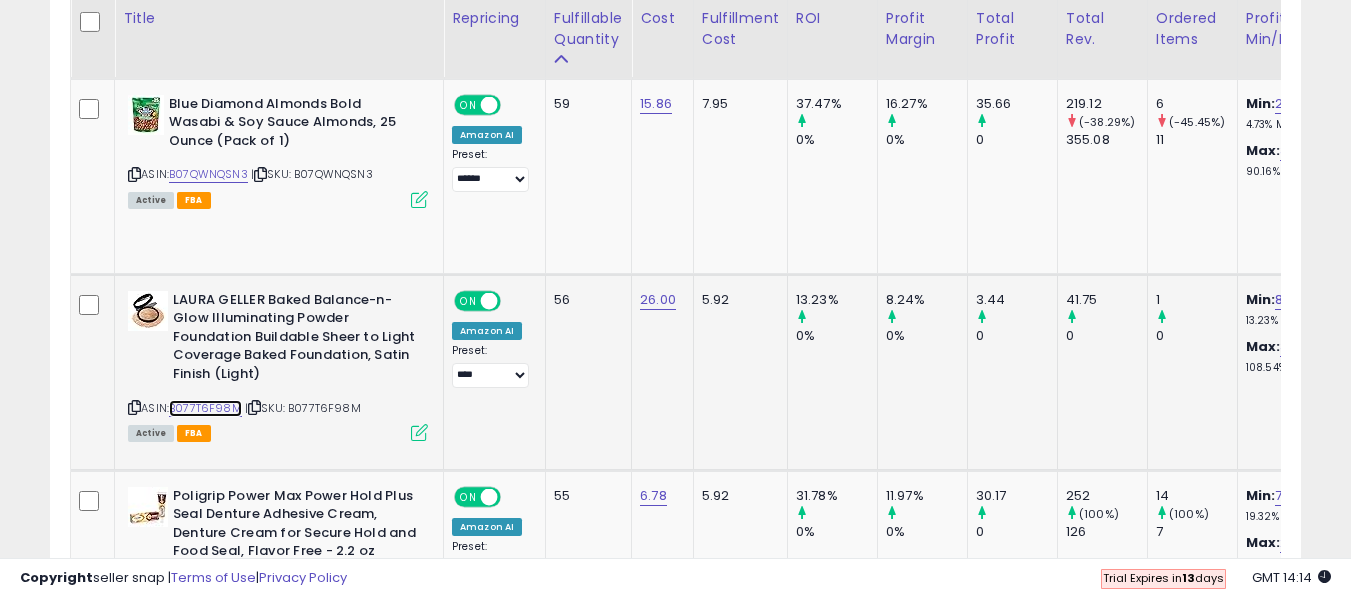 click on "B077T6F98M" at bounding box center [205, 408] 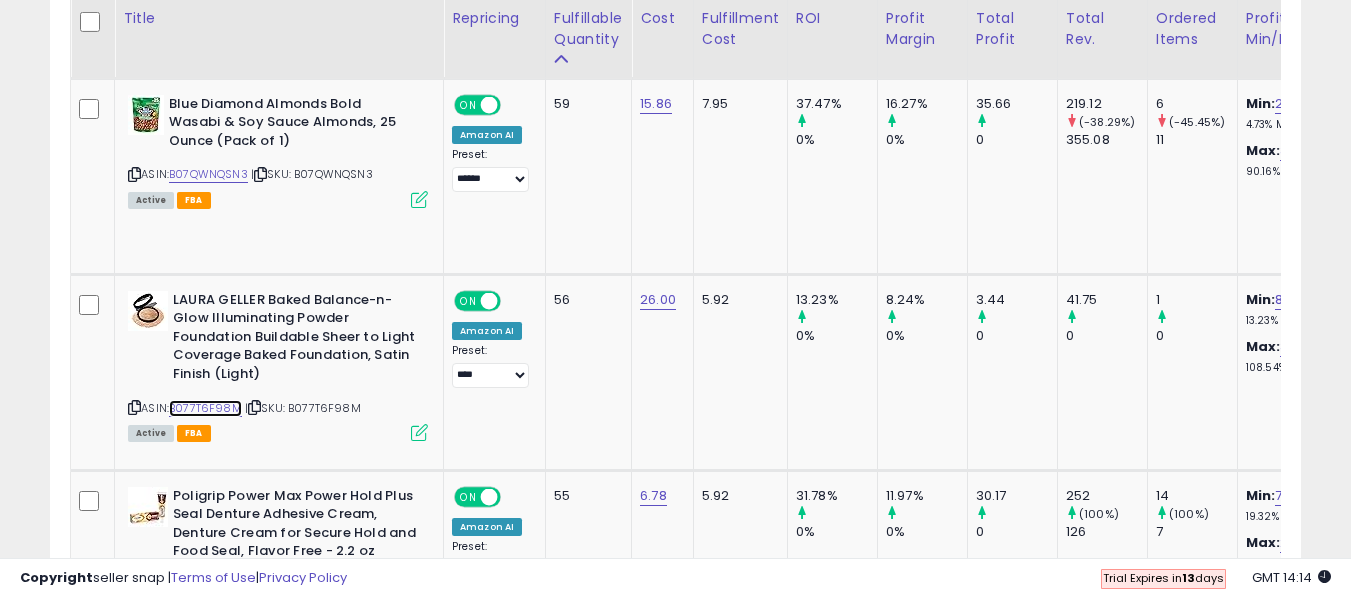 scroll, scrollTop: 0, scrollLeft: 186, axis: horizontal 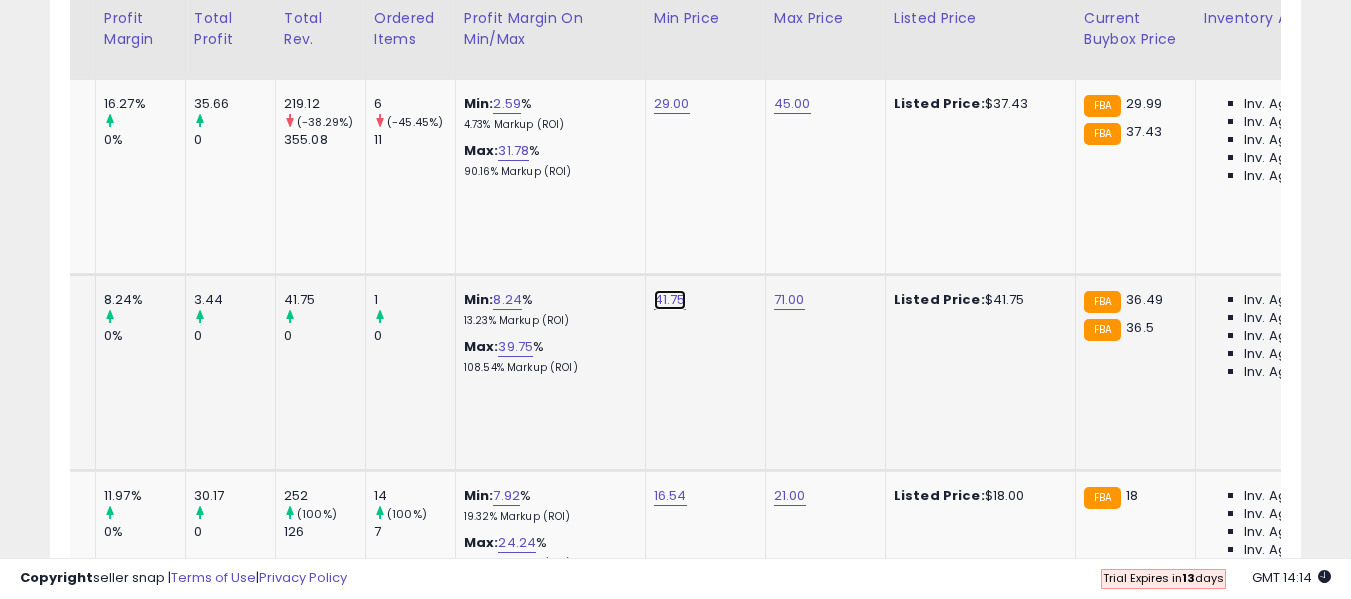 click on "41.75" at bounding box center [668, -2268] 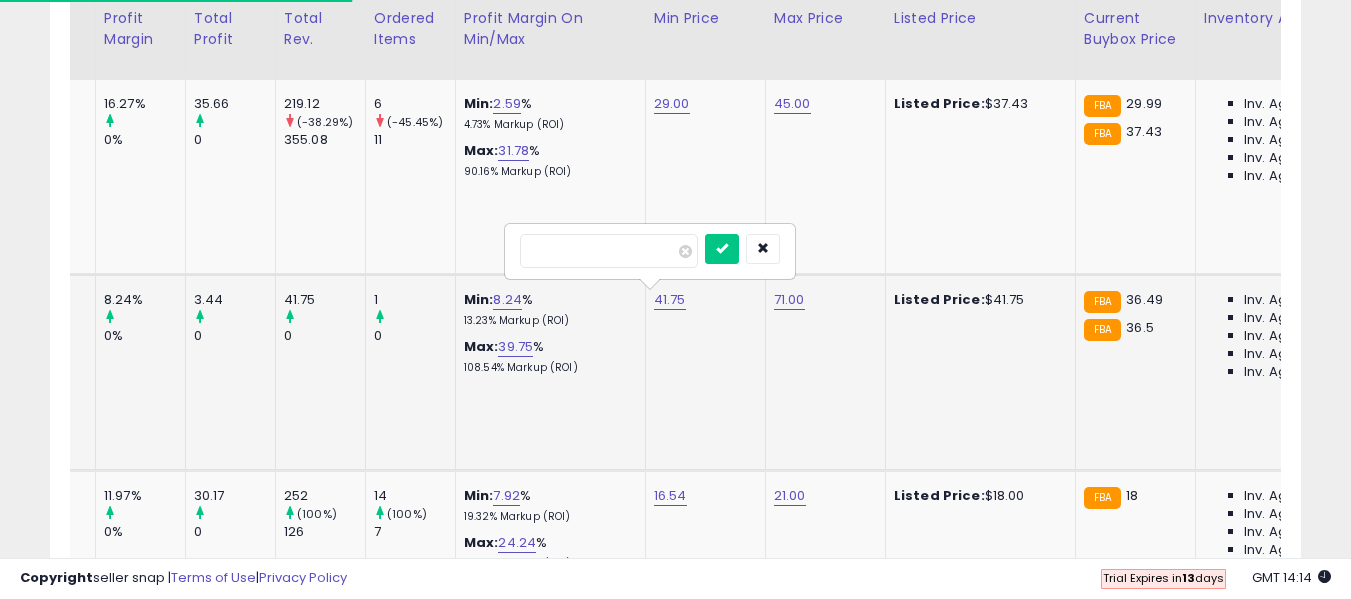 drag, startPoint x: 556, startPoint y: 255, endPoint x: 514, endPoint y: 256, distance: 42.0119 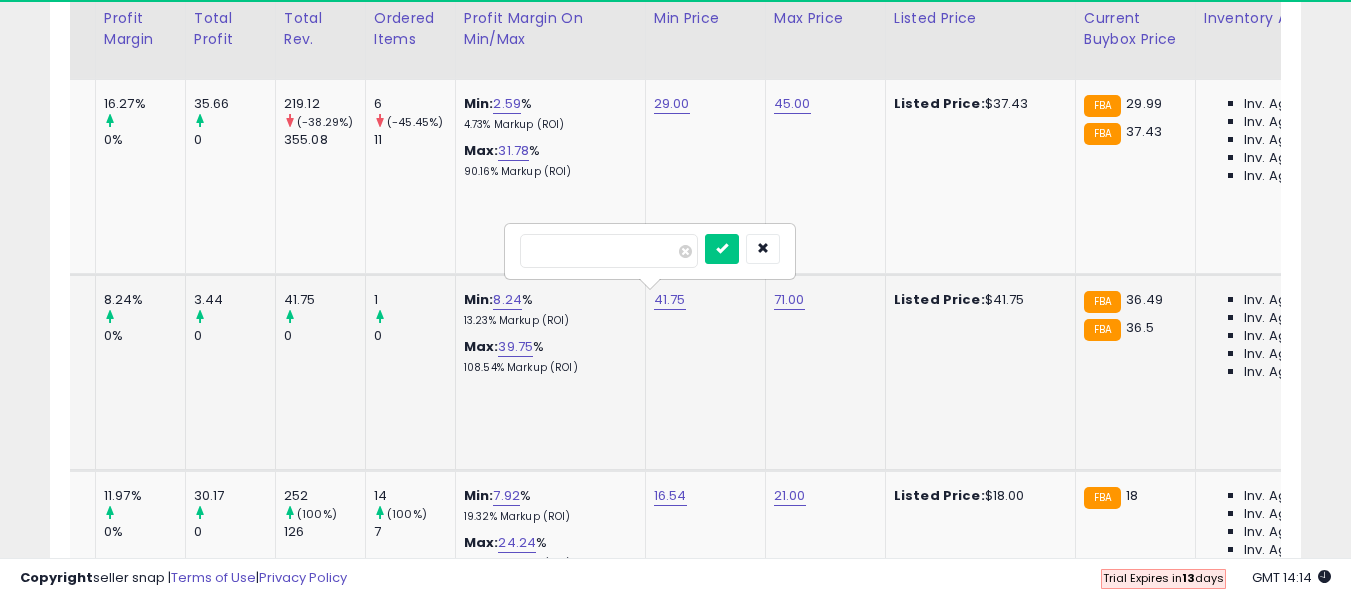 type on "*****" 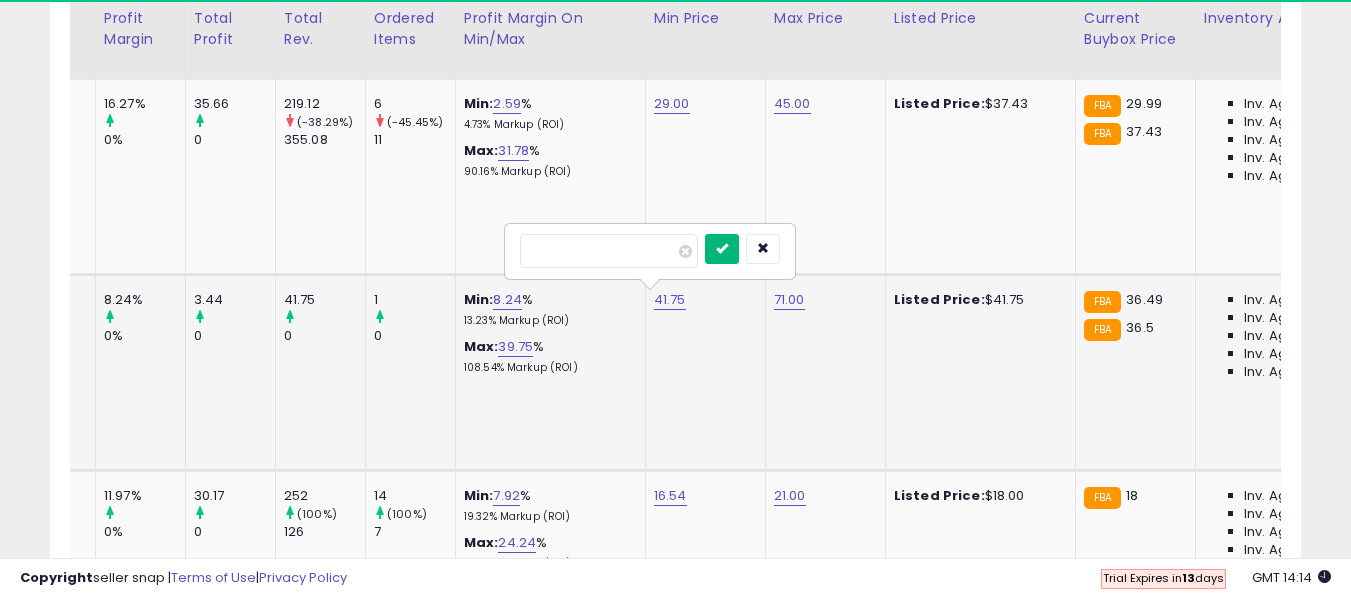 click at bounding box center (722, 249) 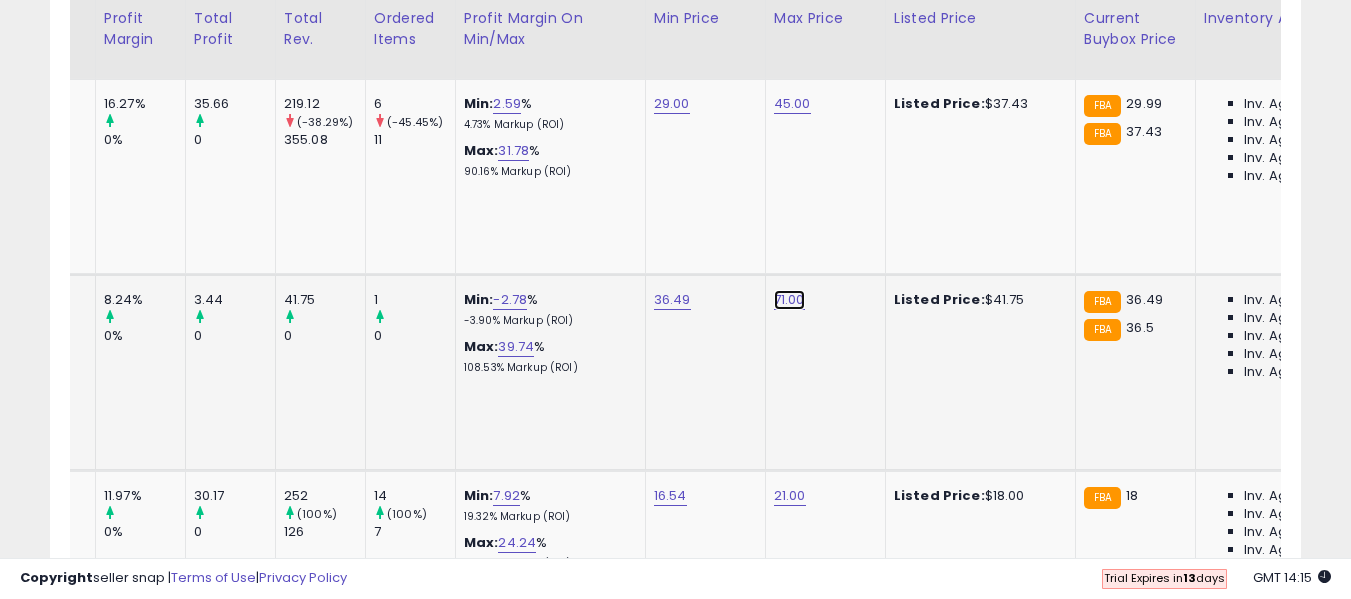 click on "71.00" at bounding box center (790, -2268) 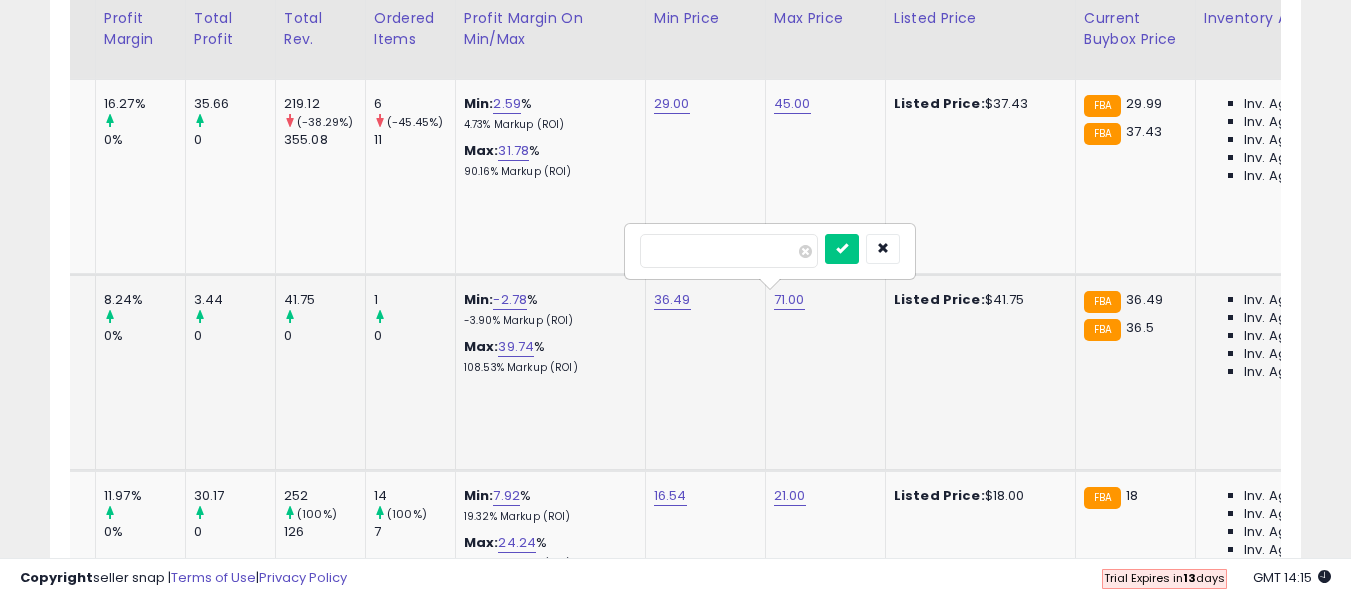 drag, startPoint x: 692, startPoint y: 258, endPoint x: 639, endPoint y: 248, distance: 53.935146 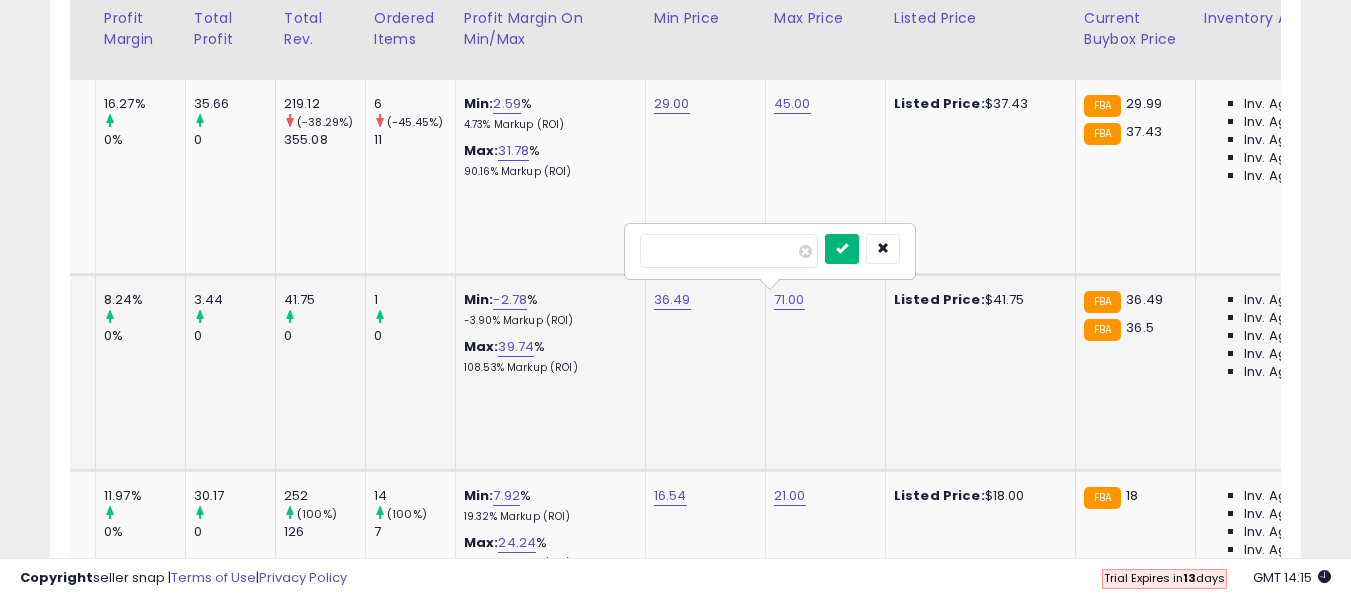 click at bounding box center [842, 248] 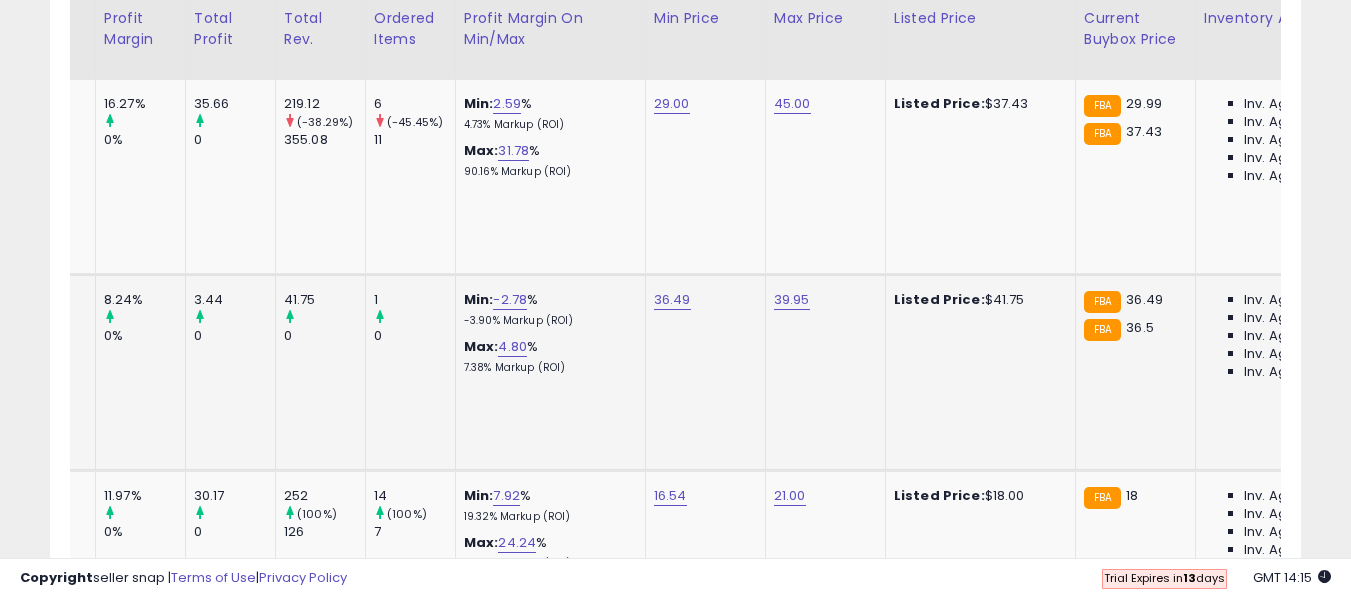 scroll, scrollTop: 0, scrollLeft: 693, axis: horizontal 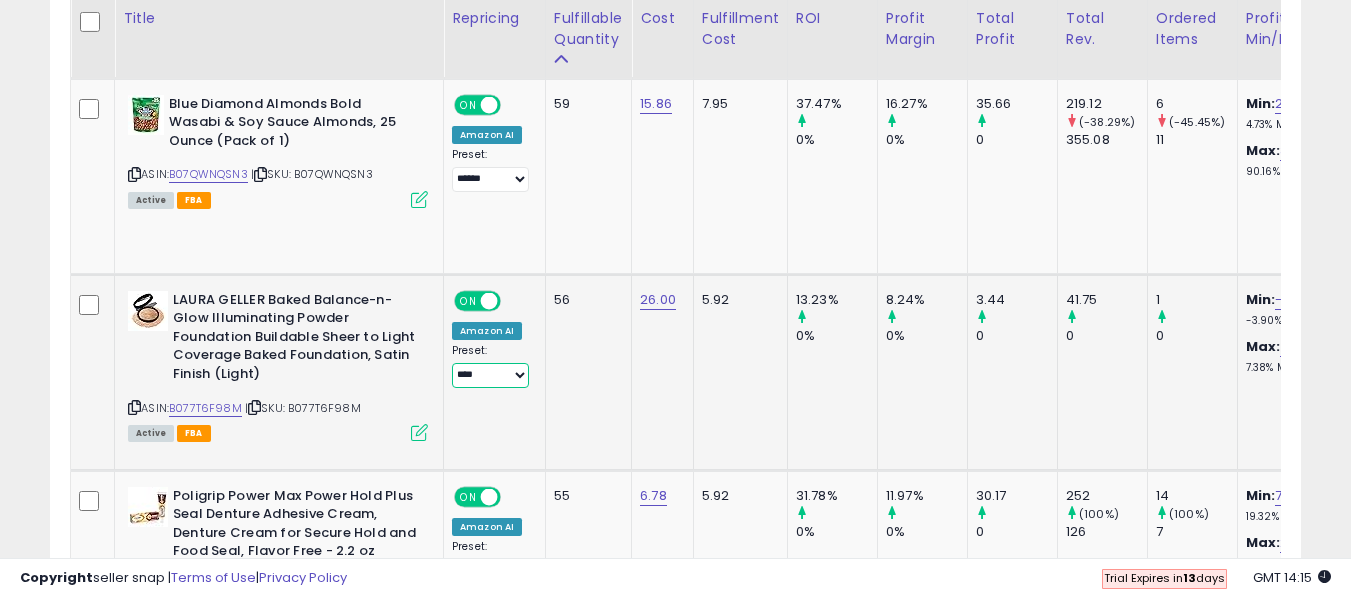 click on "**********" at bounding box center (490, 375) 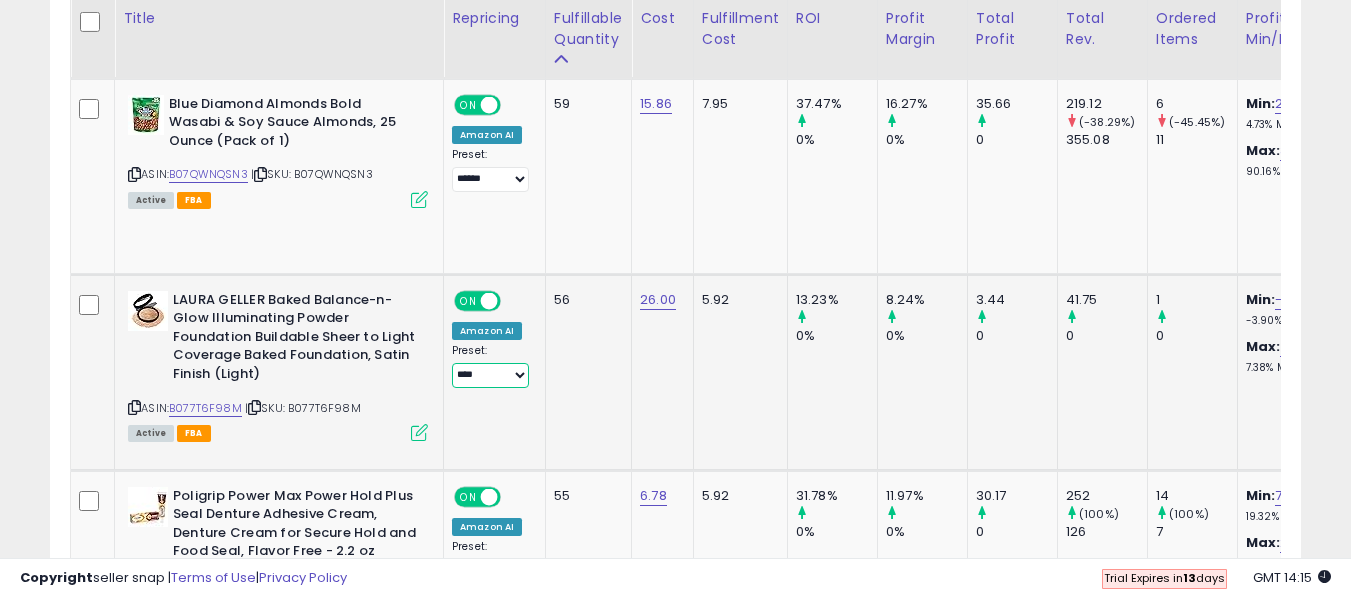 select on "**********" 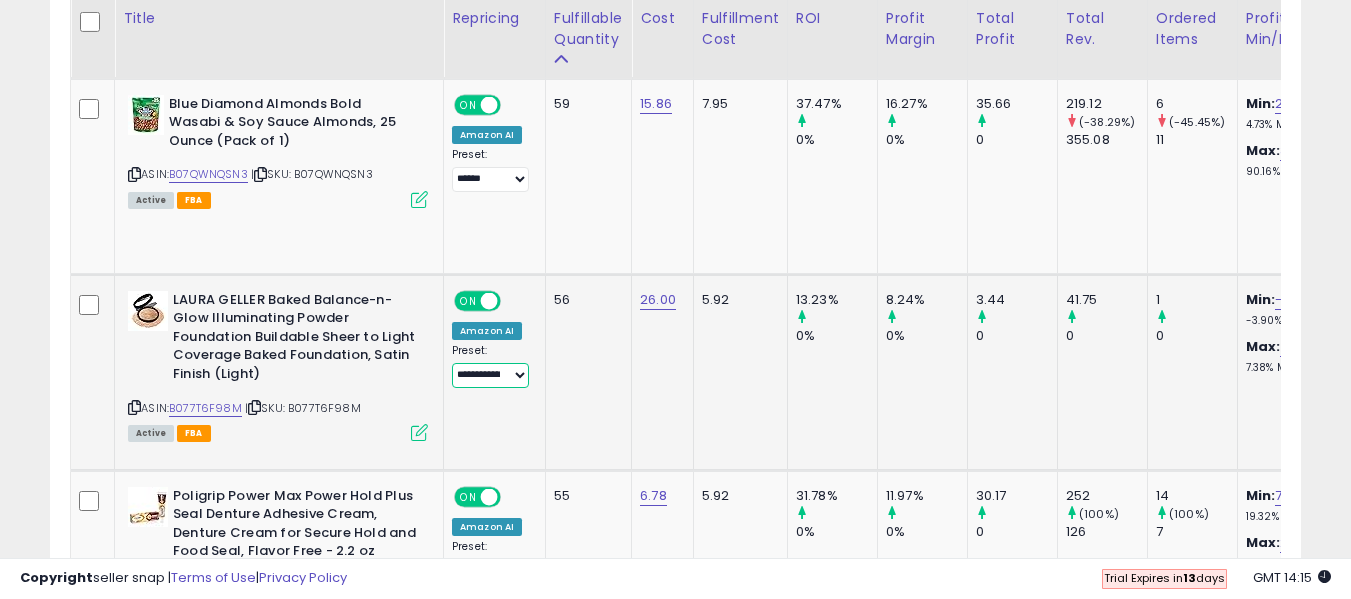 click on "**********" at bounding box center [490, 375] 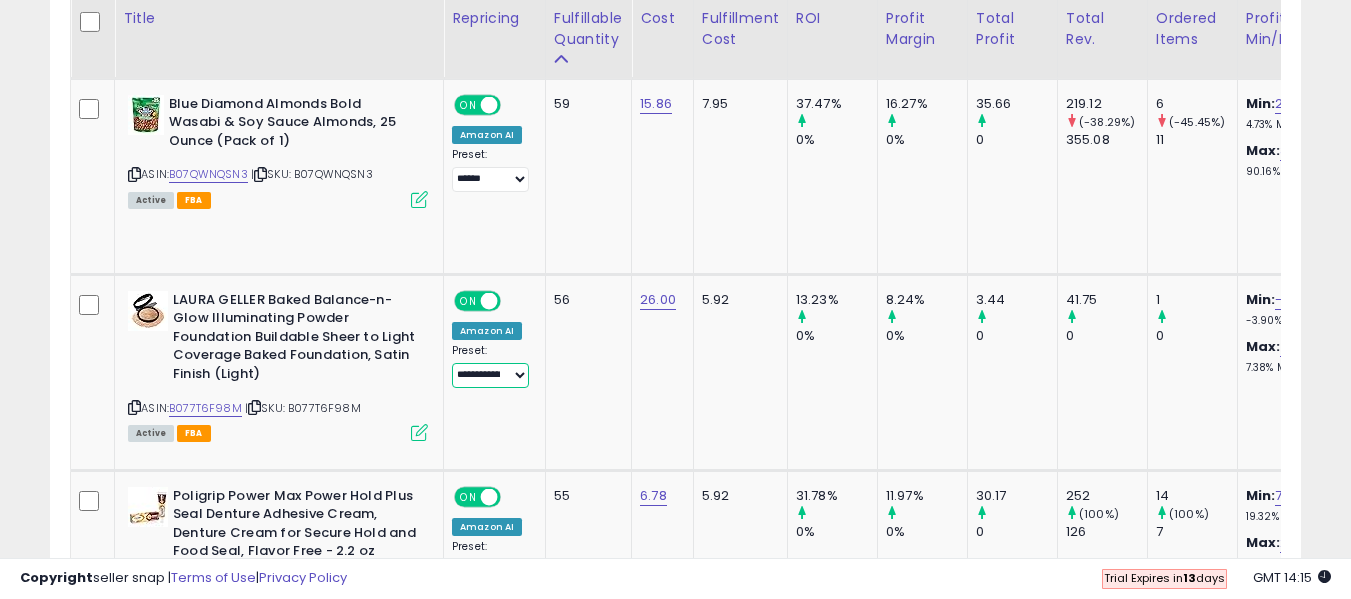 scroll, scrollTop: 0, scrollLeft: 58, axis: horizontal 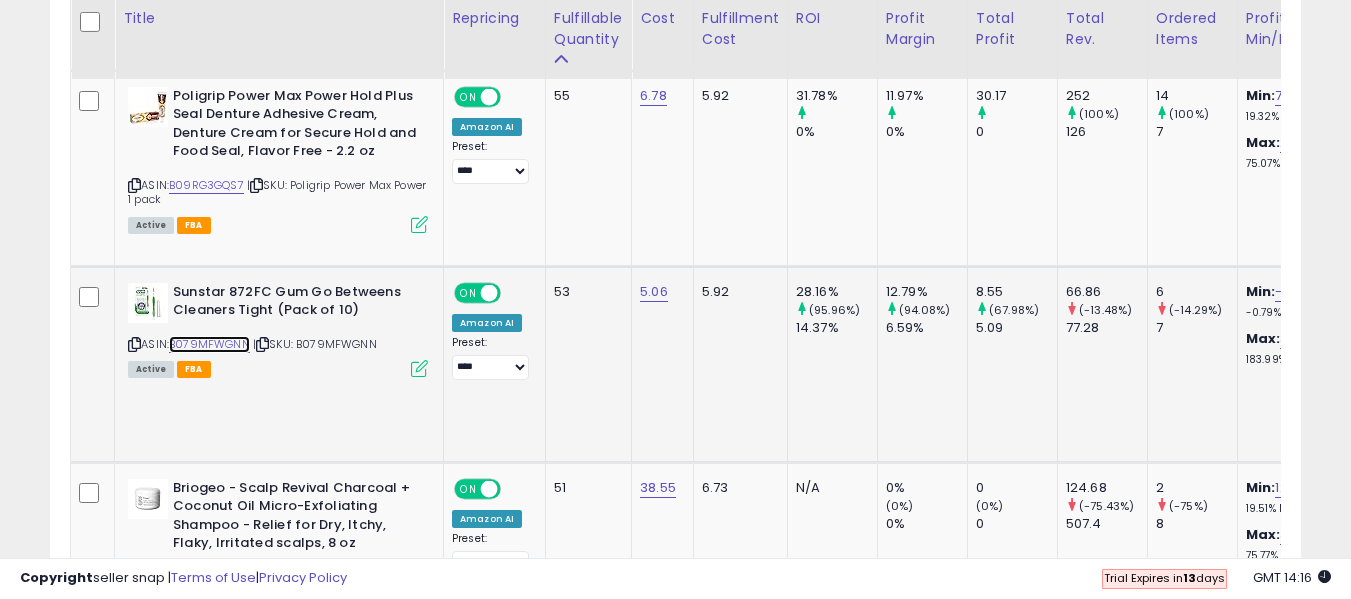 click on "B079MFWGNN" at bounding box center (209, 344) 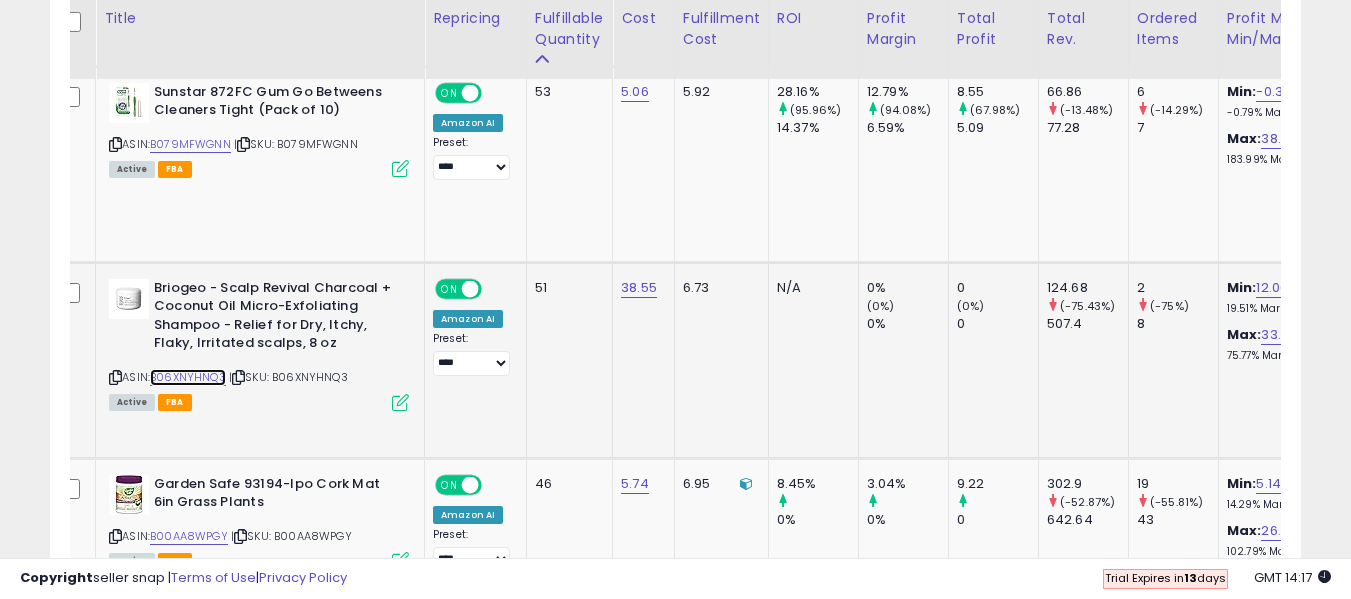 click on "B06XNYHNQ3" at bounding box center [188, 377] 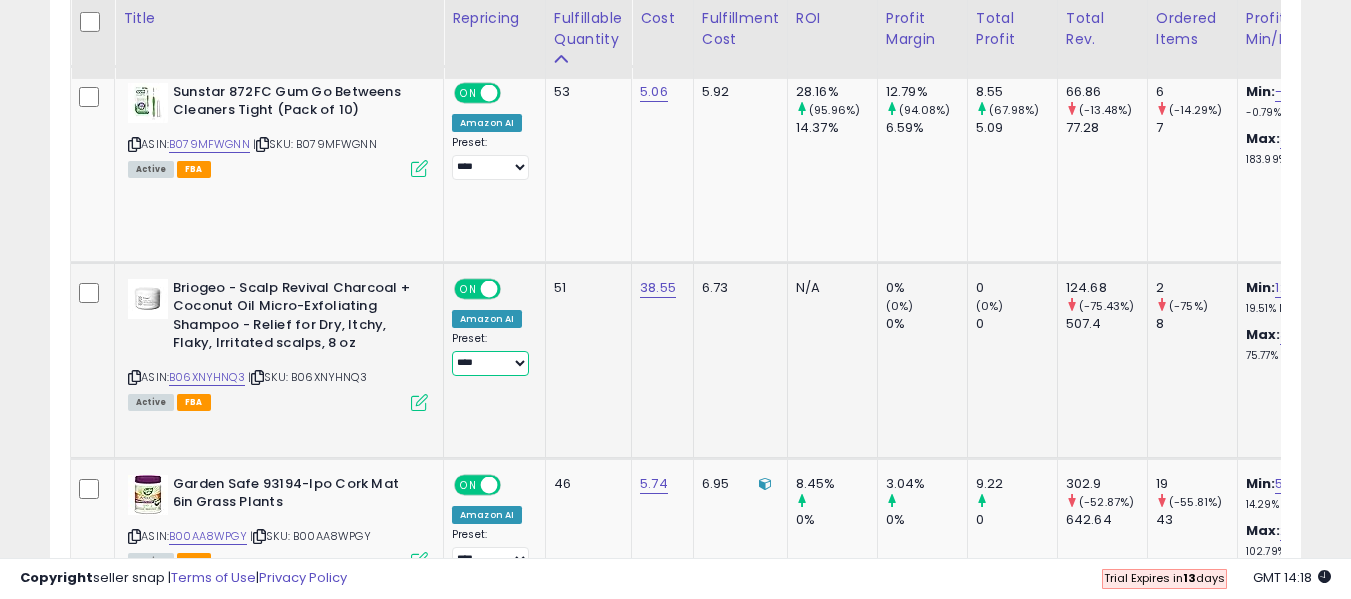 click on "**********" at bounding box center [490, 363] 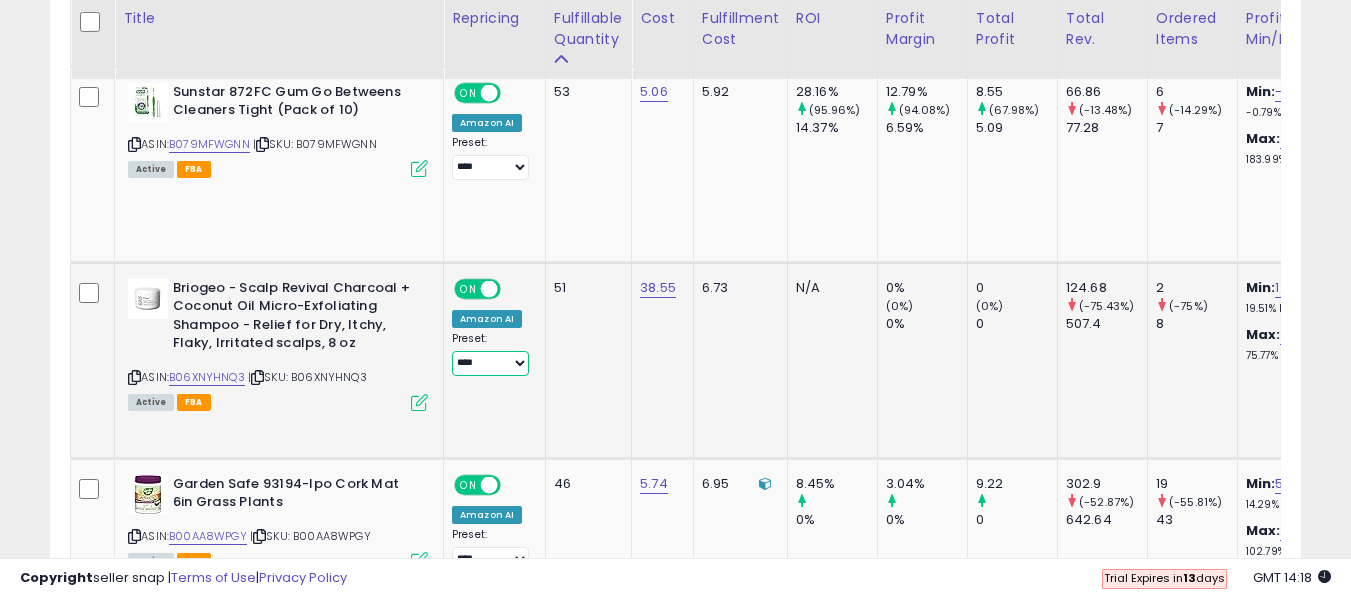 select on "**********" 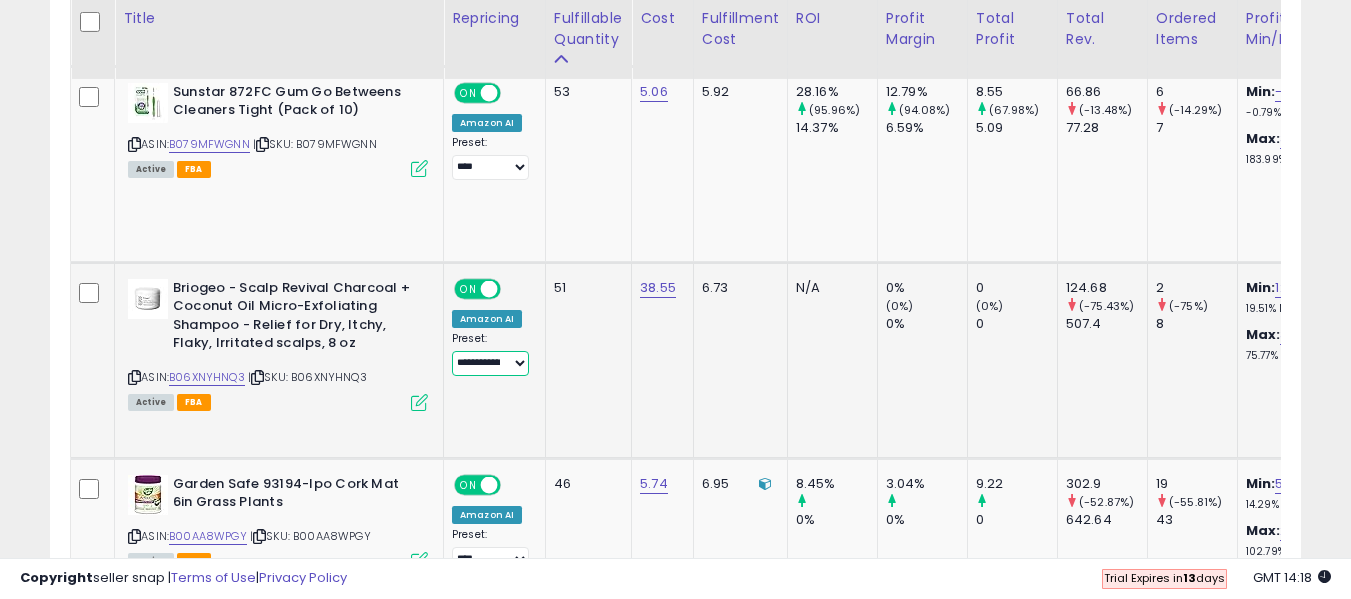 click on "**********" at bounding box center (490, 363) 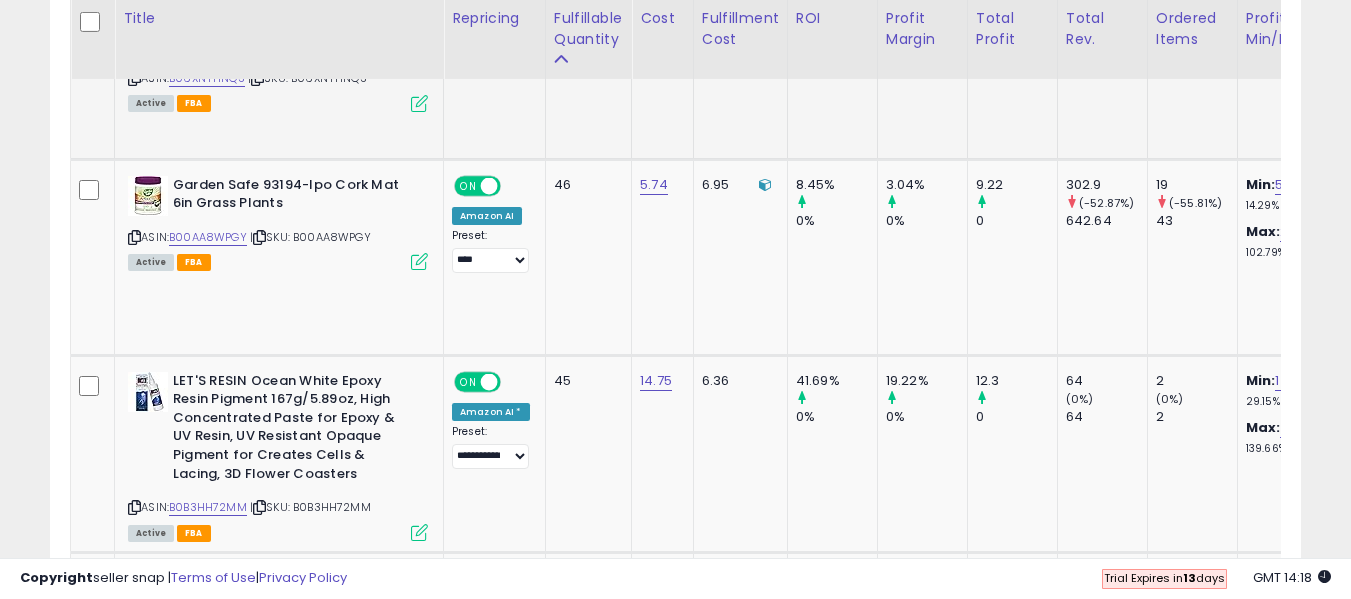 scroll, scrollTop: 4292, scrollLeft: 0, axis: vertical 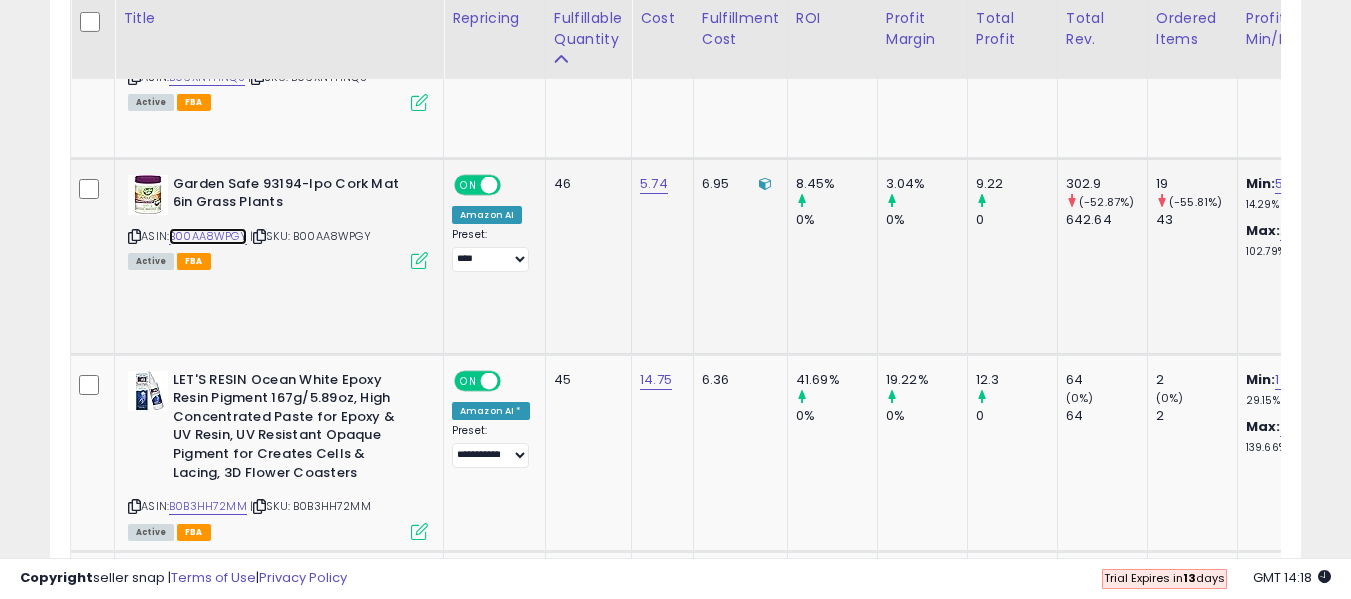 click on "B00AA8WPGY" at bounding box center [208, 236] 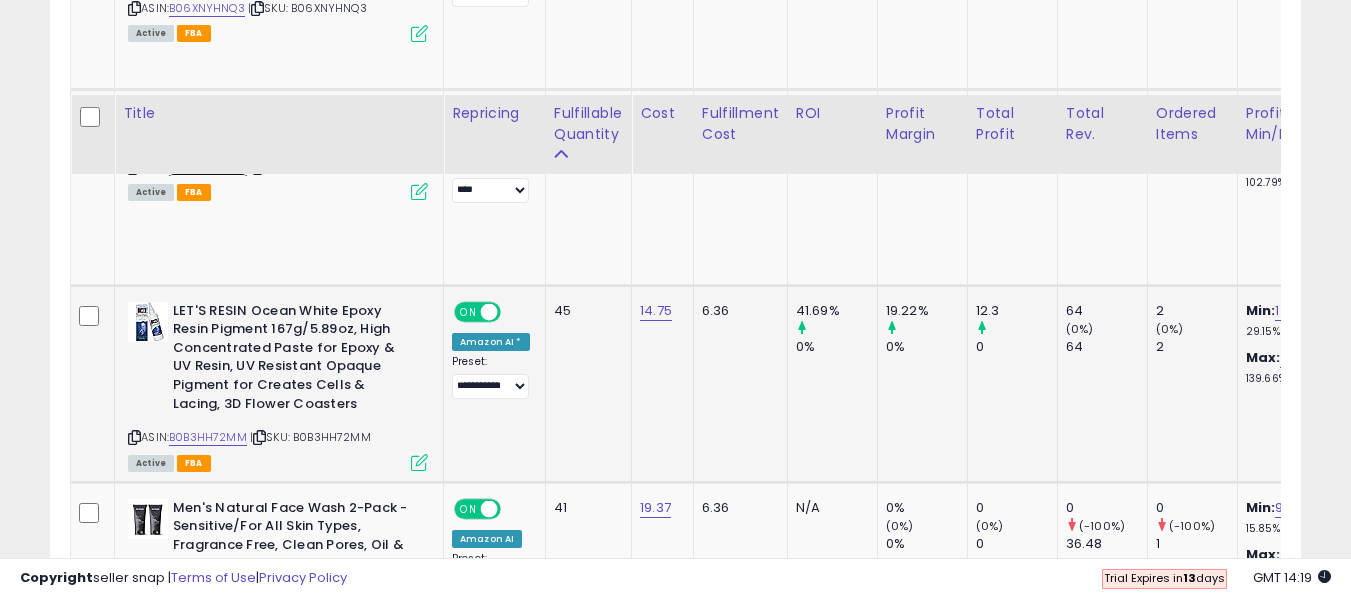 scroll, scrollTop: 4492, scrollLeft: 0, axis: vertical 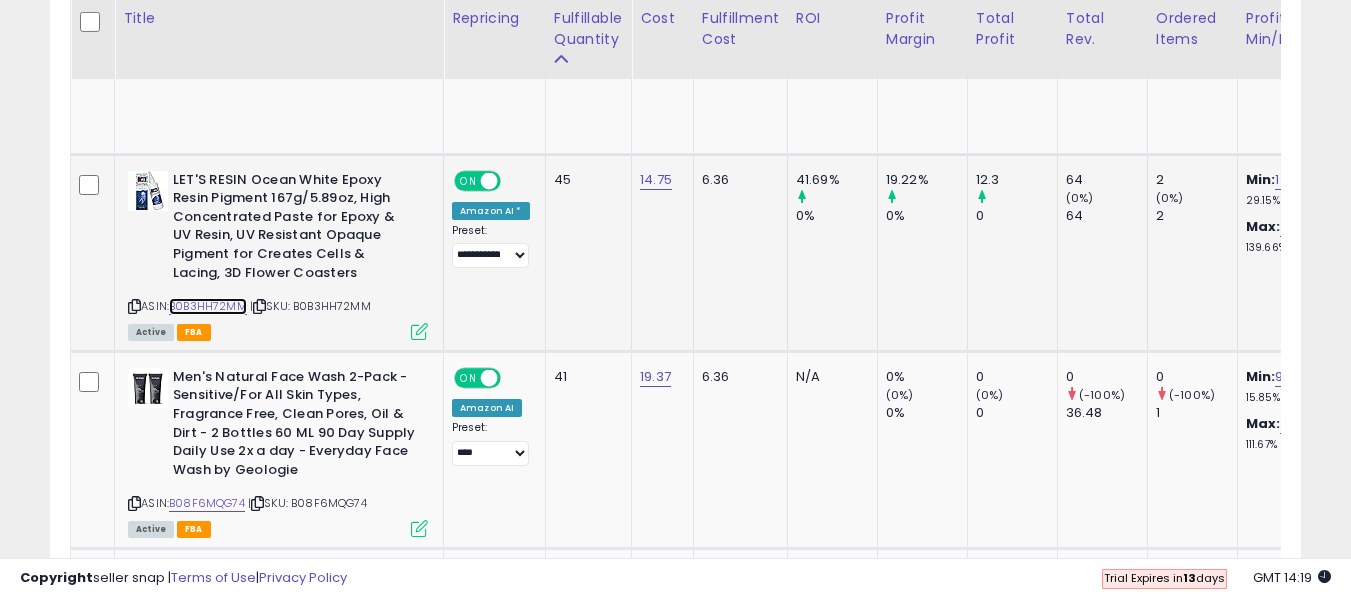 click on "B0B3HH72MM" at bounding box center [208, 306] 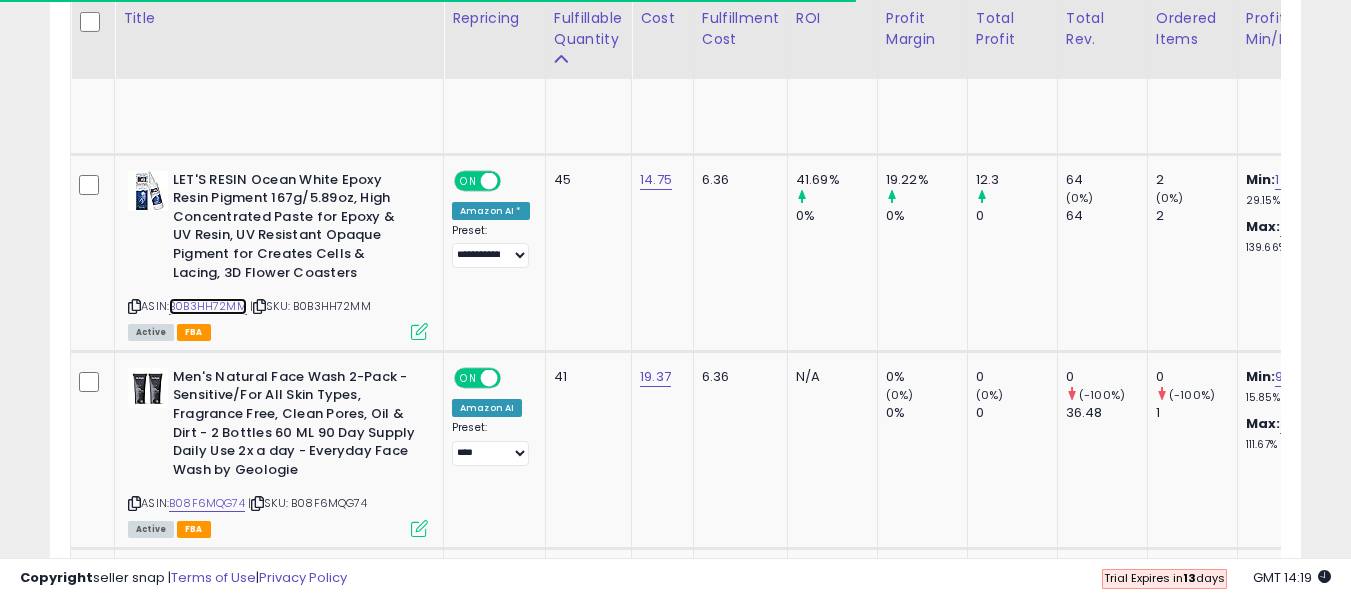 scroll, scrollTop: 0, scrollLeft: 260, axis: horizontal 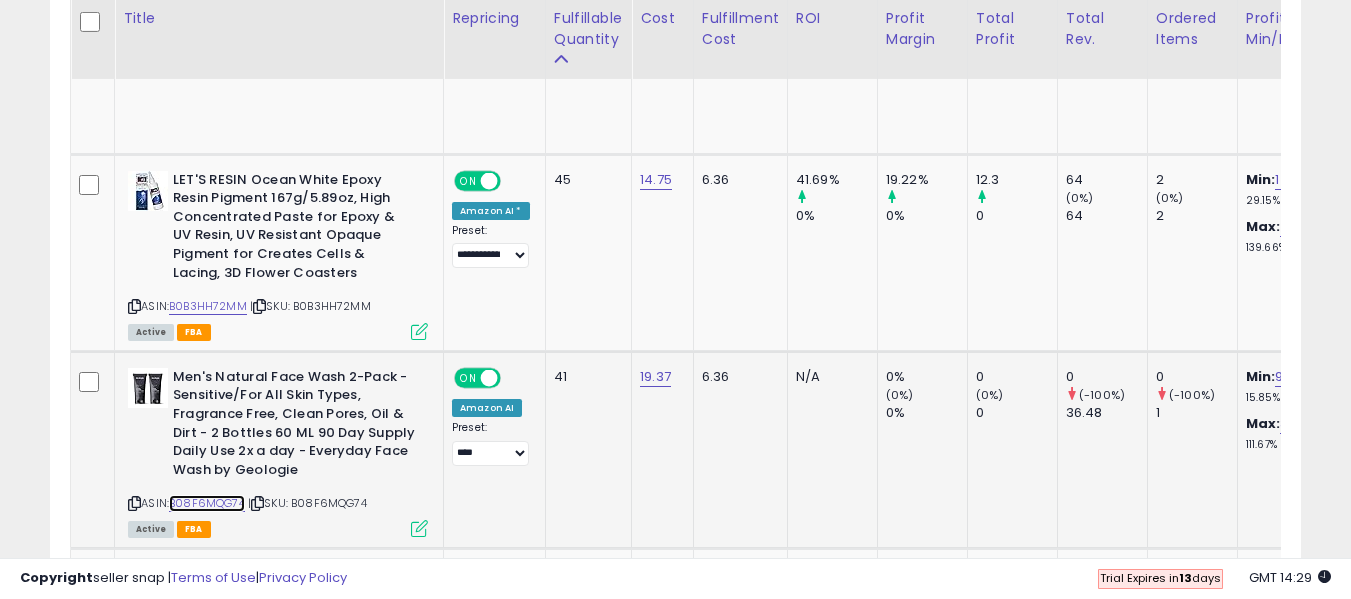 click on "B08F6MQG74" at bounding box center (207, 503) 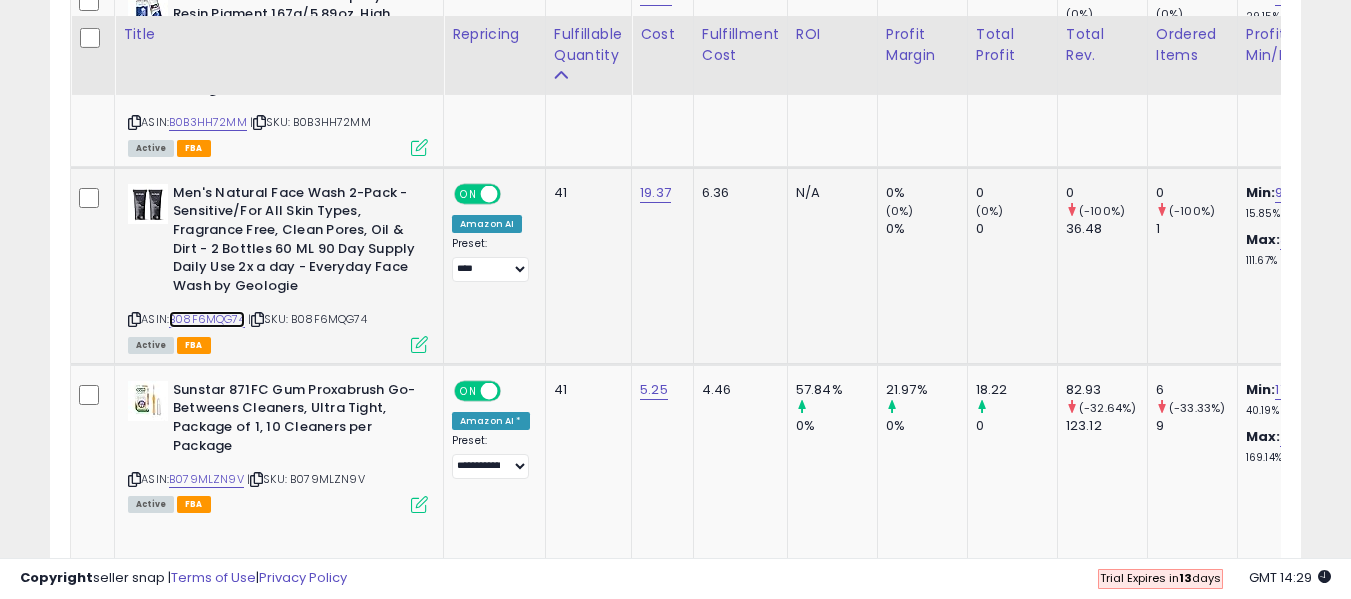 scroll, scrollTop: 4692, scrollLeft: 0, axis: vertical 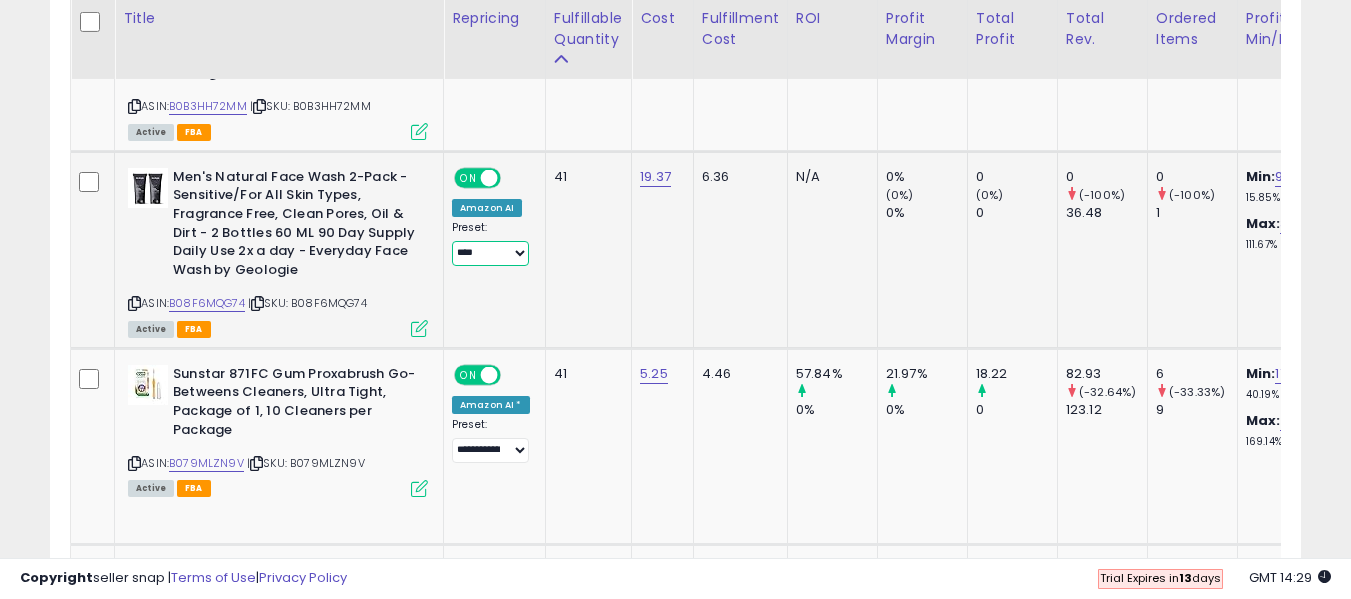 click on "**********" at bounding box center (490, 253) 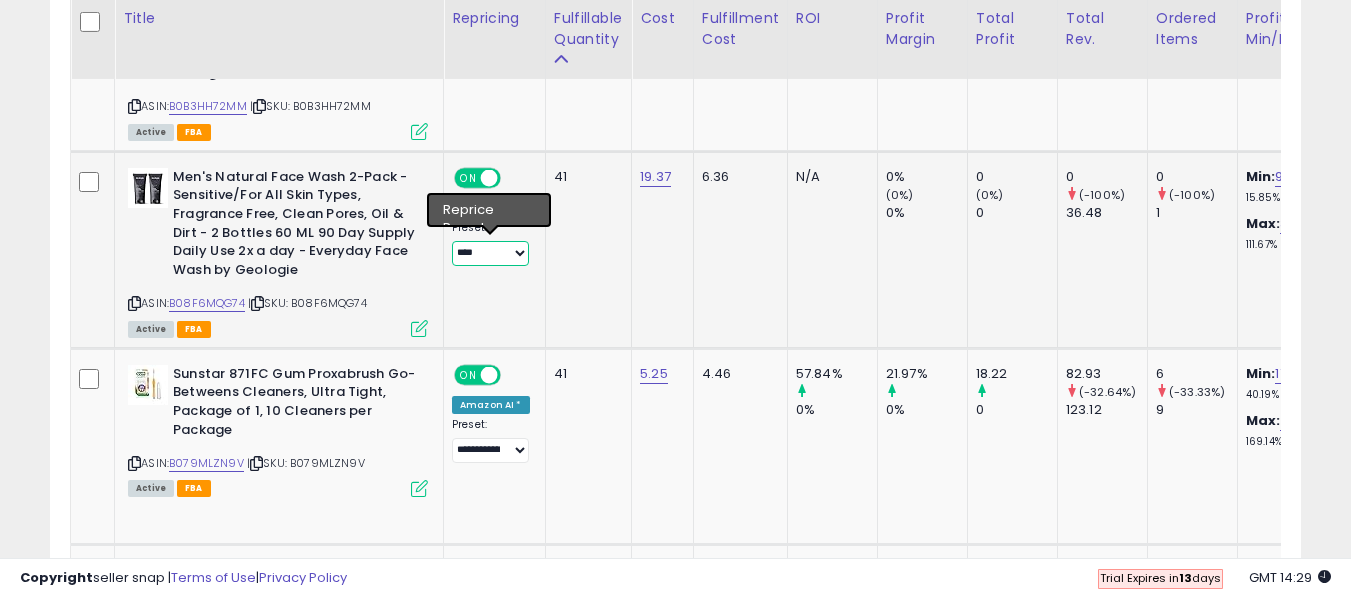 select on "**********" 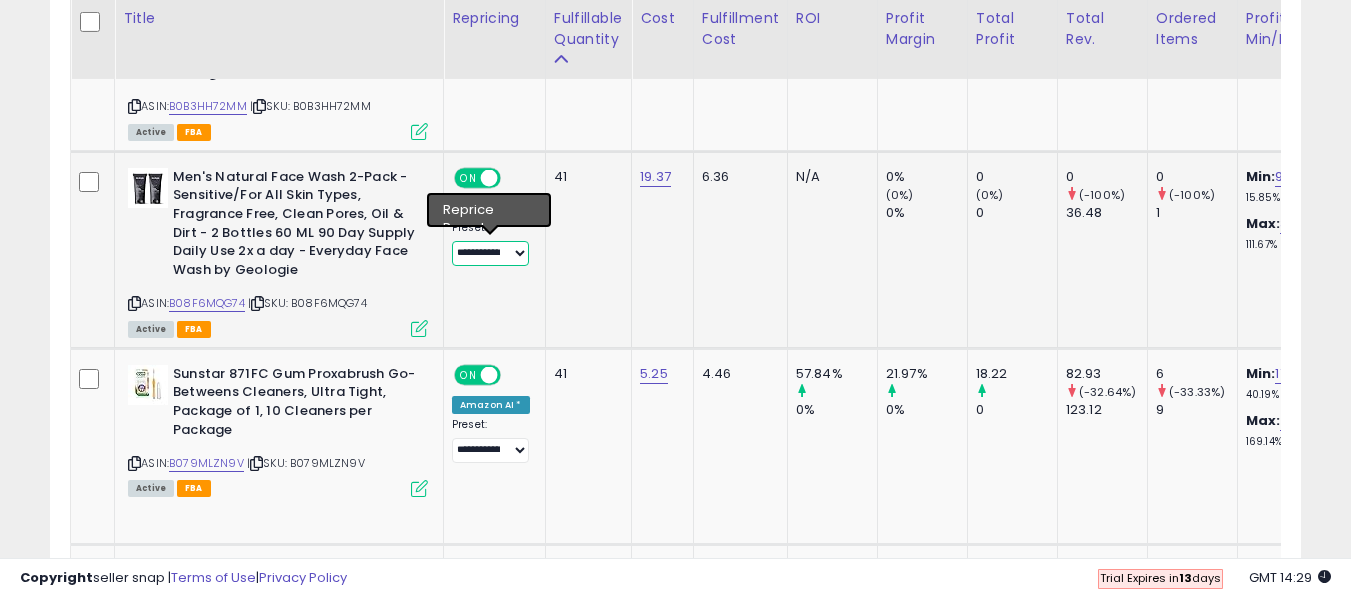 click on "**********" at bounding box center [490, 253] 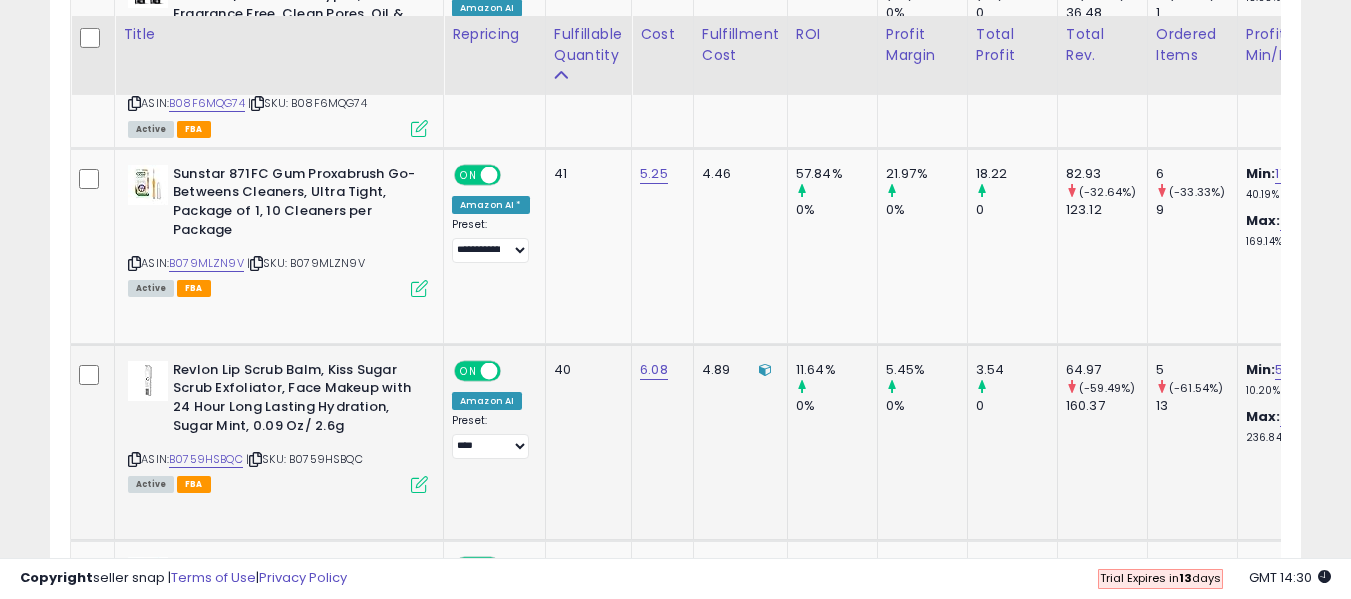 scroll, scrollTop: 5092, scrollLeft: 0, axis: vertical 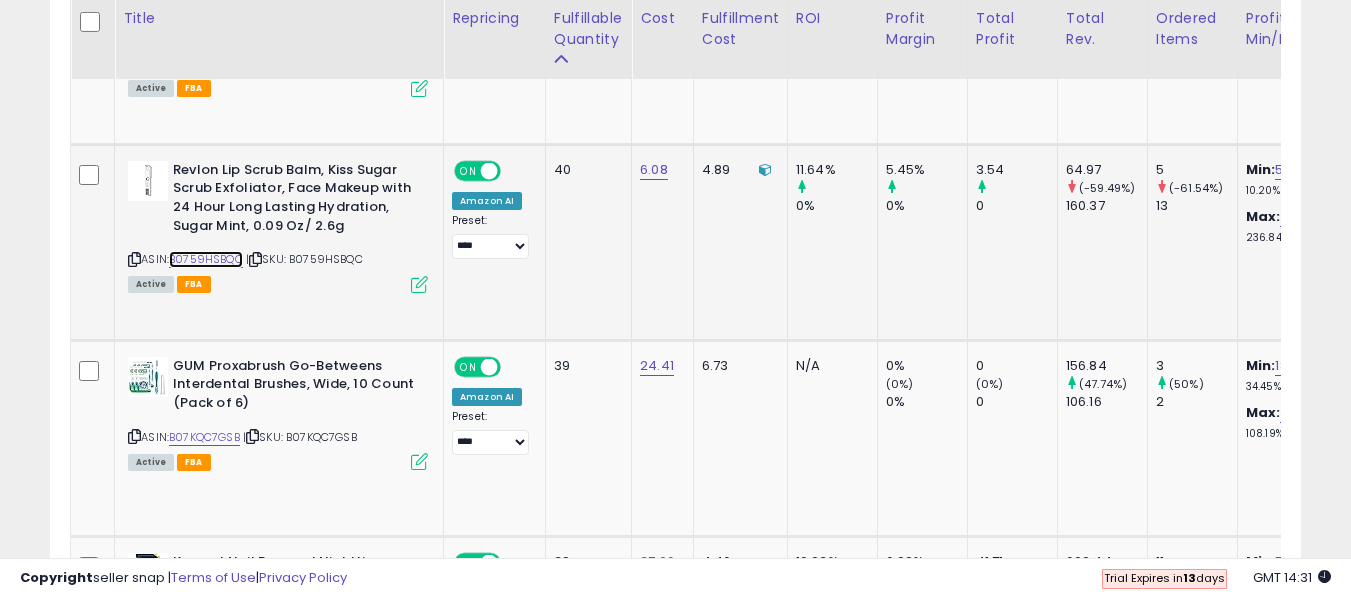 click on "B0759HSBQC" at bounding box center [206, 259] 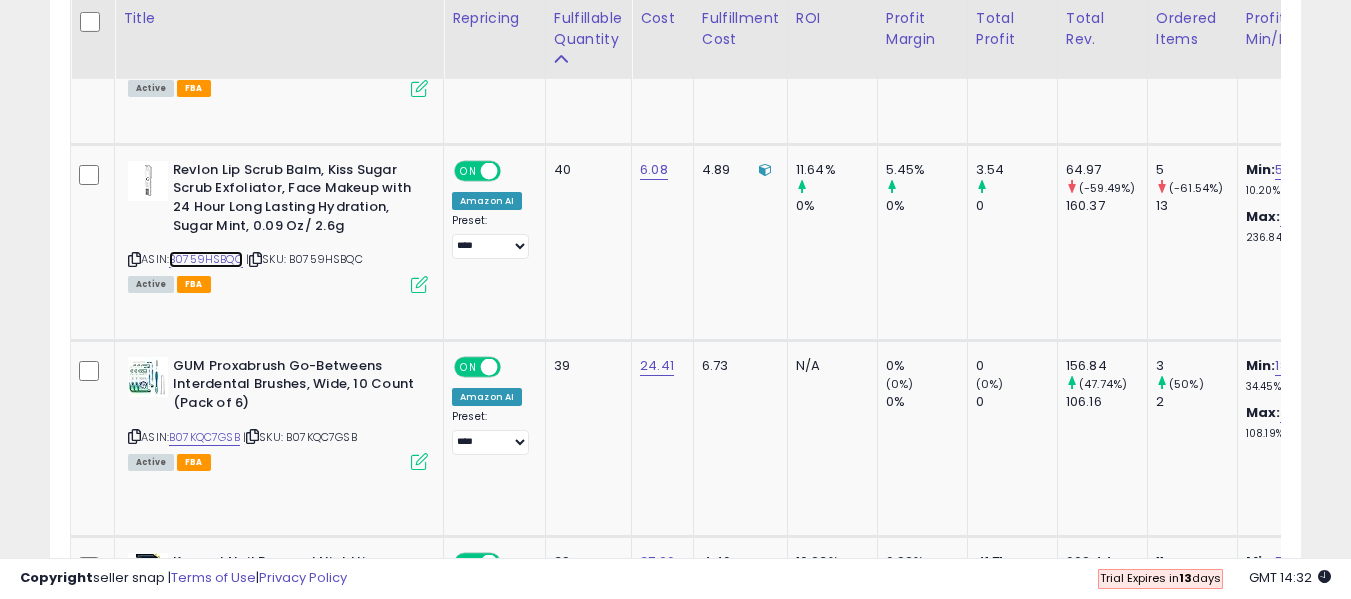 scroll, scrollTop: 0, scrollLeft: 62, axis: horizontal 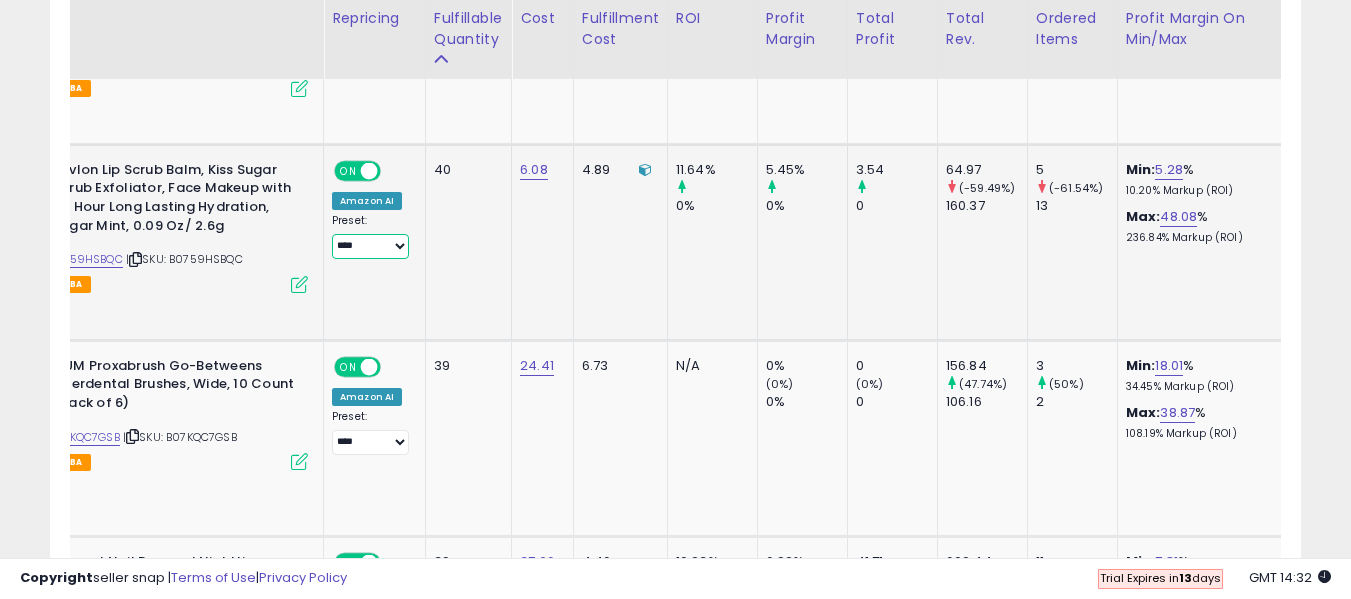 drag, startPoint x: 366, startPoint y: 247, endPoint x: 367, endPoint y: 258, distance: 11.045361 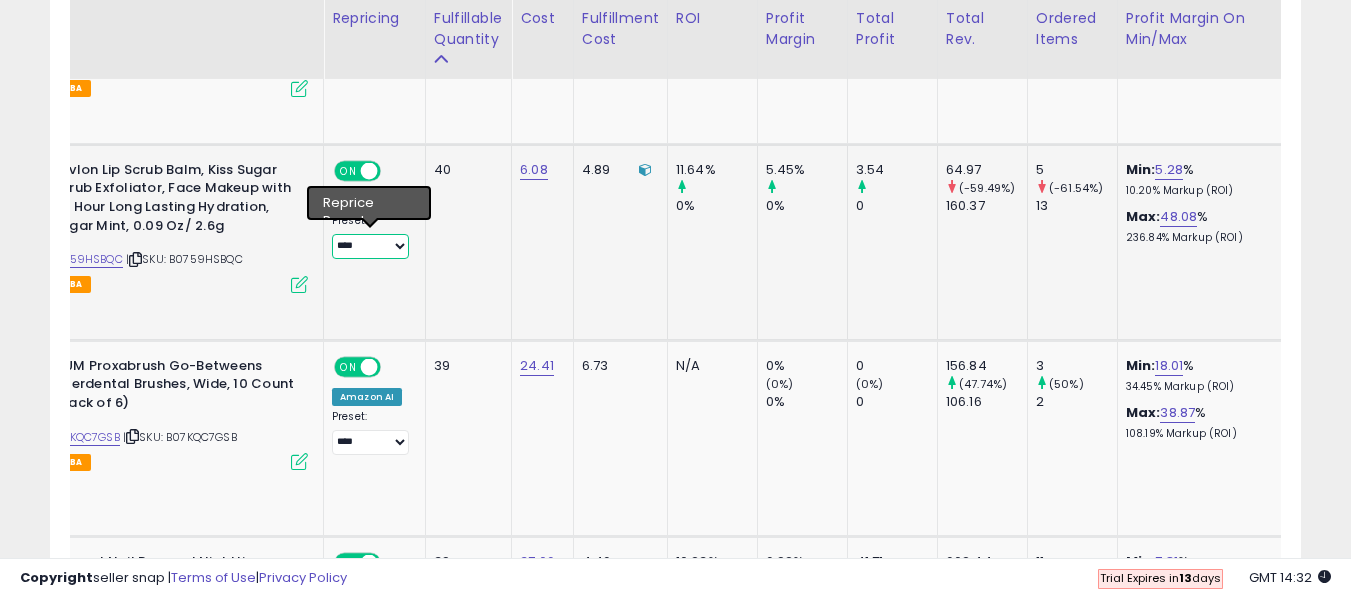 select on "******" 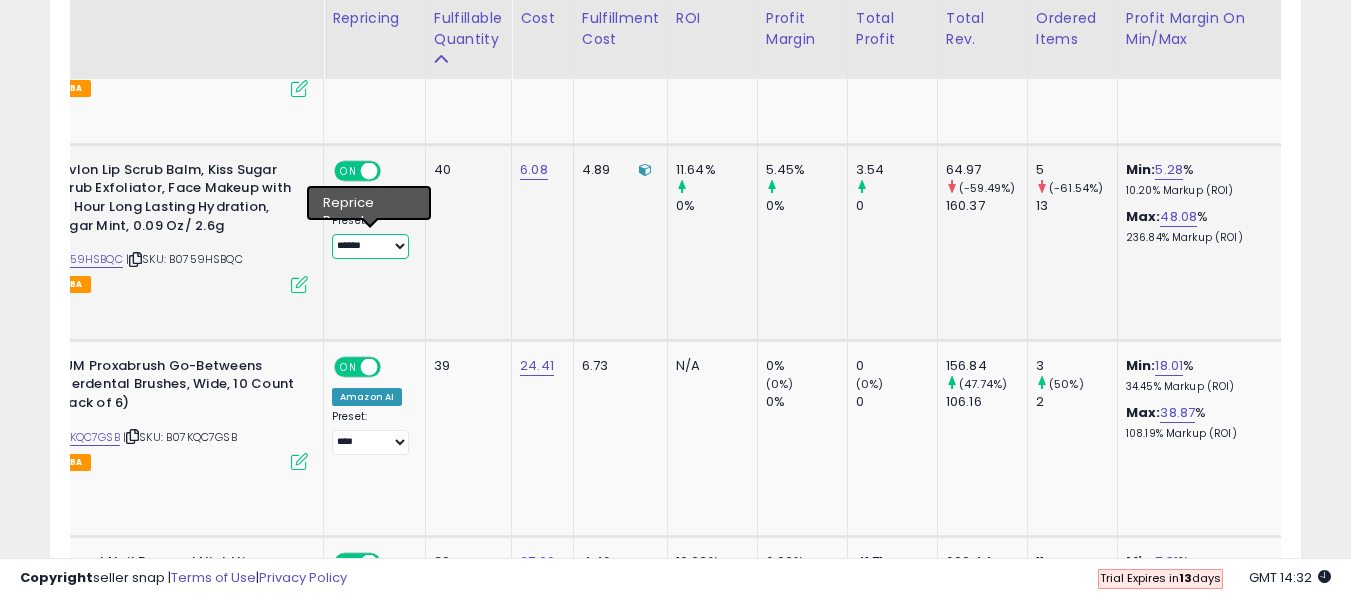 click on "**********" at bounding box center (370, 246) 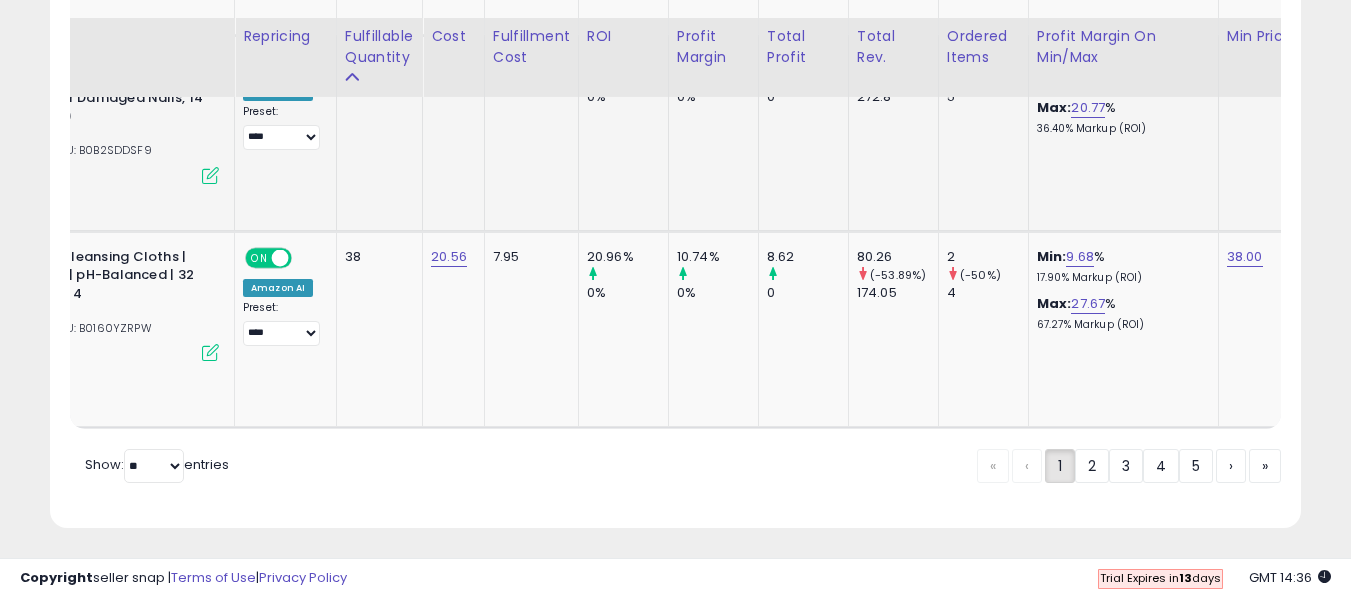 scroll, scrollTop: 5612, scrollLeft: 0, axis: vertical 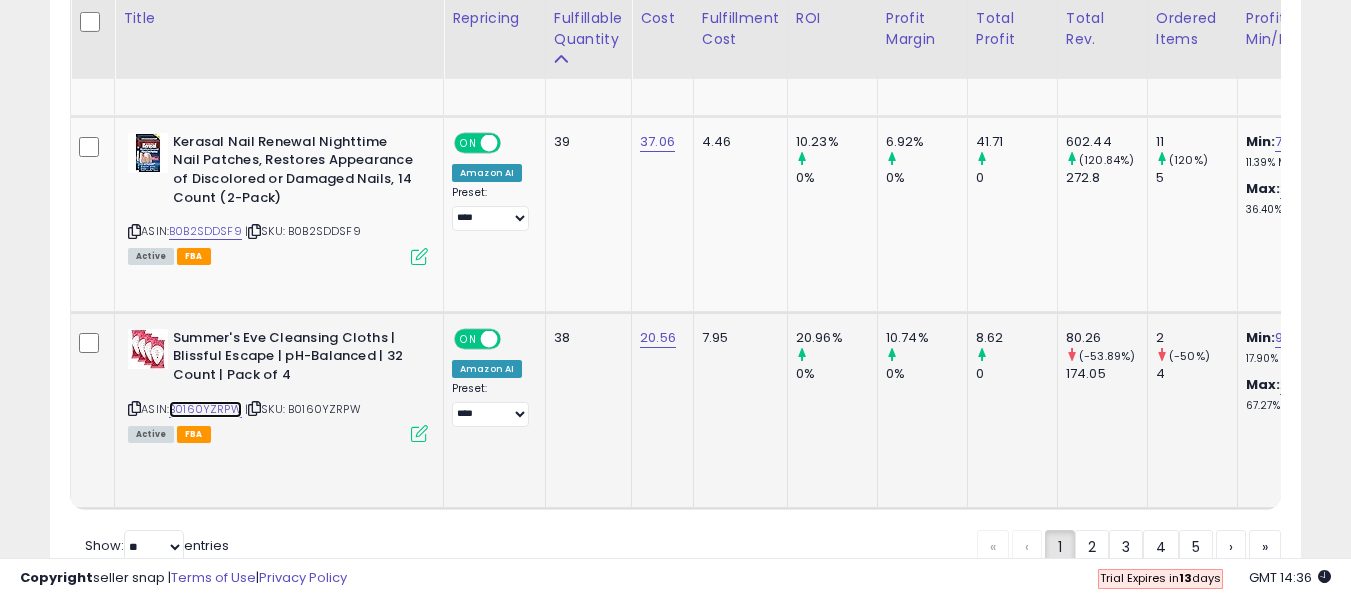 click on "B0160YZRPW" at bounding box center (205, 409) 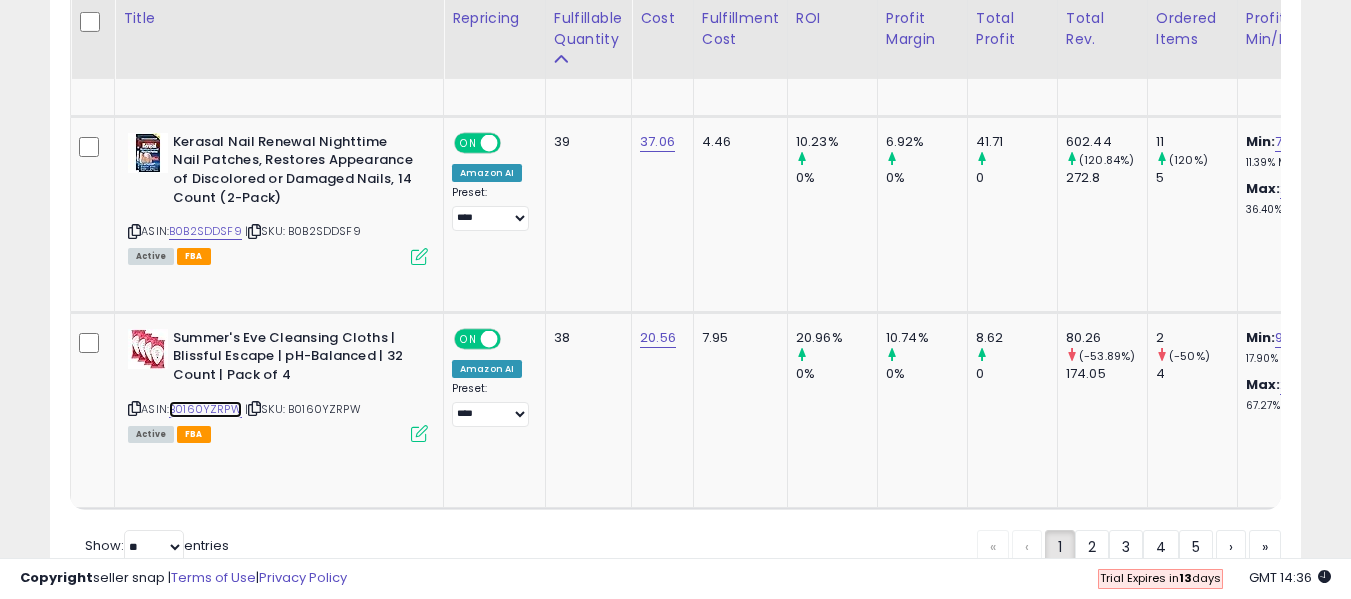 scroll, scrollTop: 0, scrollLeft: 163, axis: horizontal 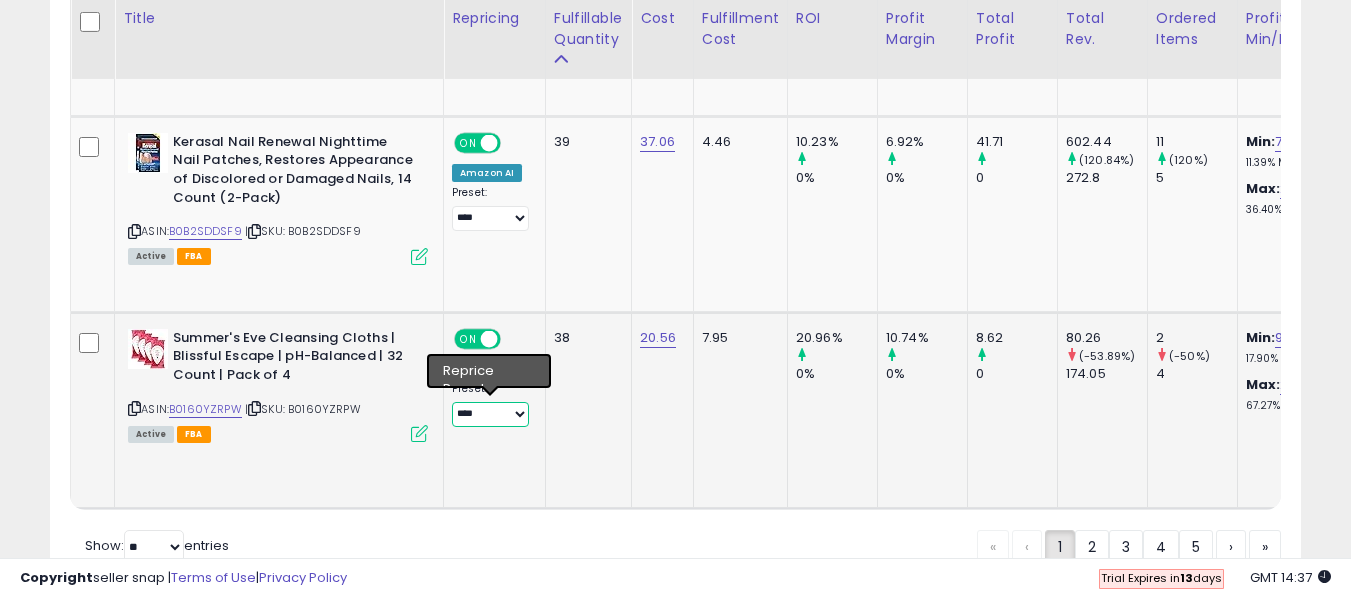 click on "**********" at bounding box center (490, 414) 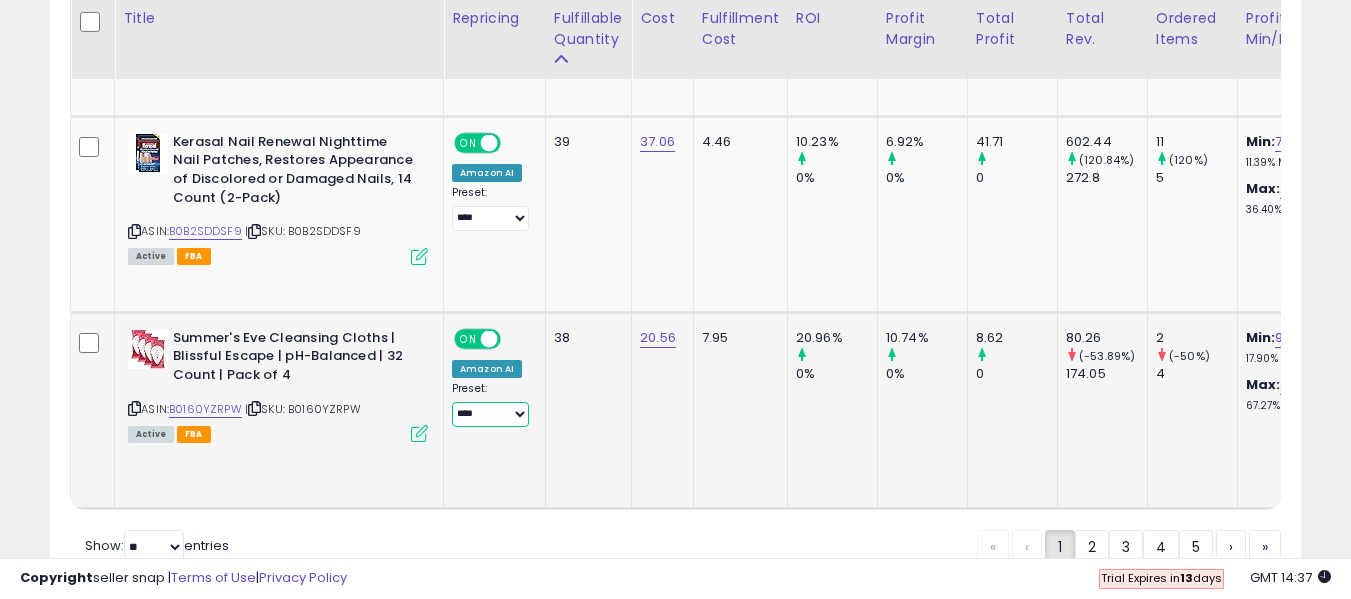 click on "**********" at bounding box center (490, 414) 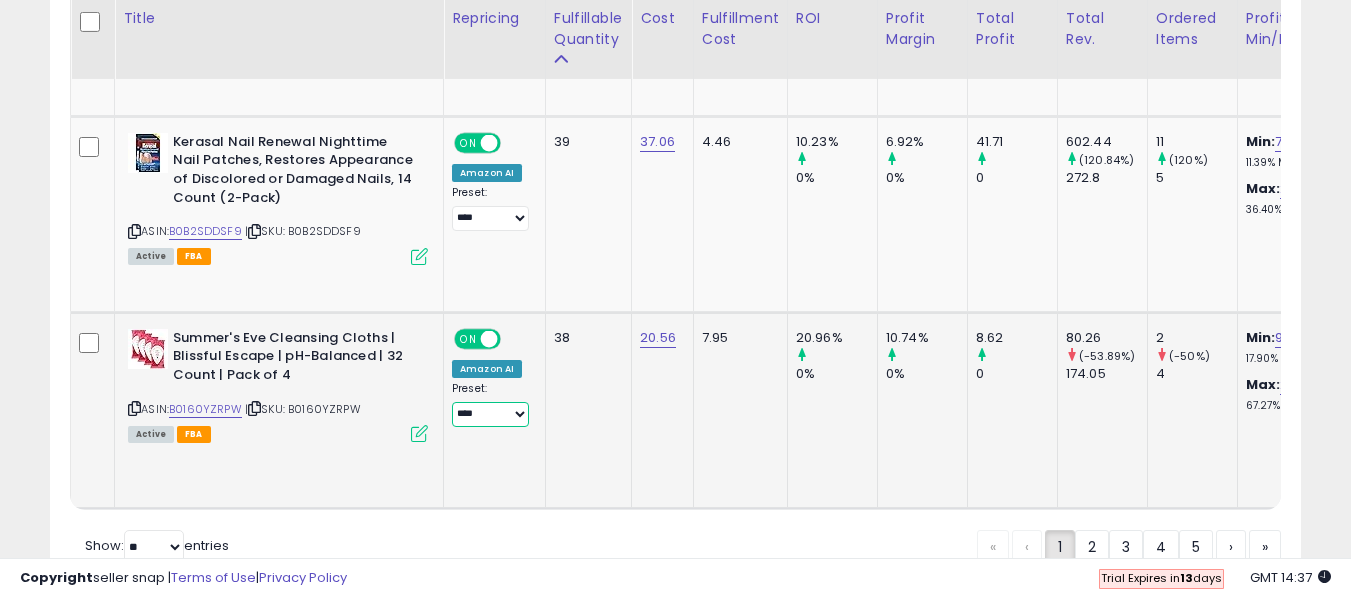 select on "******" 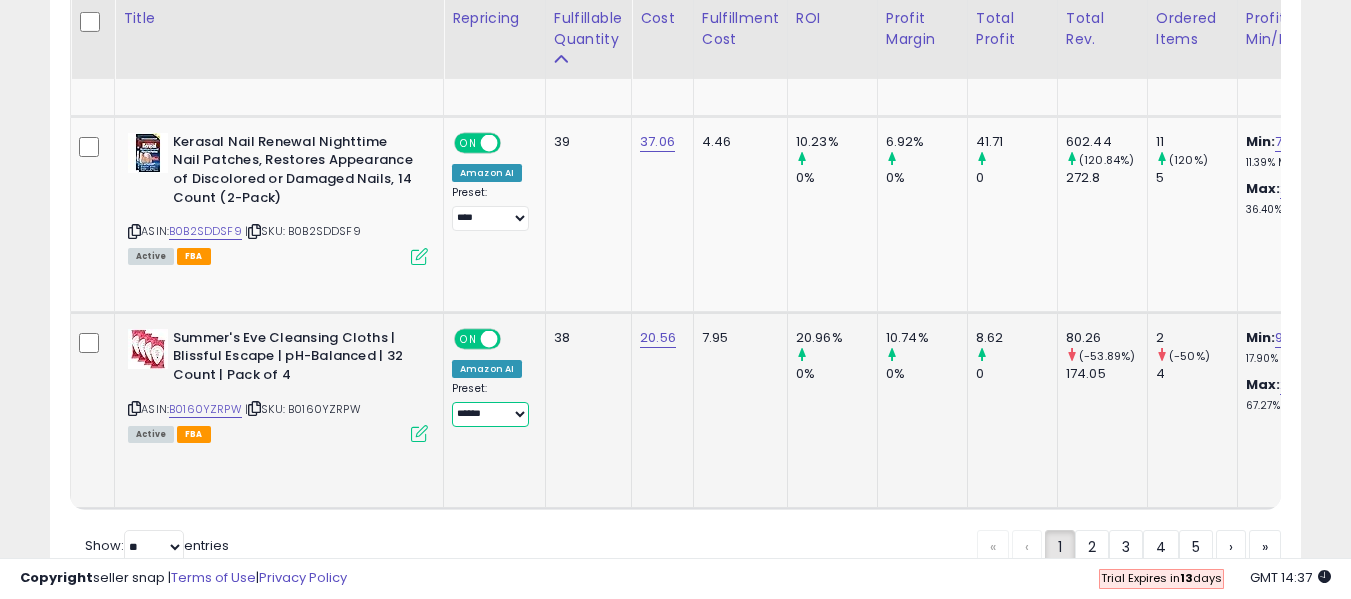 click on "**********" at bounding box center (490, 414) 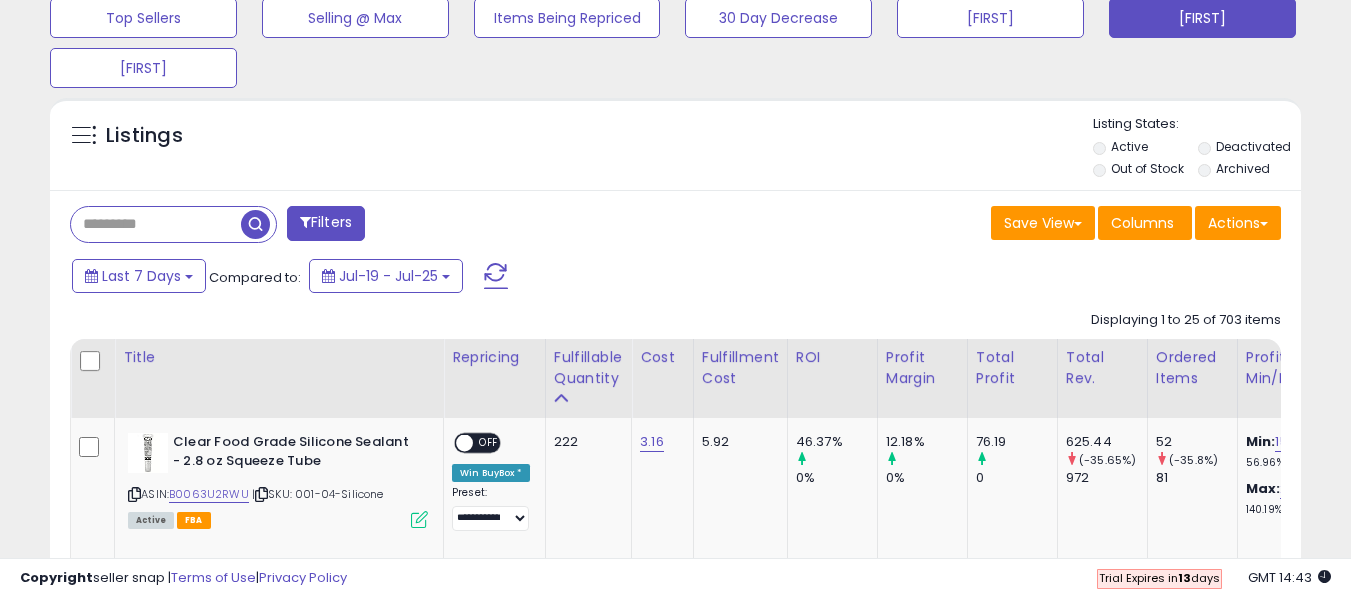 scroll, scrollTop: 712, scrollLeft: 0, axis: vertical 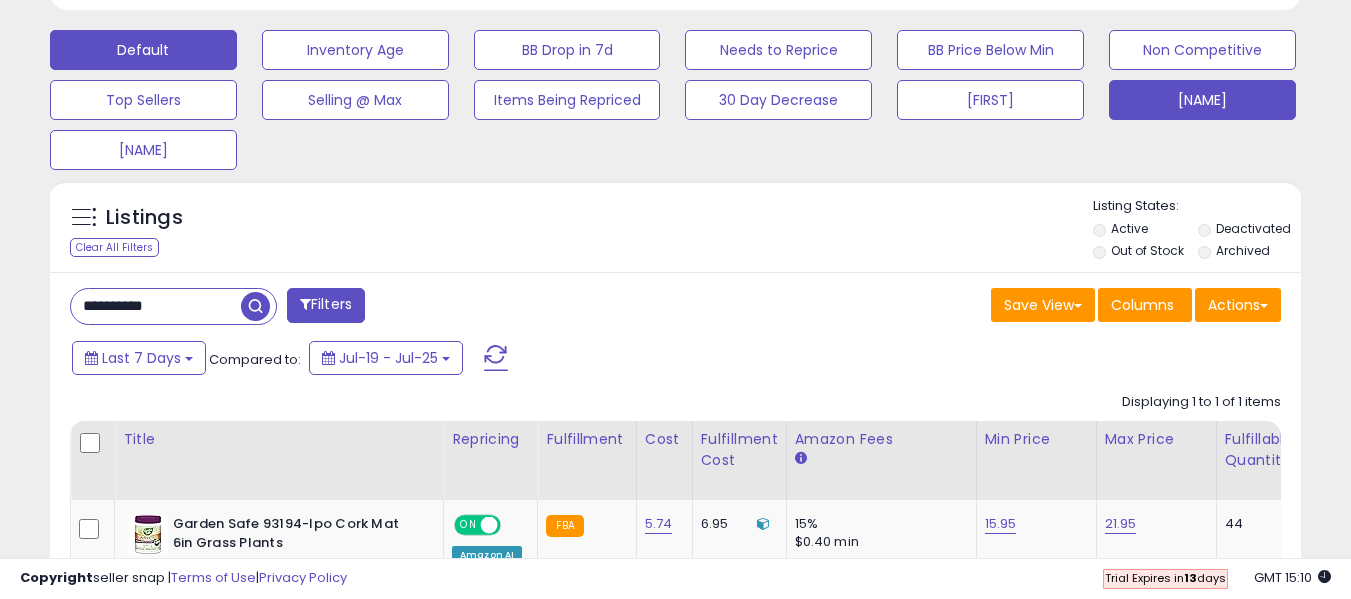 click on "[FIRST]" at bounding box center (355, 50) 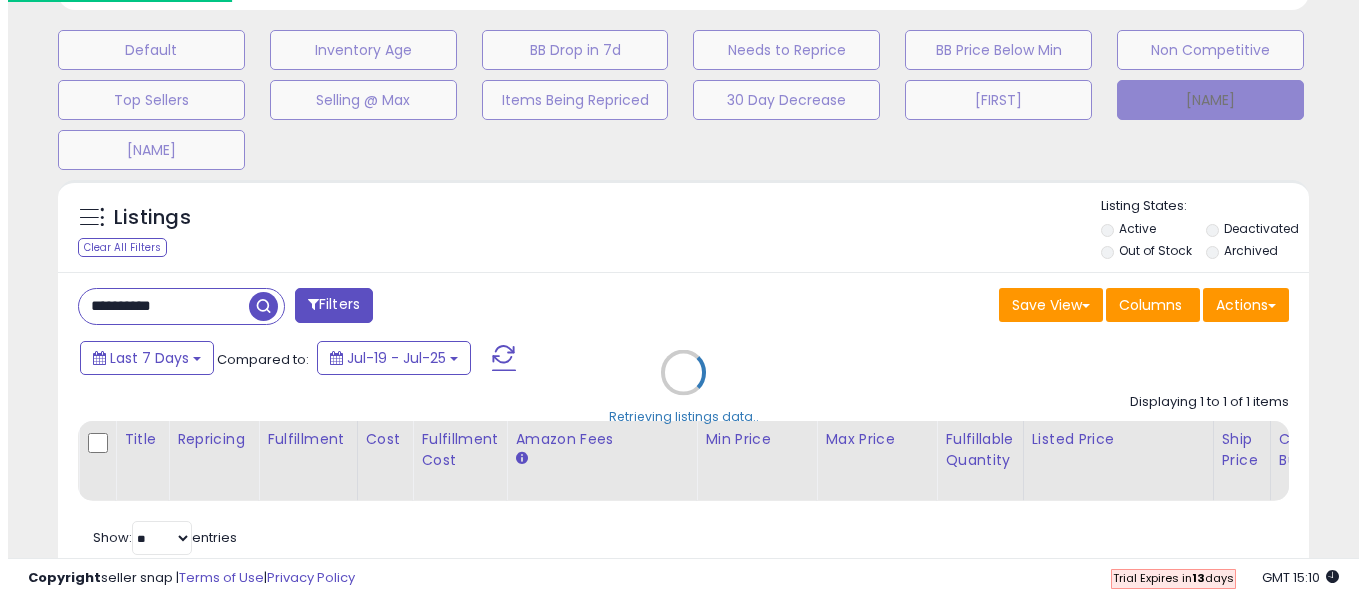 scroll, scrollTop: 999590, scrollLeft: 999267, axis: both 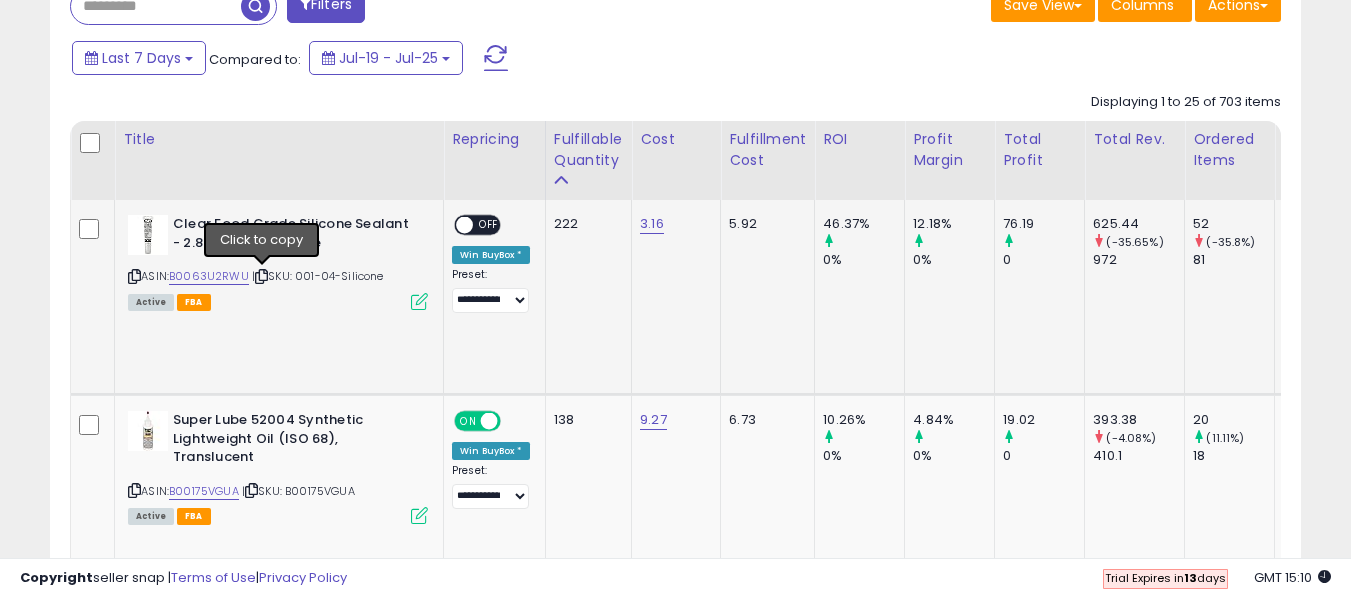 click at bounding box center (261, 276) 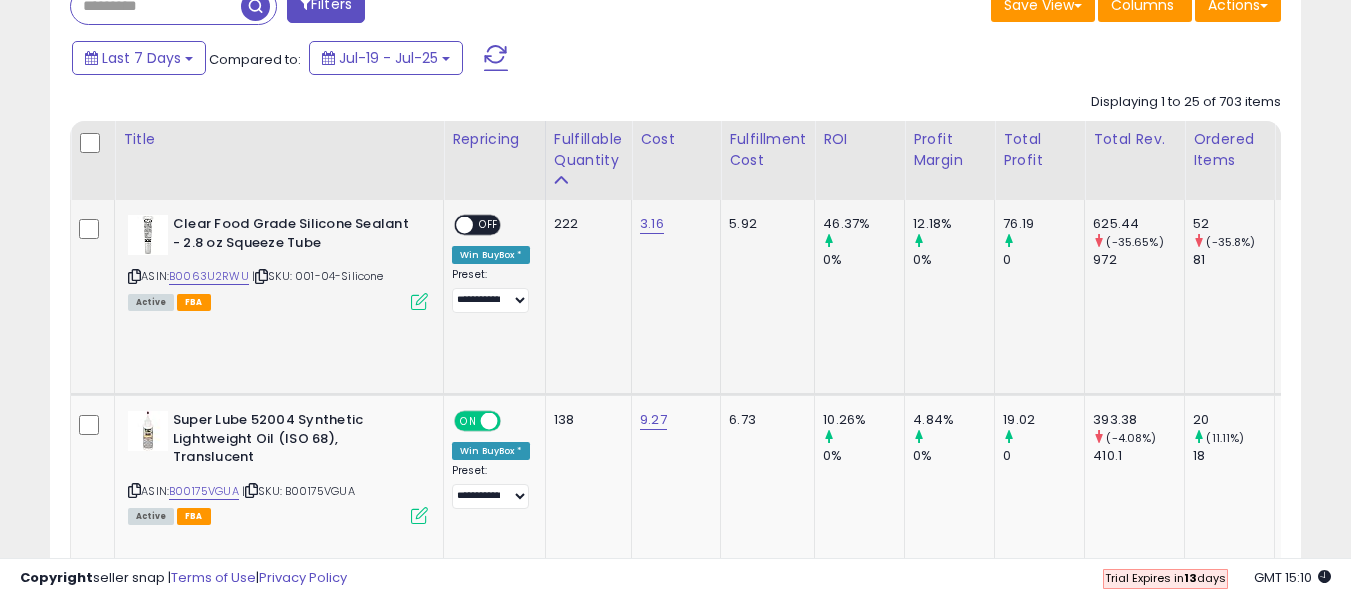 click at bounding box center [134, 276] 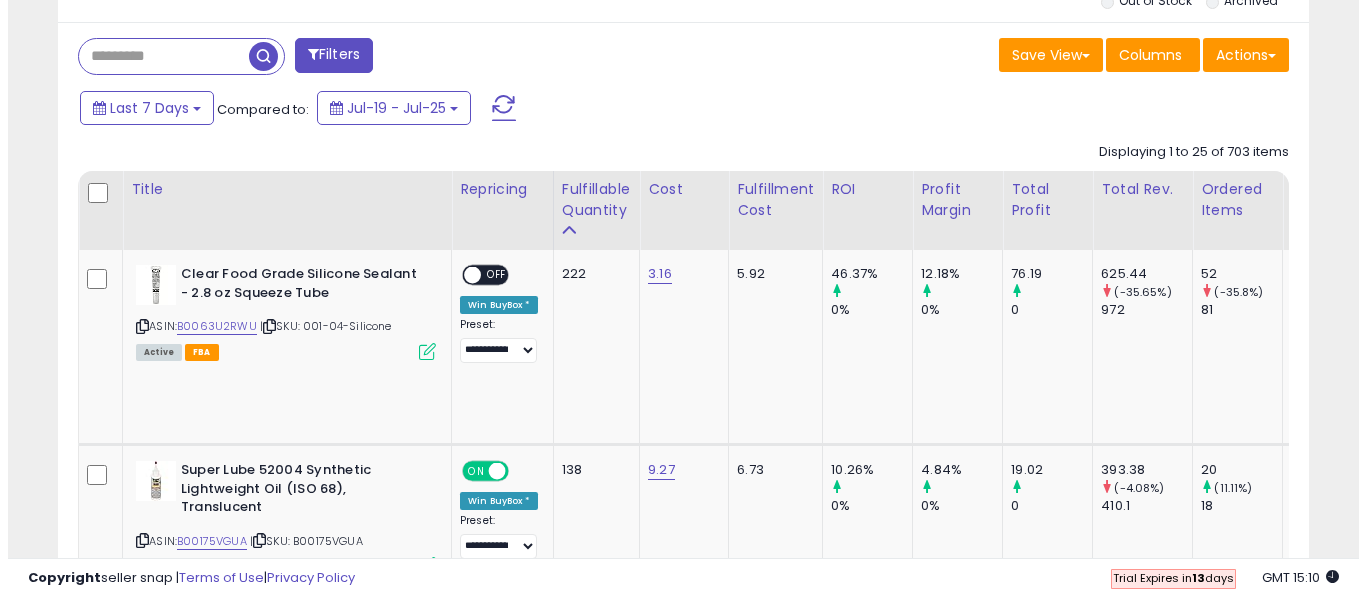 scroll, scrollTop: 800, scrollLeft: 0, axis: vertical 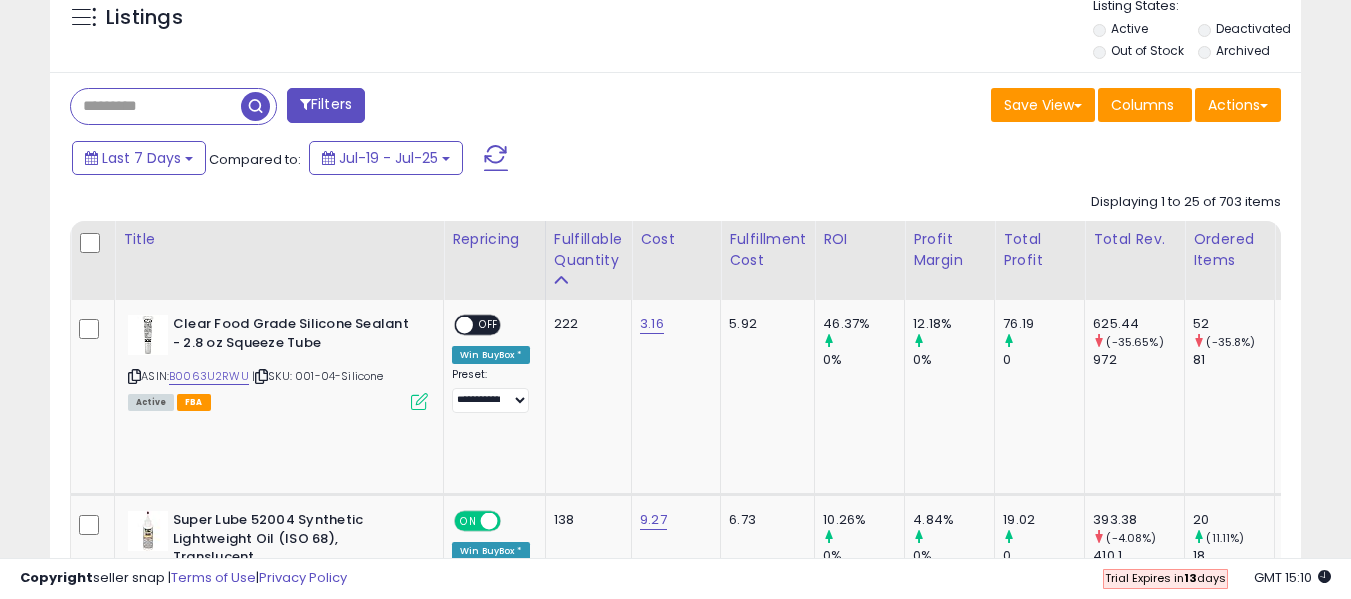 click at bounding box center [156, 106] 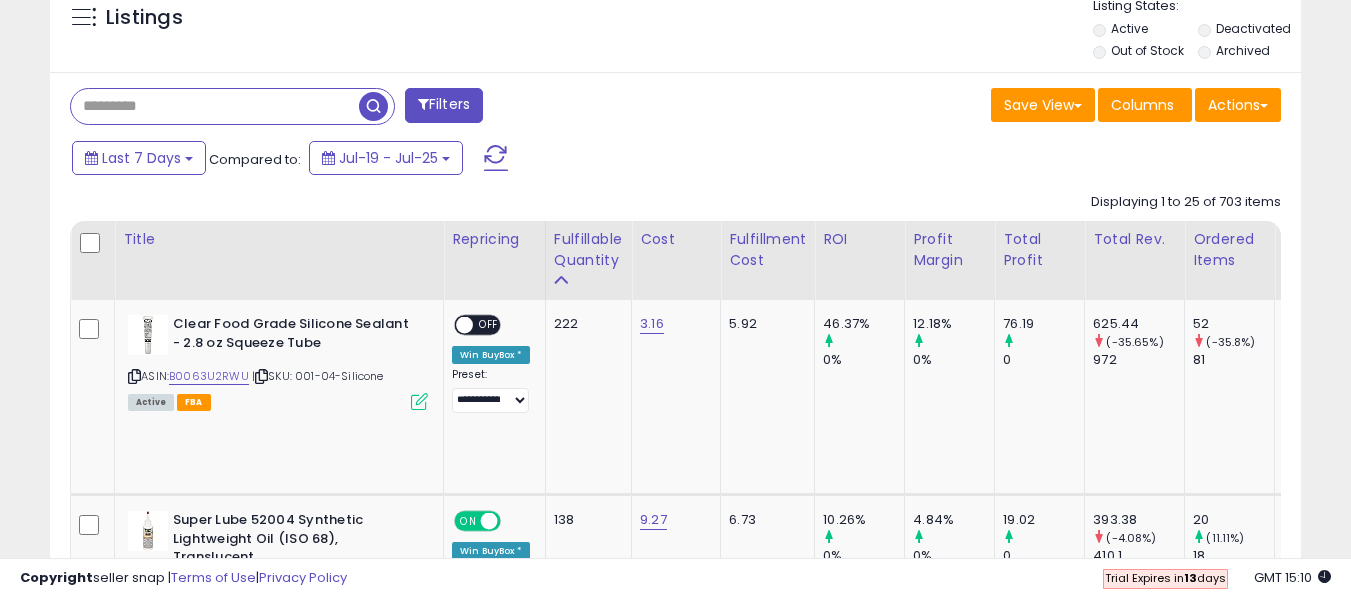paste on "**********" 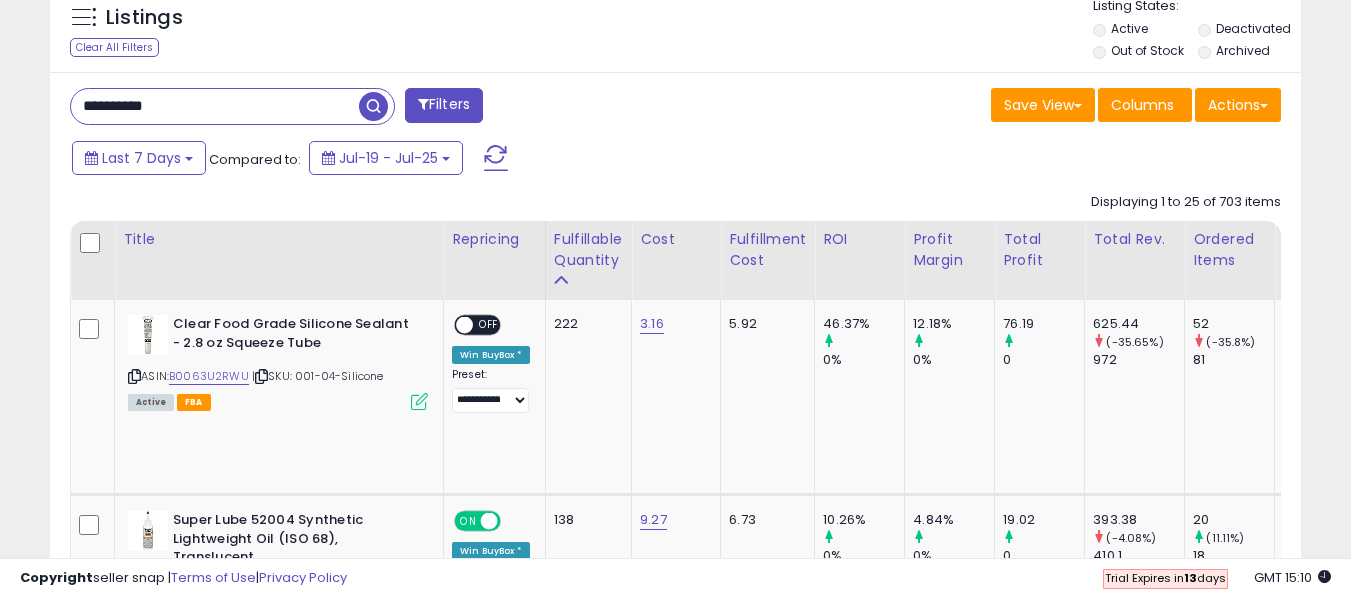 click on "Filters" at bounding box center [444, 105] 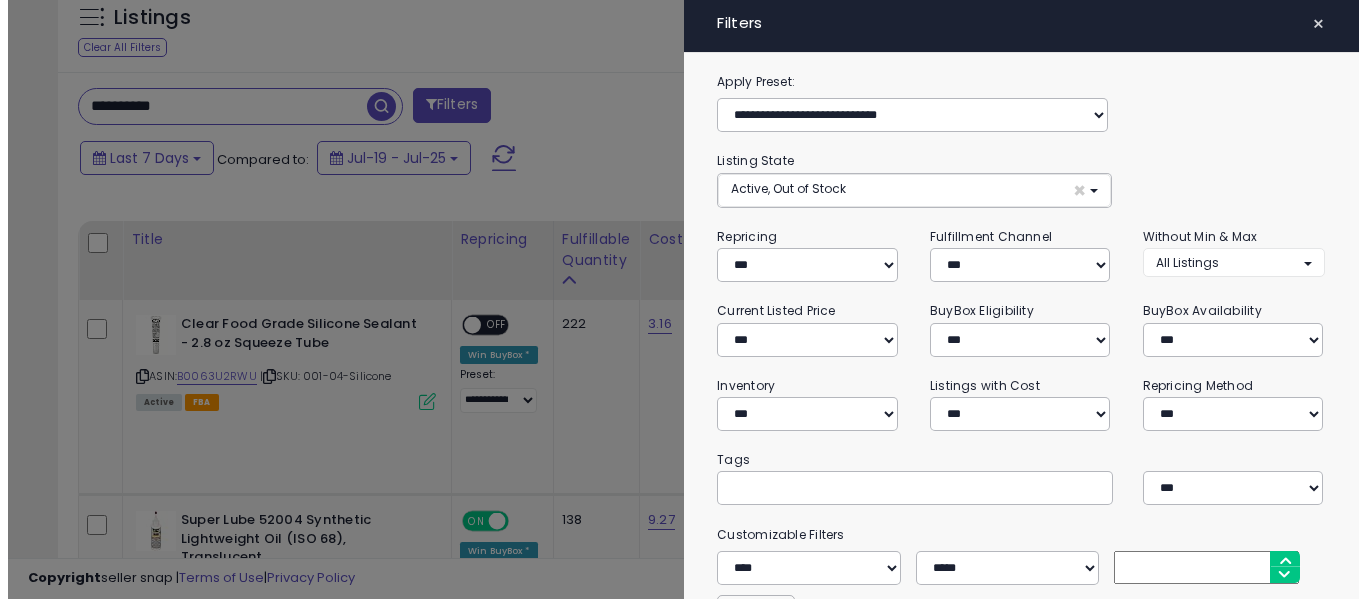 scroll, scrollTop: 999590, scrollLeft: 999267, axis: both 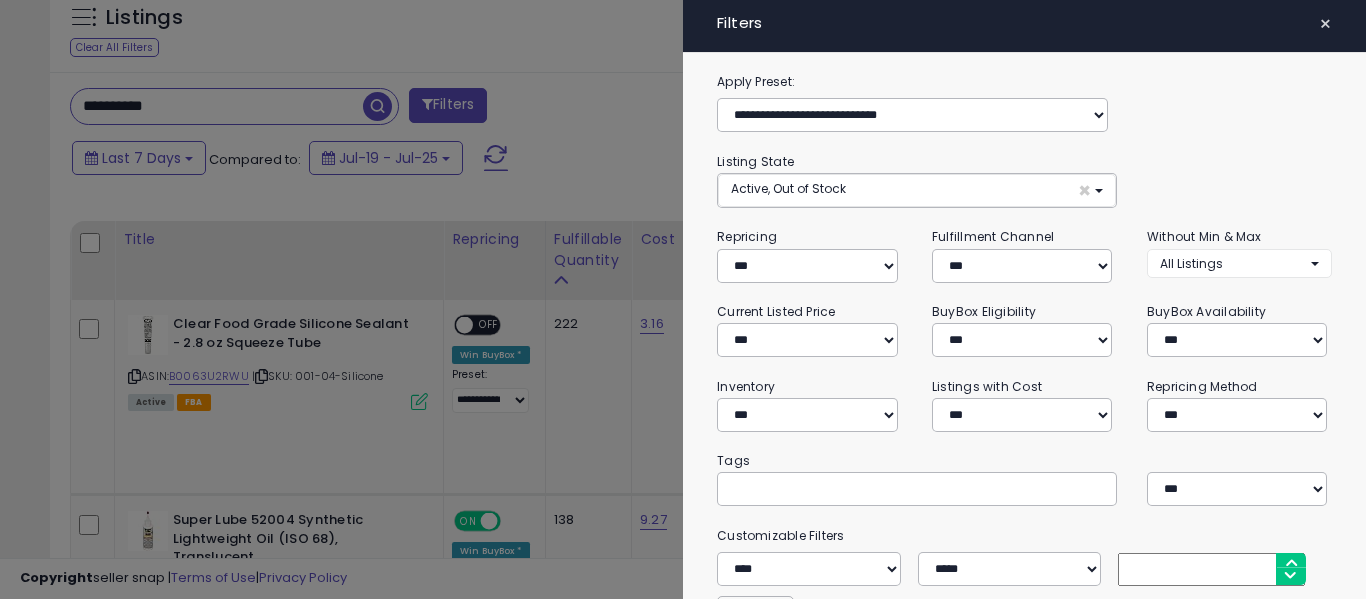 click on "×" at bounding box center (1325, 24) 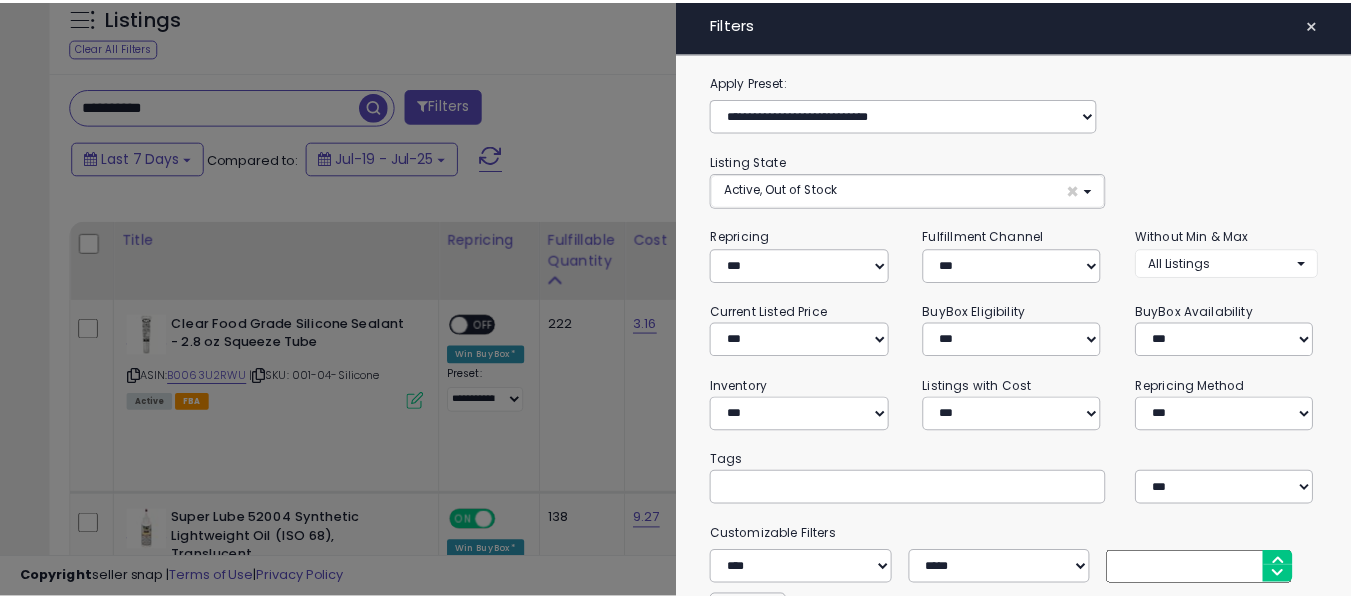 scroll, scrollTop: 691, scrollLeft: 0, axis: vertical 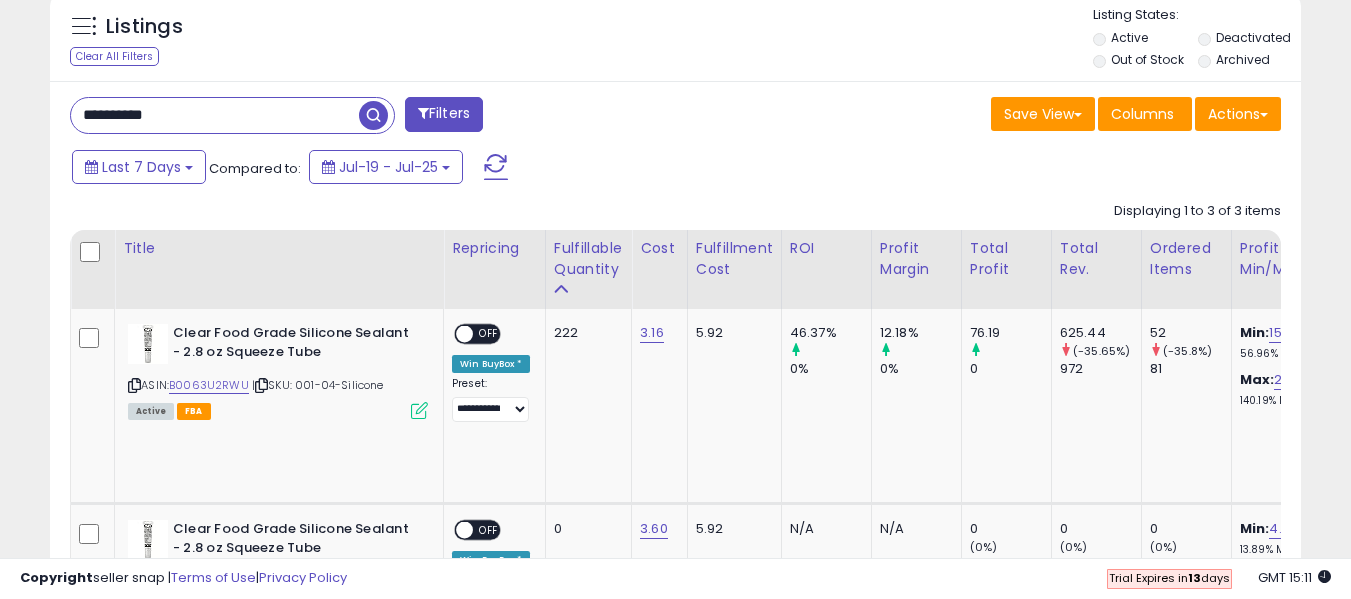 click on "**********" at bounding box center (215, 115) 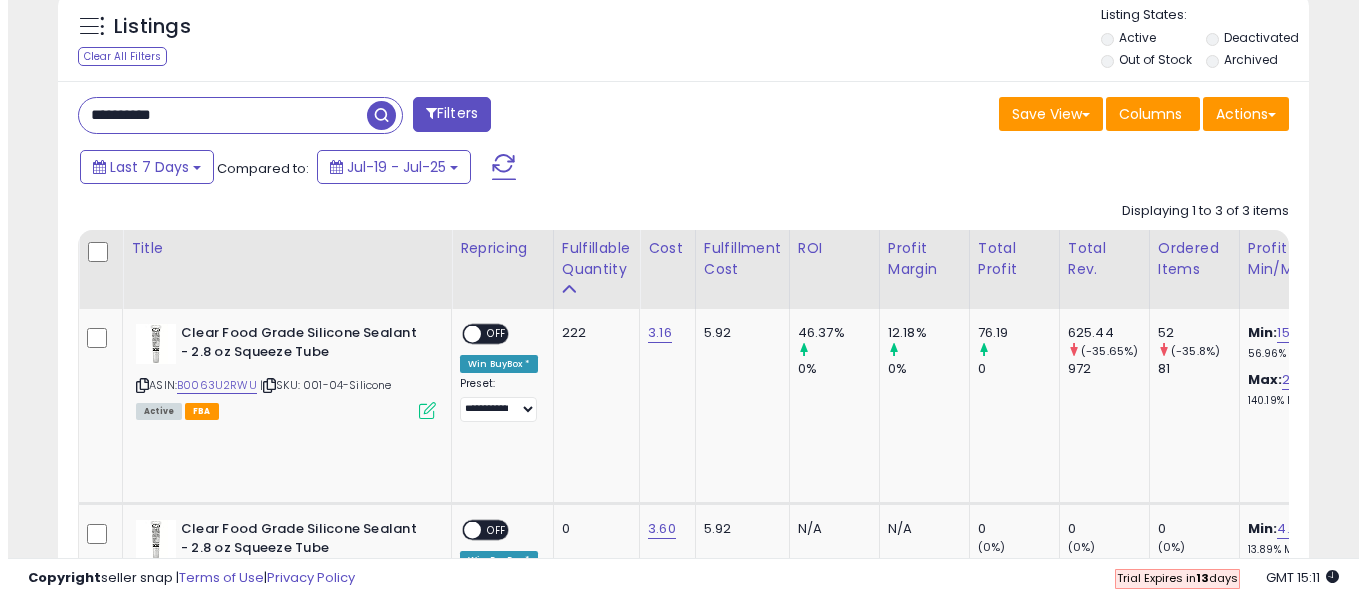 scroll, scrollTop: 999590, scrollLeft: 999267, axis: both 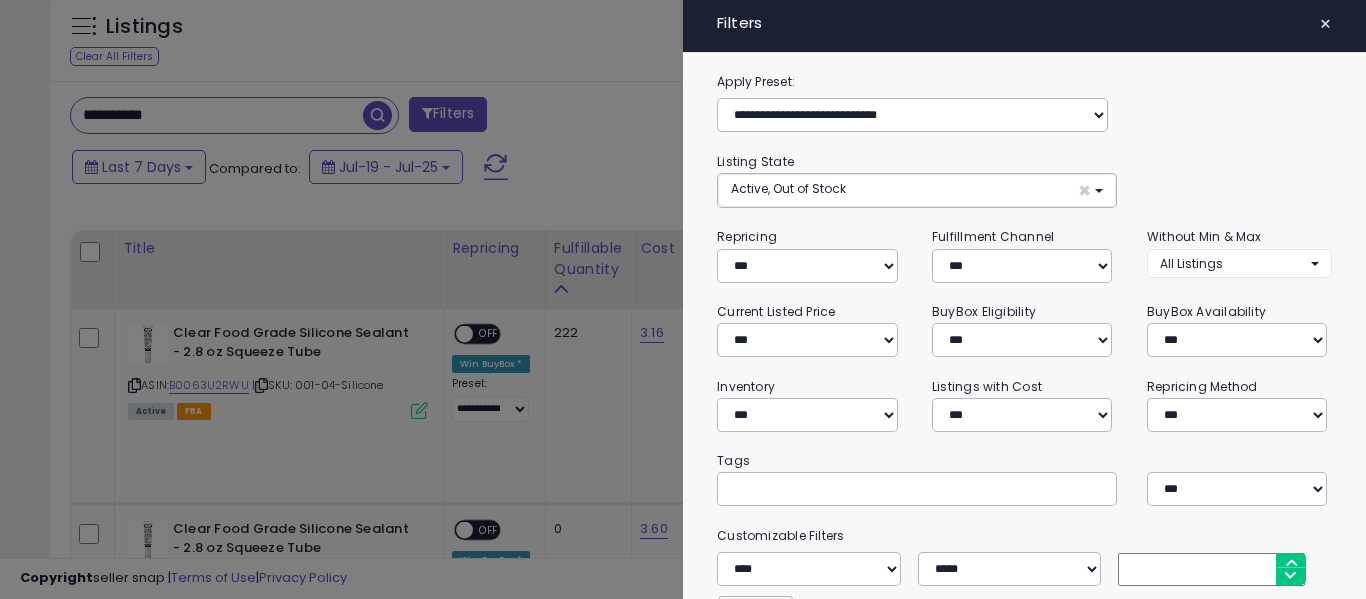 click at bounding box center [683, 299] 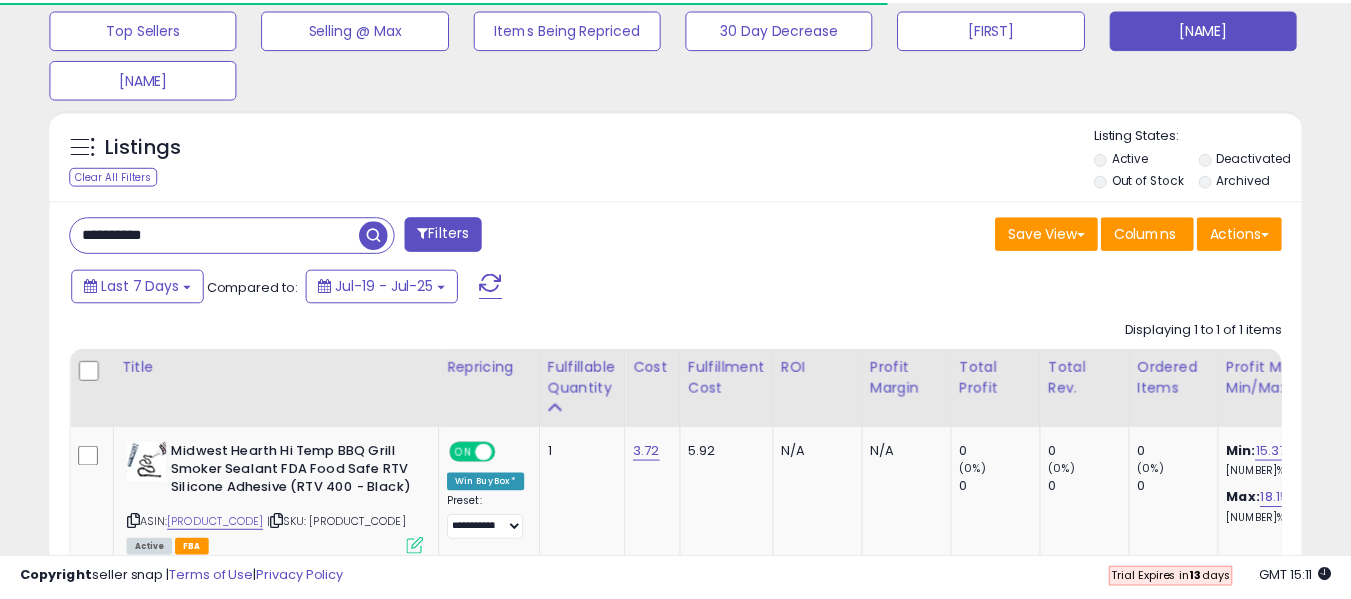 scroll, scrollTop: 791, scrollLeft: 0, axis: vertical 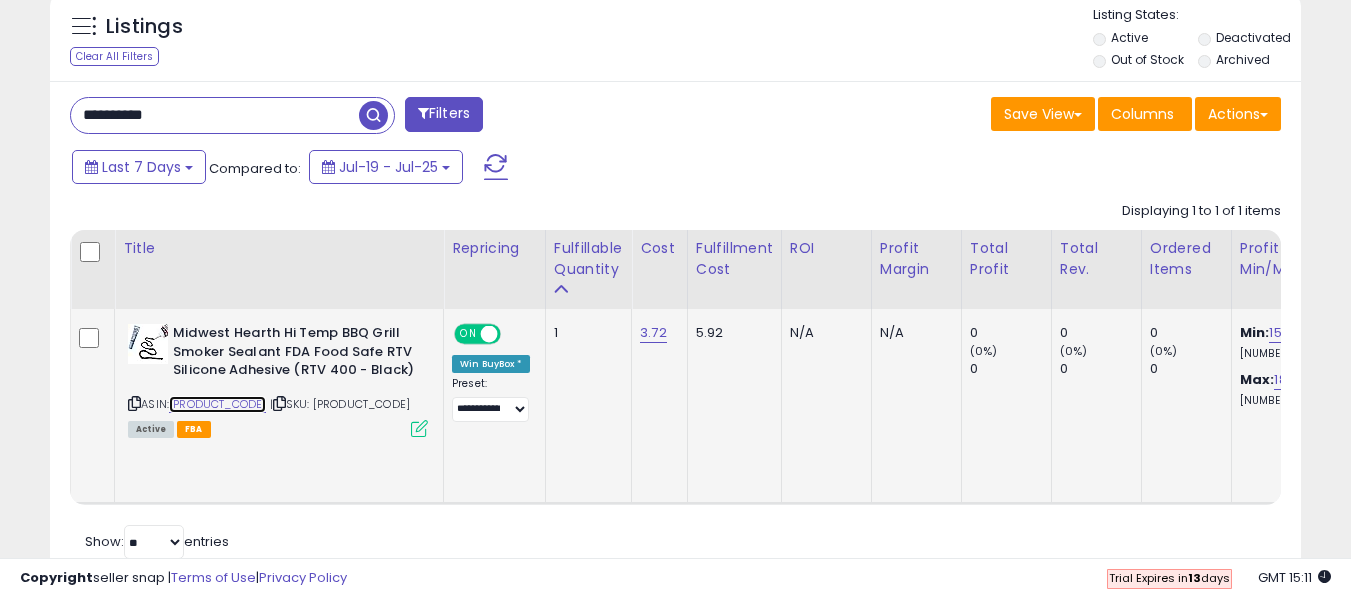 click on "B0149J4JGS" at bounding box center [217, 404] 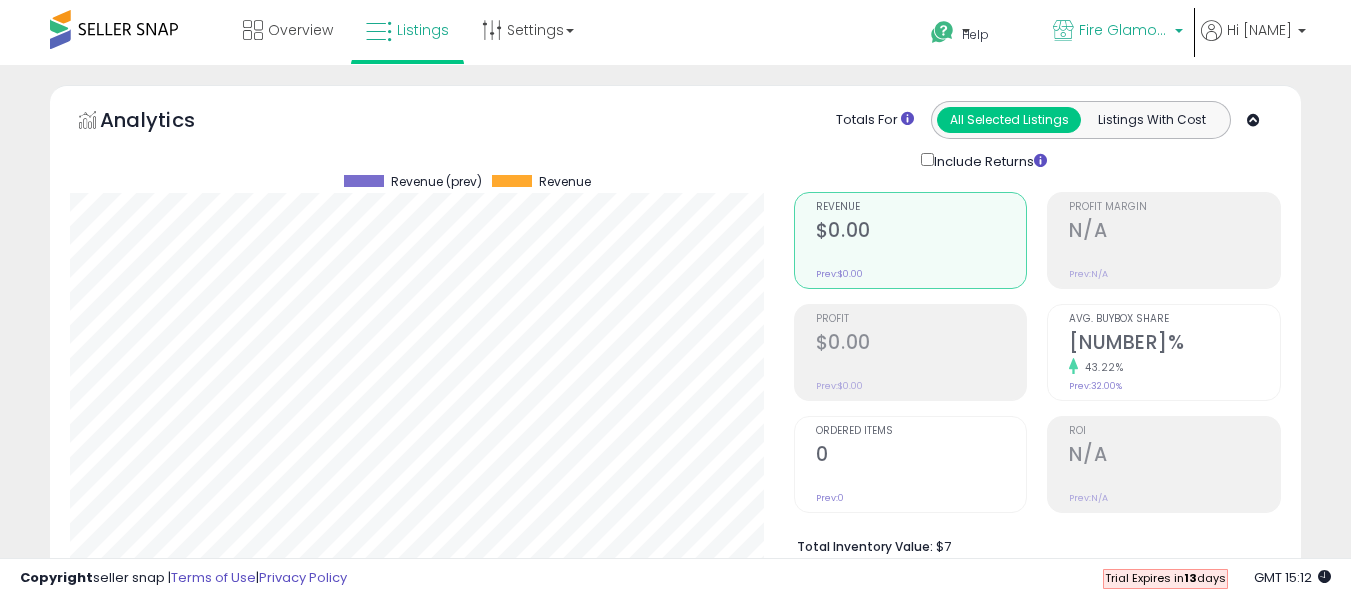 click on "Fire Glamour-CA" at bounding box center (1124, 30) 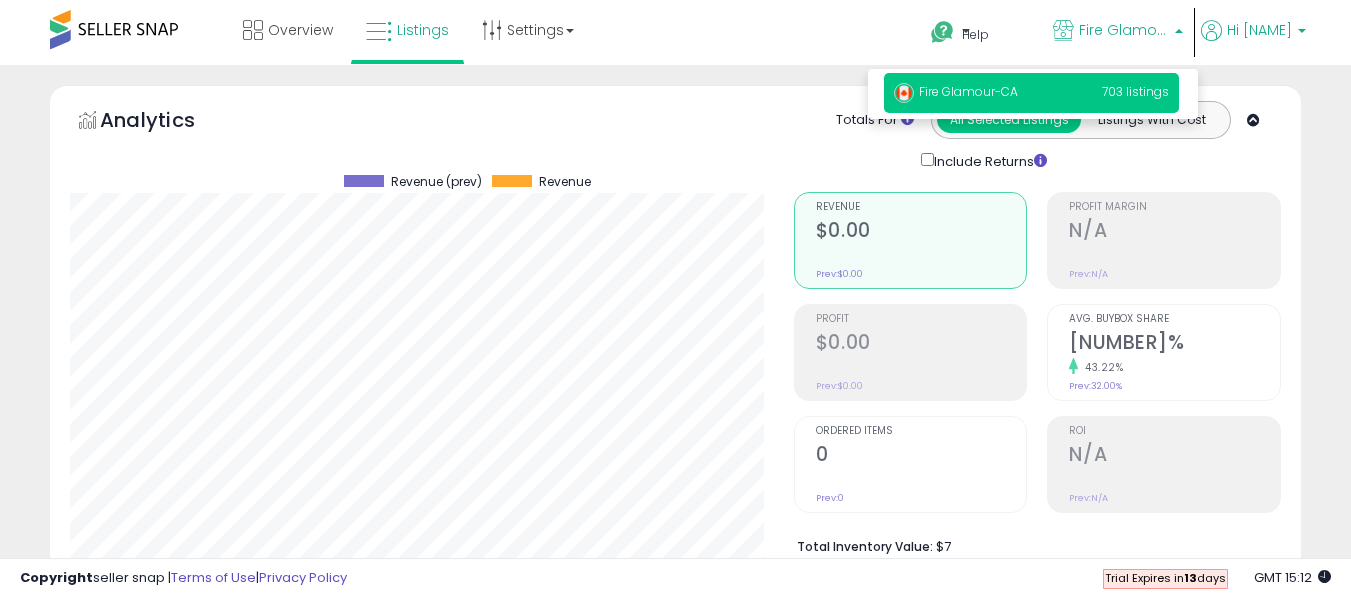 click on "Hi [FIRST]" at bounding box center (1259, 30) 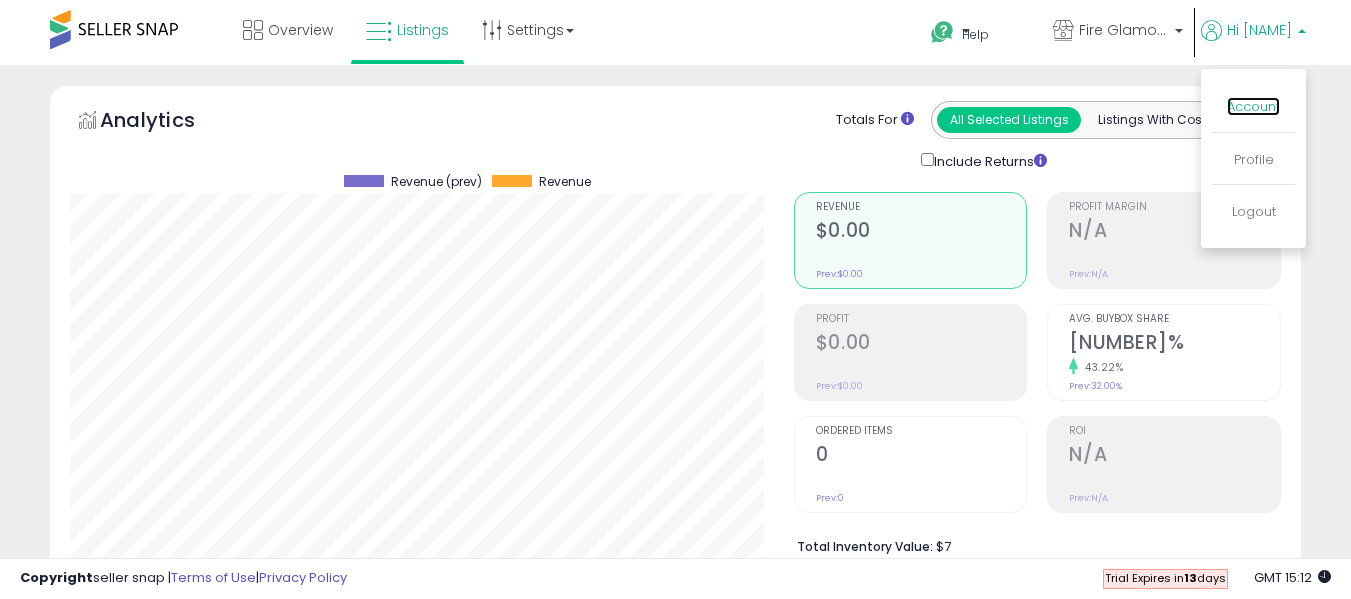 click on "Account" at bounding box center (1253, 106) 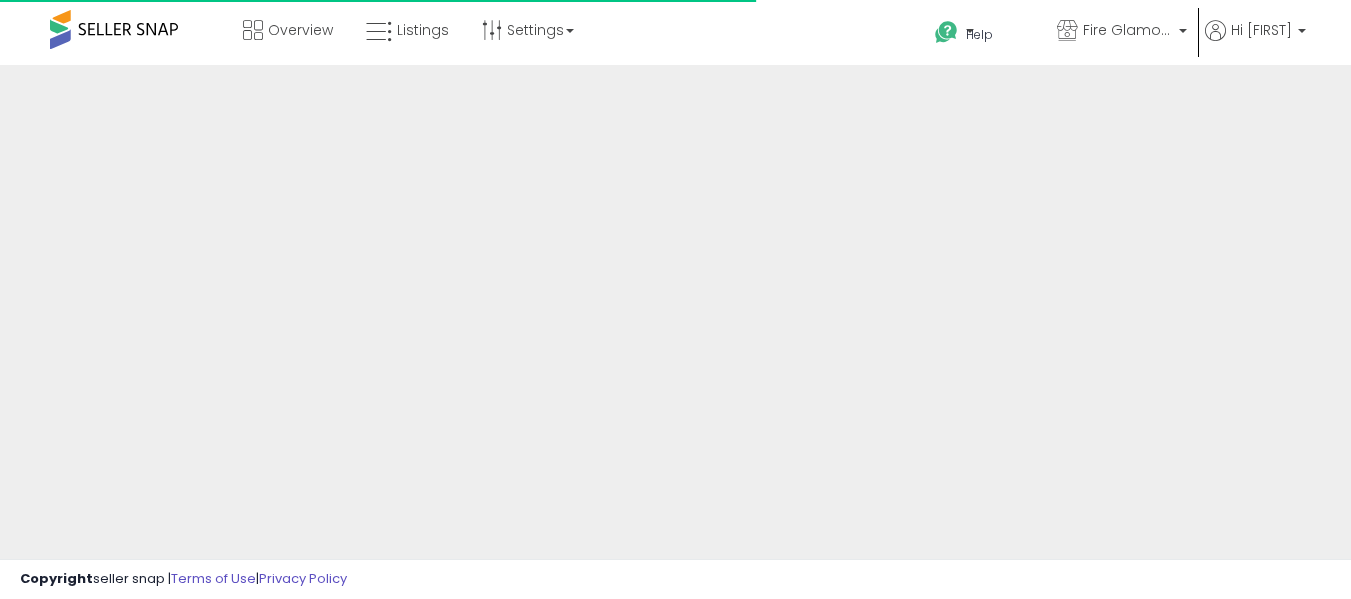 scroll, scrollTop: 0, scrollLeft: 0, axis: both 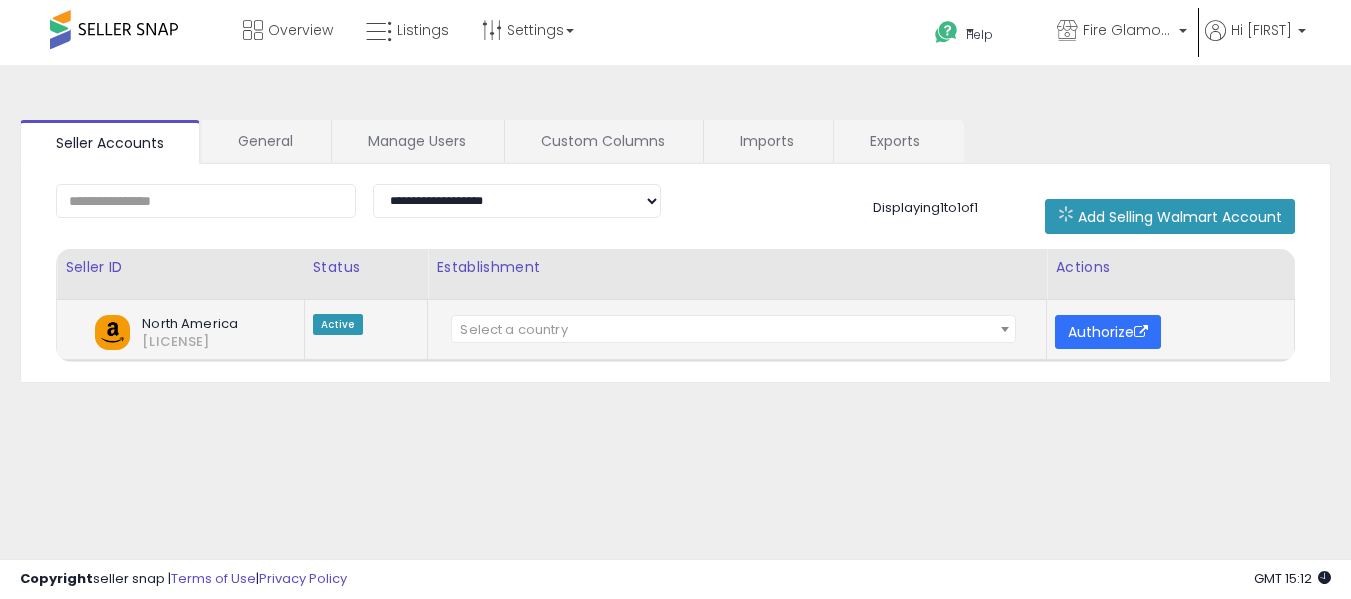 drag, startPoint x: 1113, startPoint y: 325, endPoint x: 1101, endPoint y: 324, distance: 12.0415945 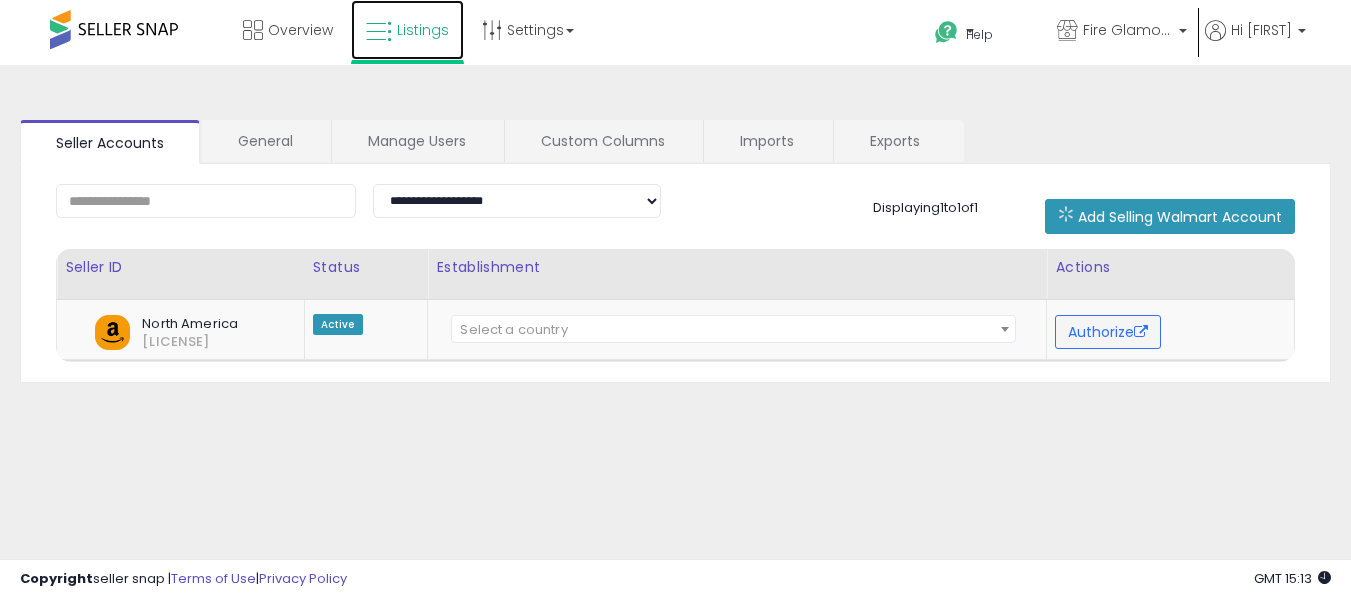 click on "Listings" at bounding box center (423, 30) 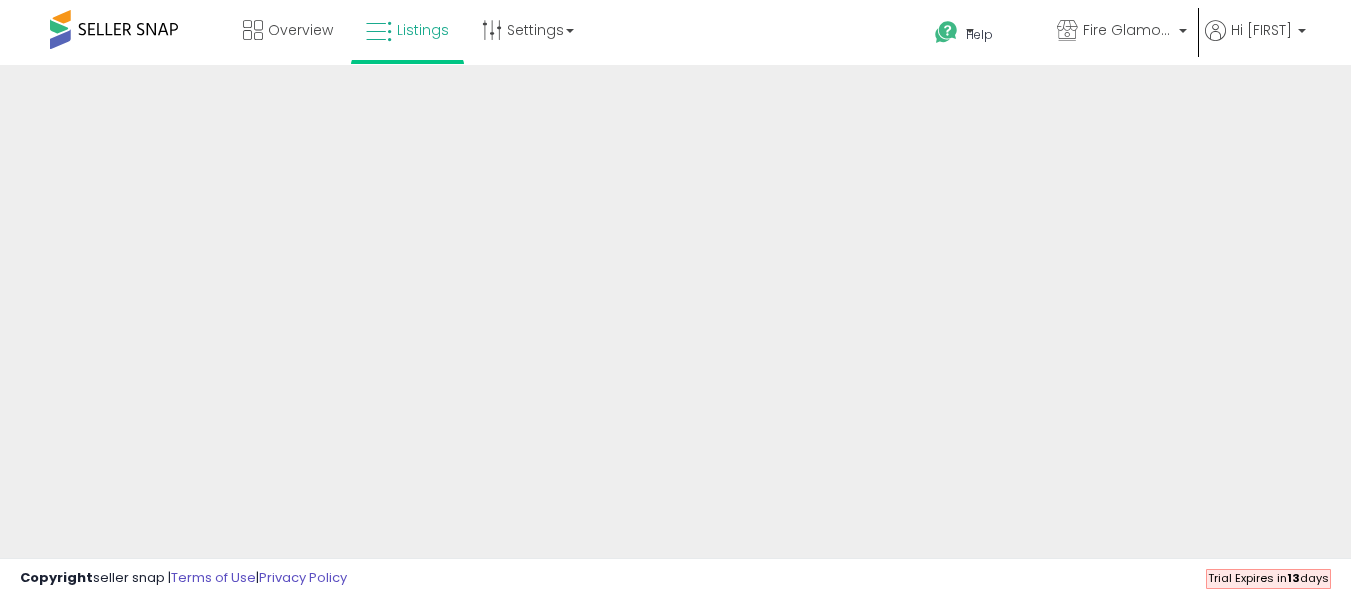 scroll, scrollTop: 0, scrollLeft: 0, axis: both 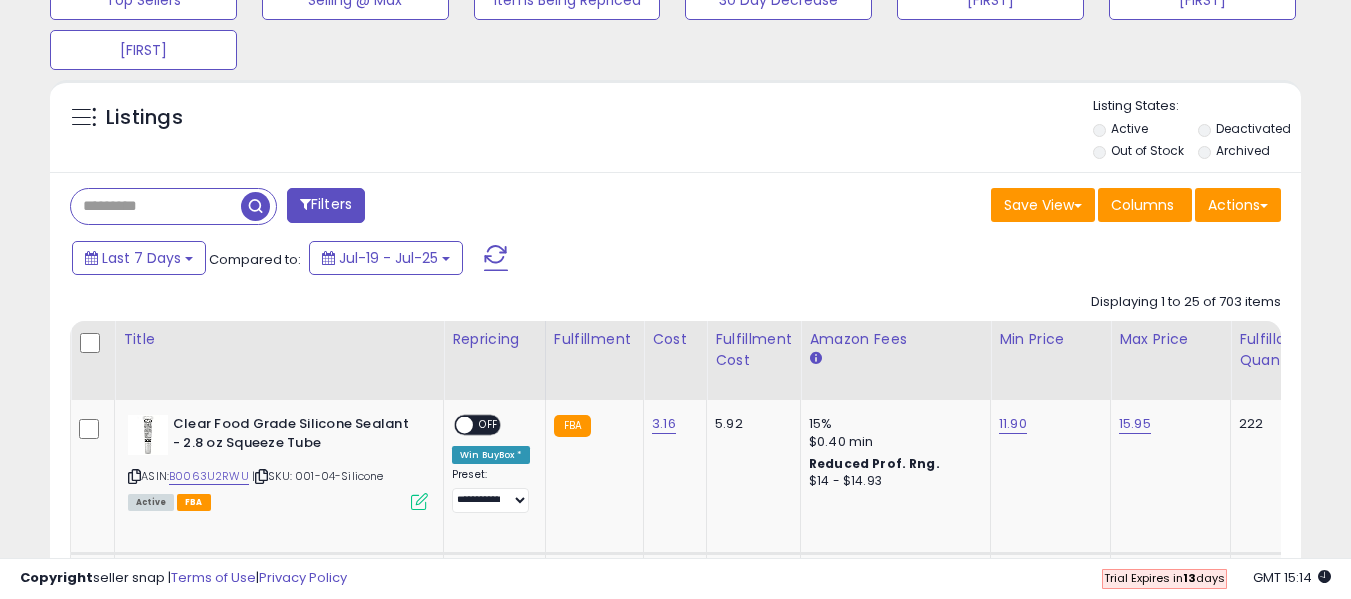 click at bounding box center [156, 206] 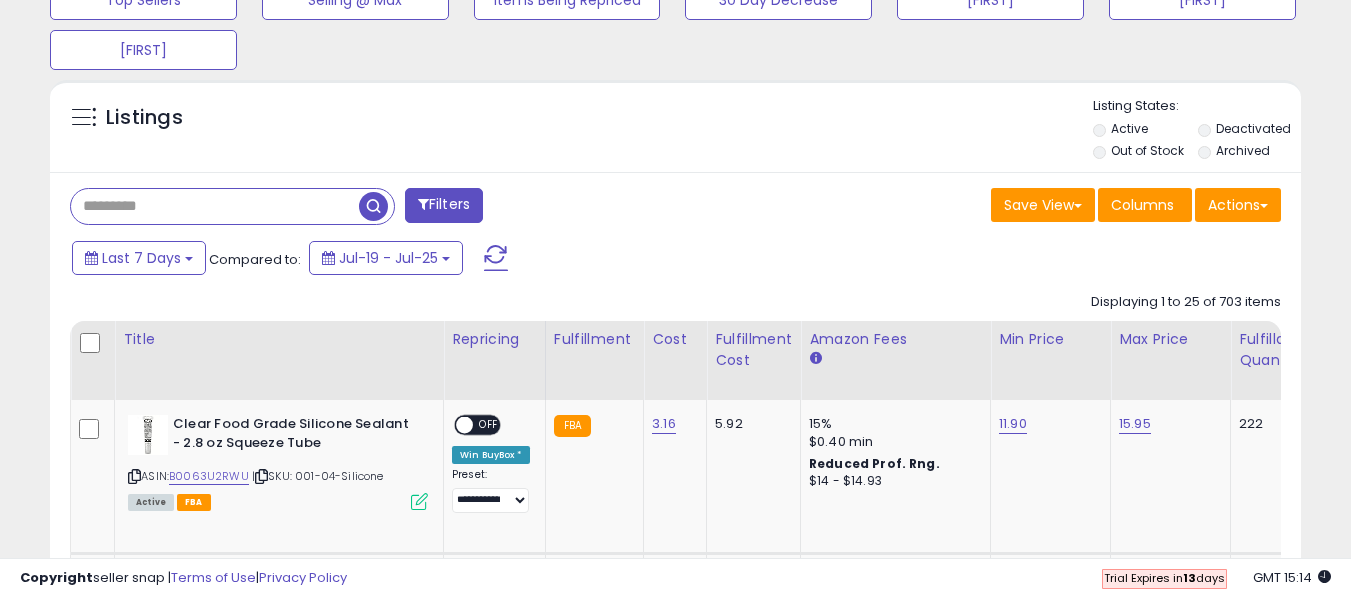 paste on "**********" 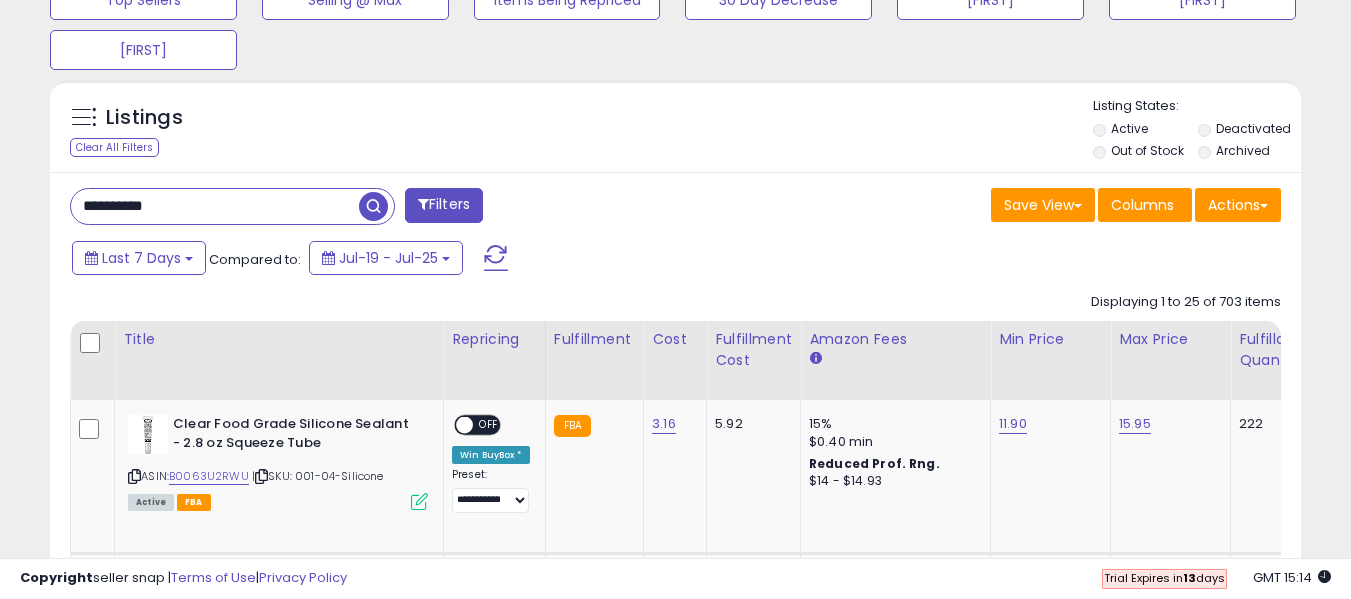 click at bounding box center (373, 206) 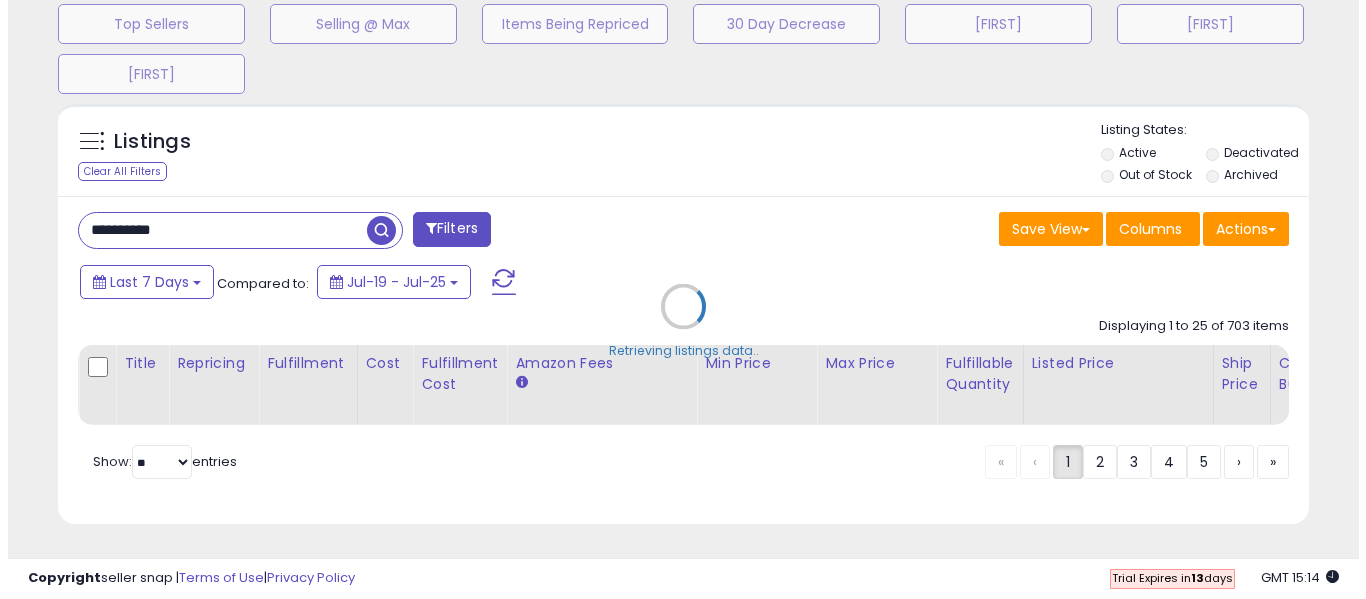 scroll, scrollTop: 691, scrollLeft: 0, axis: vertical 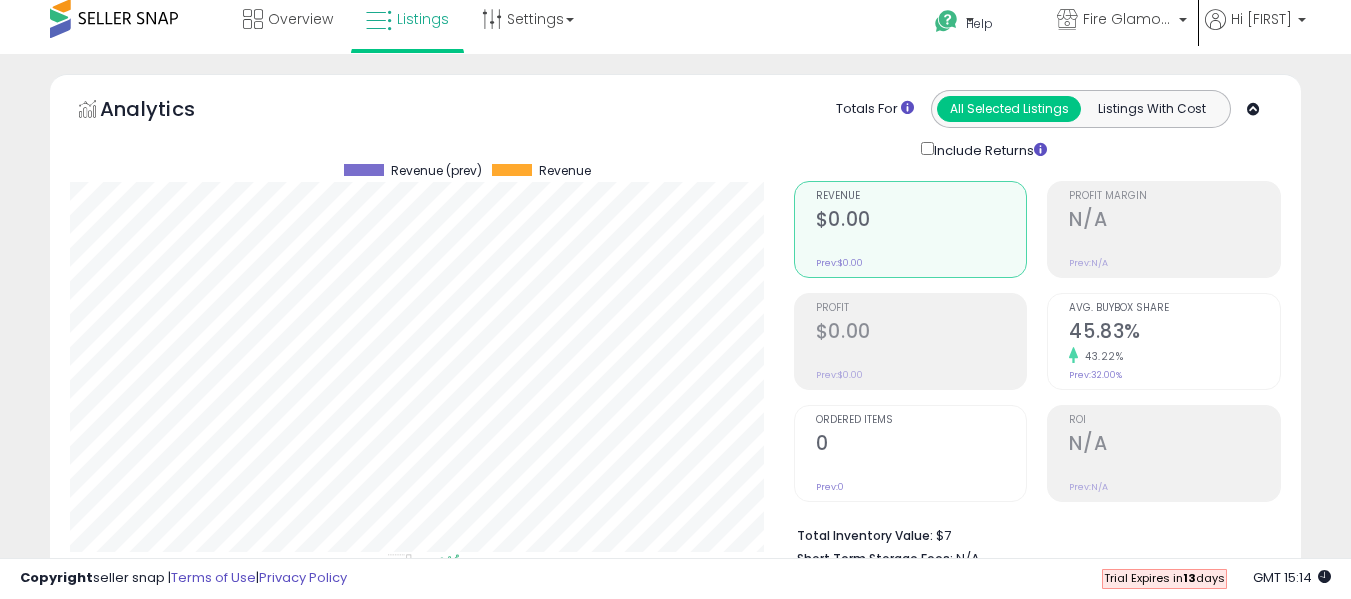 click at bounding box center [1253, 109] 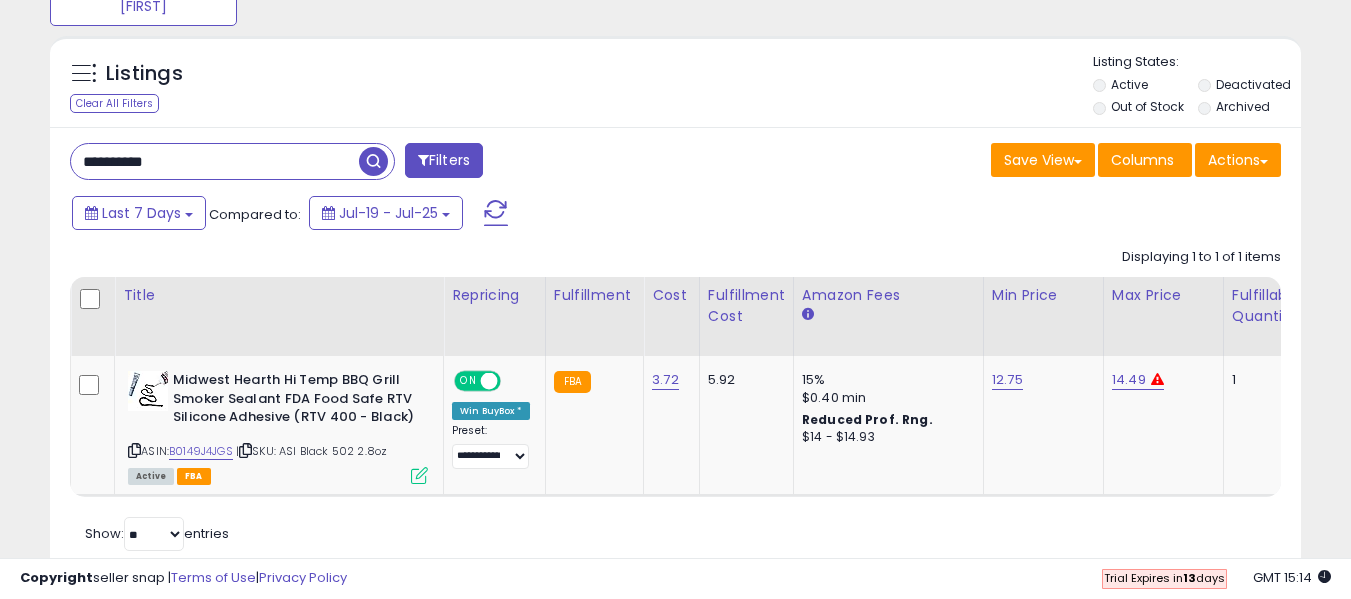 scroll, scrollTop: 196, scrollLeft: 0, axis: vertical 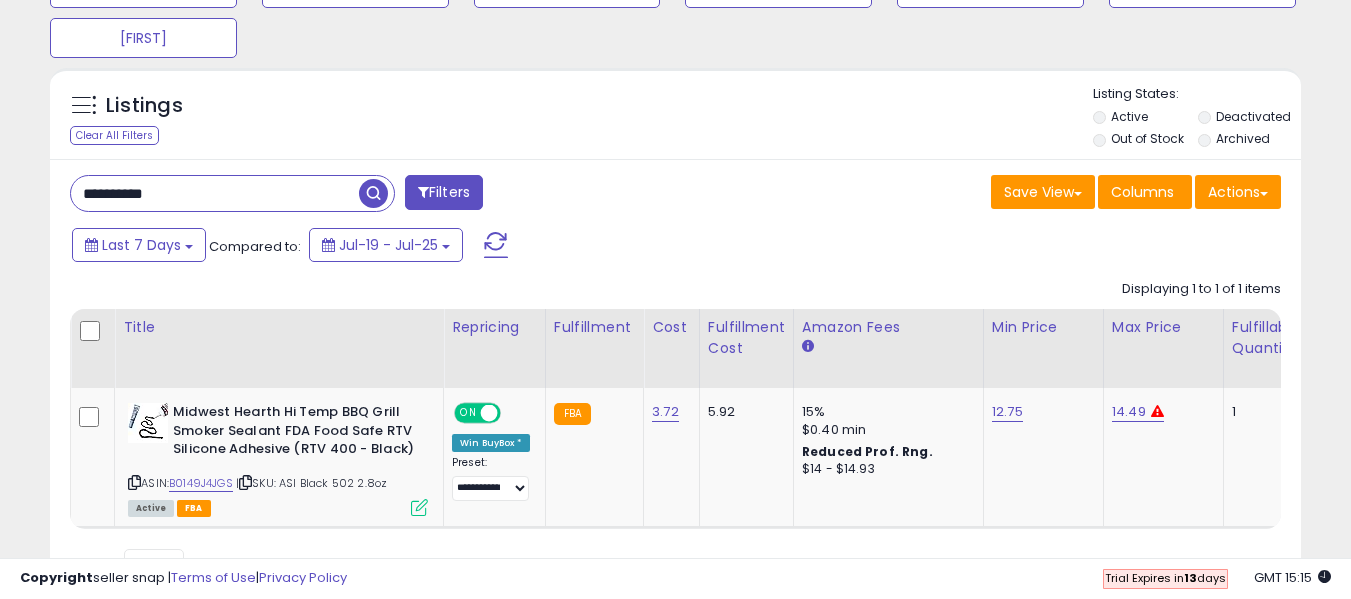 click on "**********" at bounding box center [215, 193] 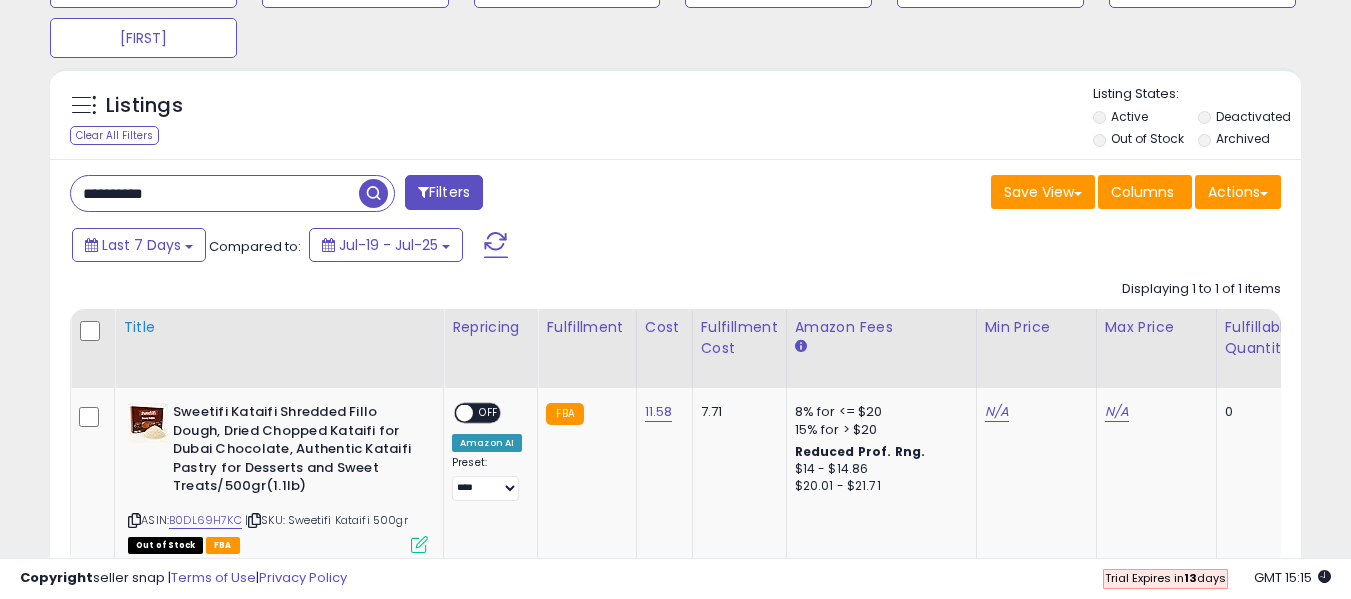 scroll, scrollTop: 296, scrollLeft: 0, axis: vertical 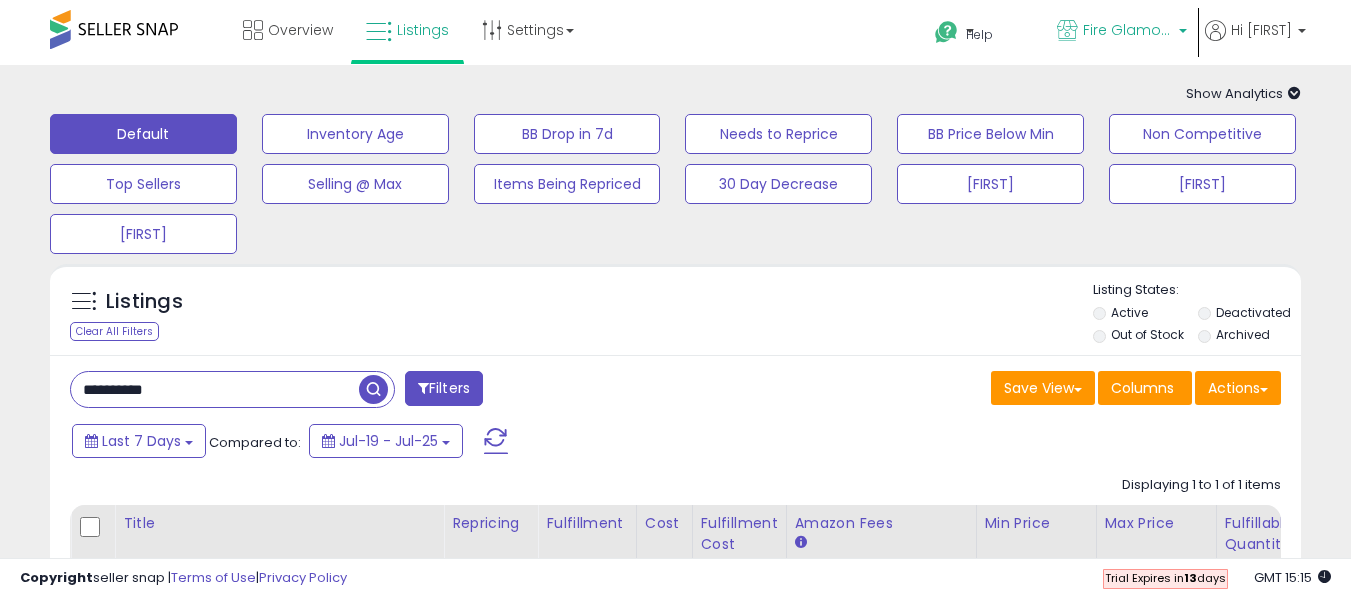 click on "Fire Glamour-CA" at bounding box center (1122, 32) 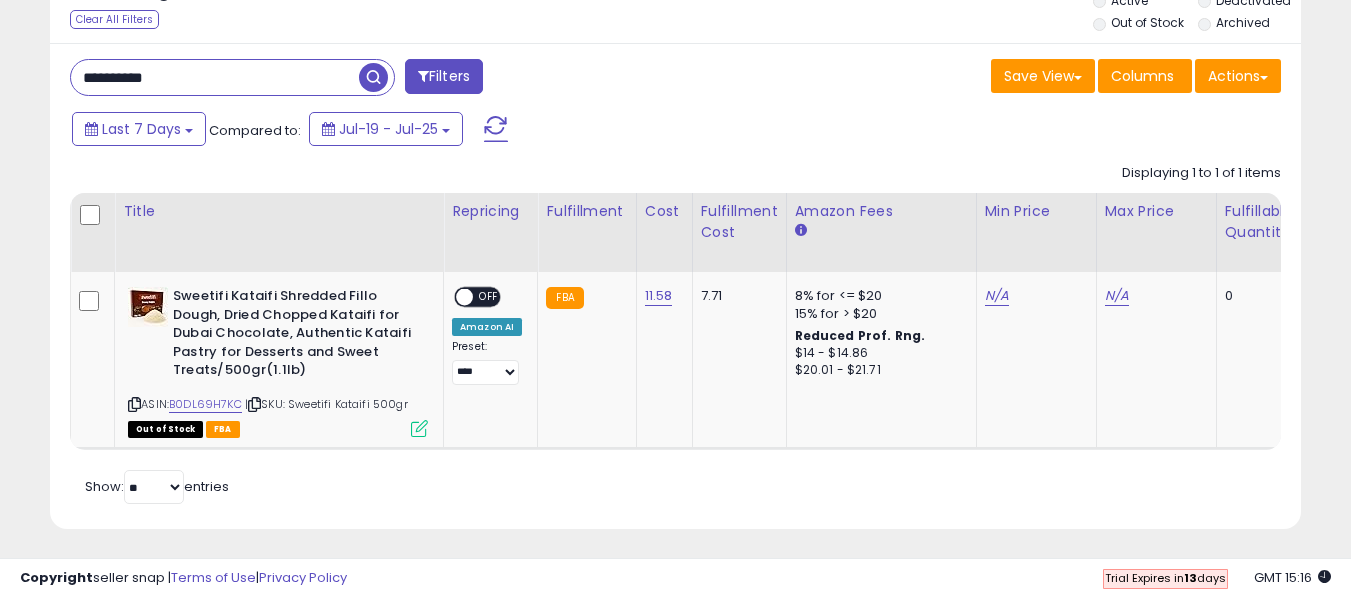 scroll, scrollTop: 332, scrollLeft: 0, axis: vertical 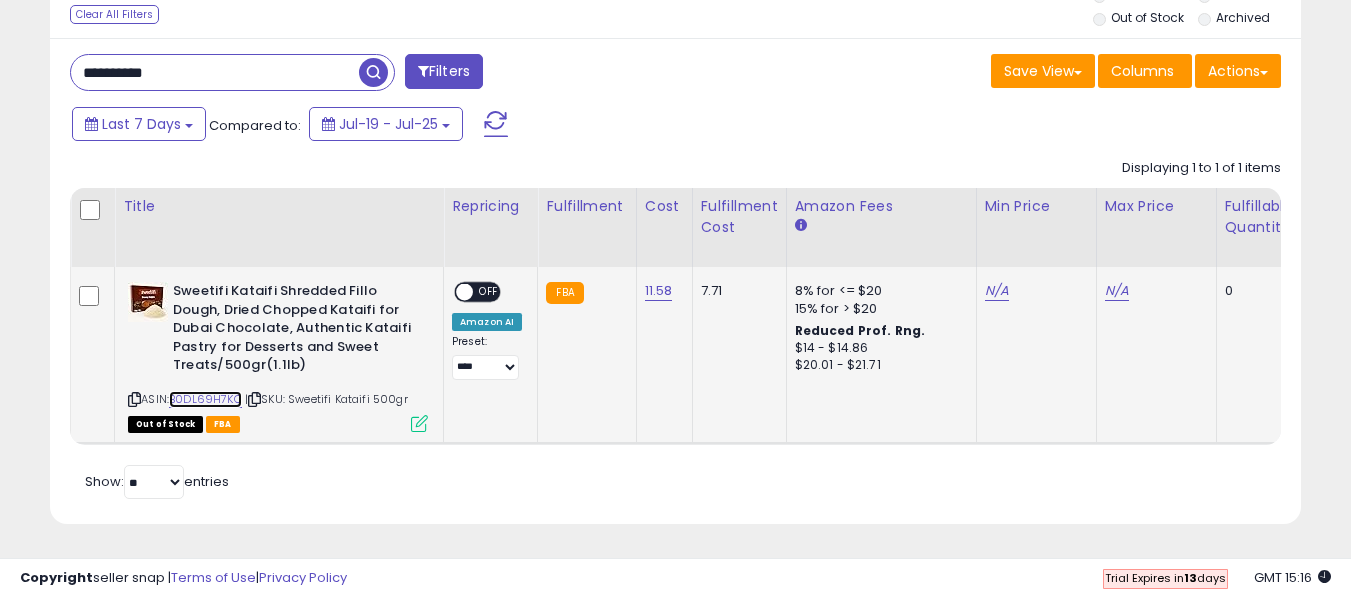 click on "B0DL69H7KC" at bounding box center [205, 399] 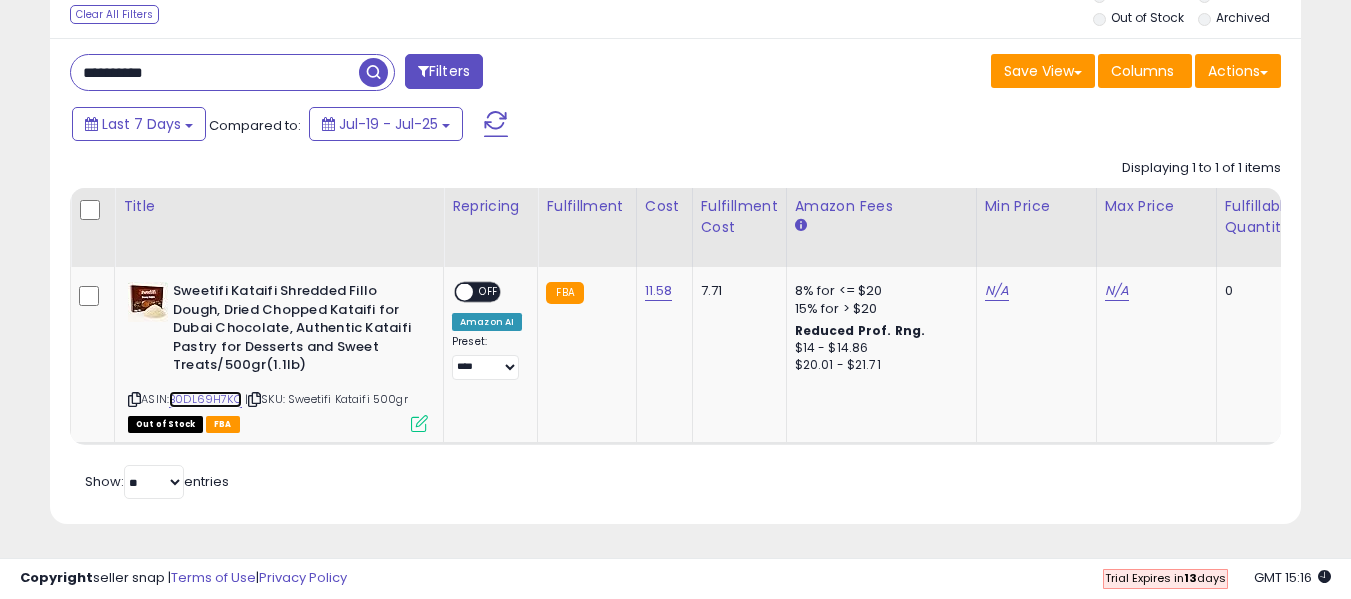 scroll, scrollTop: 0, scrollLeft: 95, axis: horizontal 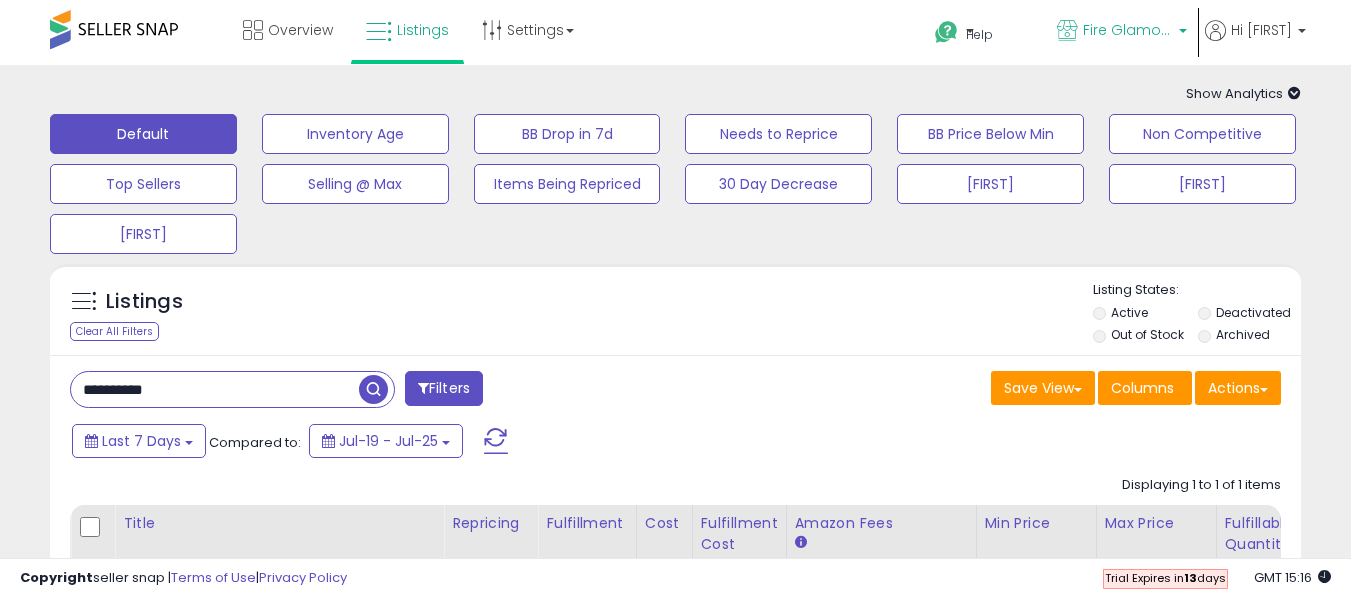click on "Fire Glamour-CA" at bounding box center [1128, 30] 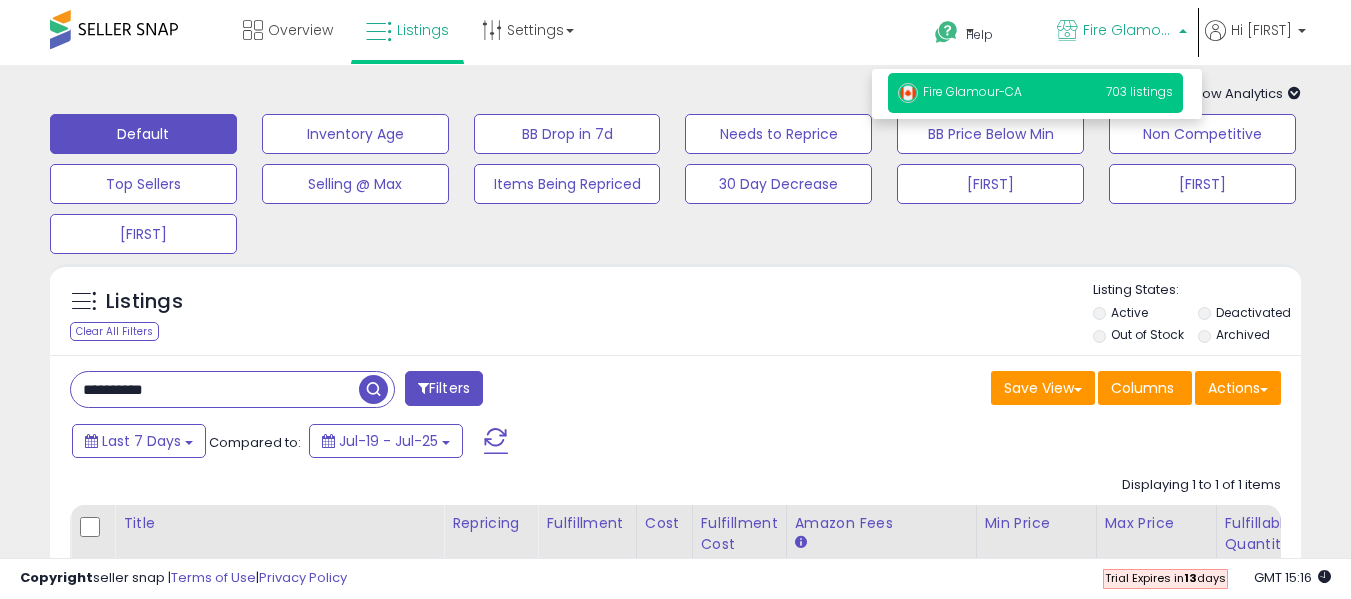 click on "Fire Glamour-CA" at bounding box center [960, 91] 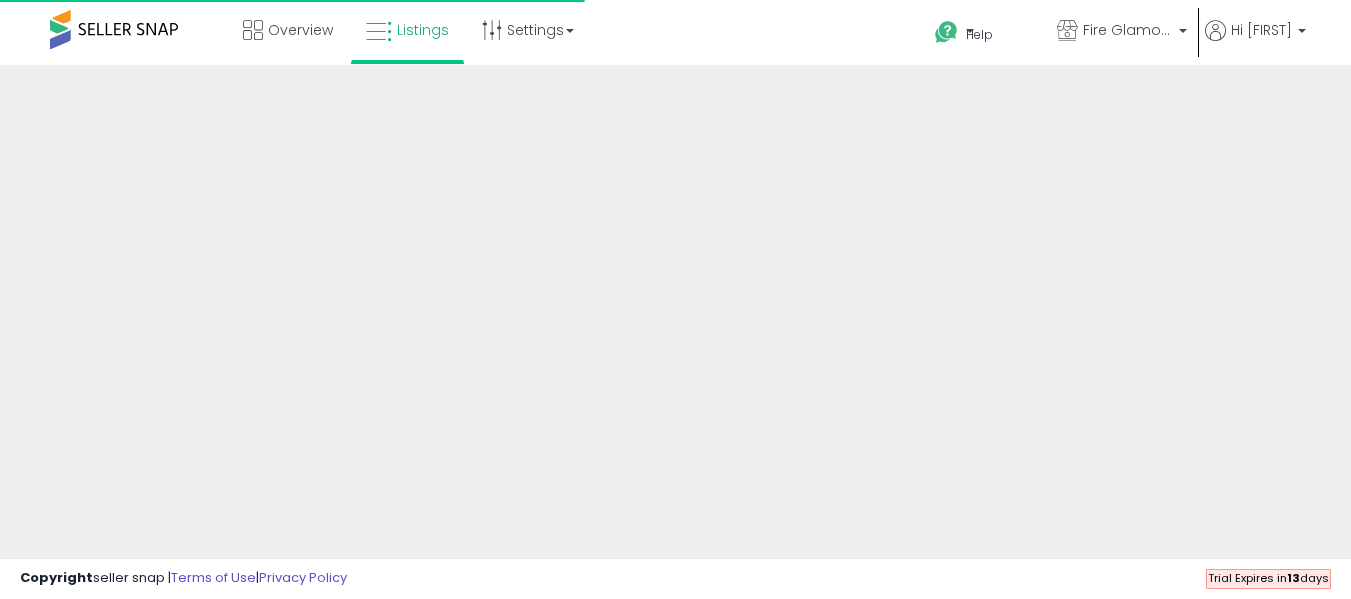 scroll, scrollTop: 0, scrollLeft: 0, axis: both 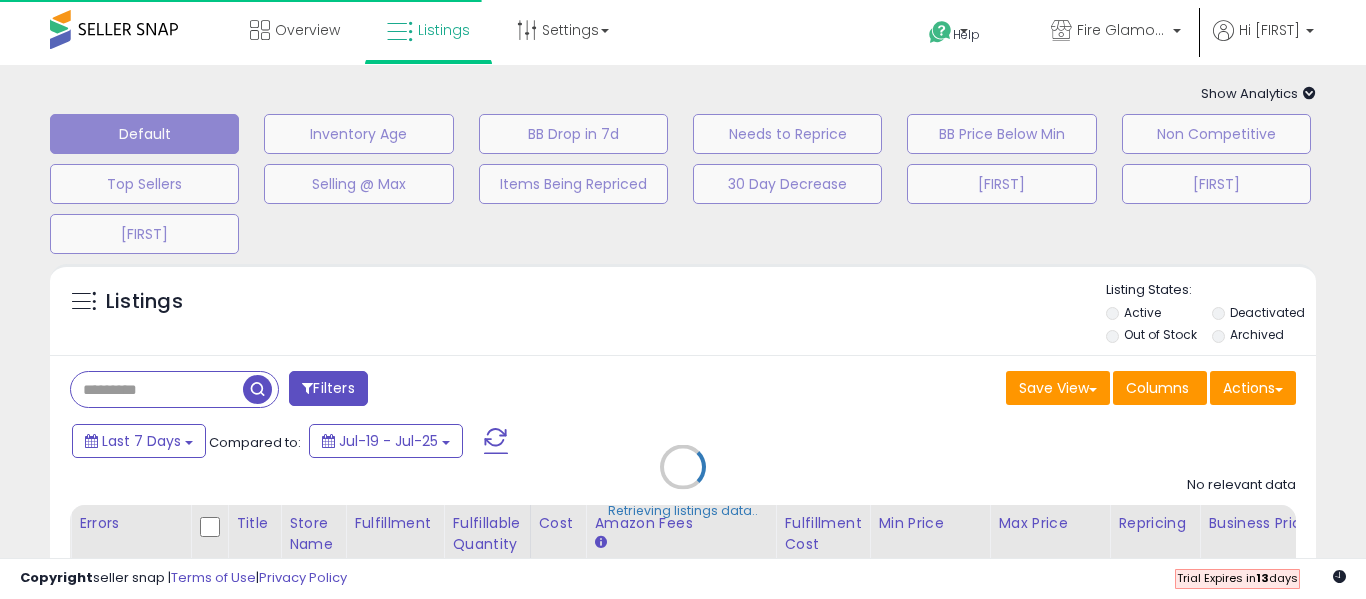 type on "**********" 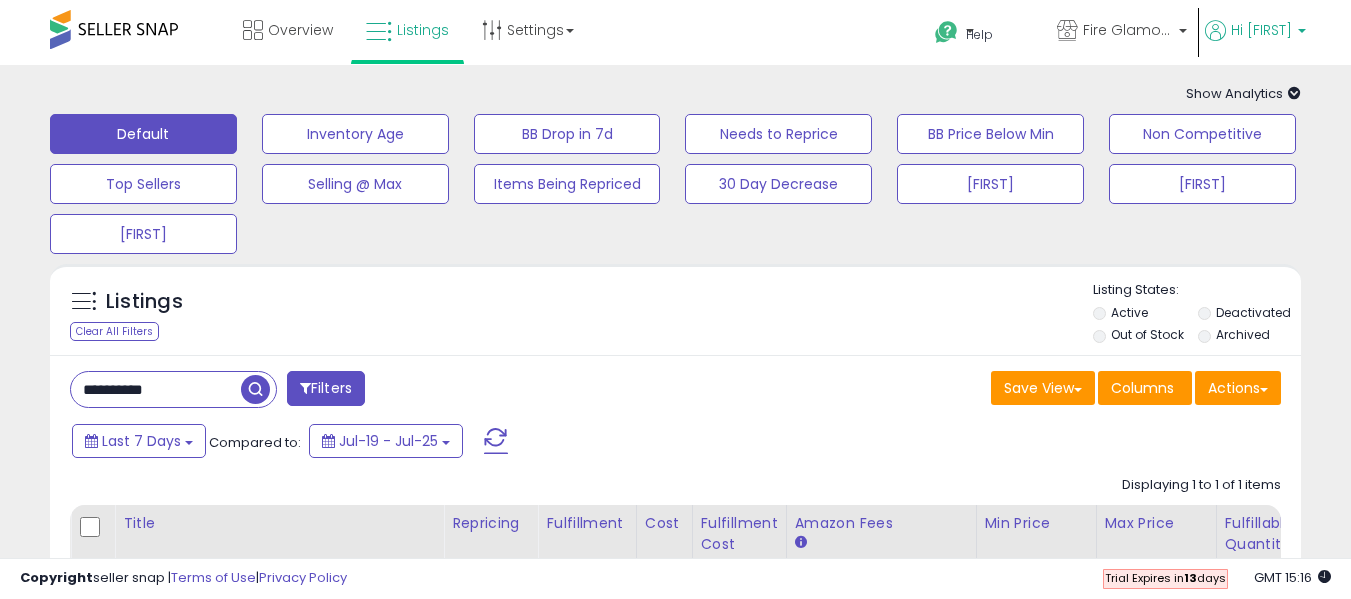 click on "Hi [FIRST]" at bounding box center [1261, 30] 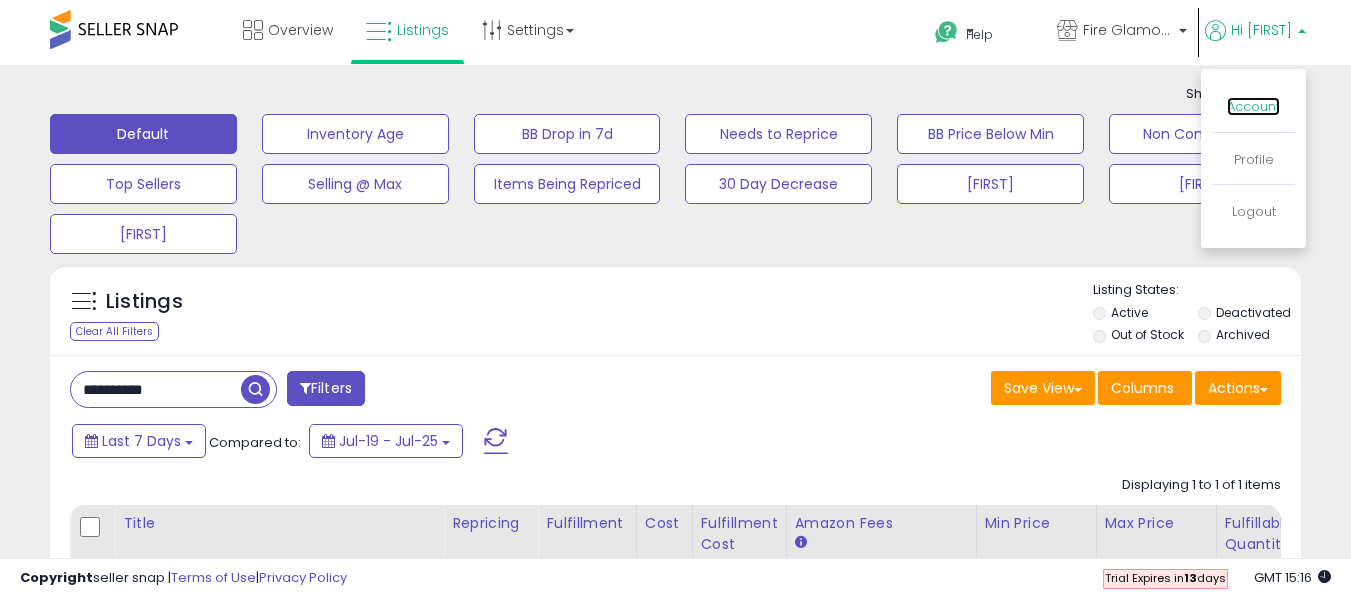 click on "Account" at bounding box center [1253, 106] 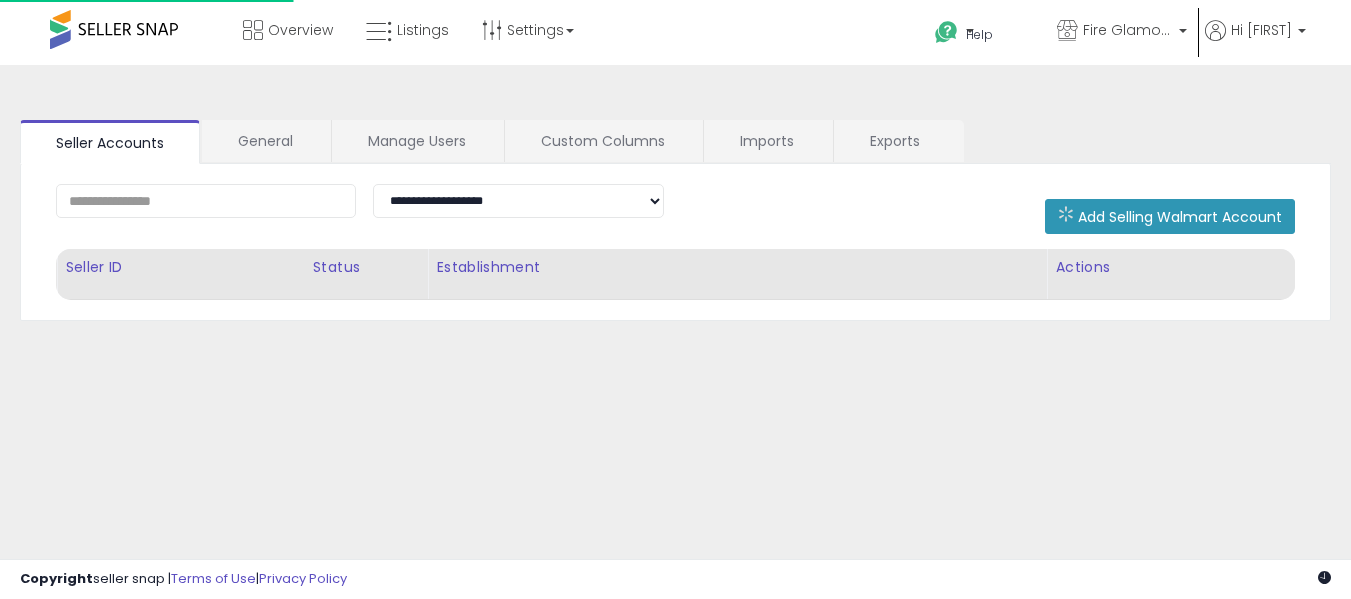 scroll, scrollTop: 0, scrollLeft: 0, axis: both 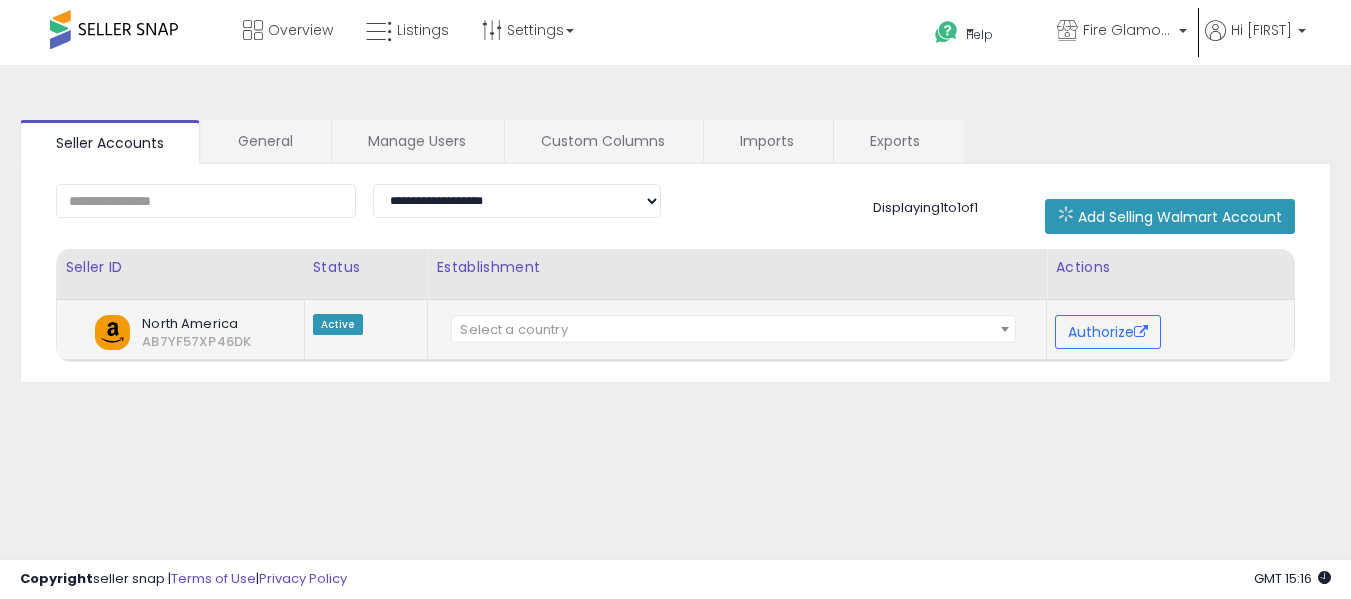 click on "AB7YF57XP46DK" at bounding box center [142, 342] 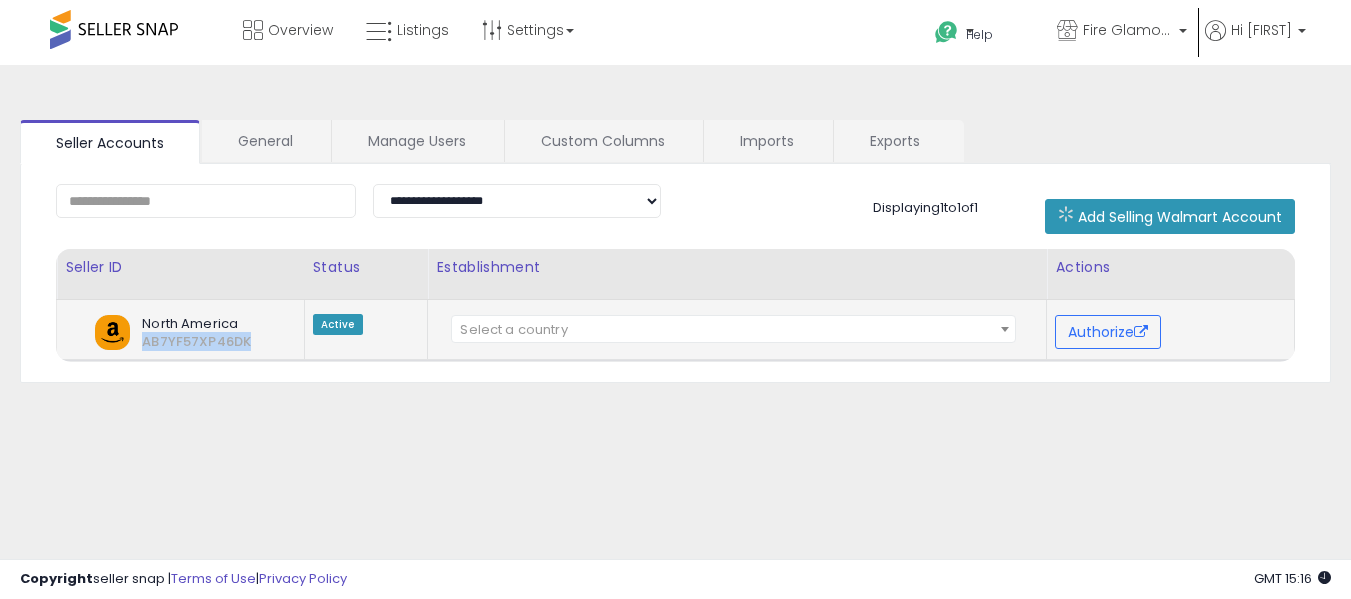 click on "AB7YF57XP46DK" at bounding box center (142, 342) 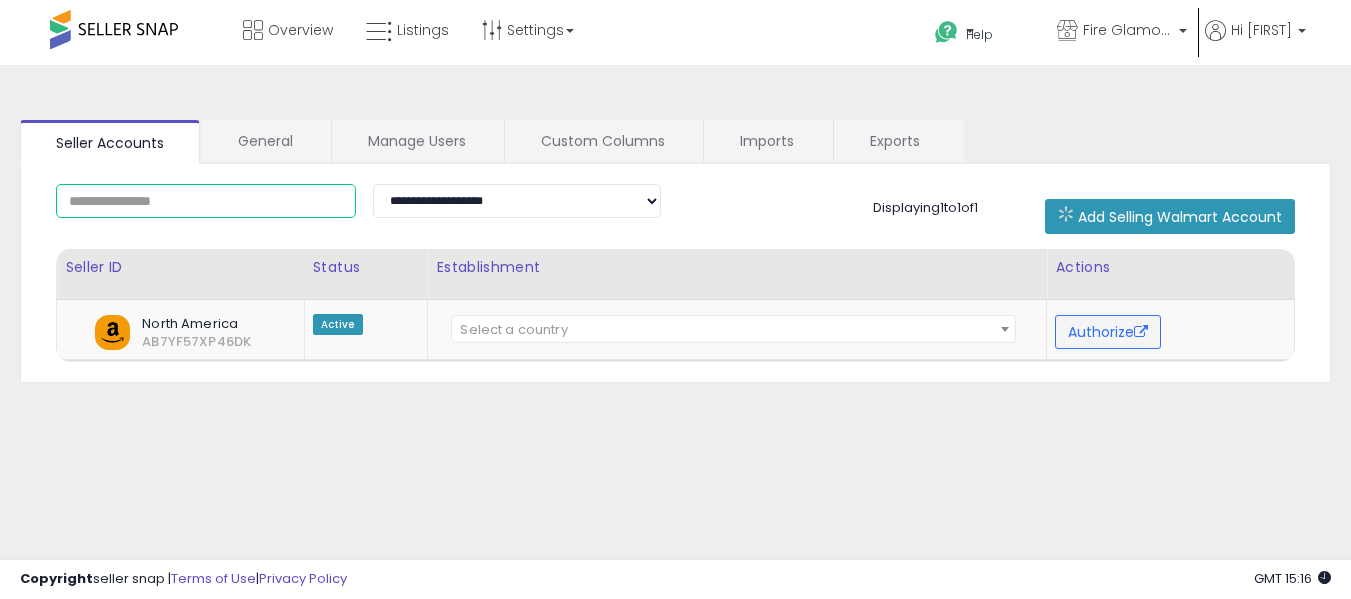 click at bounding box center (206, 201) 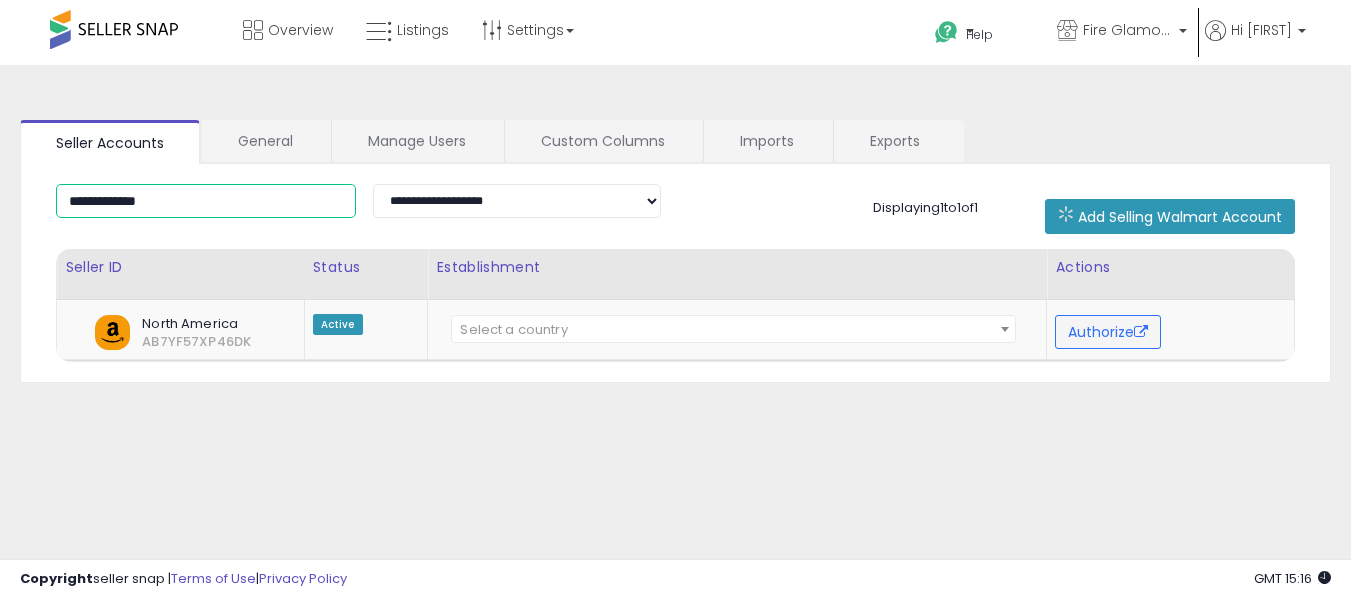 type on "**********" 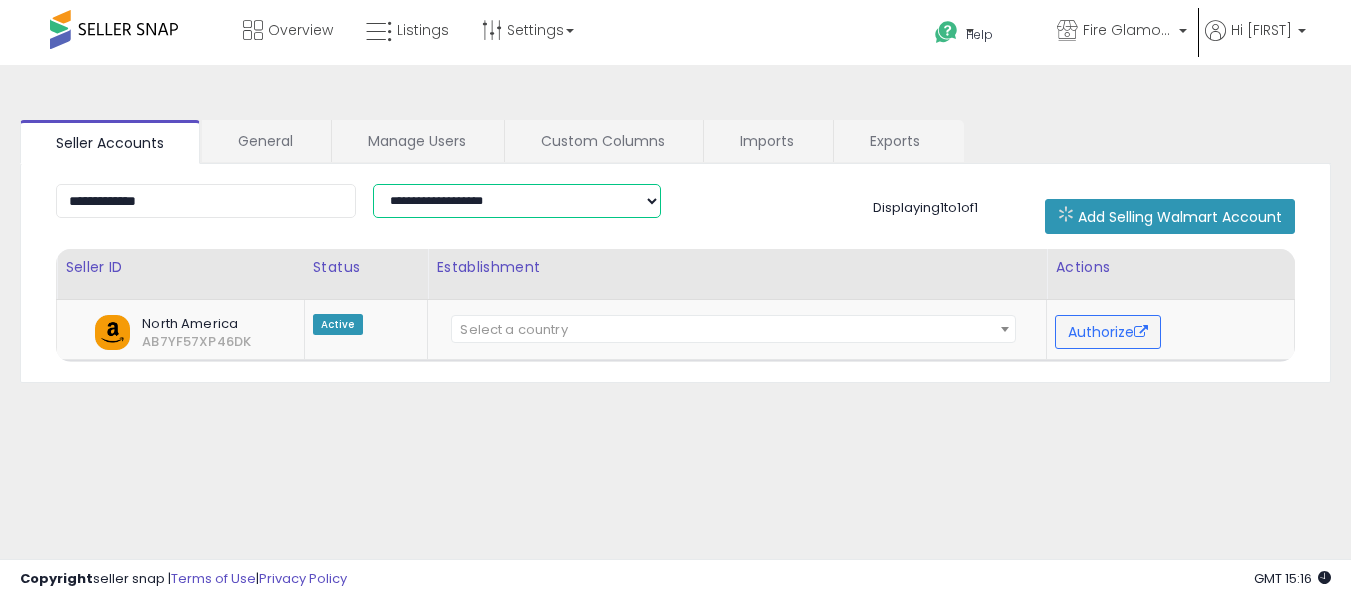 click on "**********" at bounding box center (516, 201) 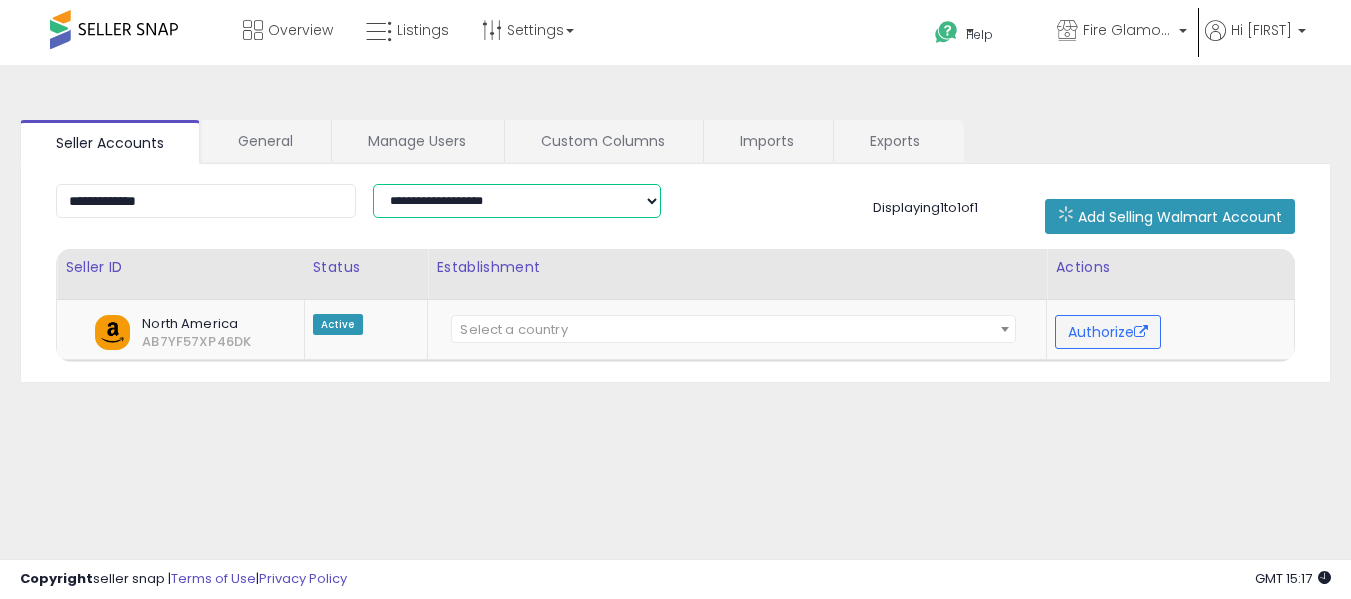 click on "**********" at bounding box center [516, 201] 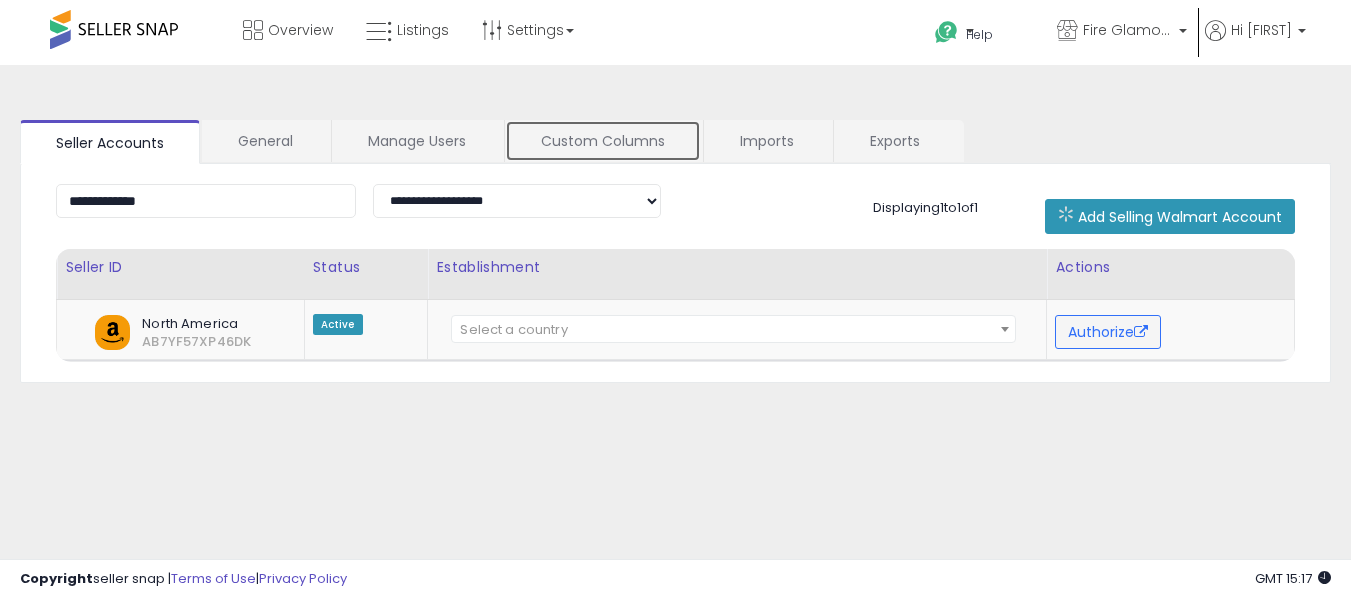 click on "Custom Columns" at bounding box center (603, 141) 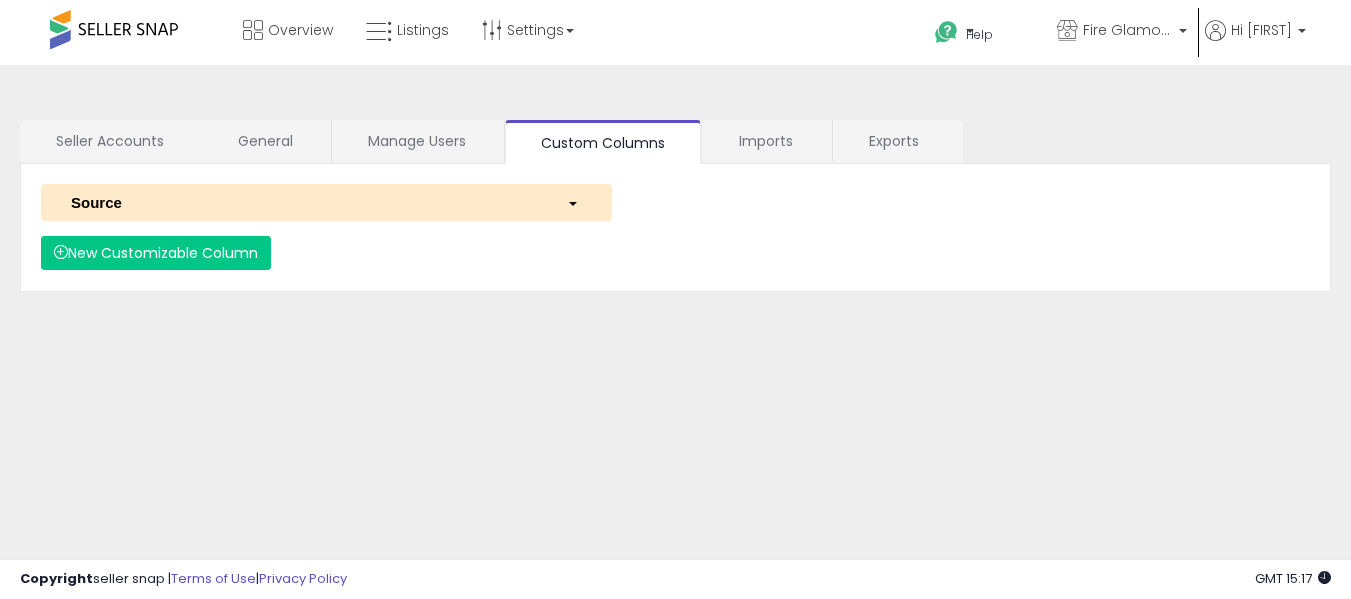 click on "Source" at bounding box center [304, 202] 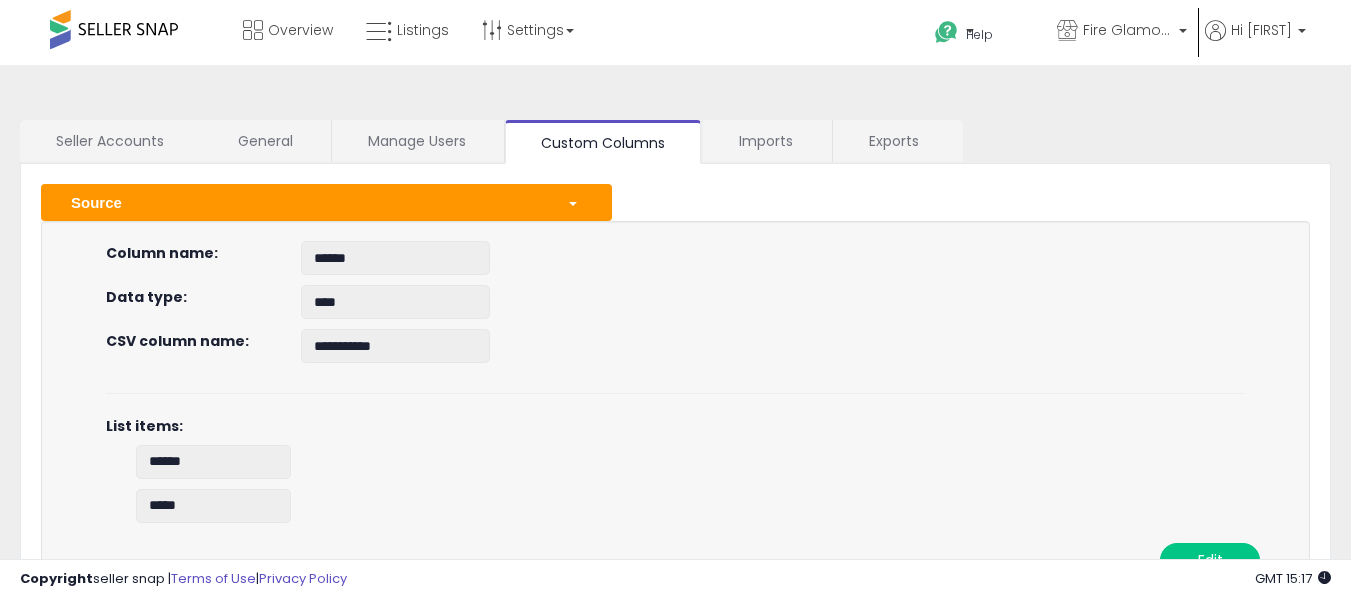 click on "Source" at bounding box center [304, 202] 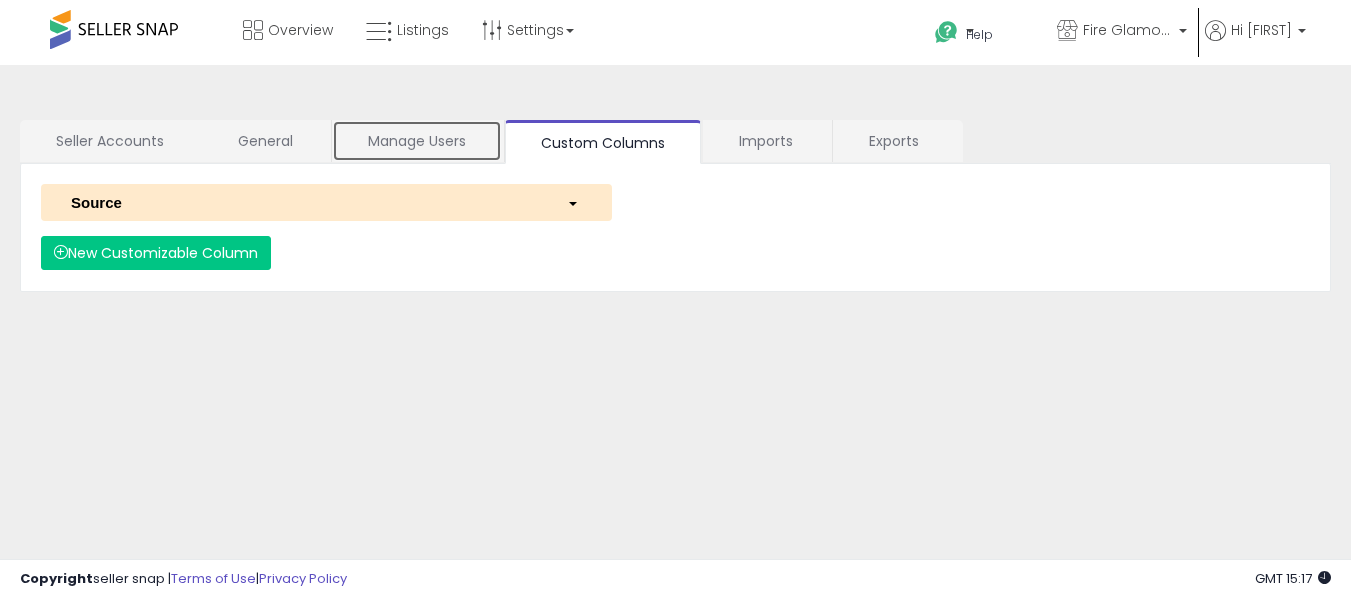 click on "Manage Users" at bounding box center [417, 141] 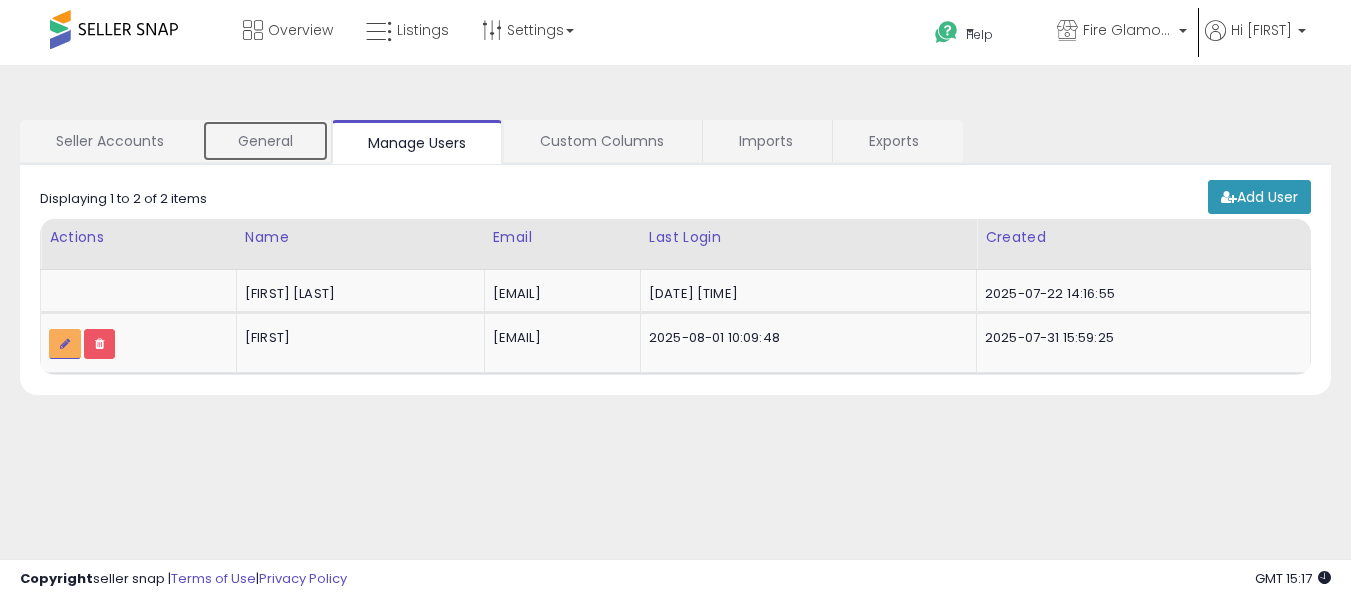click on "General" at bounding box center (265, 141) 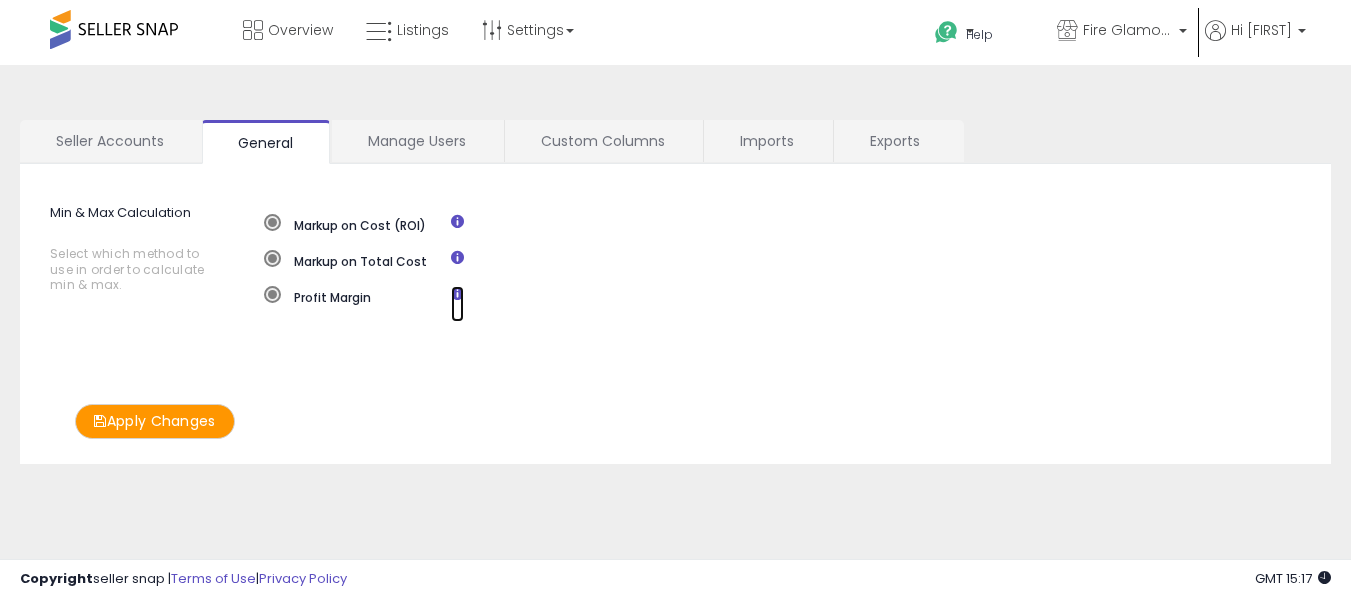 click at bounding box center [457, 293] 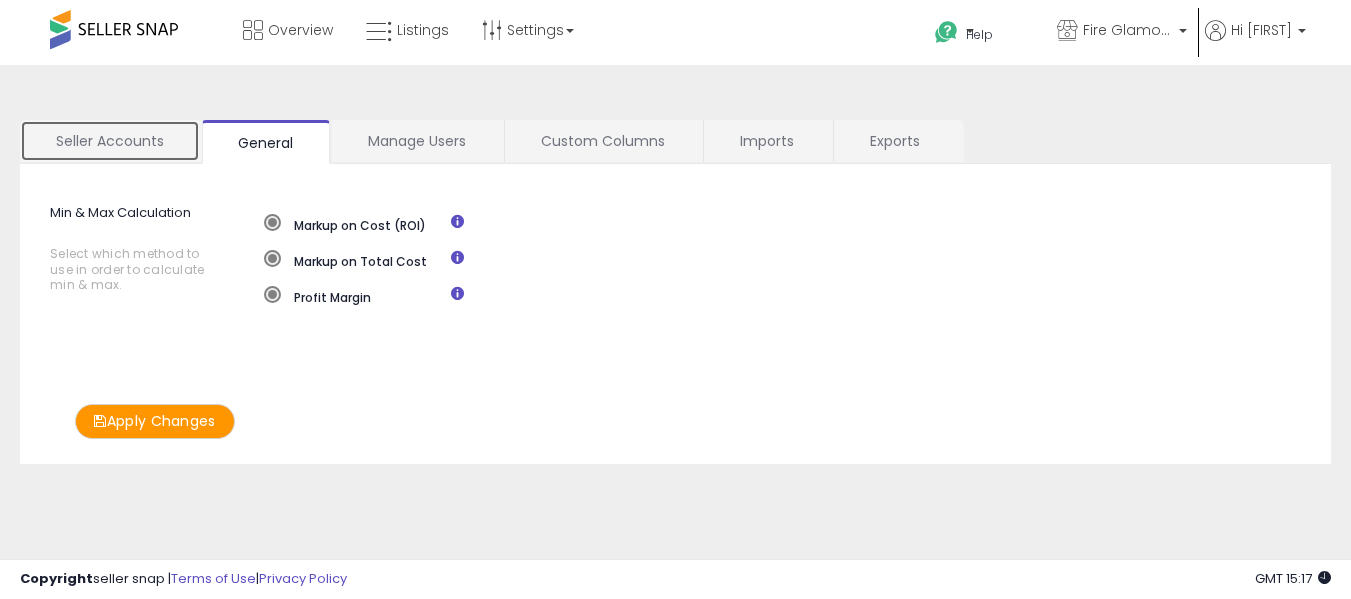 click on "Seller Accounts" at bounding box center (110, 141) 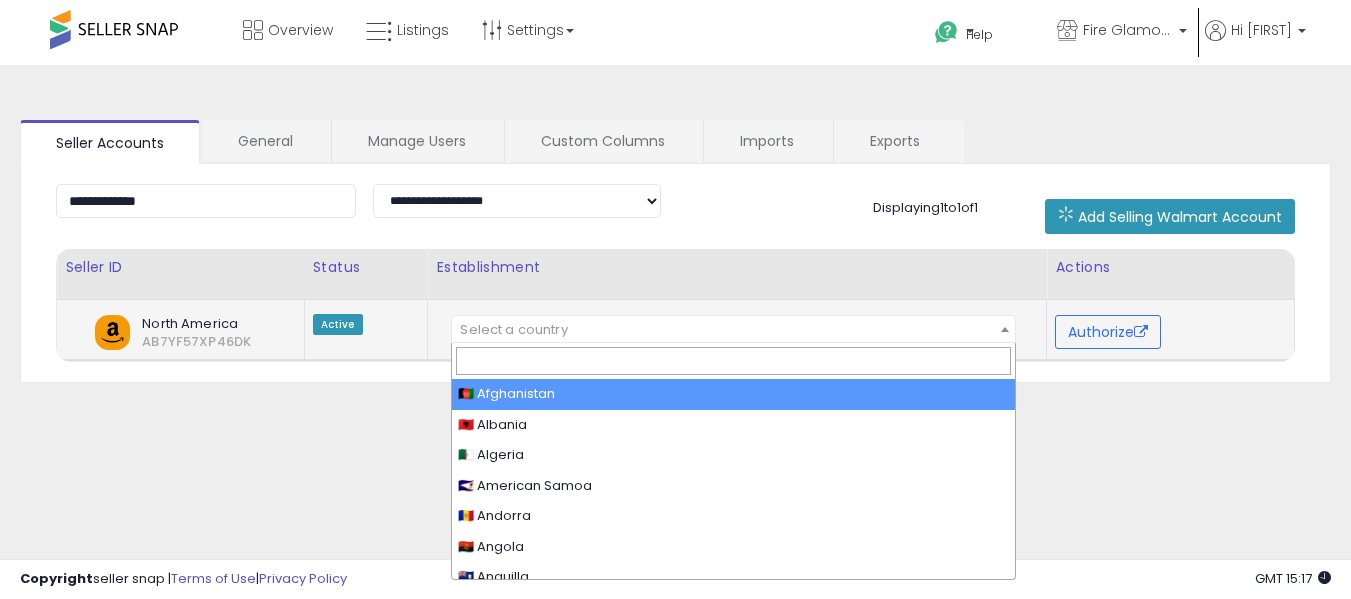 click at bounding box center (1005, 329) 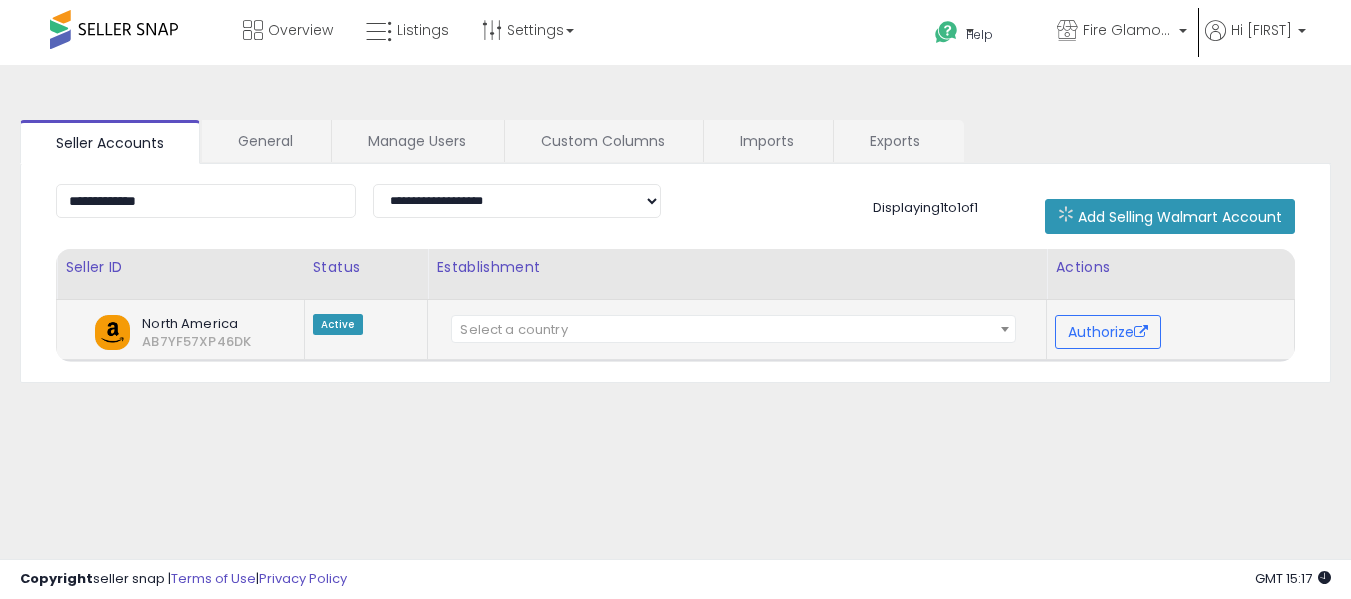 click on "[CONTINENT]
AB7YF57XP46DK" at bounding box center [192, 333] 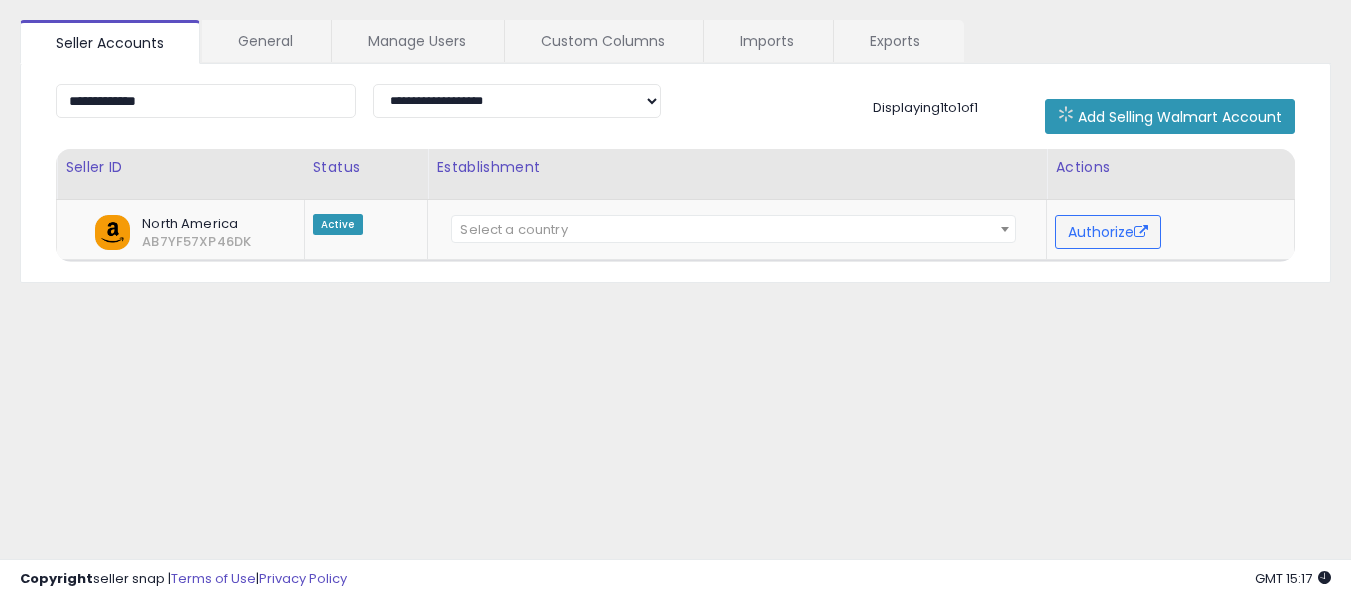 scroll, scrollTop: 0, scrollLeft: 0, axis: both 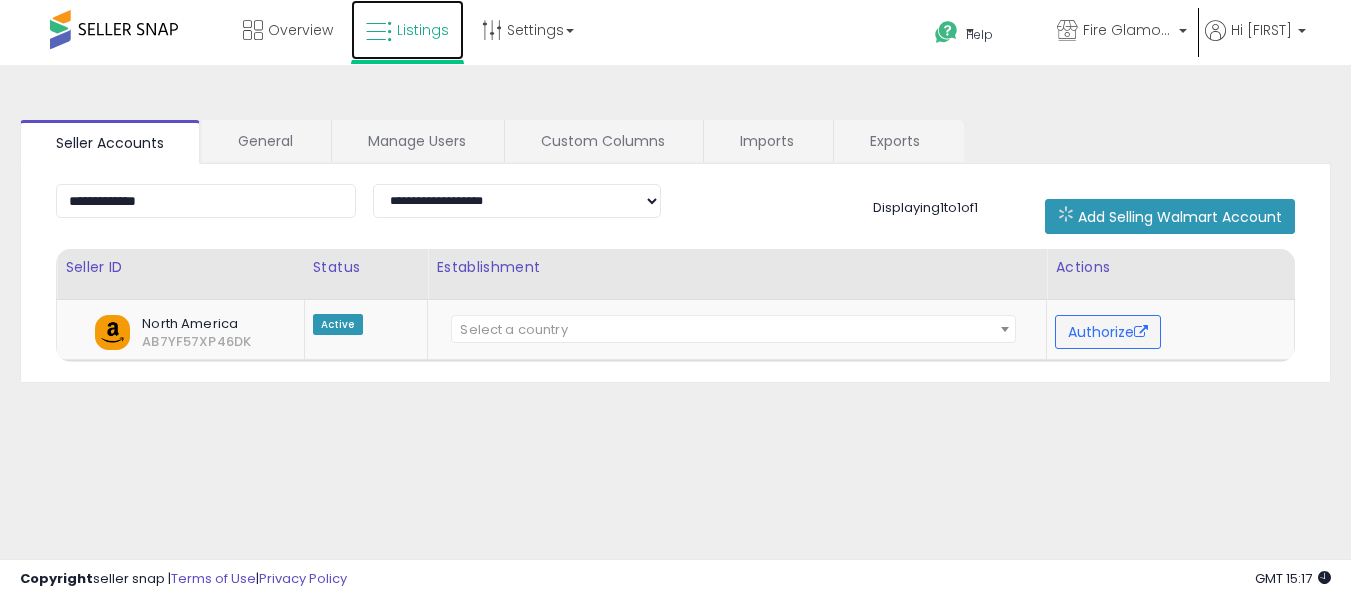 click on "Listings" at bounding box center [423, 30] 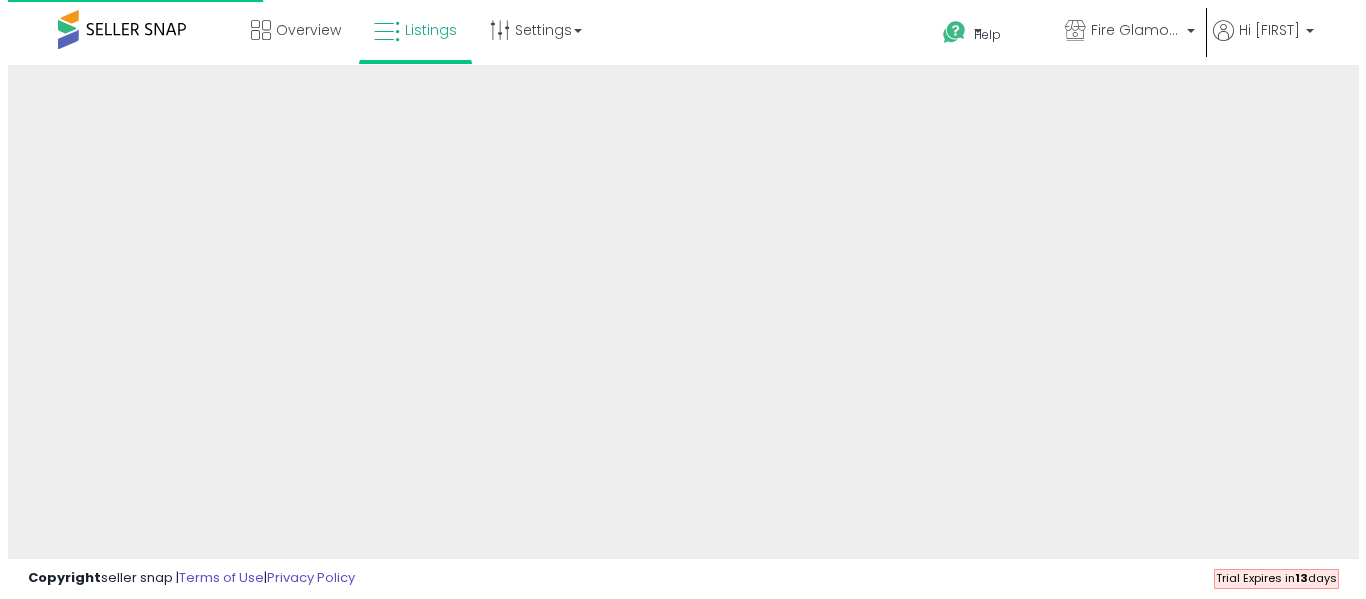 scroll, scrollTop: 0, scrollLeft: 0, axis: both 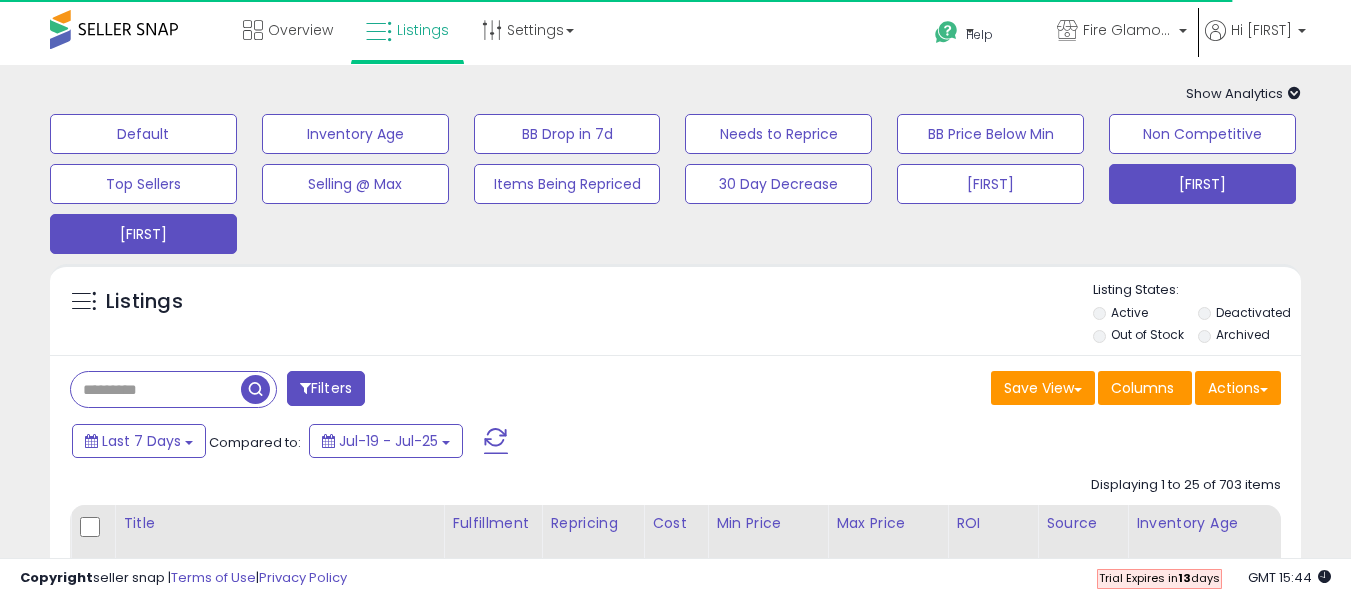 click on "[FIRST]" at bounding box center [143, 134] 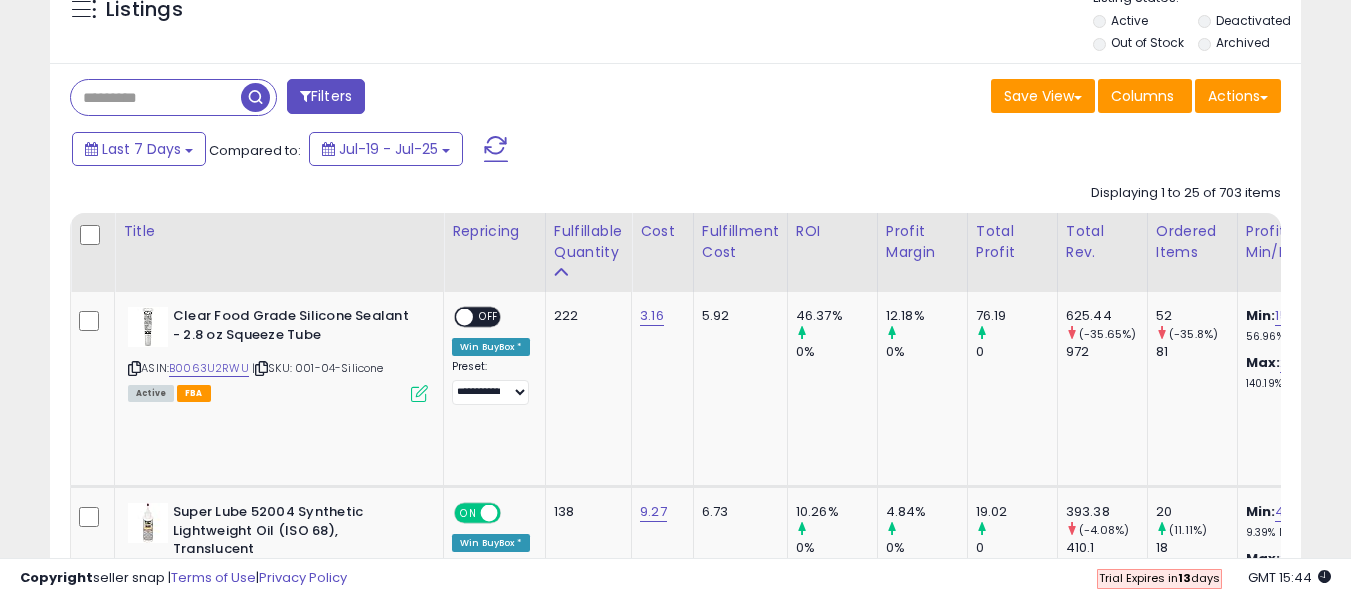 scroll, scrollTop: 200, scrollLeft: 0, axis: vertical 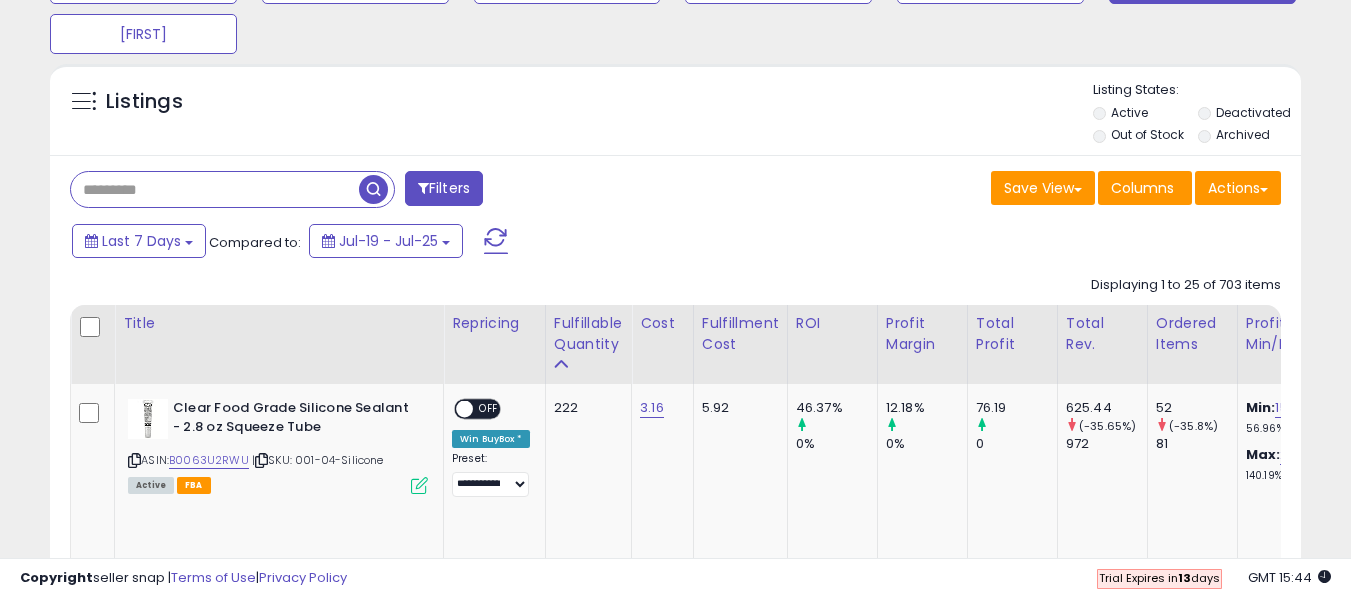 click at bounding box center [215, 189] 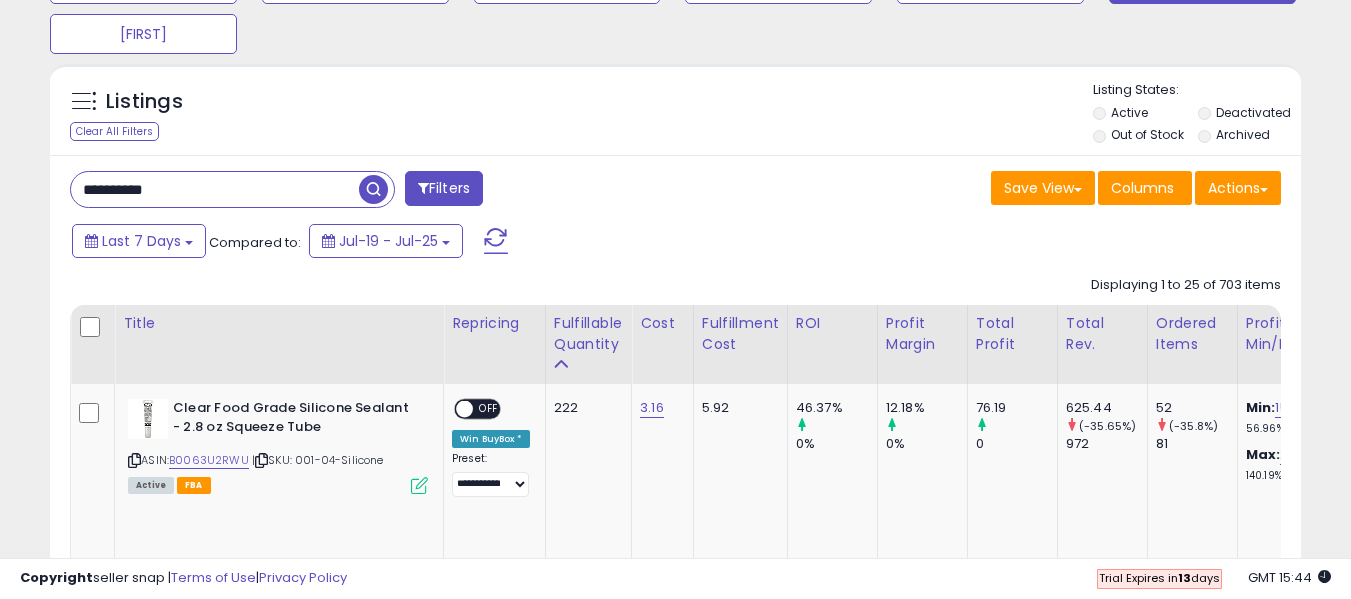type on "**********" 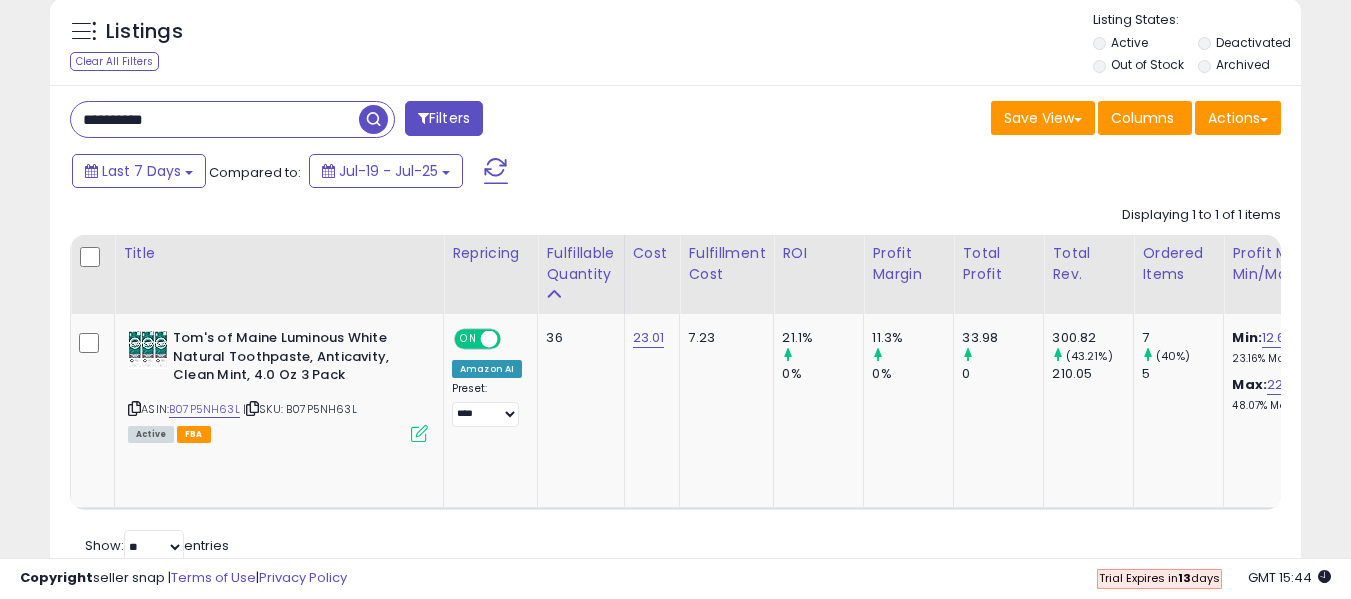 scroll, scrollTop: 300, scrollLeft: 0, axis: vertical 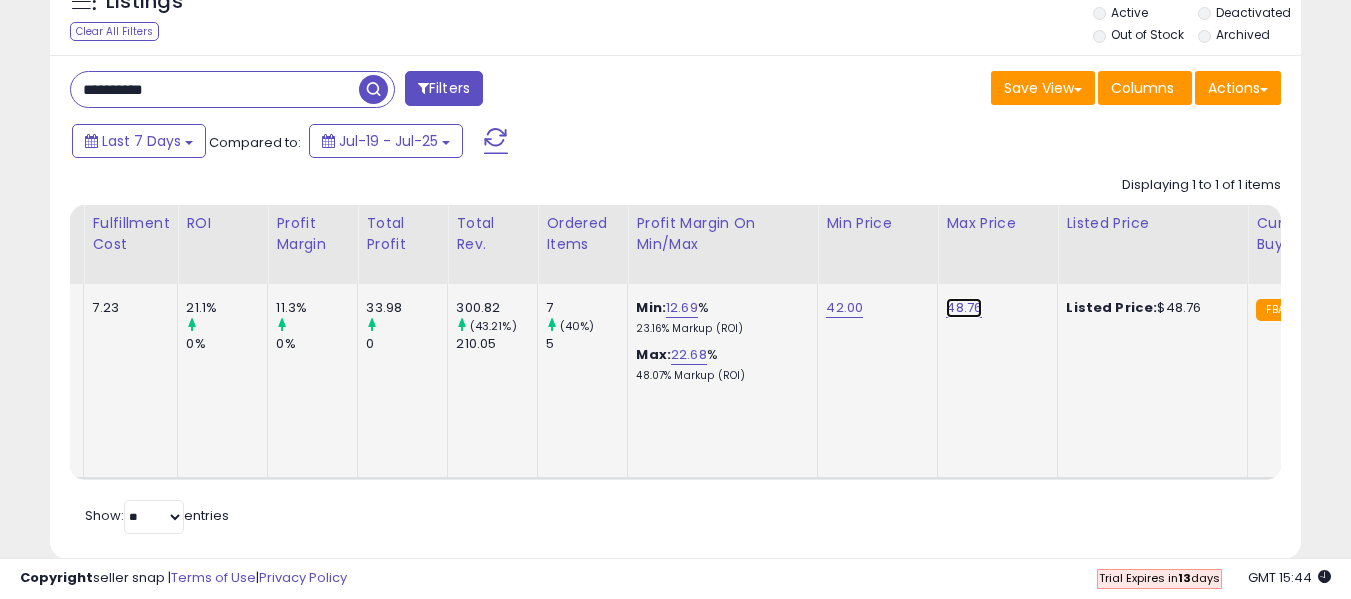 click on "48.76" at bounding box center [964, 308] 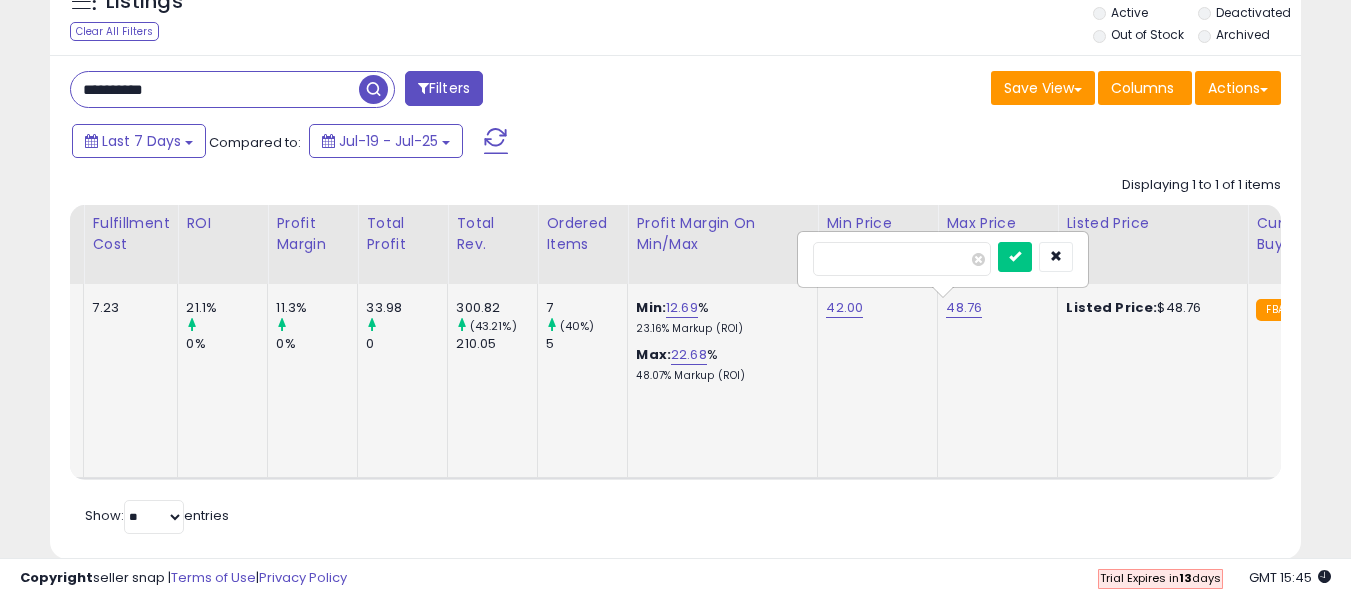 drag, startPoint x: 825, startPoint y: 260, endPoint x: 839, endPoint y: 260, distance: 14 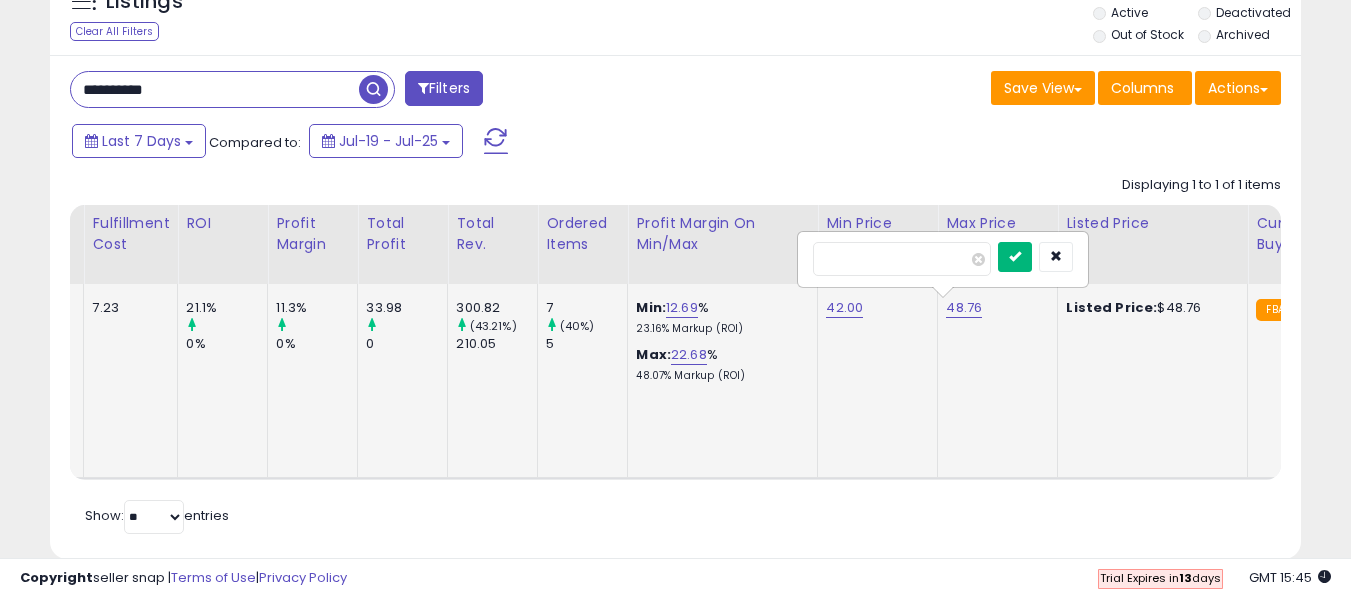type on "*****" 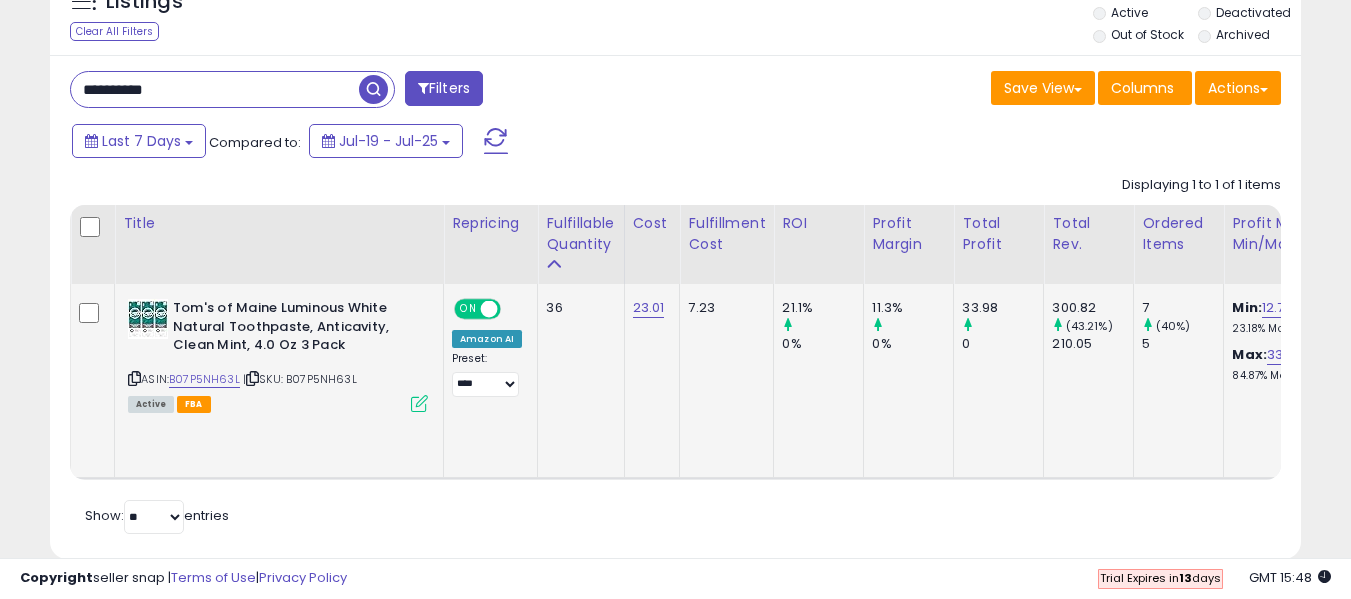 scroll, scrollTop: 0, scrollLeft: 196, axis: horizontal 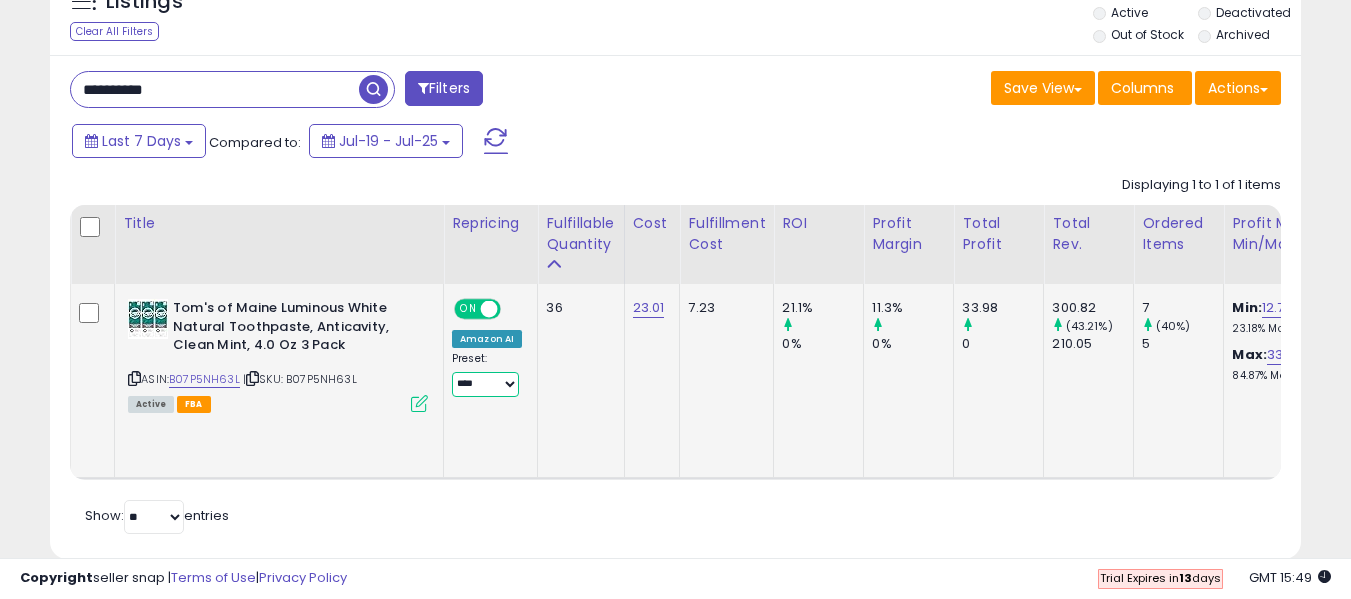 click on "**********" at bounding box center [485, 384] 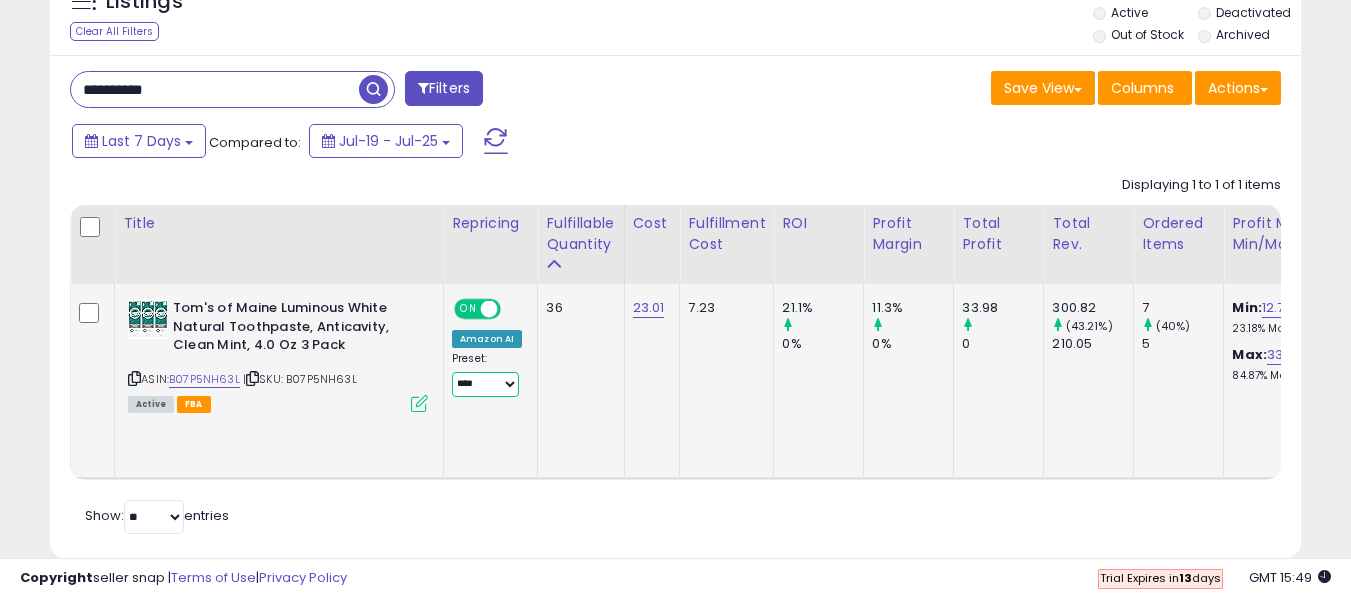 click on "**********" at bounding box center (485, 384) 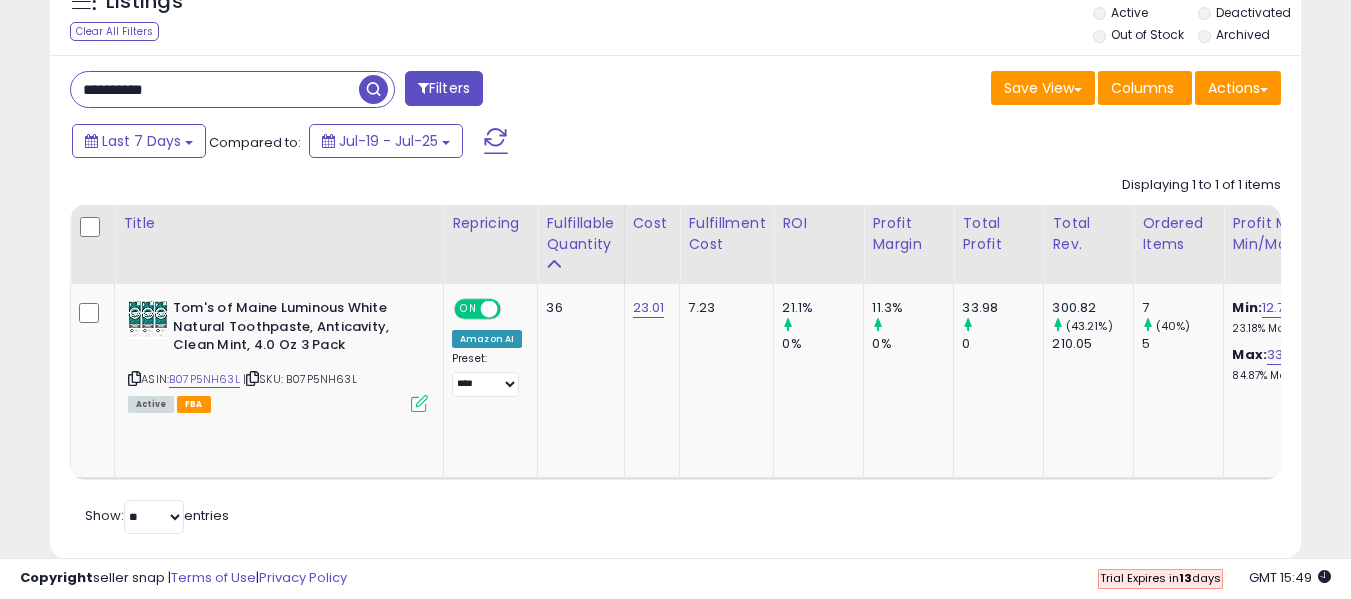 drag, startPoint x: 187, startPoint y: 91, endPoint x: 88, endPoint y: 93, distance: 99.0202 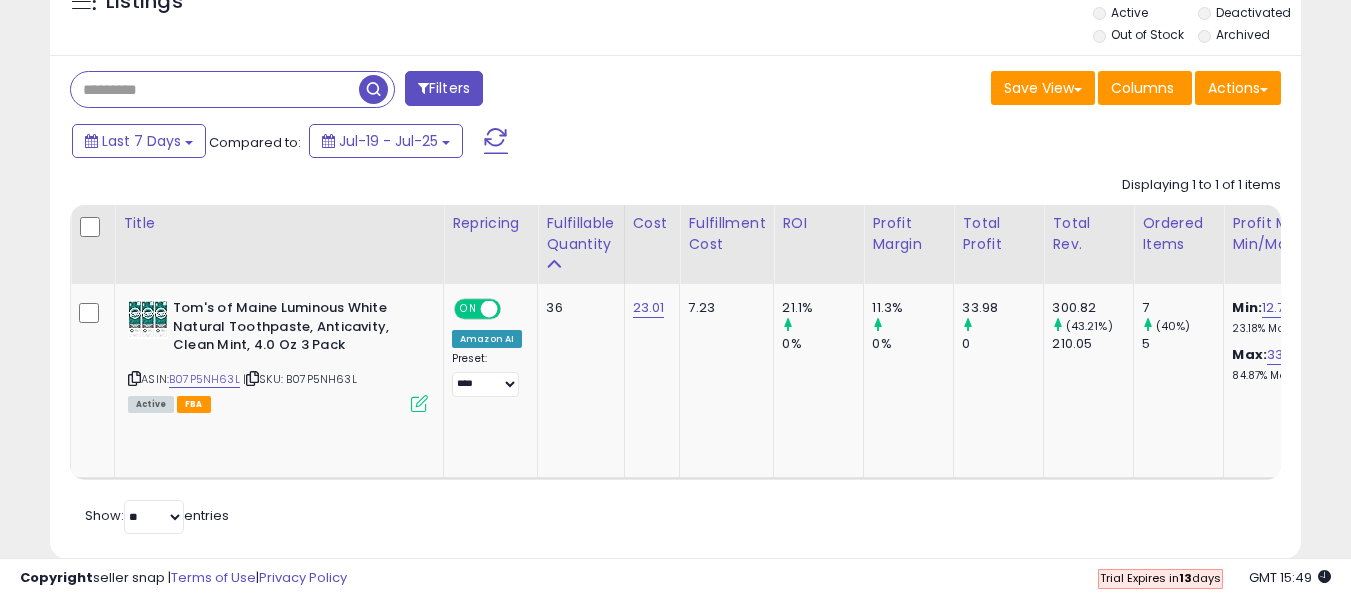 type 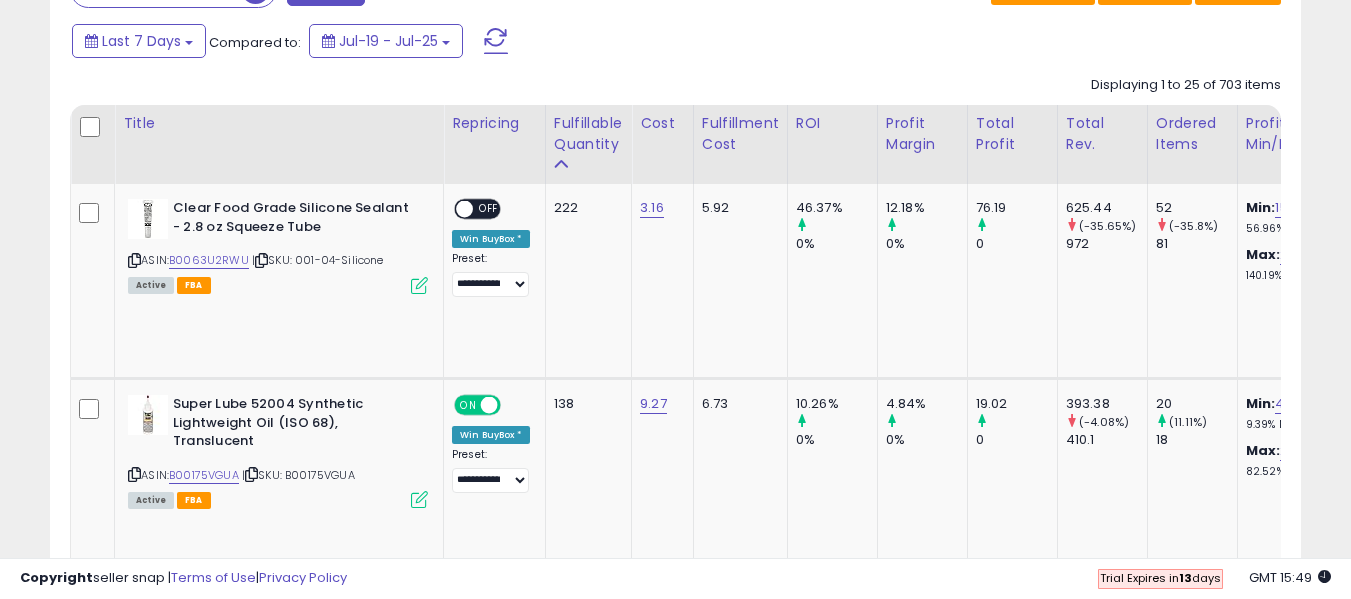 scroll, scrollTop: 500, scrollLeft: 0, axis: vertical 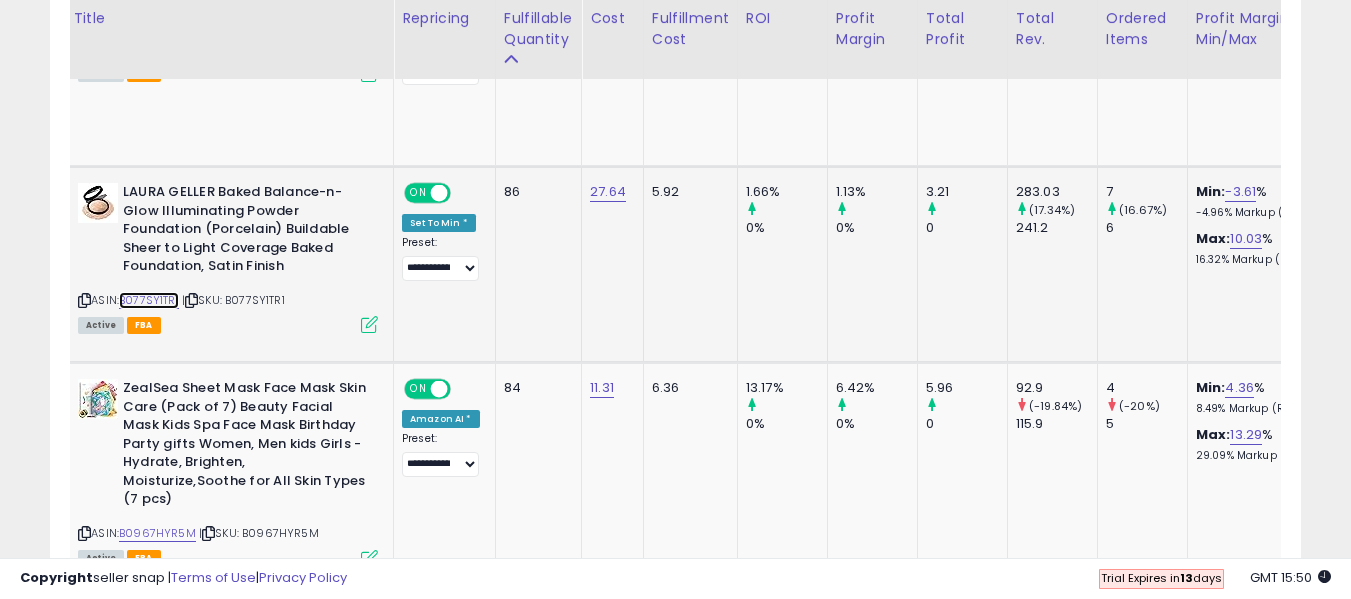 click on "B077SY1TR1" at bounding box center [149, 300] 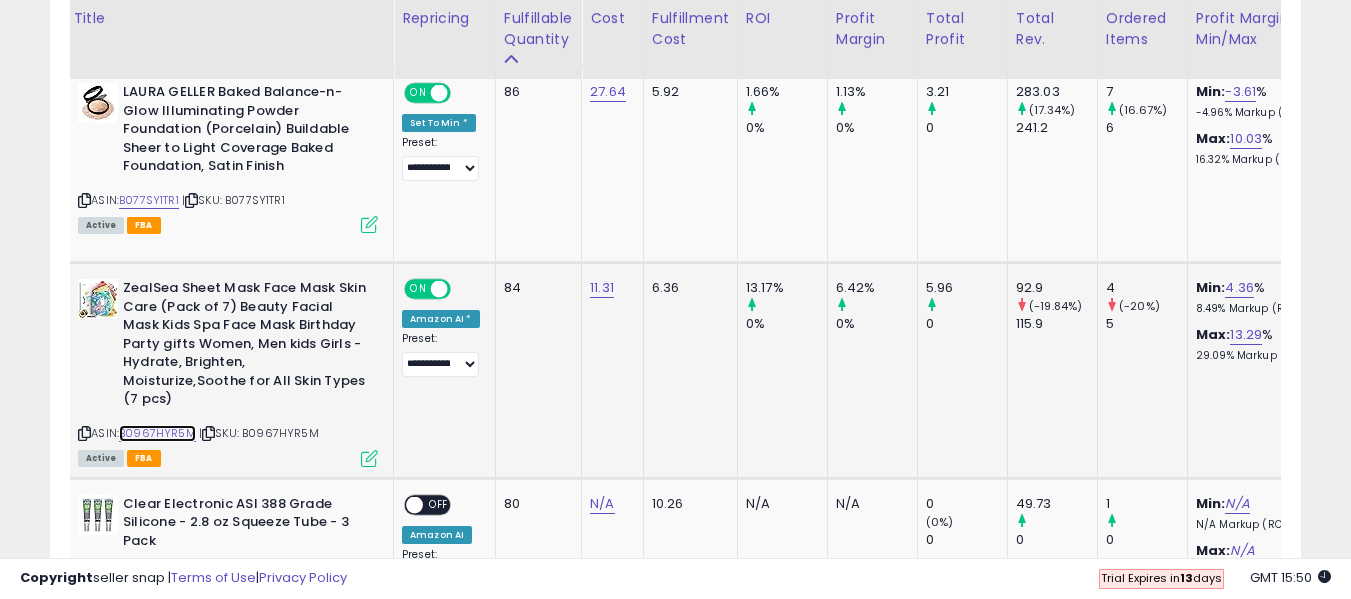 click on "B0967HYR5M" at bounding box center (157, 433) 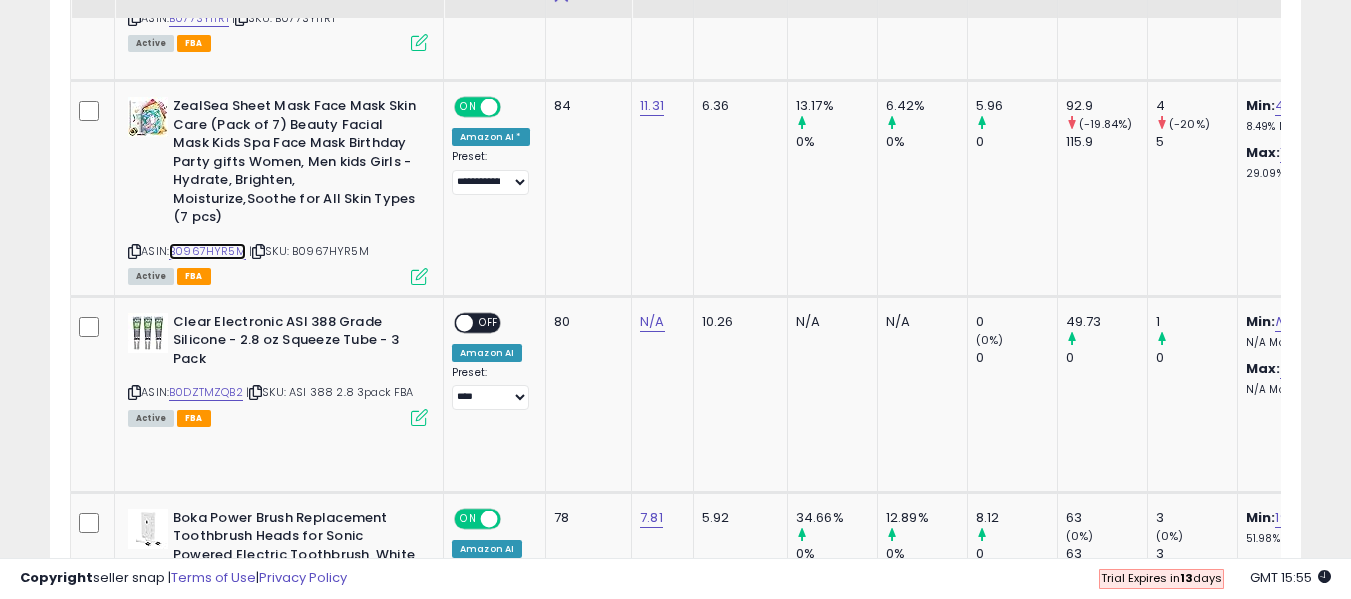 scroll, scrollTop: 1396, scrollLeft: 0, axis: vertical 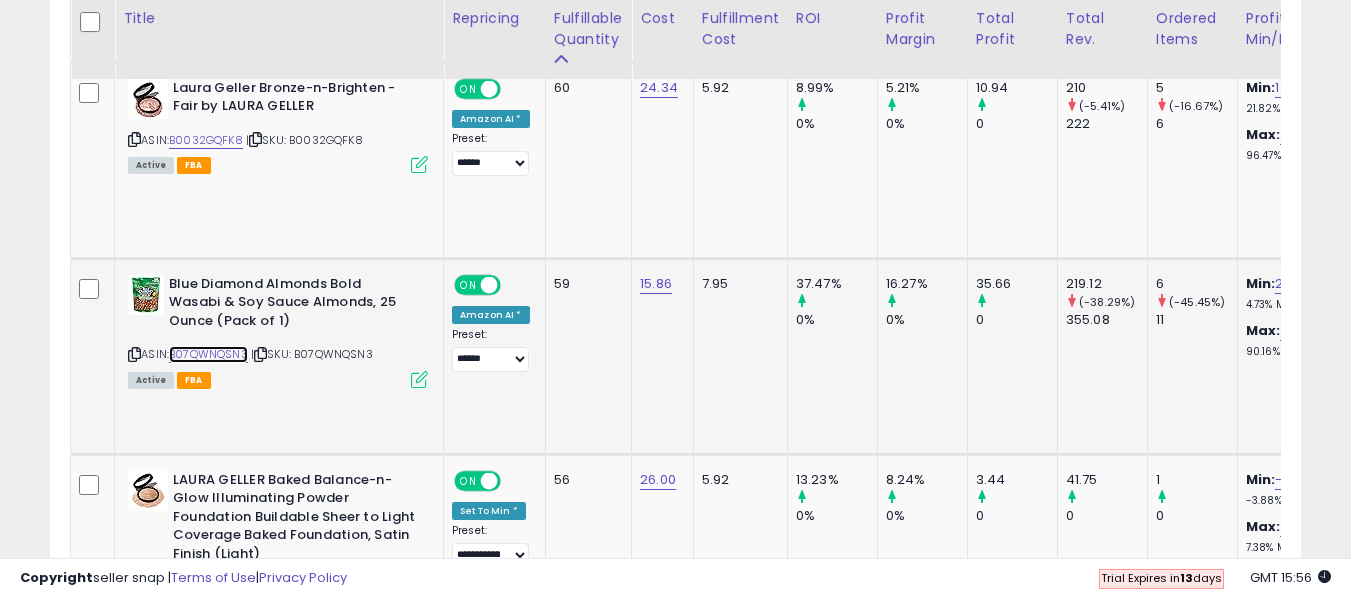 click on "B07QWNQSN3" at bounding box center (208, 354) 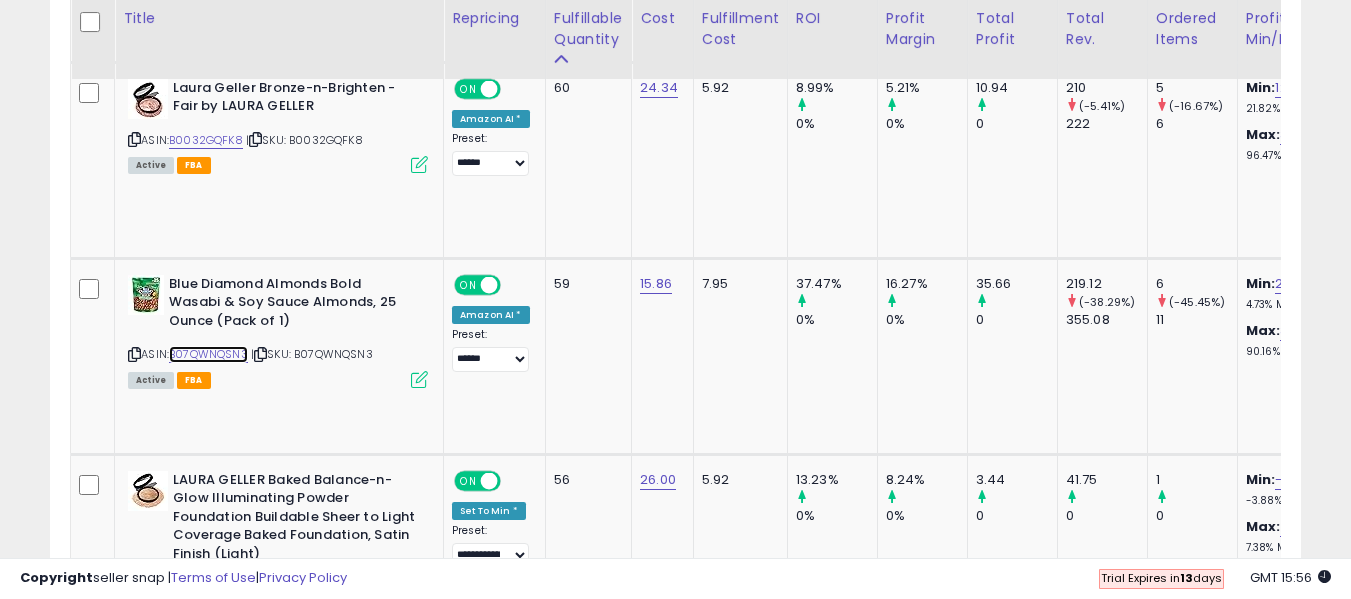 scroll, scrollTop: 0, scrollLeft: 159, axis: horizontal 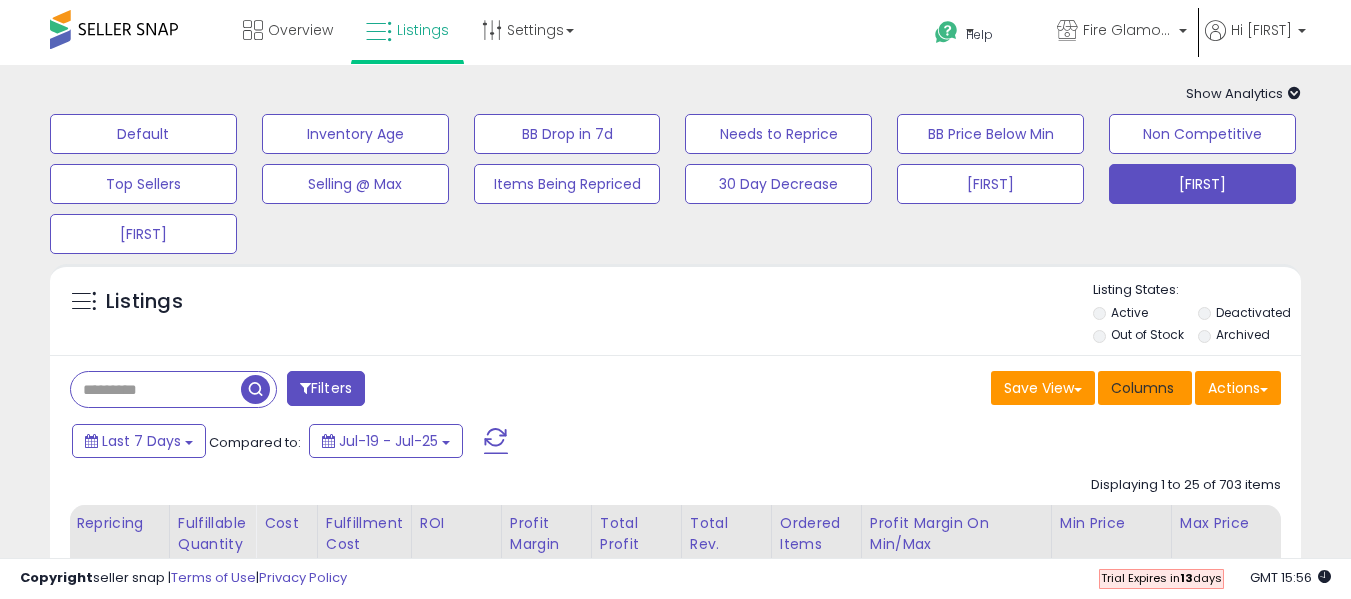 click on "Columns" at bounding box center [1142, 388] 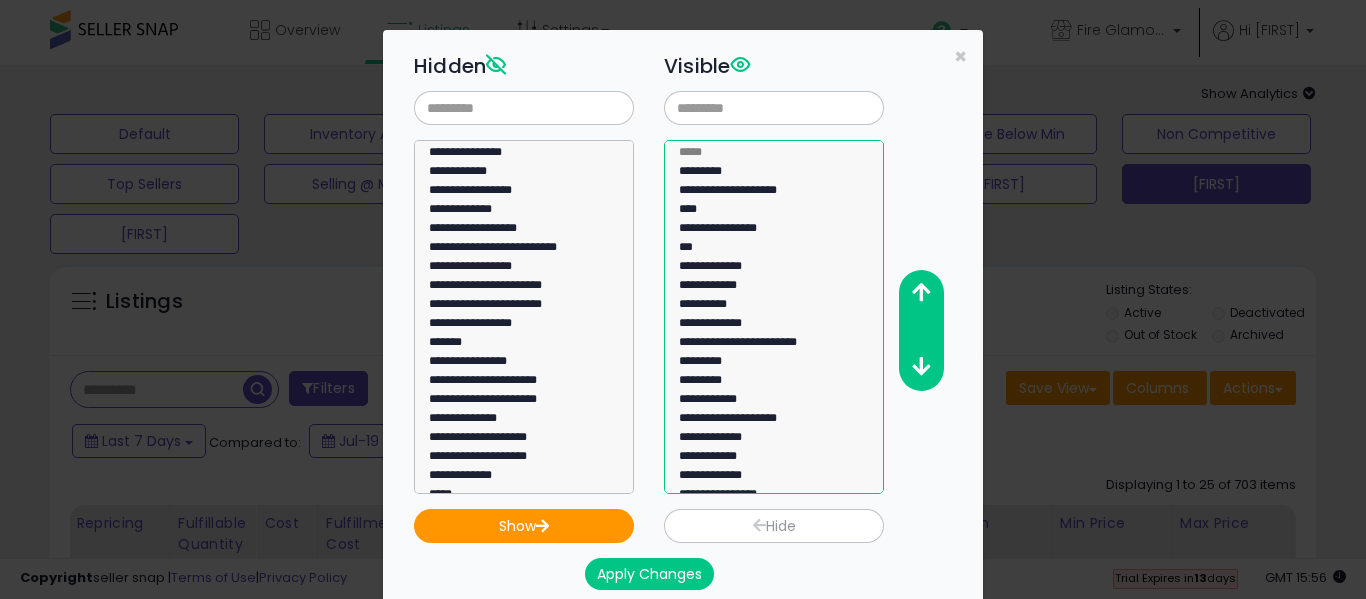 drag, startPoint x: 684, startPoint y: 249, endPoint x: 688, endPoint y: 321, distance: 72.11102 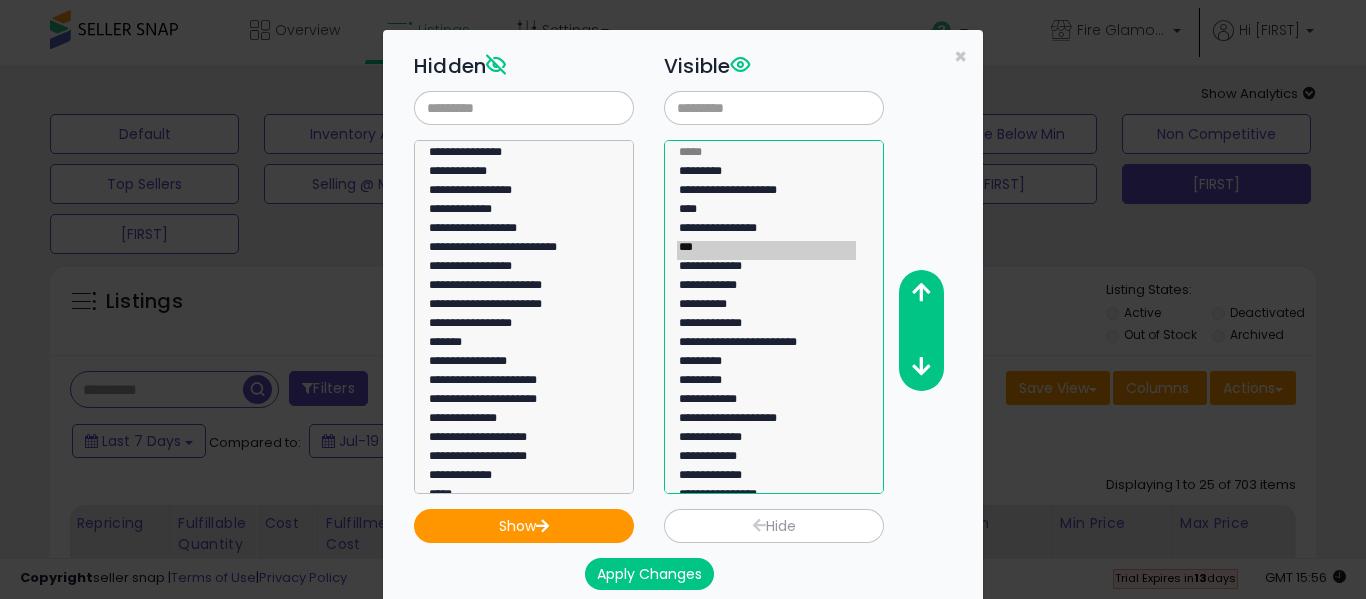 click on "**********" at bounding box center [774, 317] 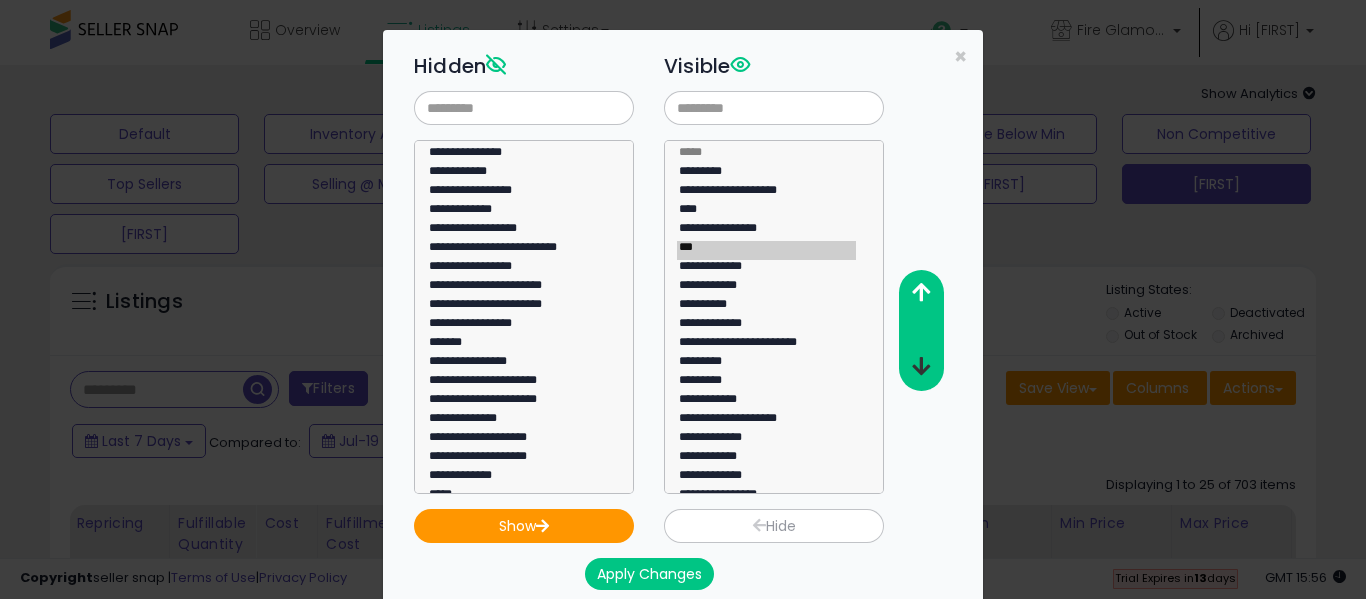 click at bounding box center (921, 366) 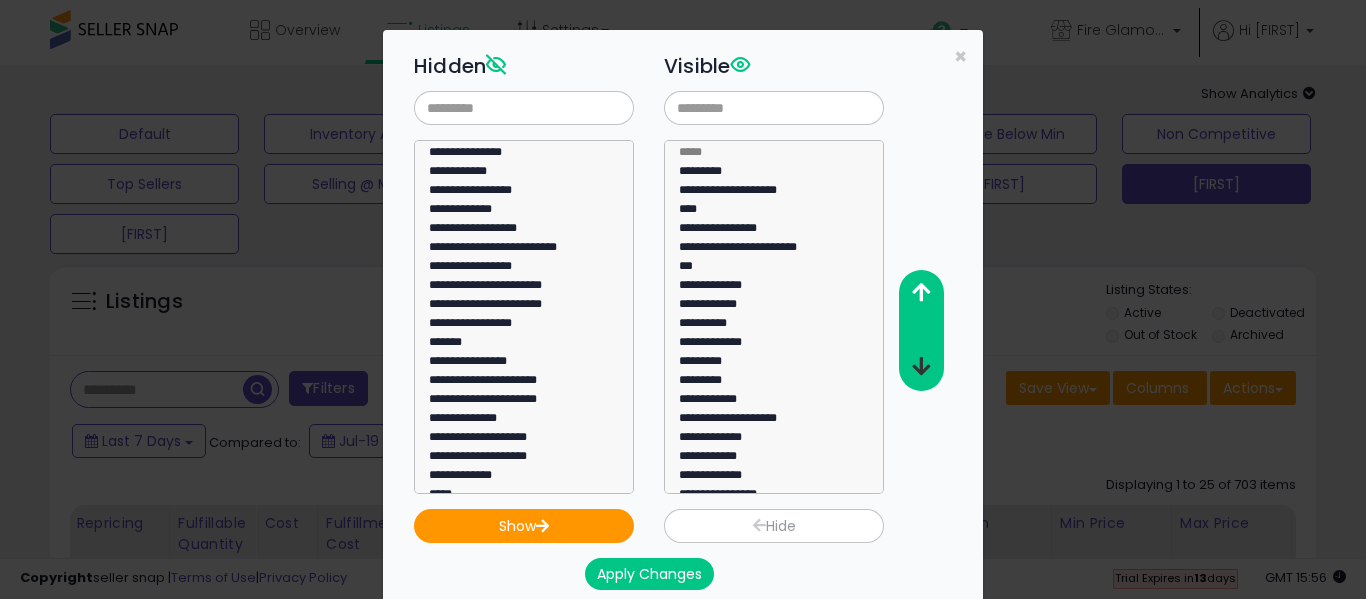 click at bounding box center [921, 366] 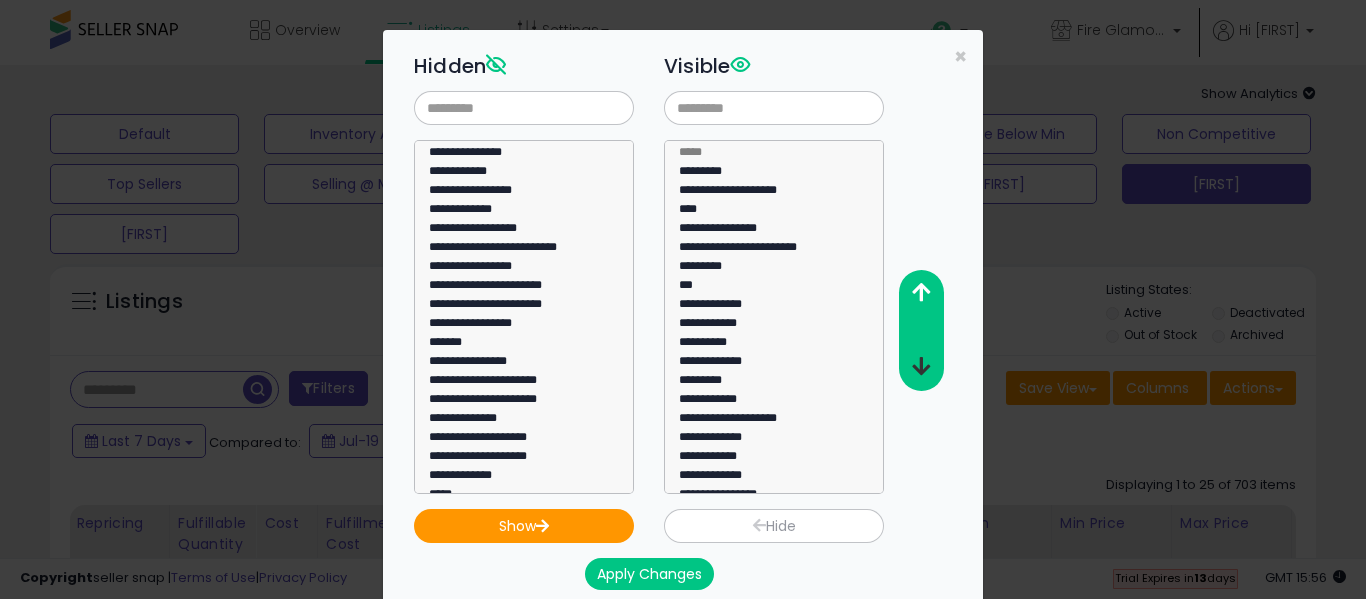 click at bounding box center [921, 366] 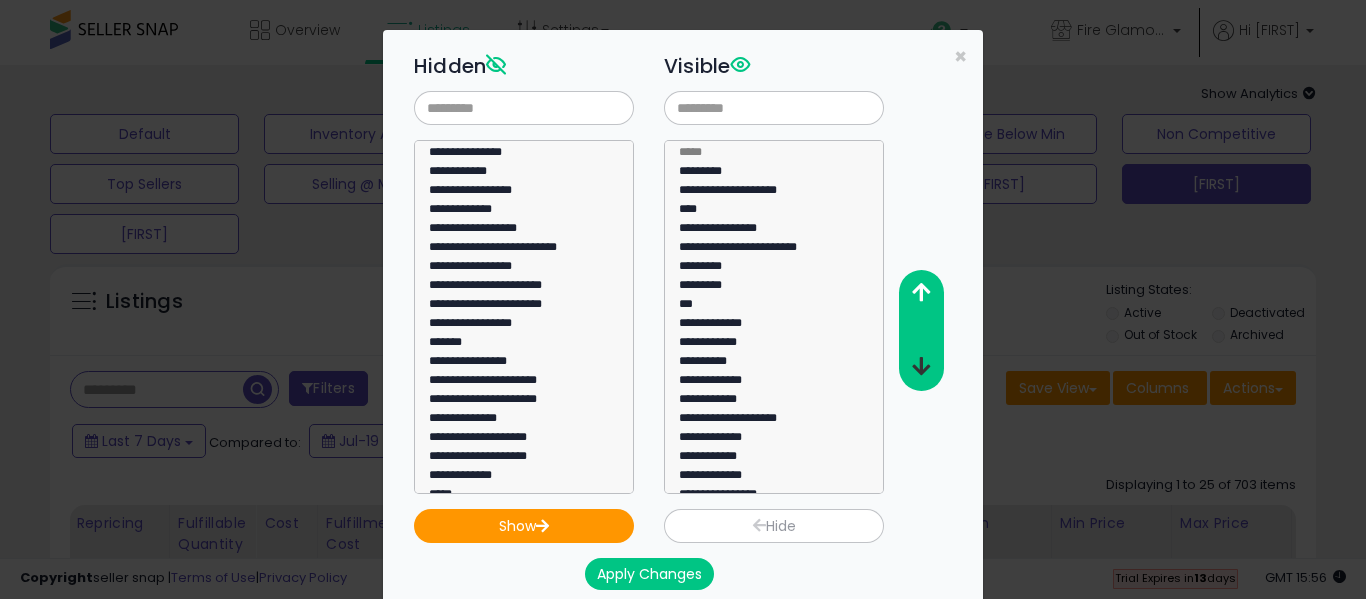 click at bounding box center (921, 366) 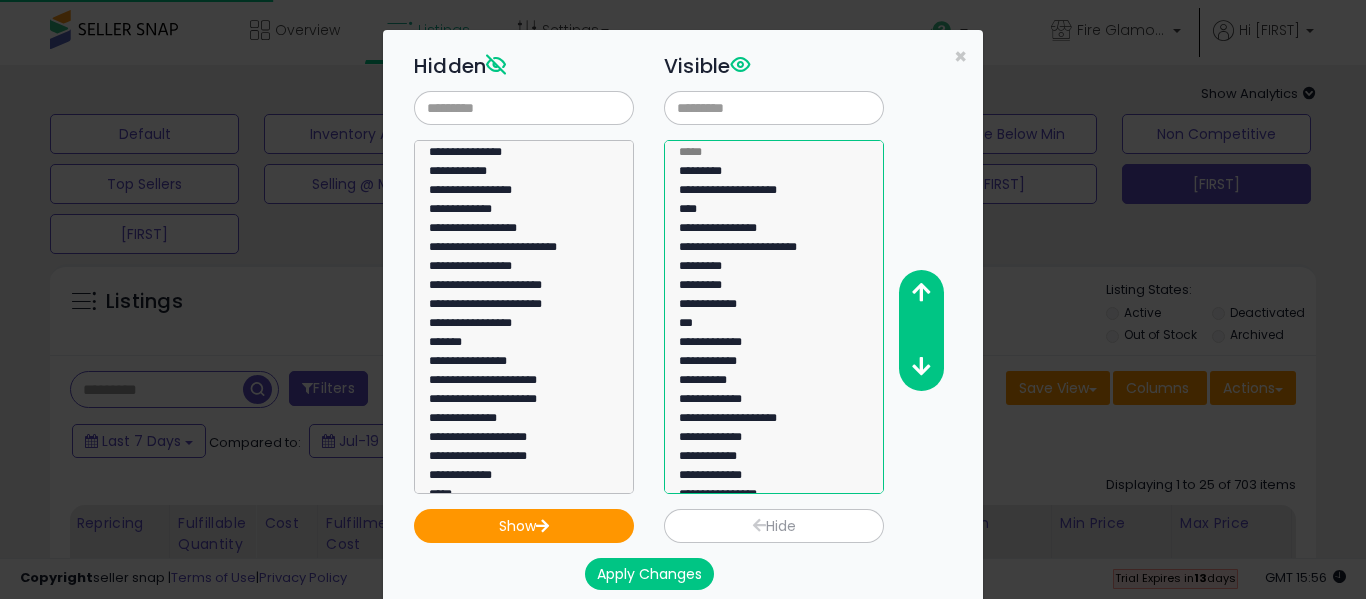 click on "**********" 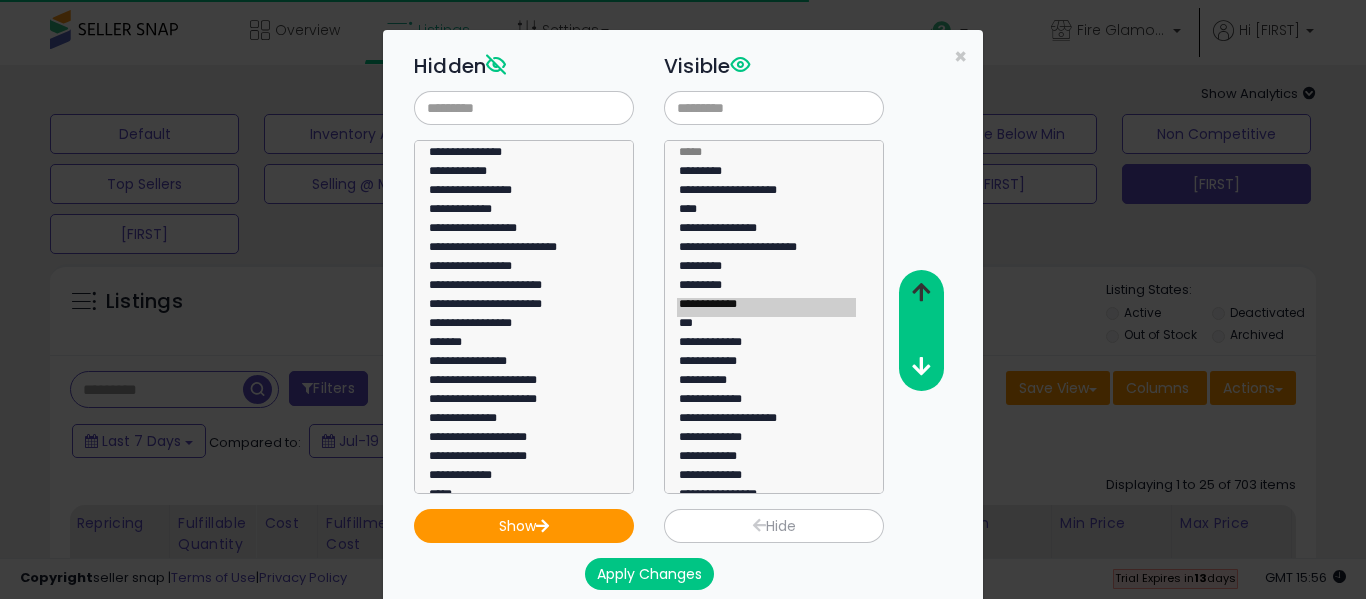 click at bounding box center [920, 293] 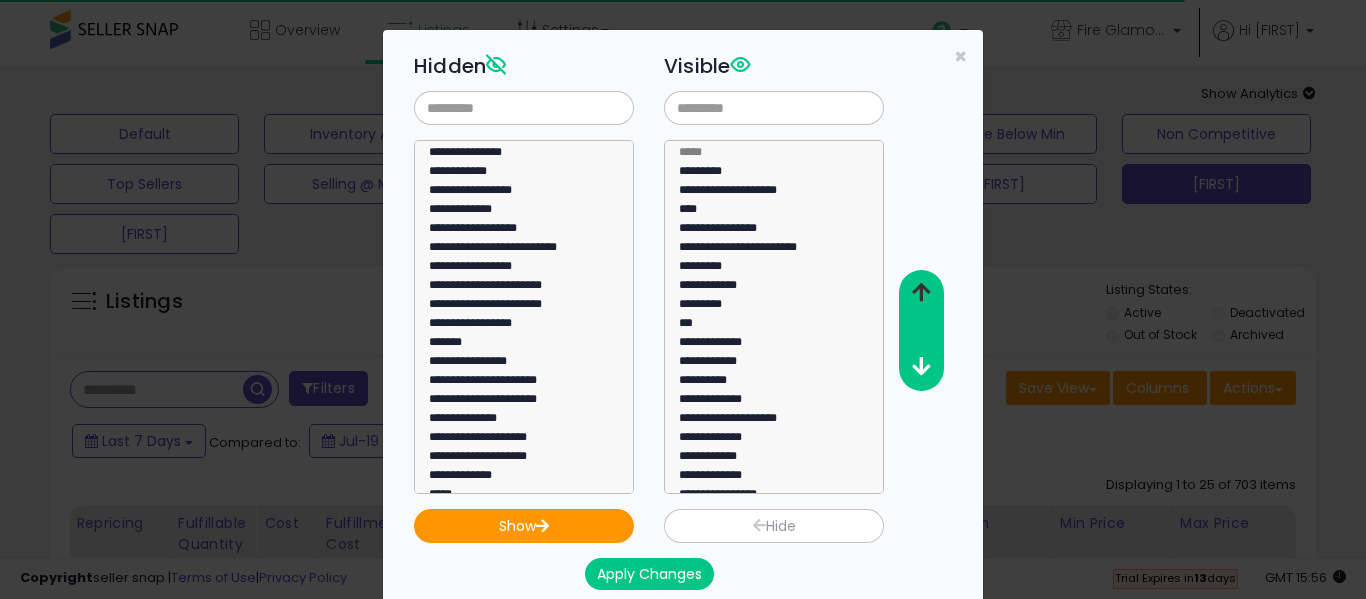 click at bounding box center [920, 293] 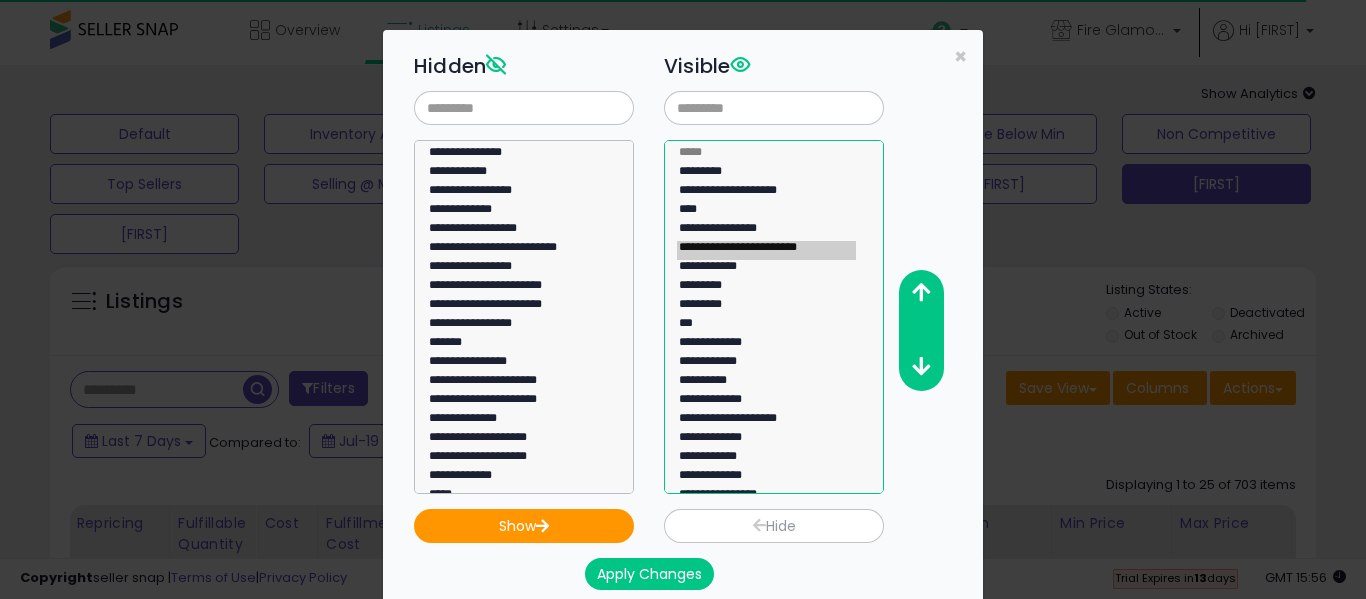 click on "**********" 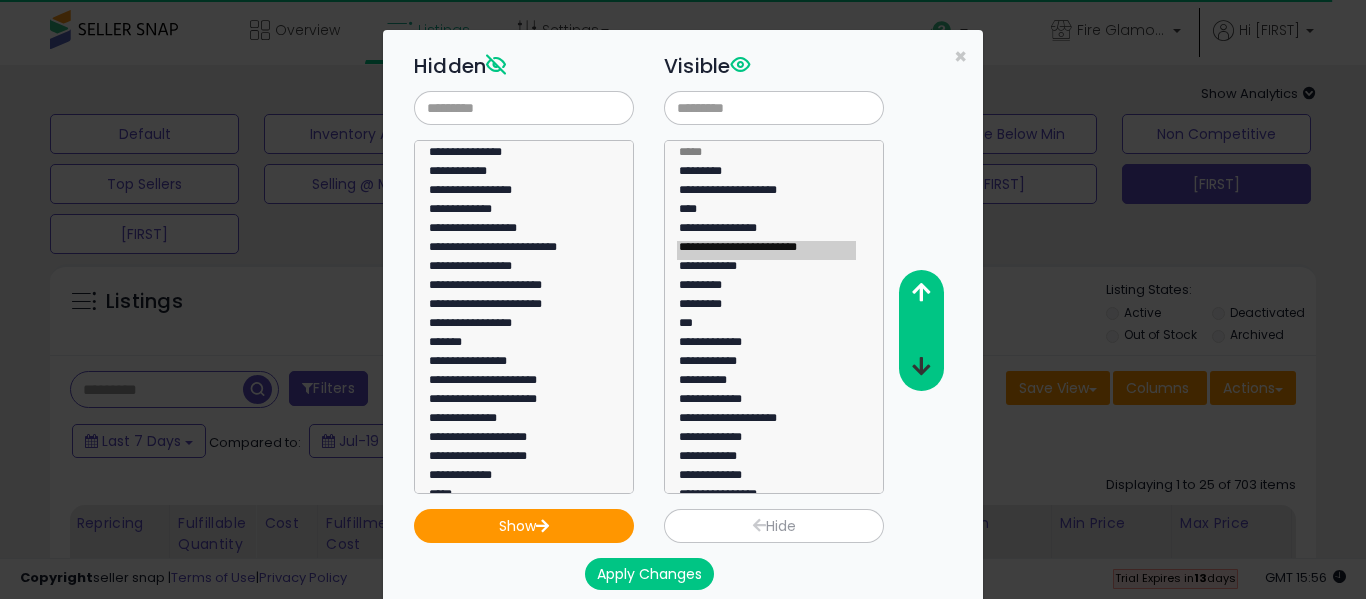 click at bounding box center (921, 366) 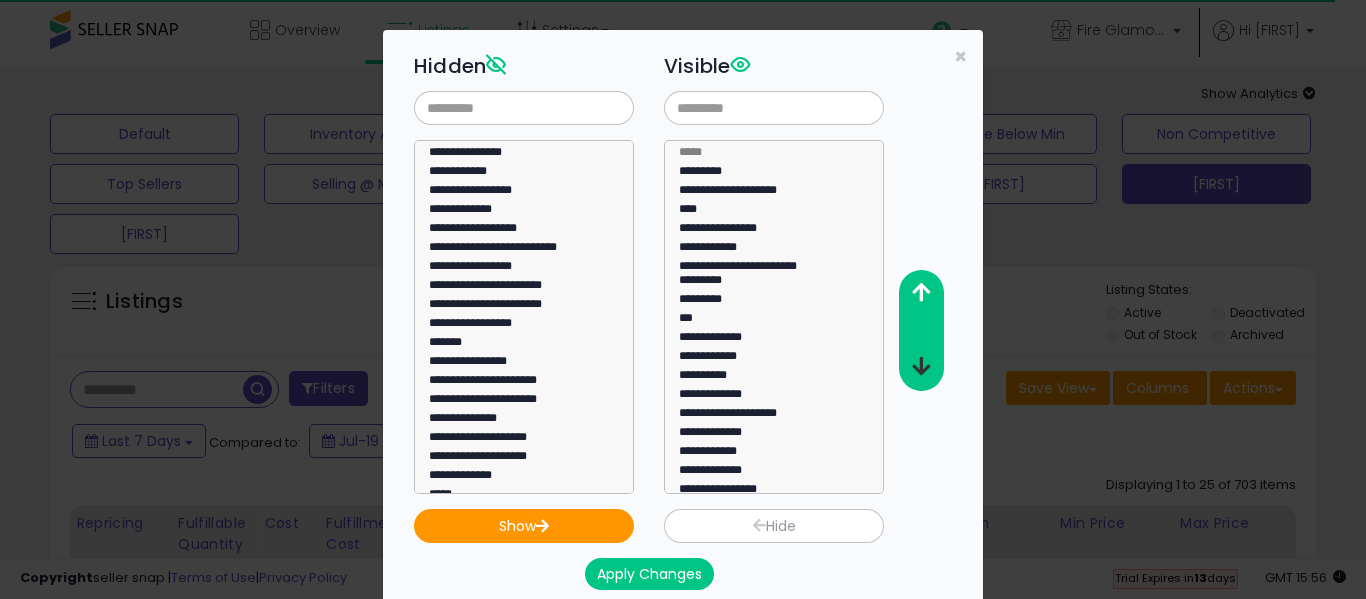 click at bounding box center (921, 366) 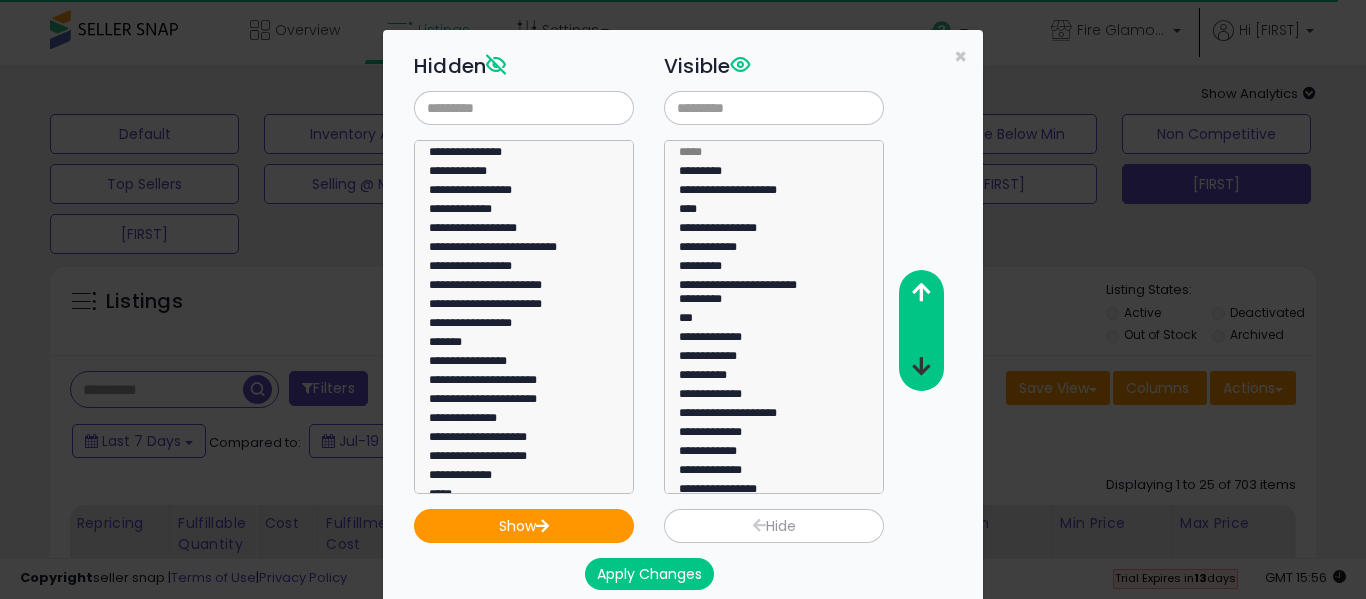 click at bounding box center (921, 366) 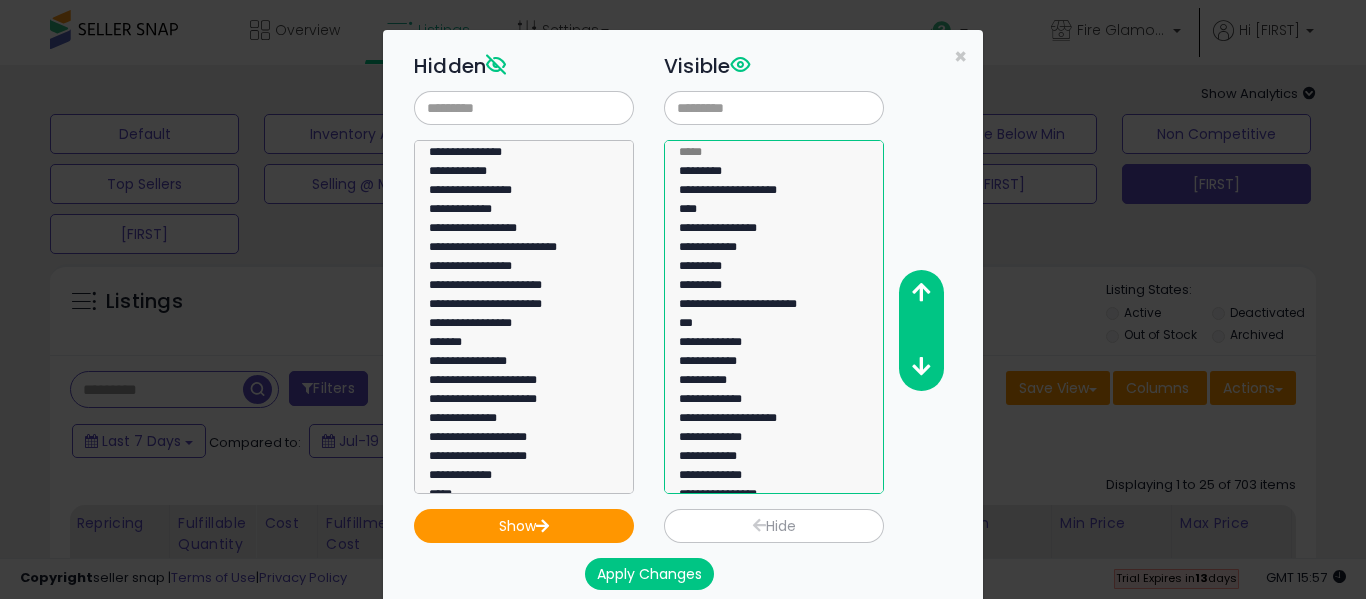 click on "**********" 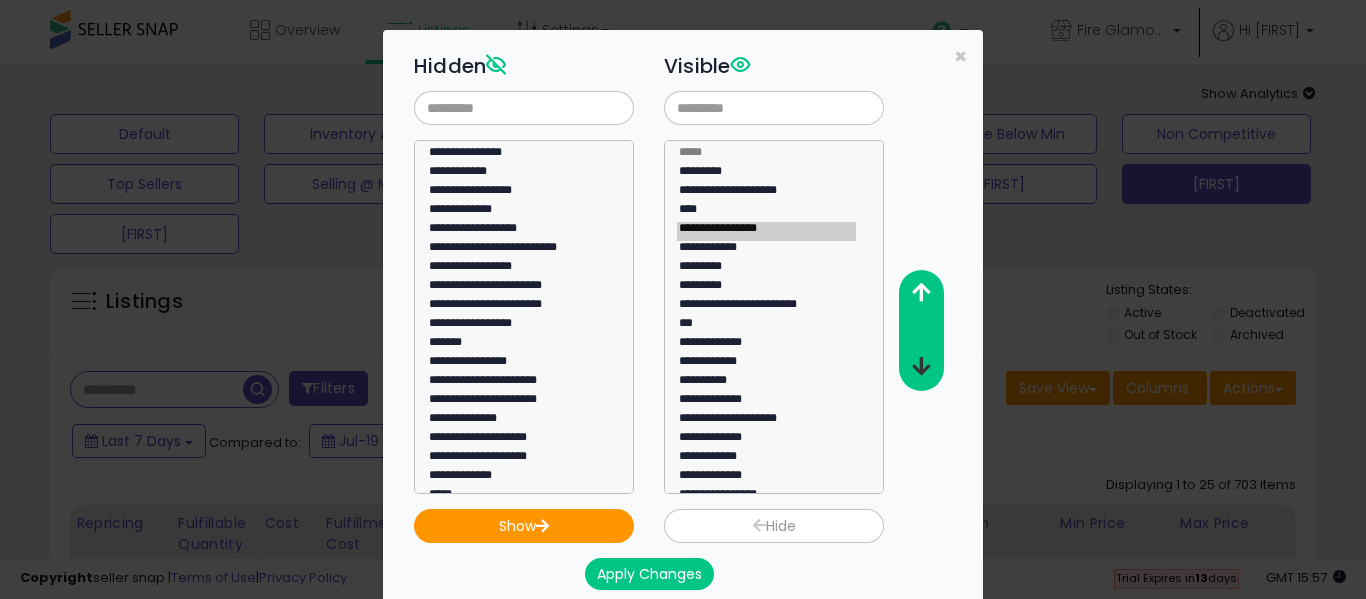 click at bounding box center (921, 366) 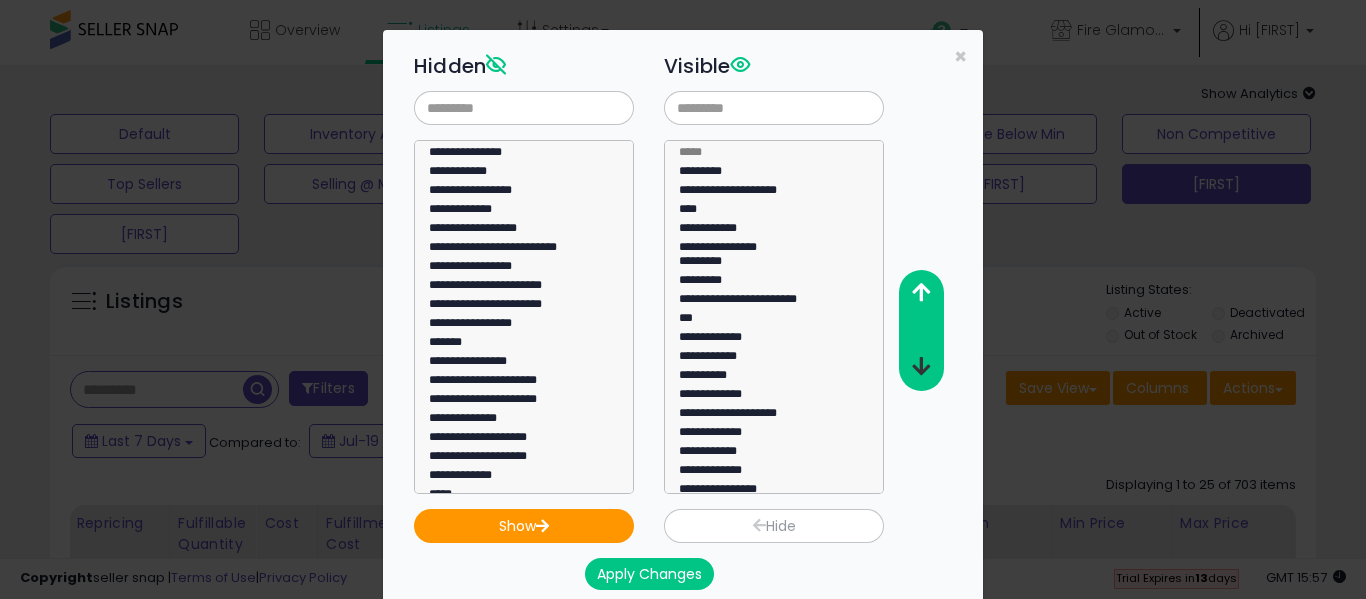 click at bounding box center [921, 366] 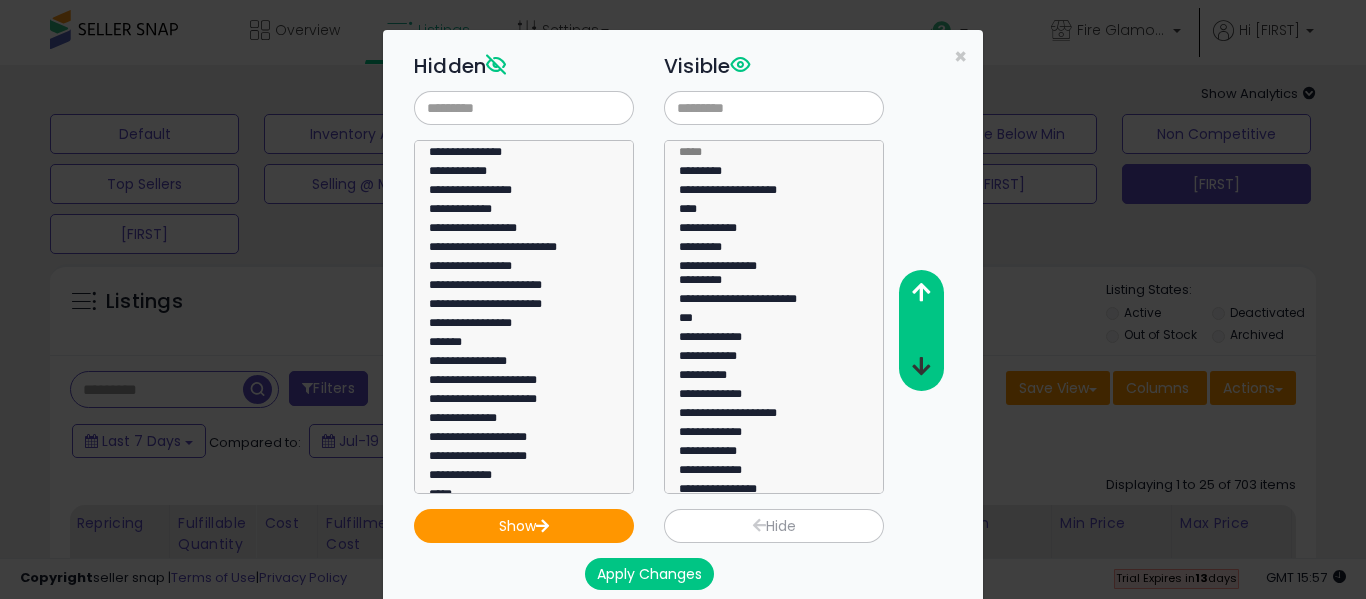 click at bounding box center (921, 366) 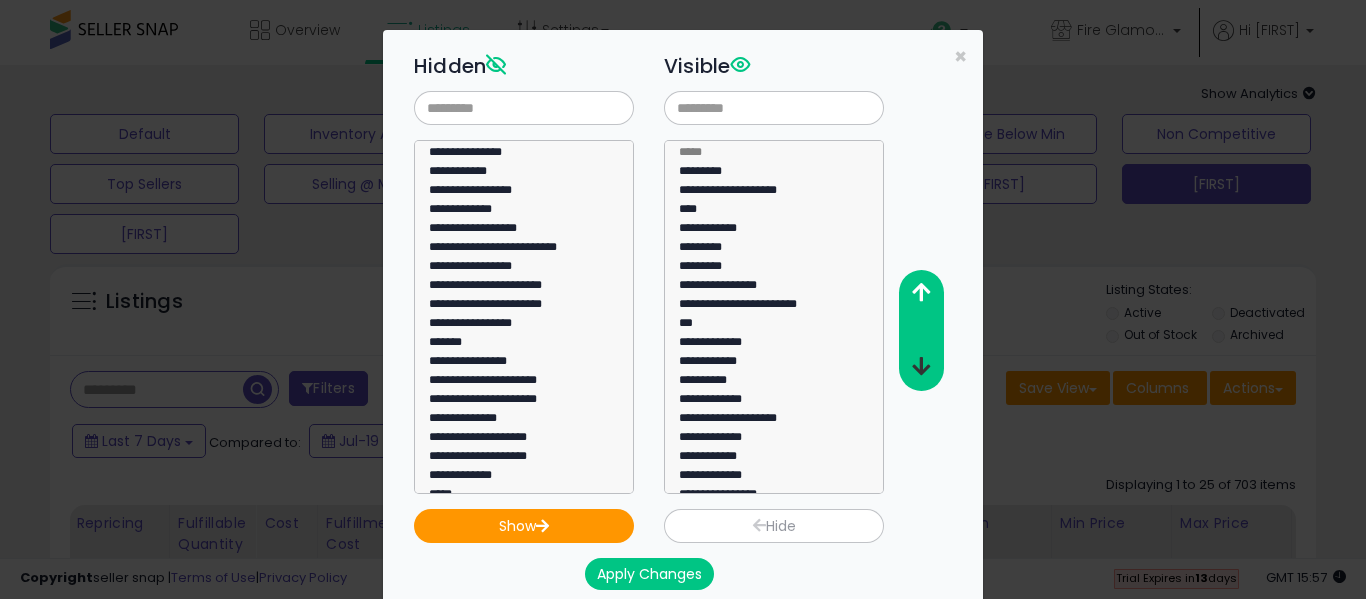 click at bounding box center (921, 366) 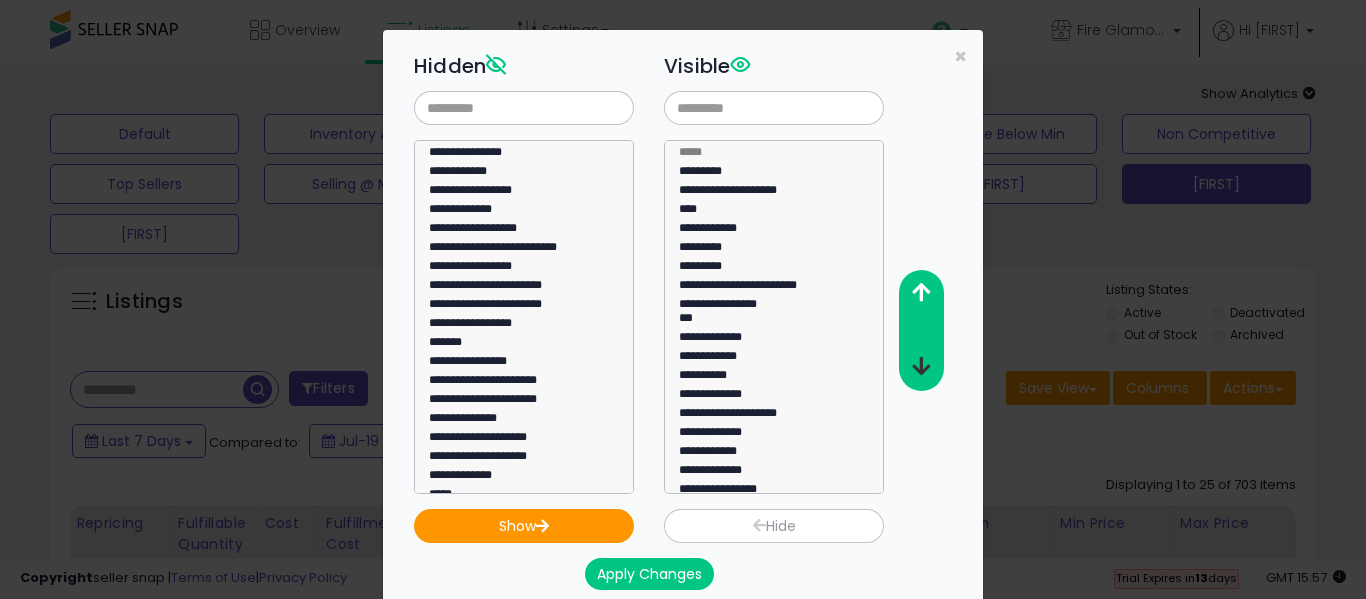 click at bounding box center [921, 366] 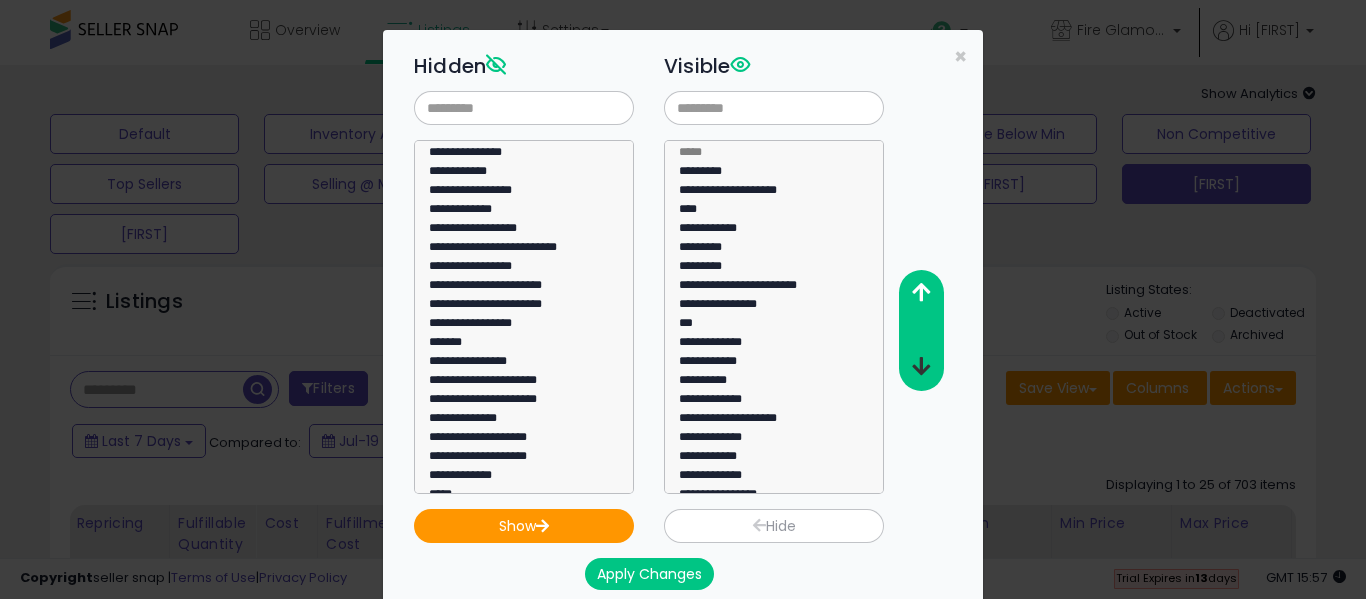 click at bounding box center [921, 366] 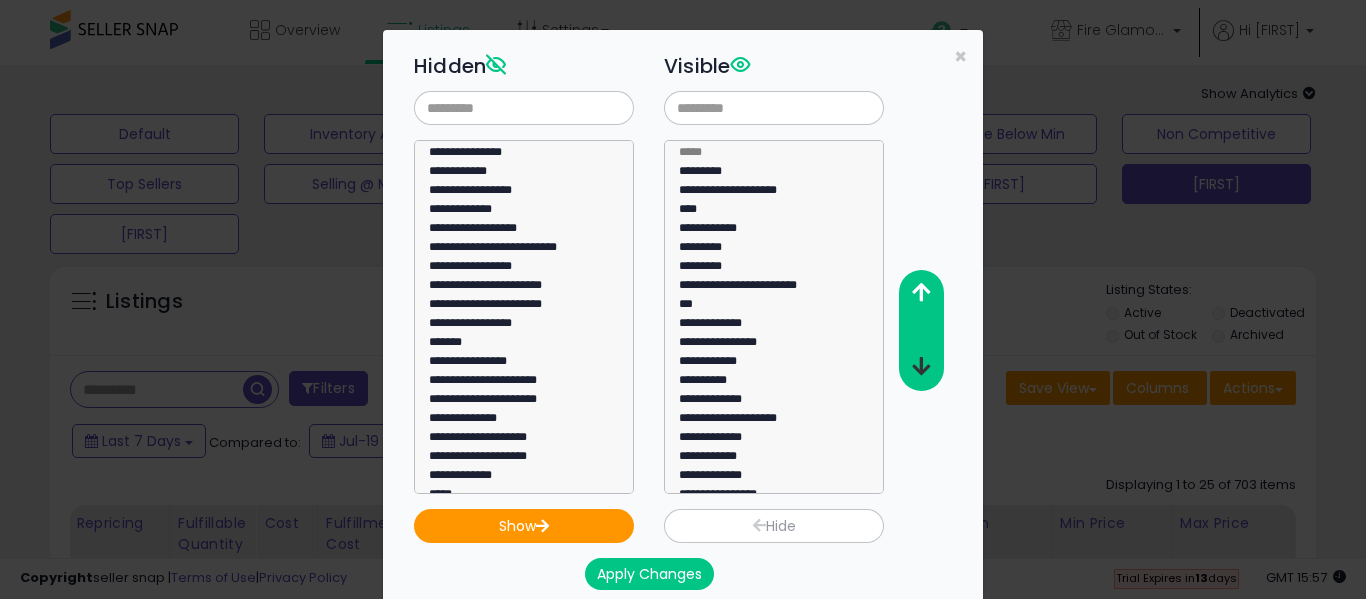 click at bounding box center [921, 366] 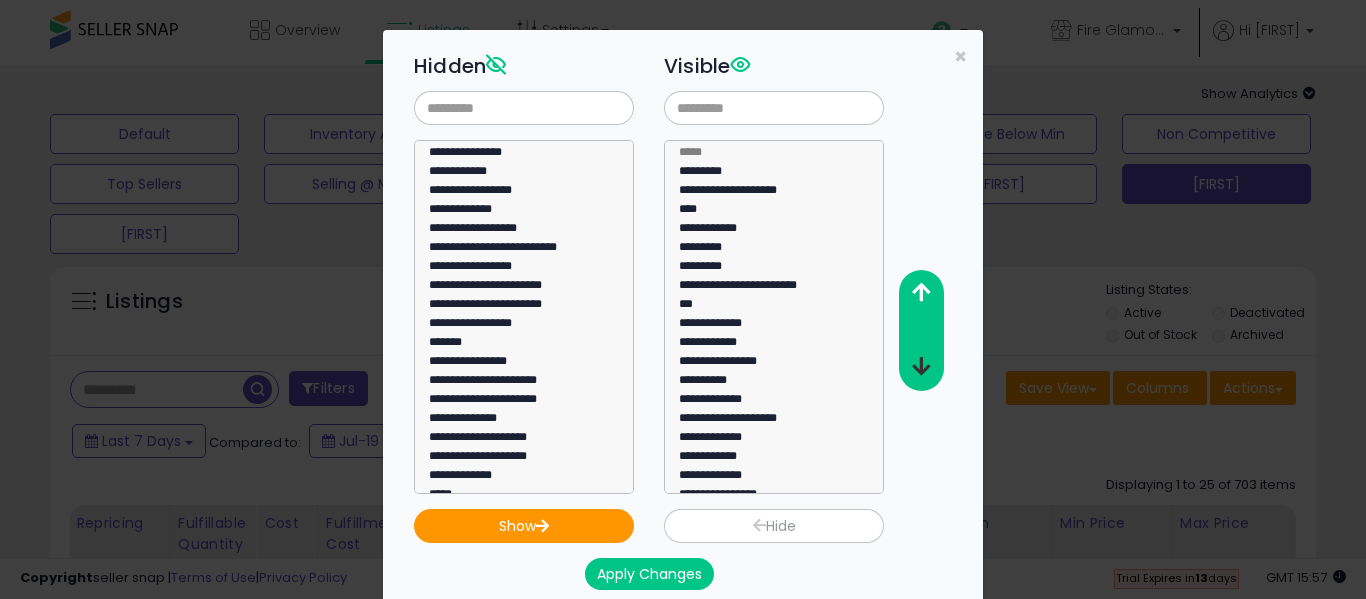 click at bounding box center [921, 366] 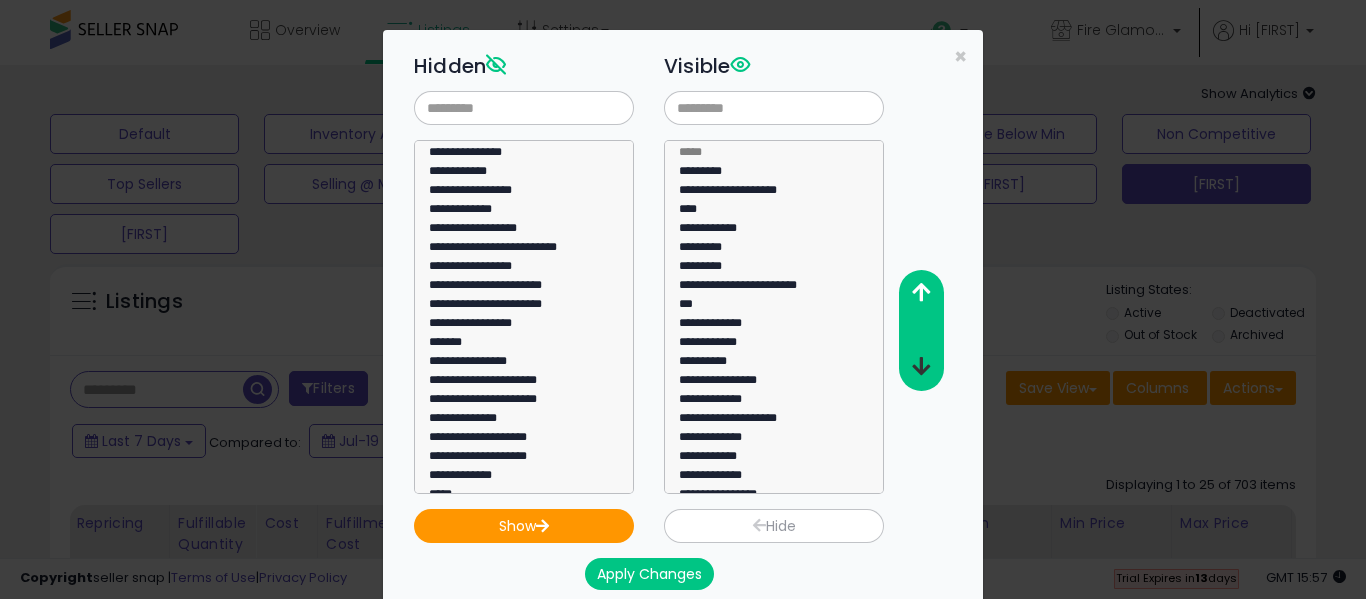 click at bounding box center [921, 366] 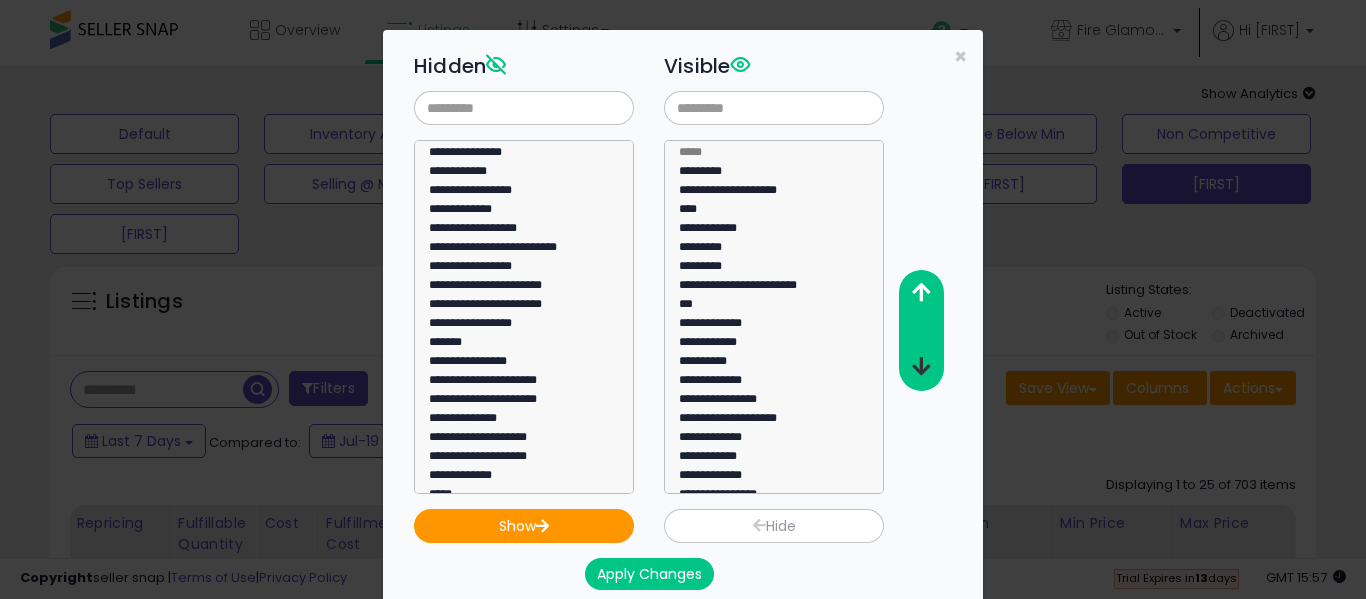 click at bounding box center (921, 366) 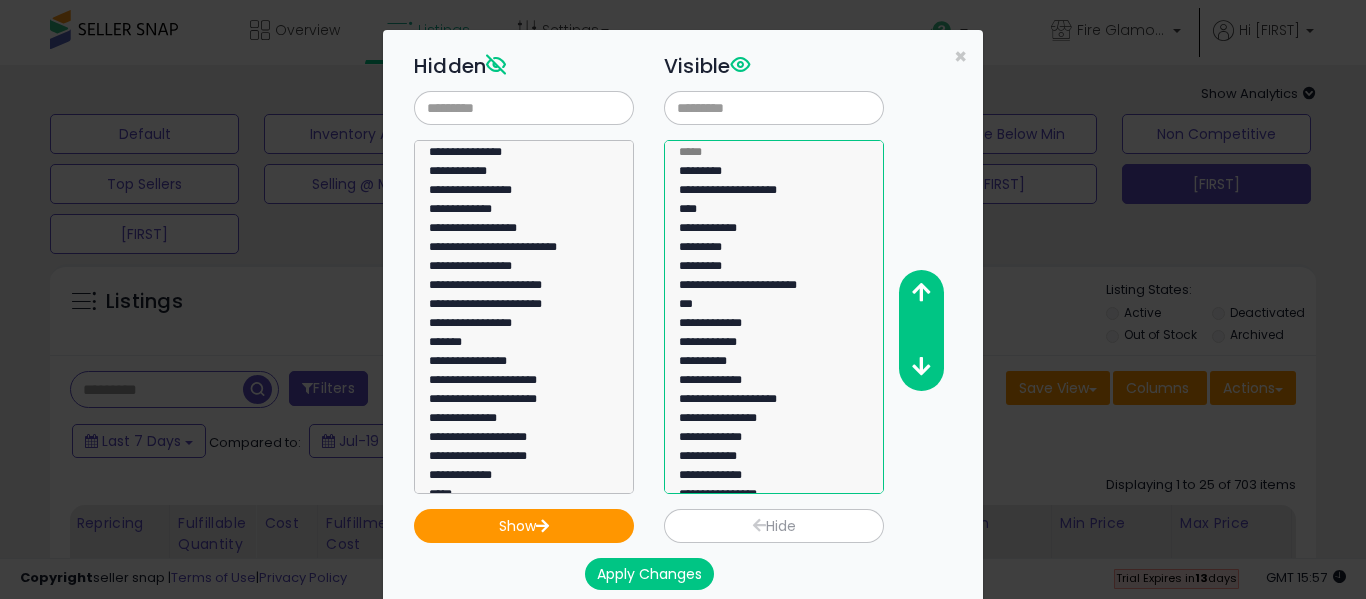 click on "**********" 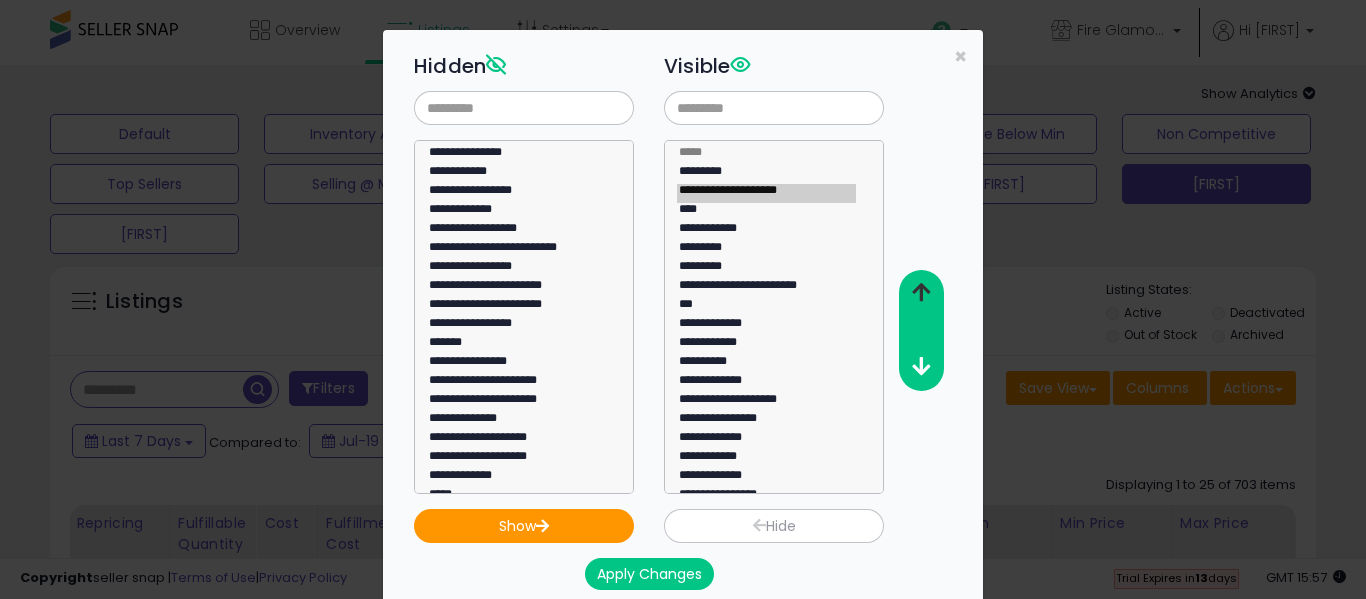 click at bounding box center [921, 292] 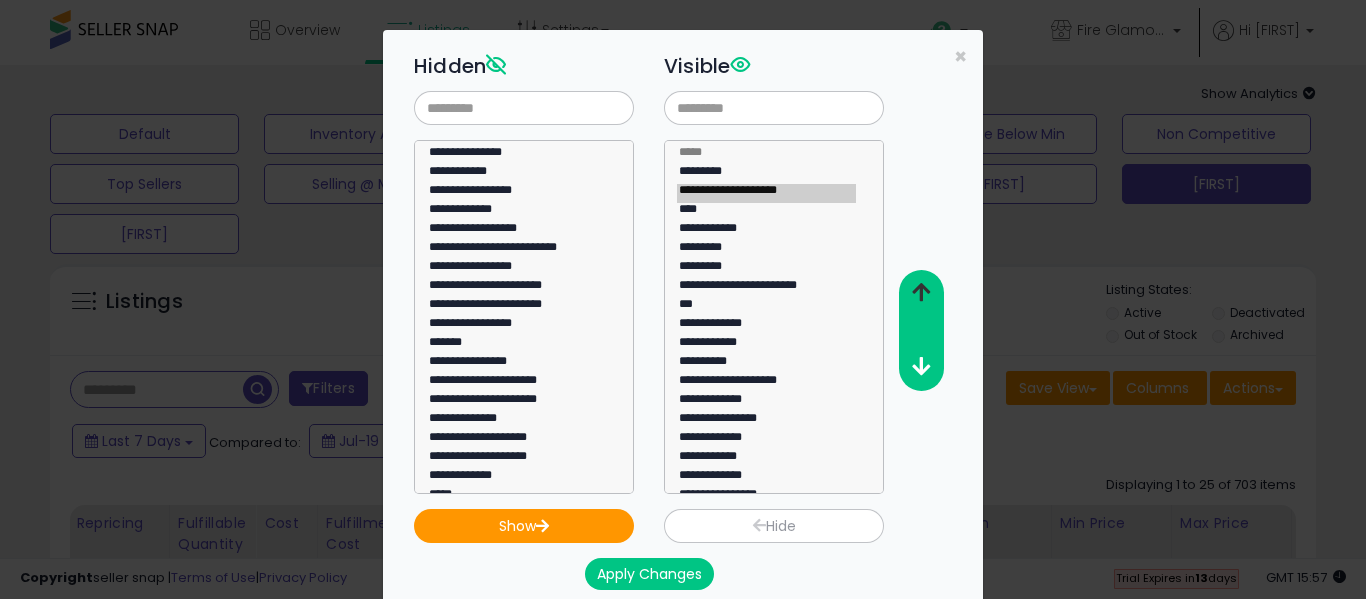 click at bounding box center (921, 292) 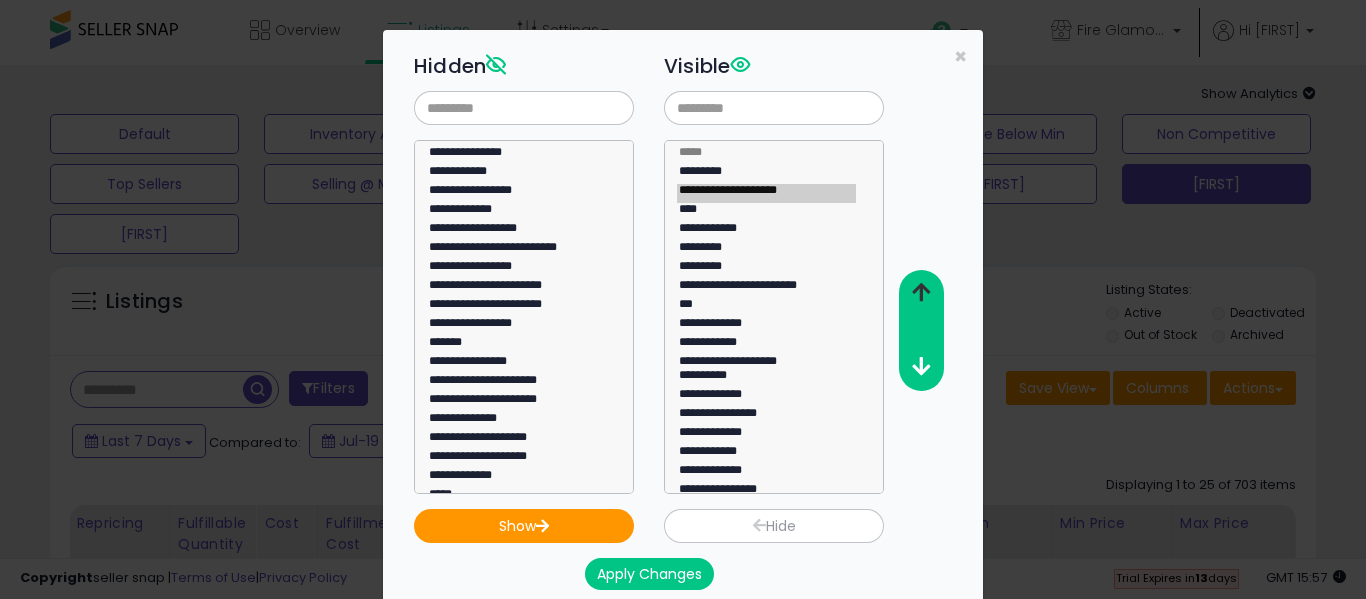click at bounding box center [921, 292] 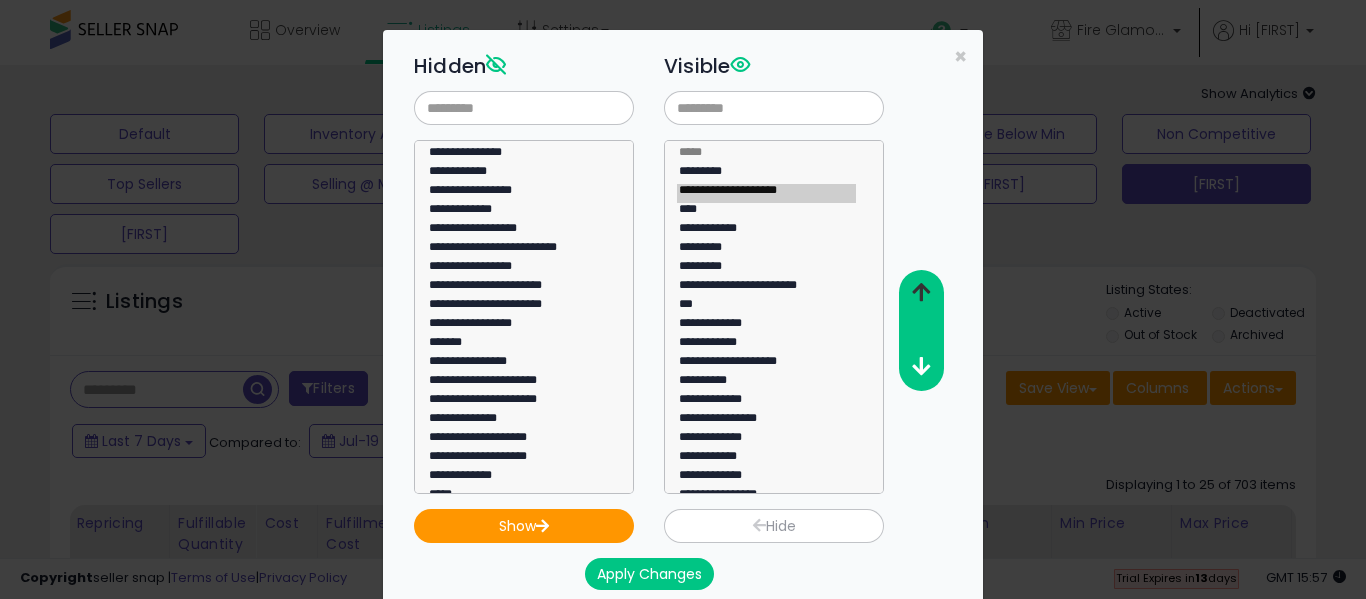 click at bounding box center [921, 292] 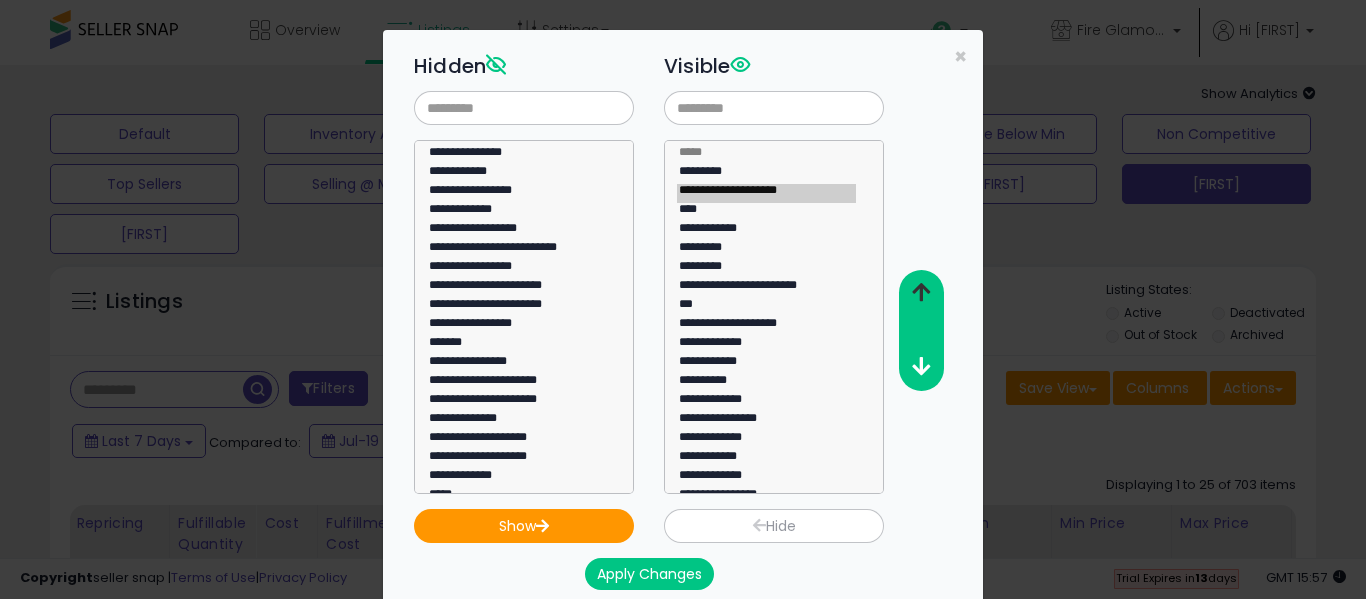 click at bounding box center (921, 292) 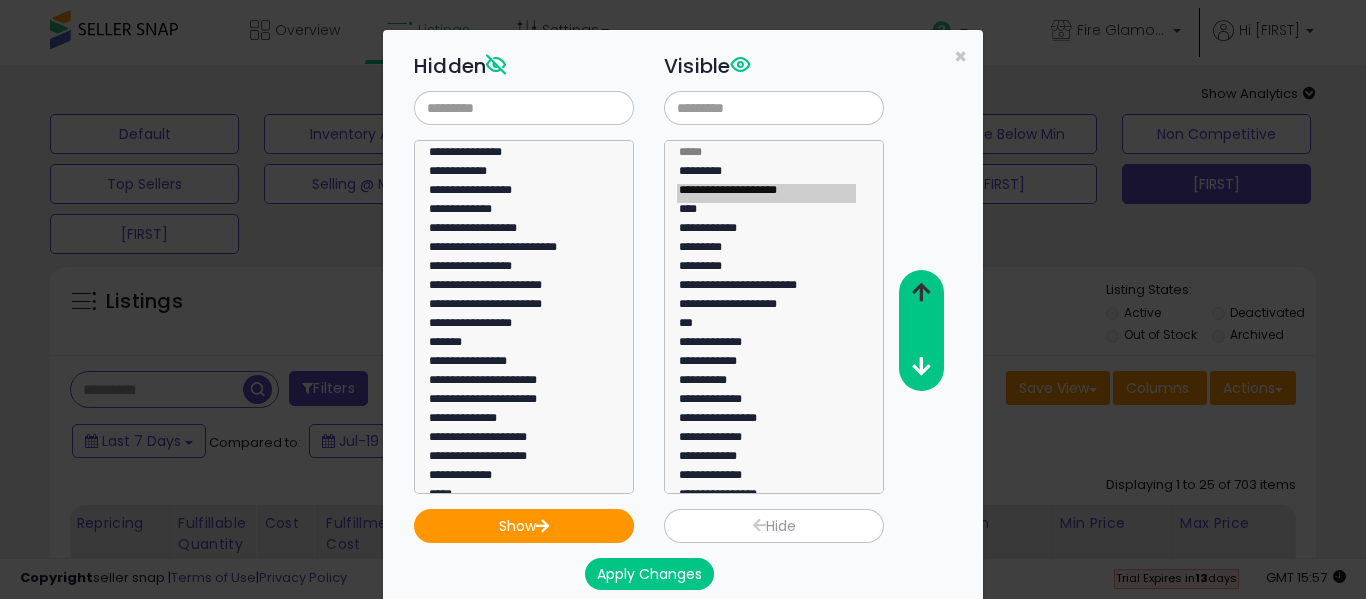 click at bounding box center [921, 292] 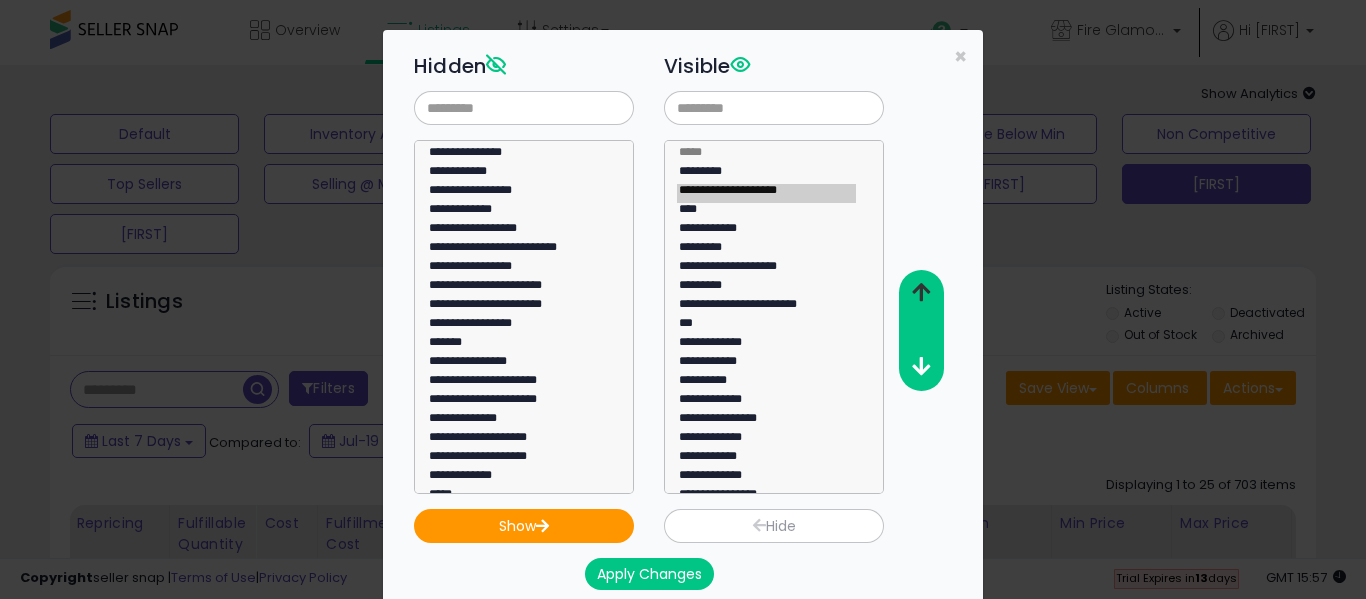click at bounding box center (921, 292) 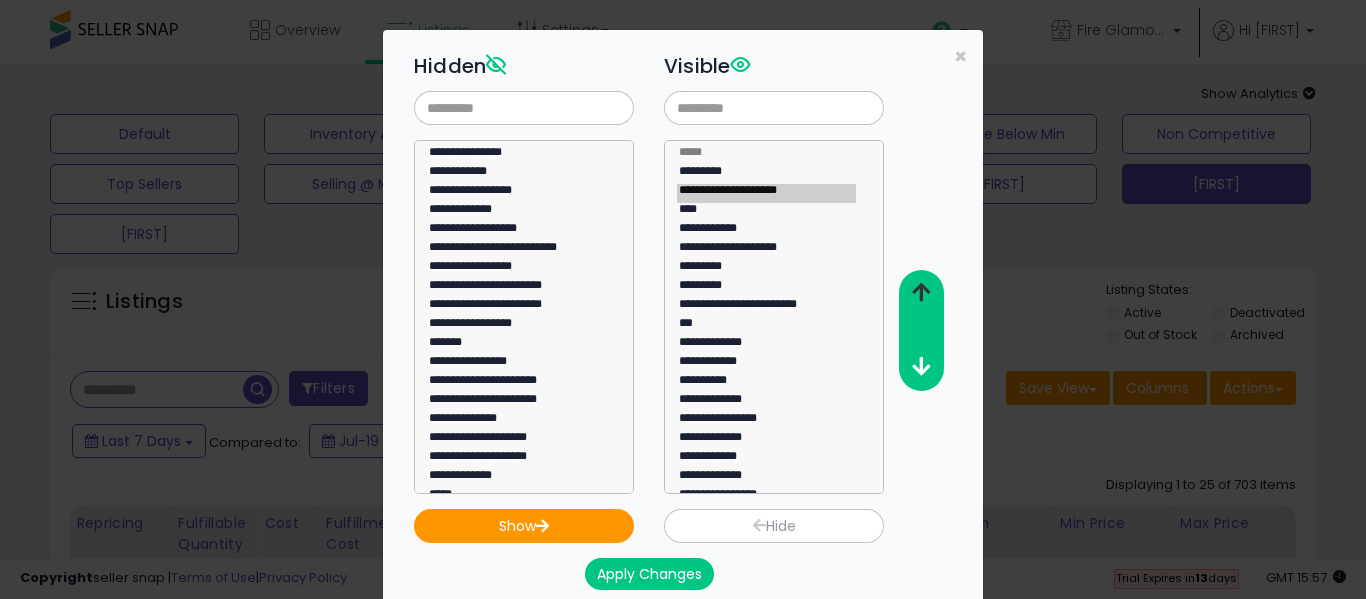 click at bounding box center [921, 292] 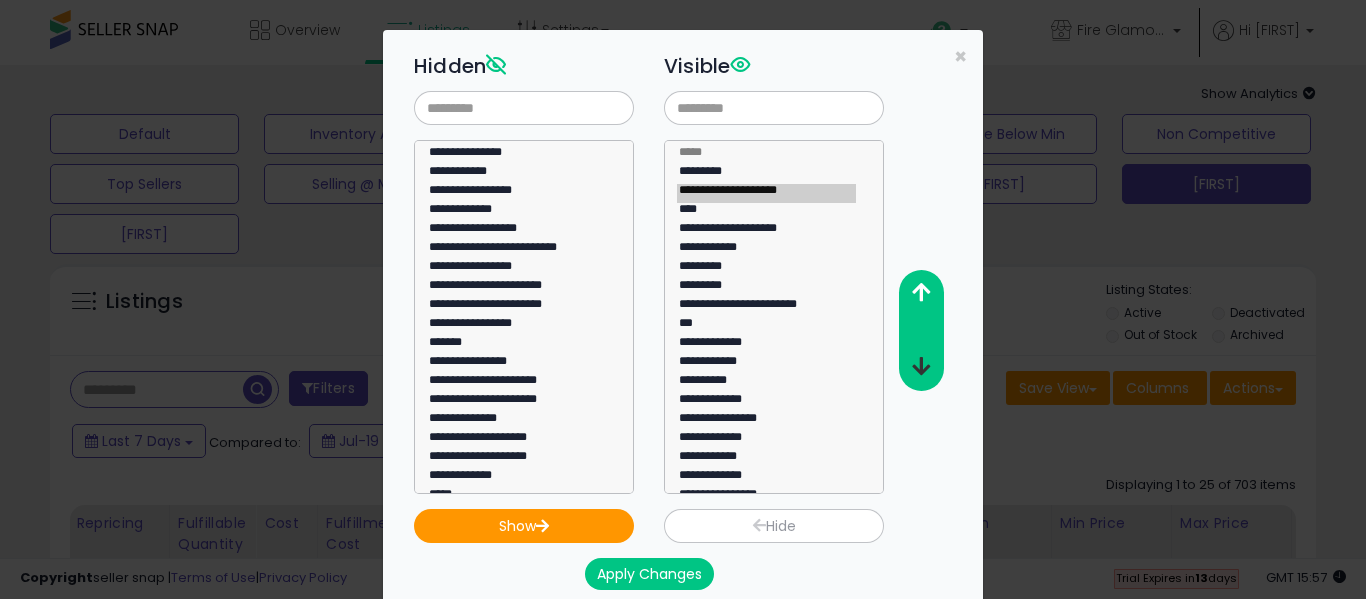 click at bounding box center [921, 366] 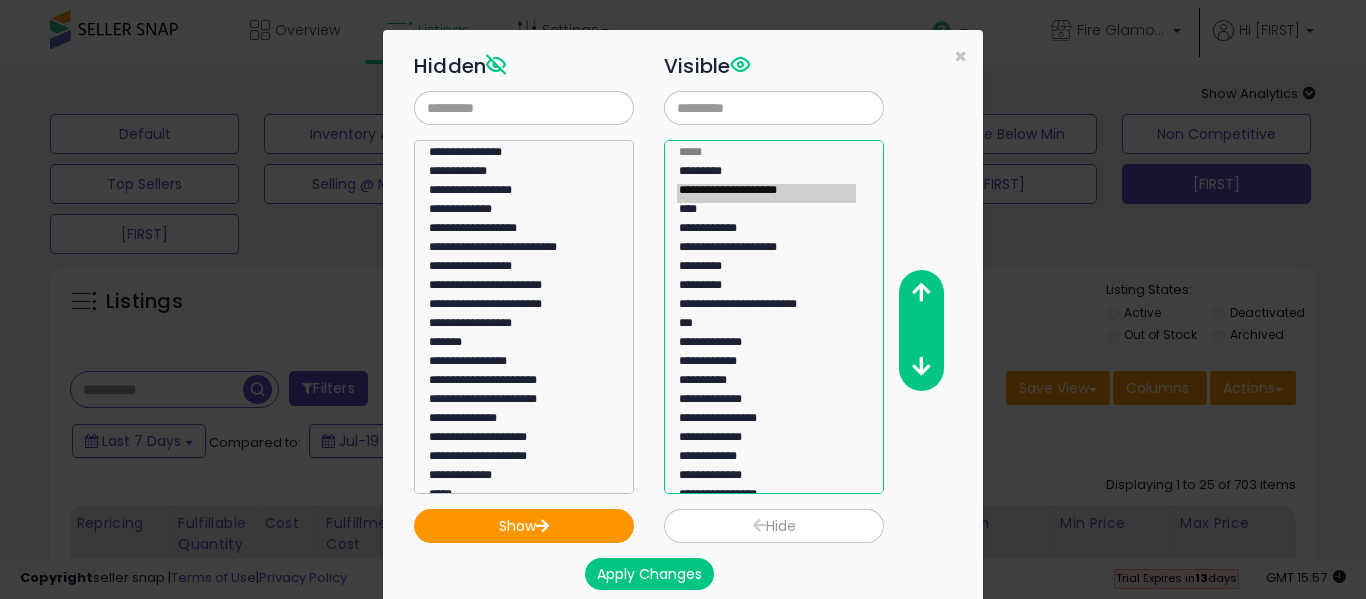 select on "***" 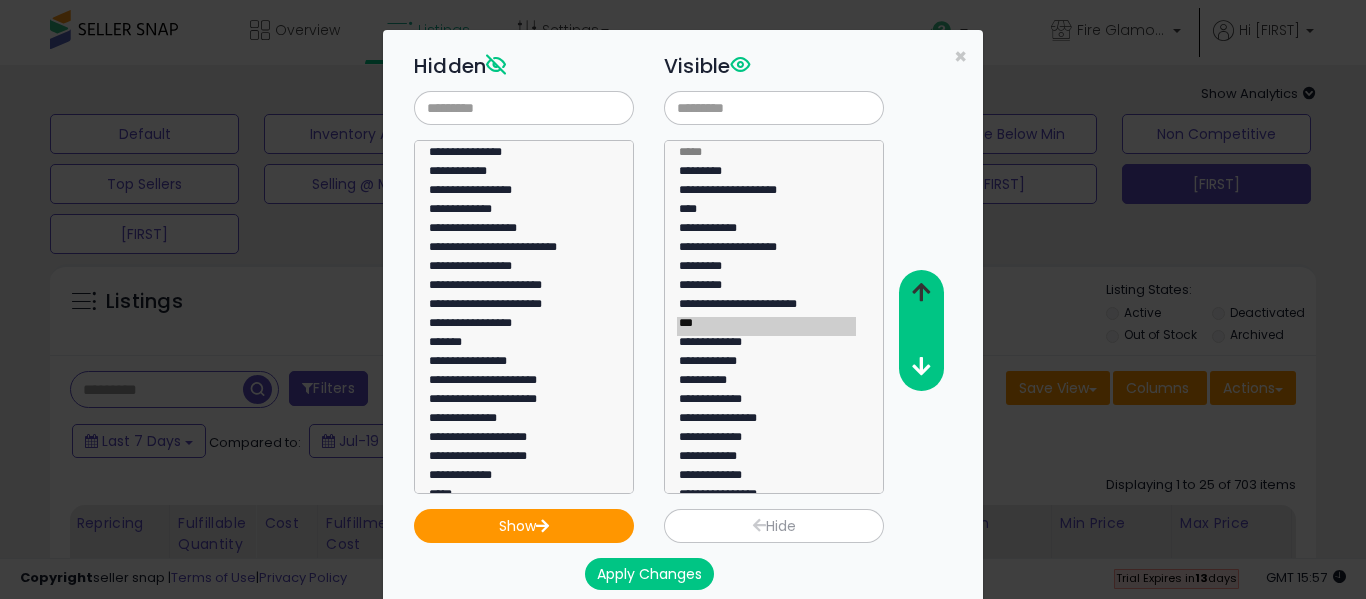 click at bounding box center (921, 292) 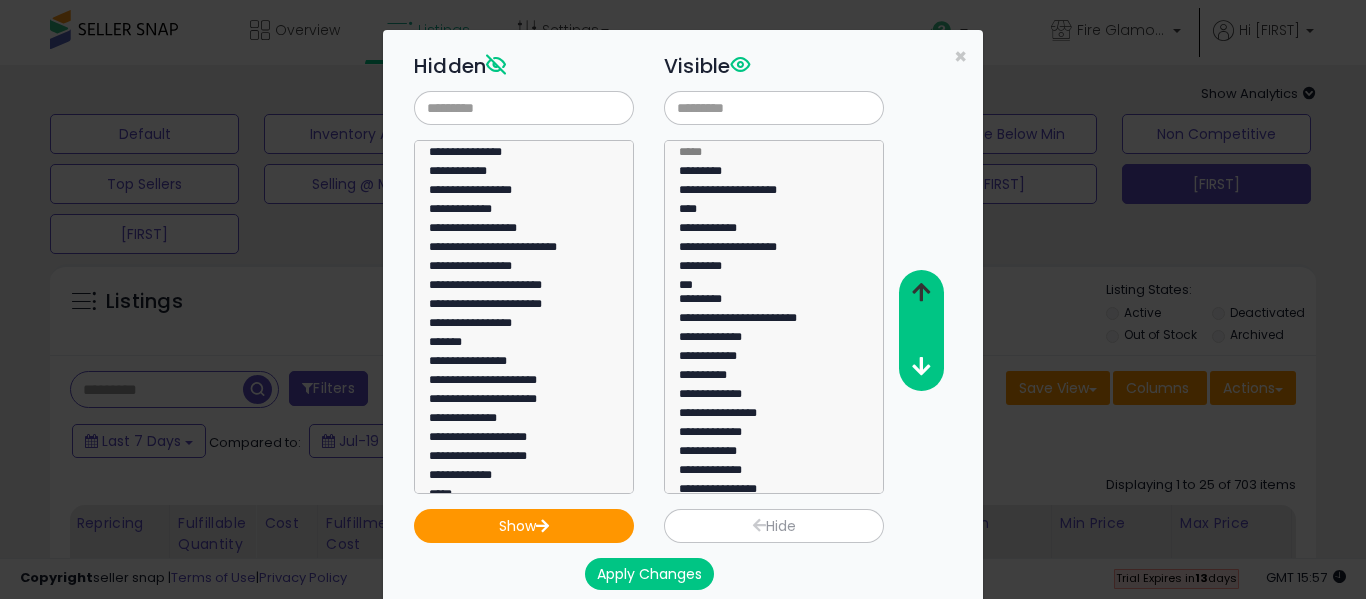 click at bounding box center (921, 292) 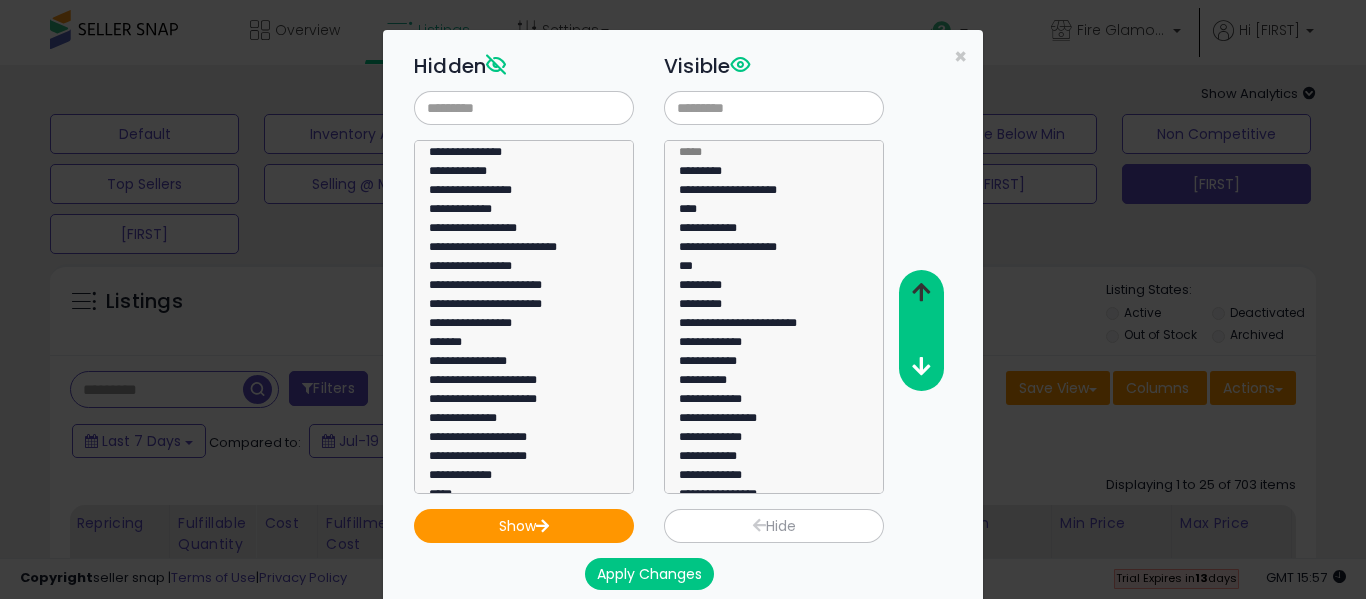 click at bounding box center [921, 292] 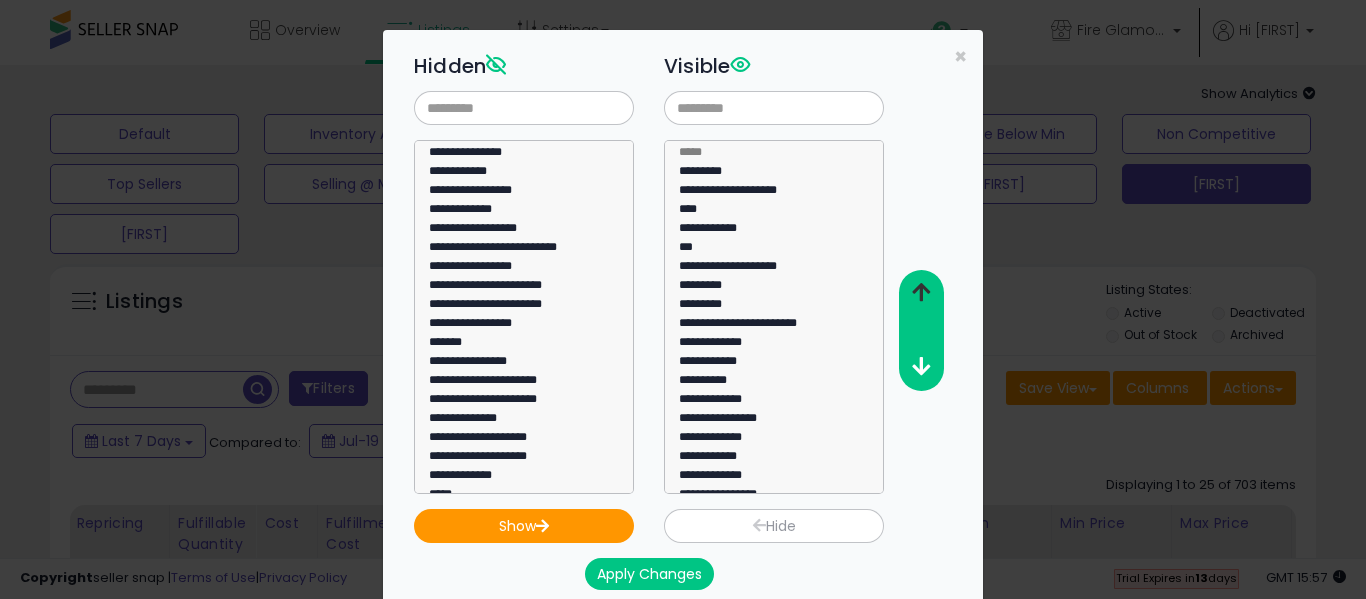 click at bounding box center (921, 292) 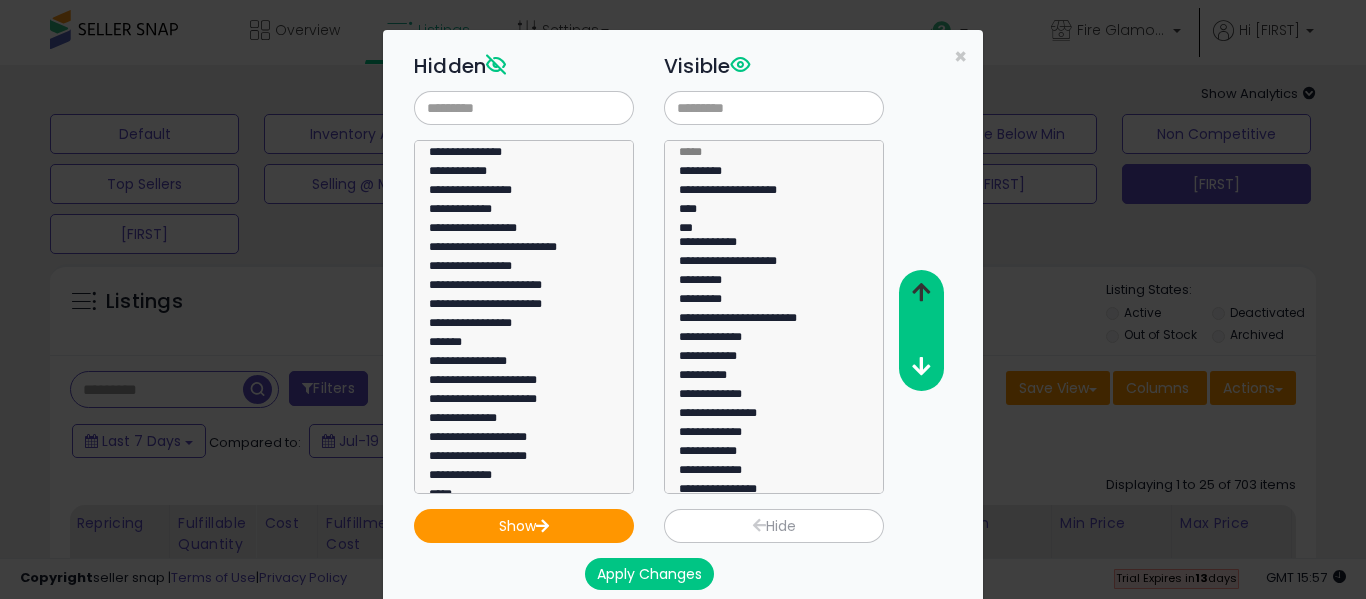 click at bounding box center [921, 292] 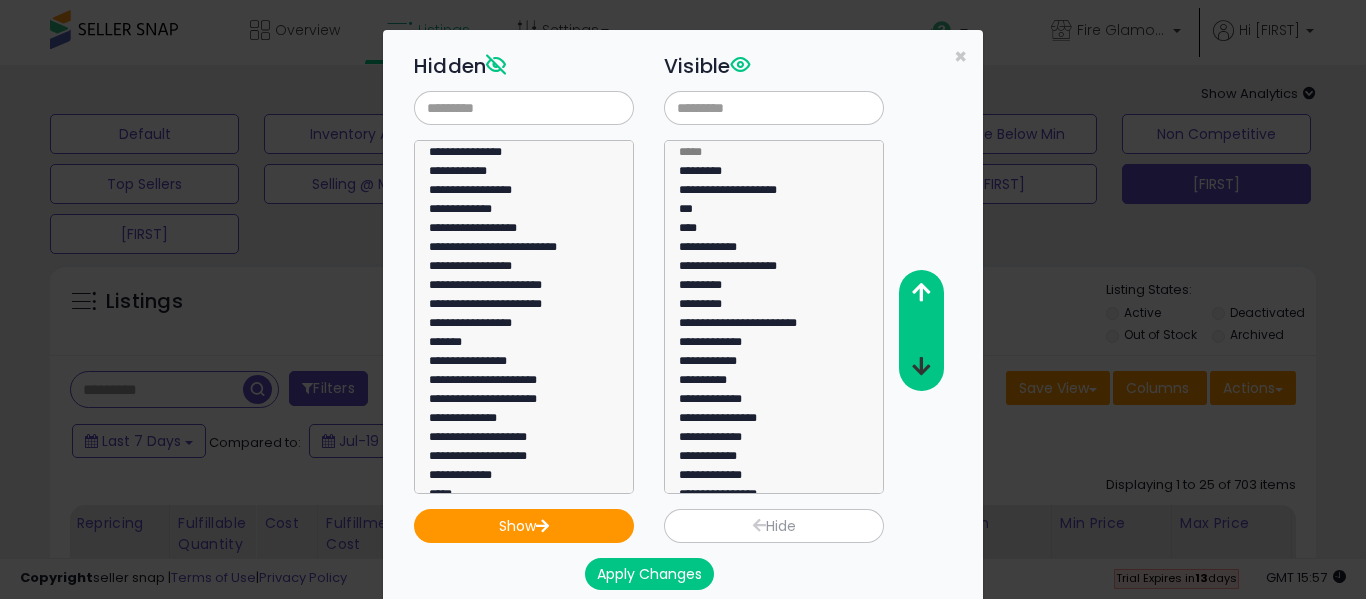 click at bounding box center (921, 366) 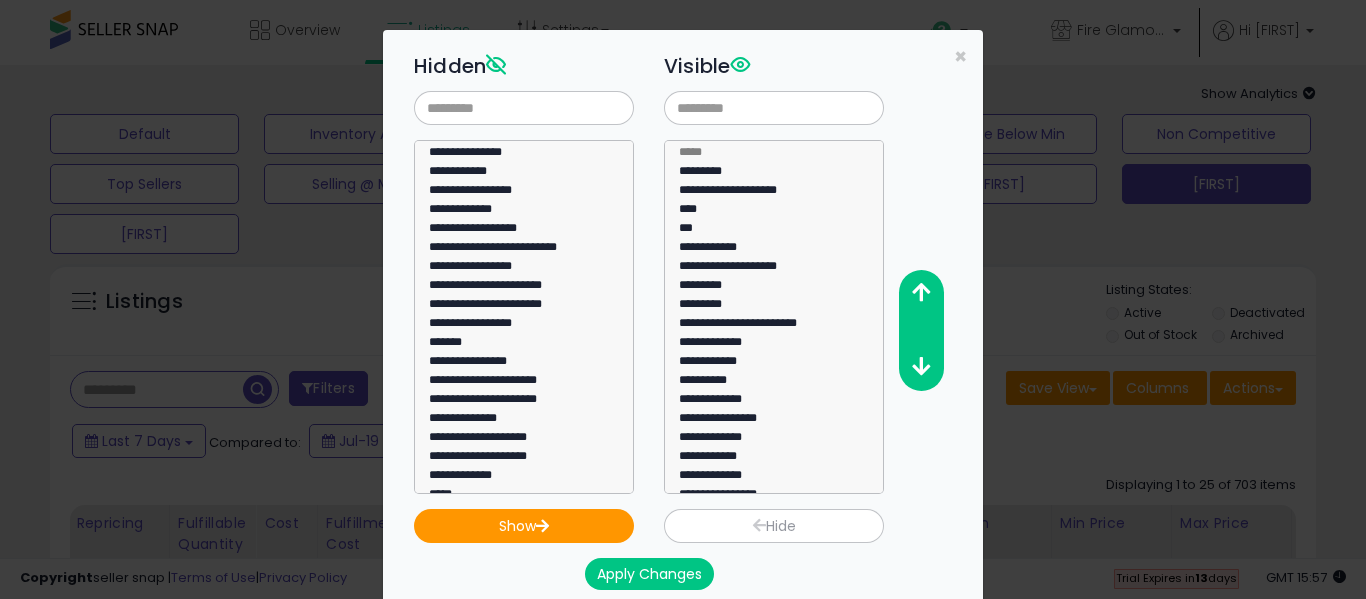 click on "Apply Changes" at bounding box center [649, 574] 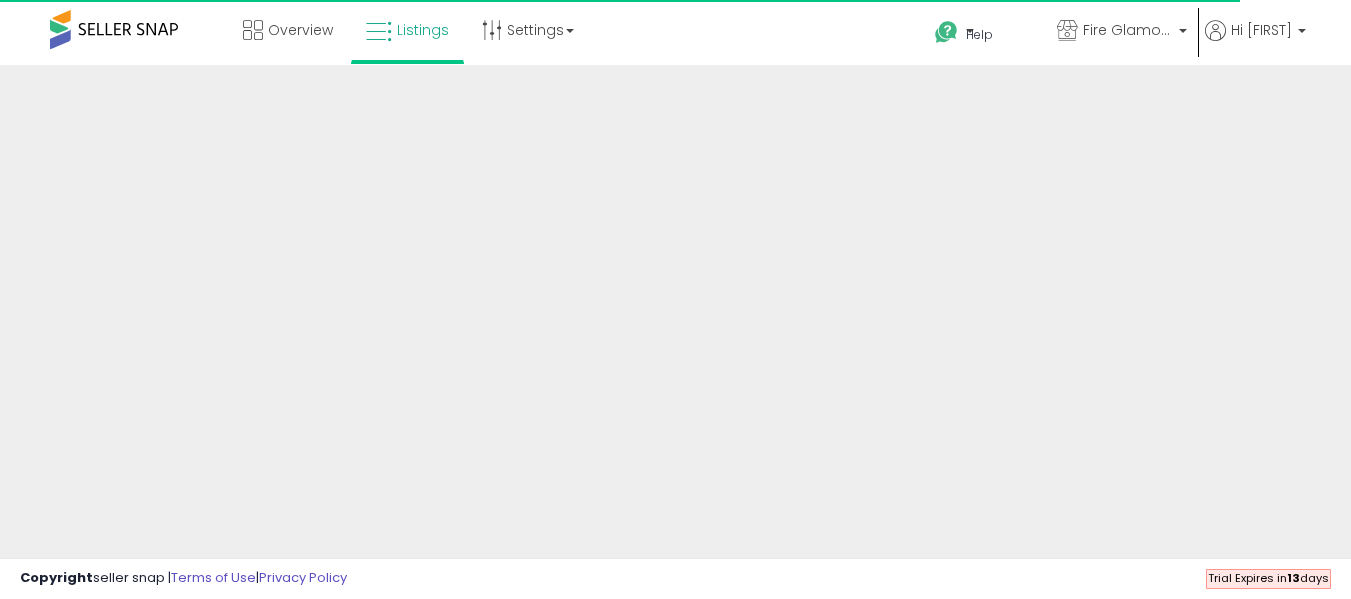 scroll, scrollTop: 0, scrollLeft: 0, axis: both 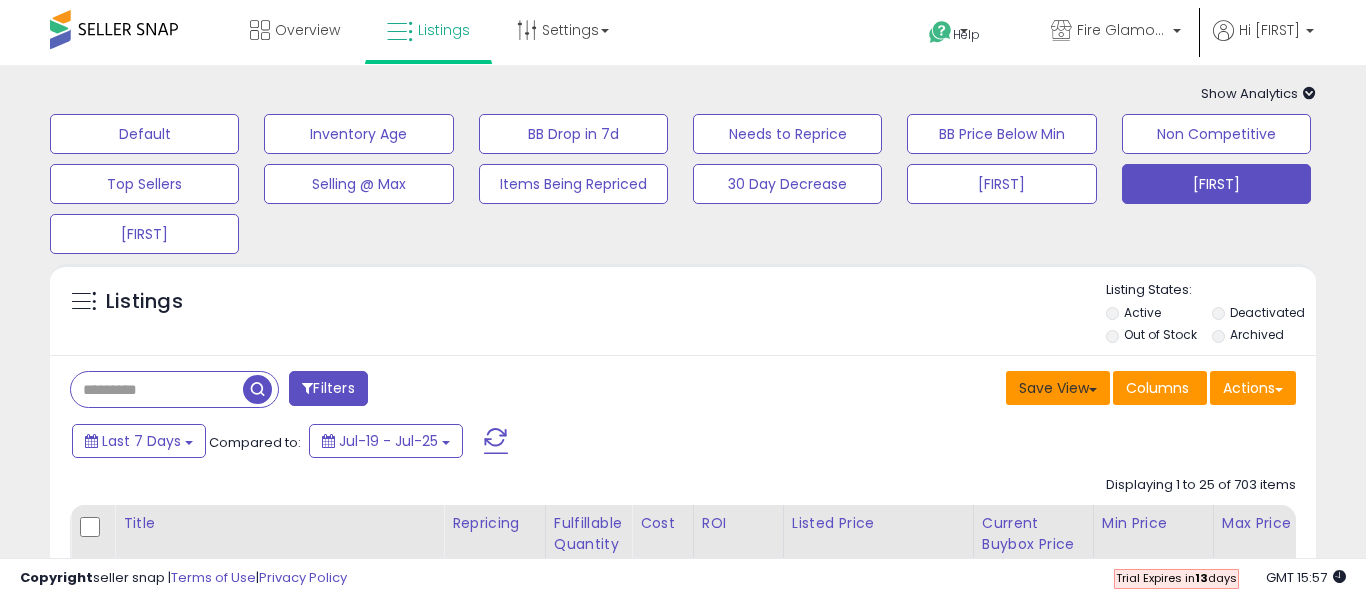 click on "Save View" at bounding box center (1058, 388) 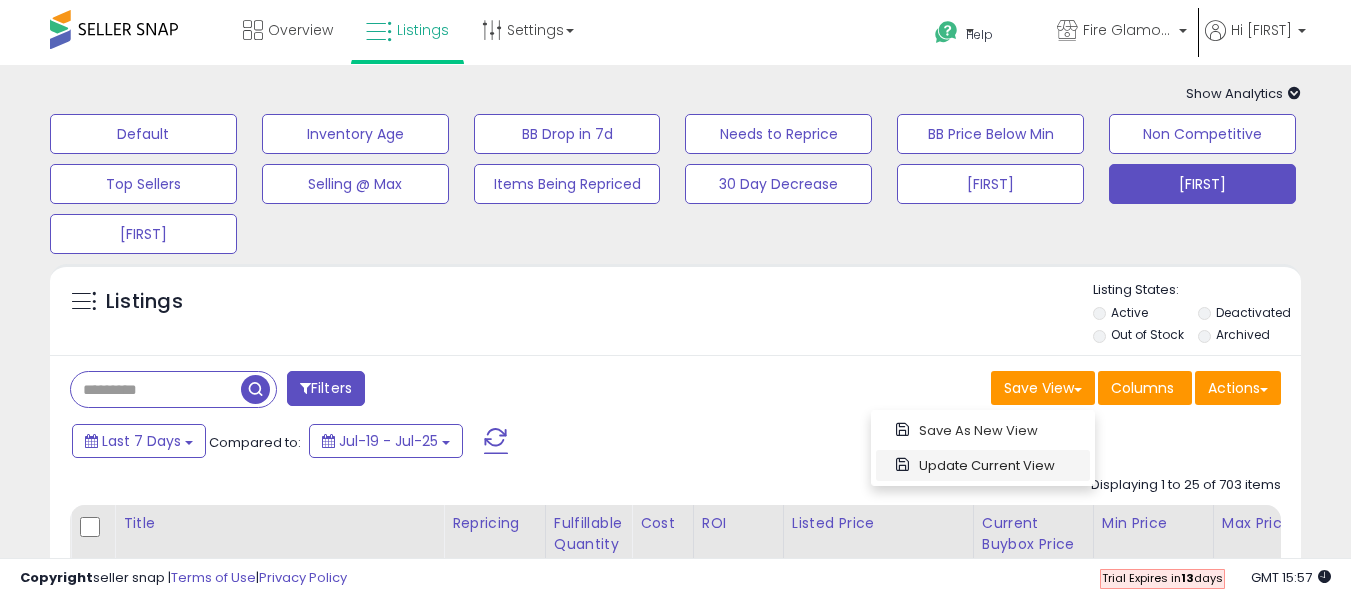 click on "Update Current View" at bounding box center [983, 465] 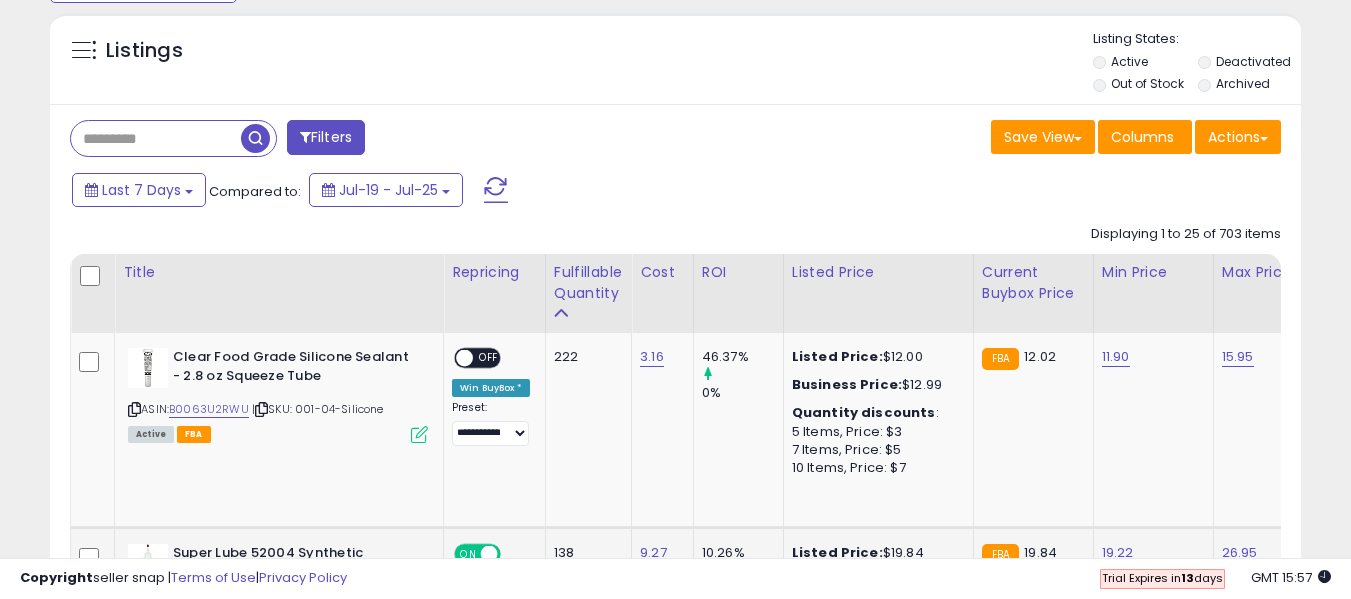 scroll, scrollTop: 400, scrollLeft: 0, axis: vertical 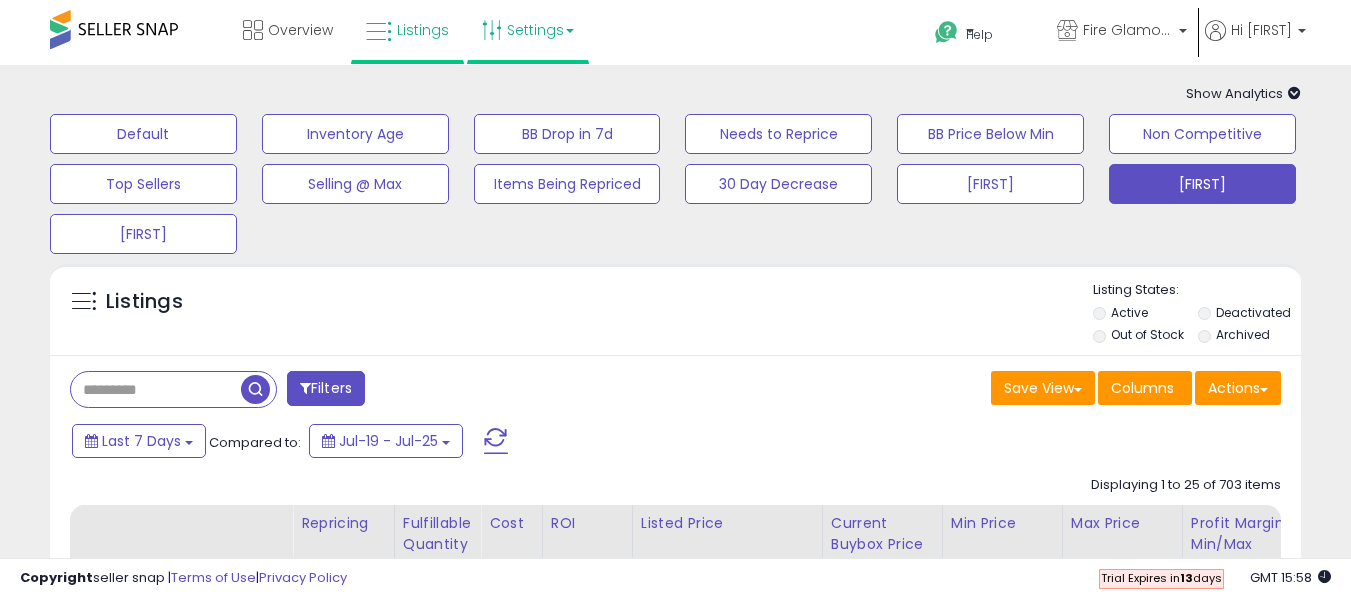 click on "Settings" at bounding box center (528, 30) 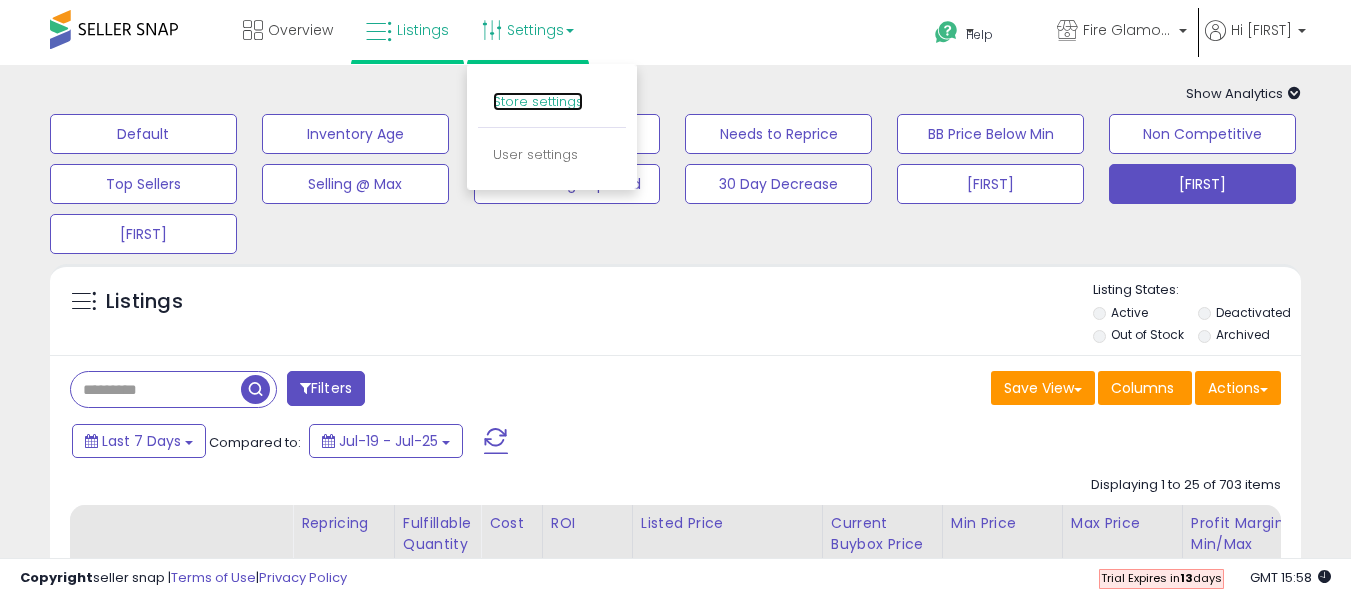click on "Store
settings" at bounding box center (538, 101) 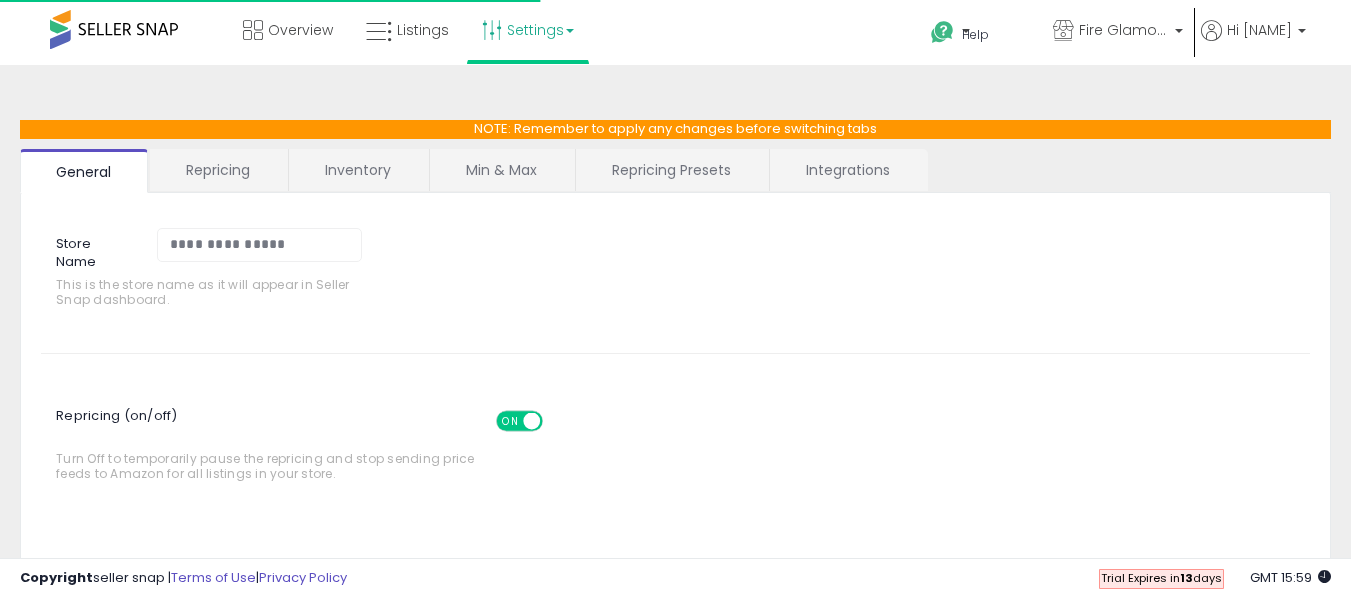 scroll, scrollTop: 0, scrollLeft: 0, axis: both 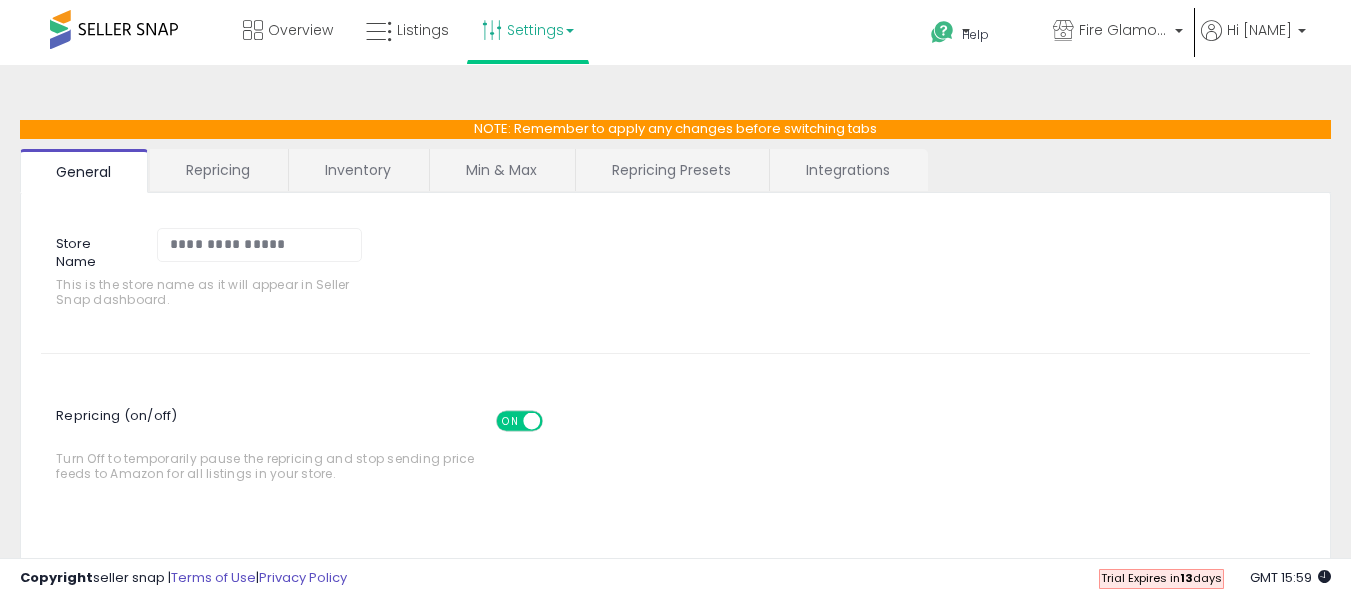 click on "Repricing Presets" at bounding box center [671, 170] 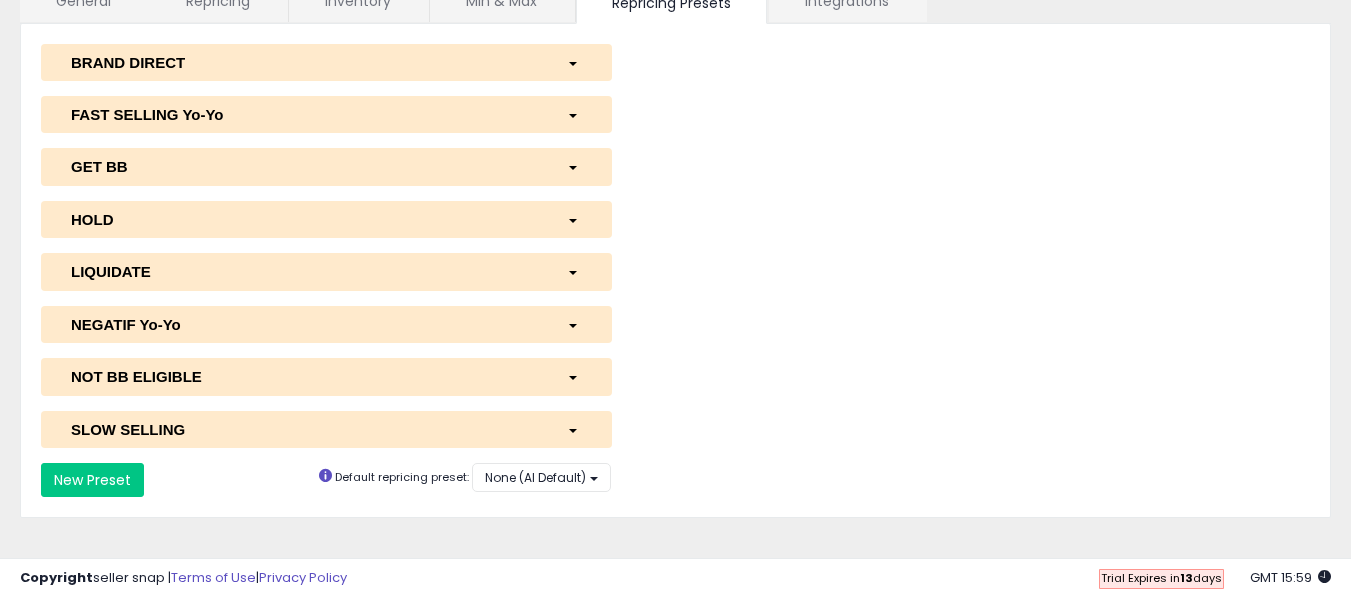 scroll, scrollTop: 200, scrollLeft: 0, axis: vertical 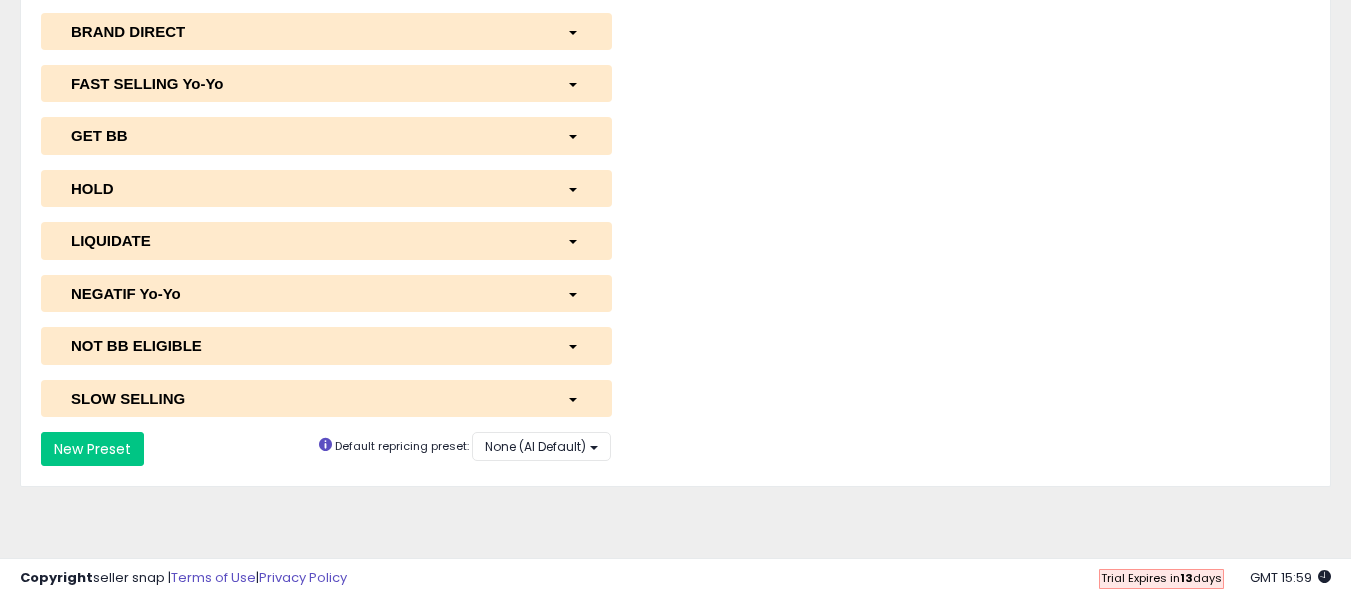 click on "GET BB" at bounding box center (304, 135) 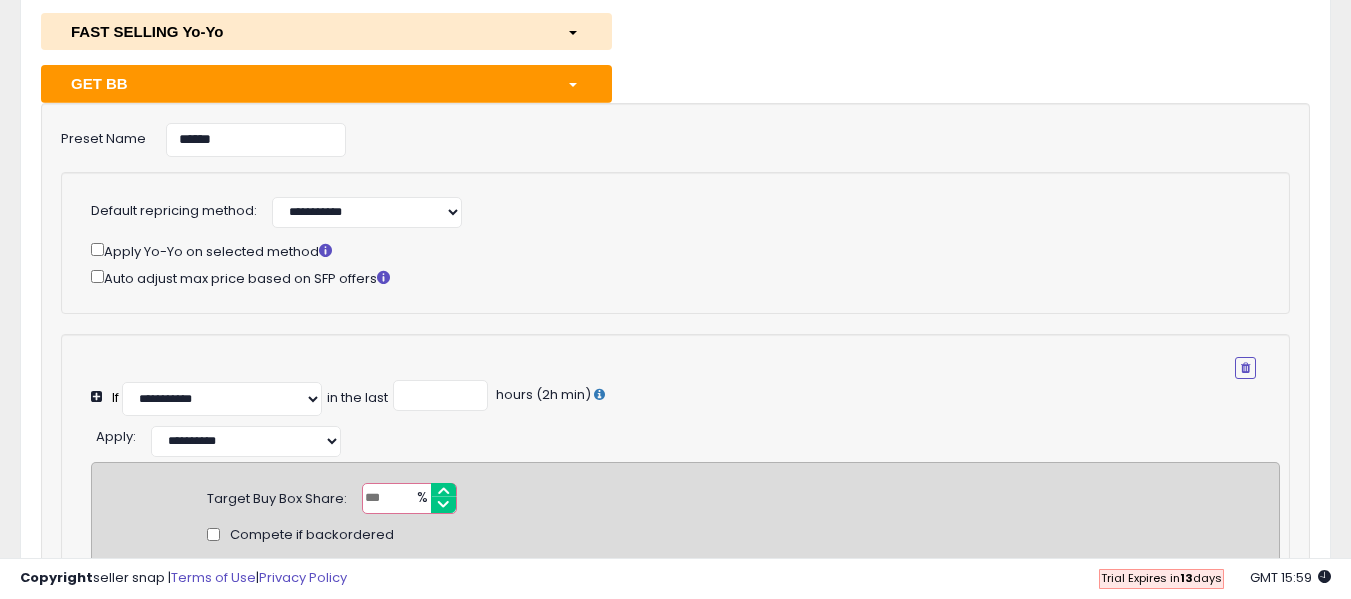 scroll, scrollTop: 300, scrollLeft: 0, axis: vertical 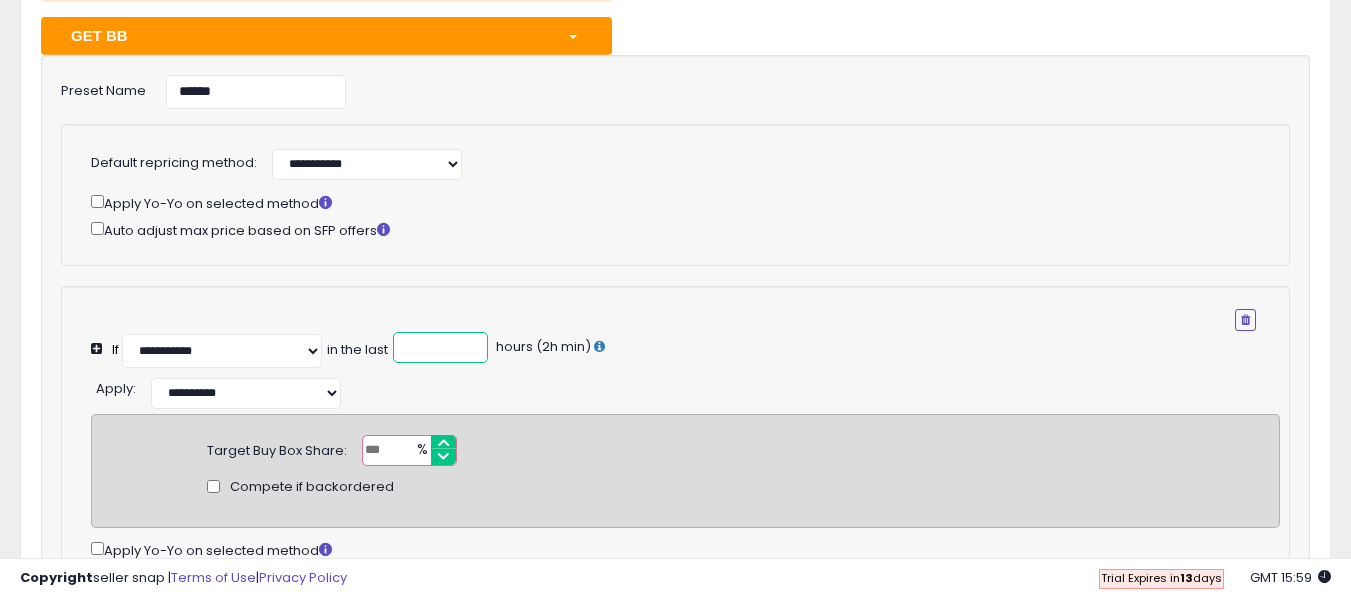 drag, startPoint x: 414, startPoint y: 353, endPoint x: 396, endPoint y: 357, distance: 18.439089 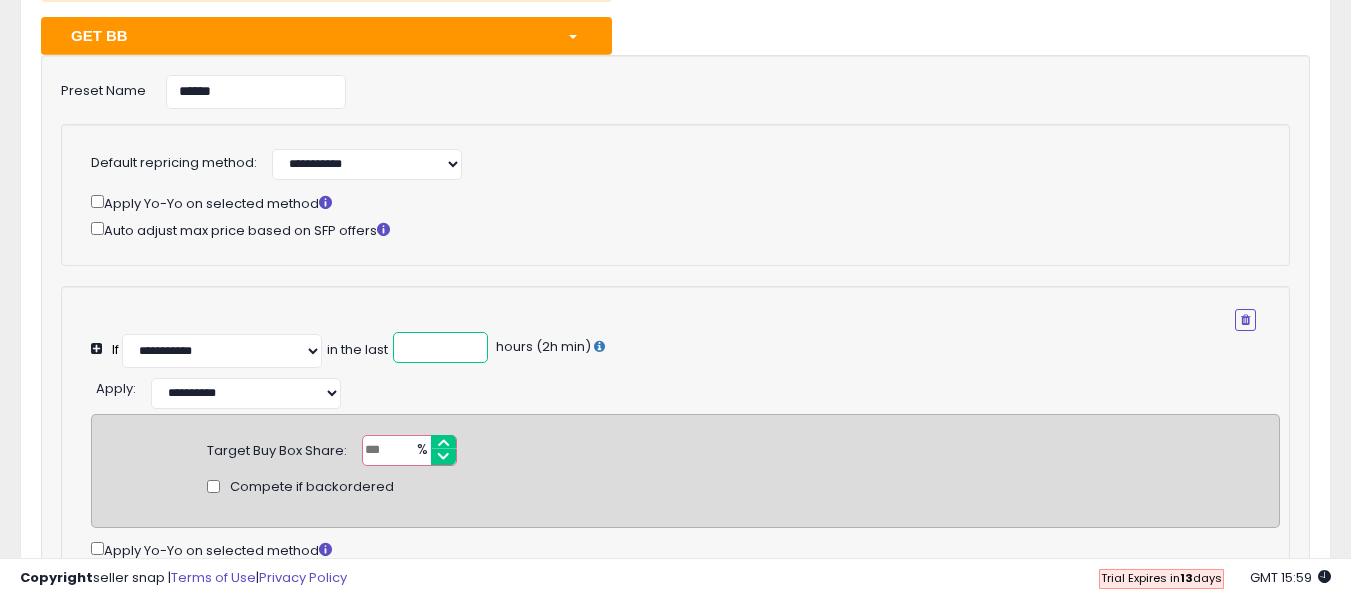 type on "*" 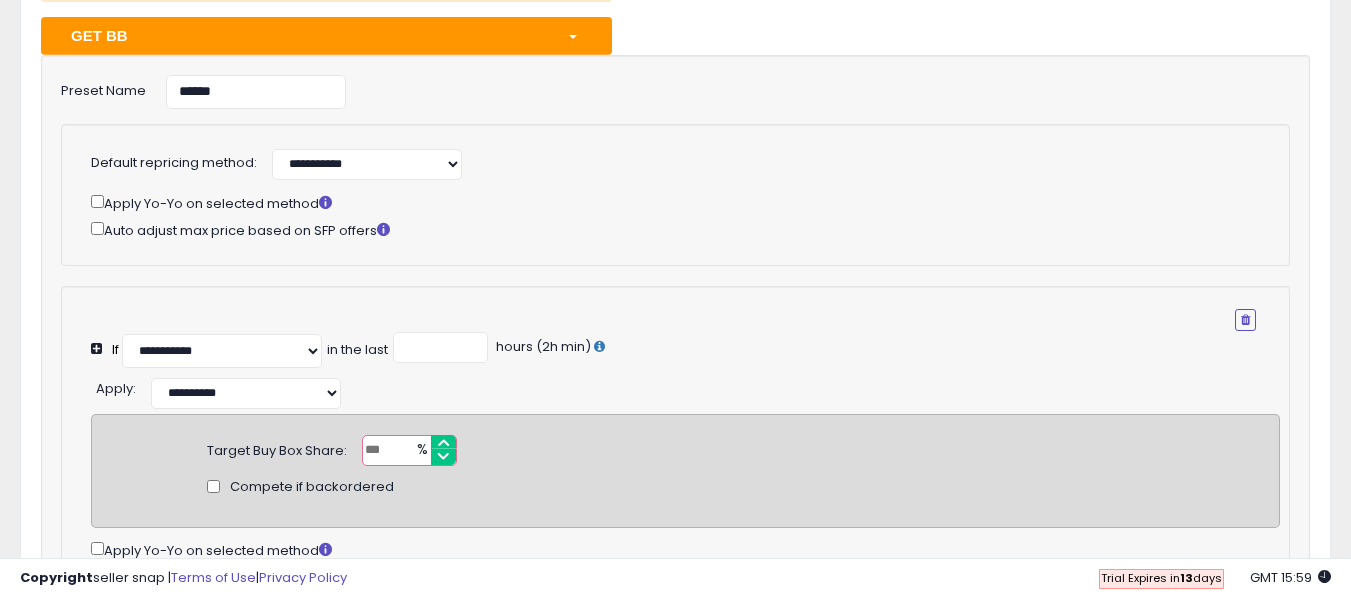 click on "**********" at bounding box center [675, 195] 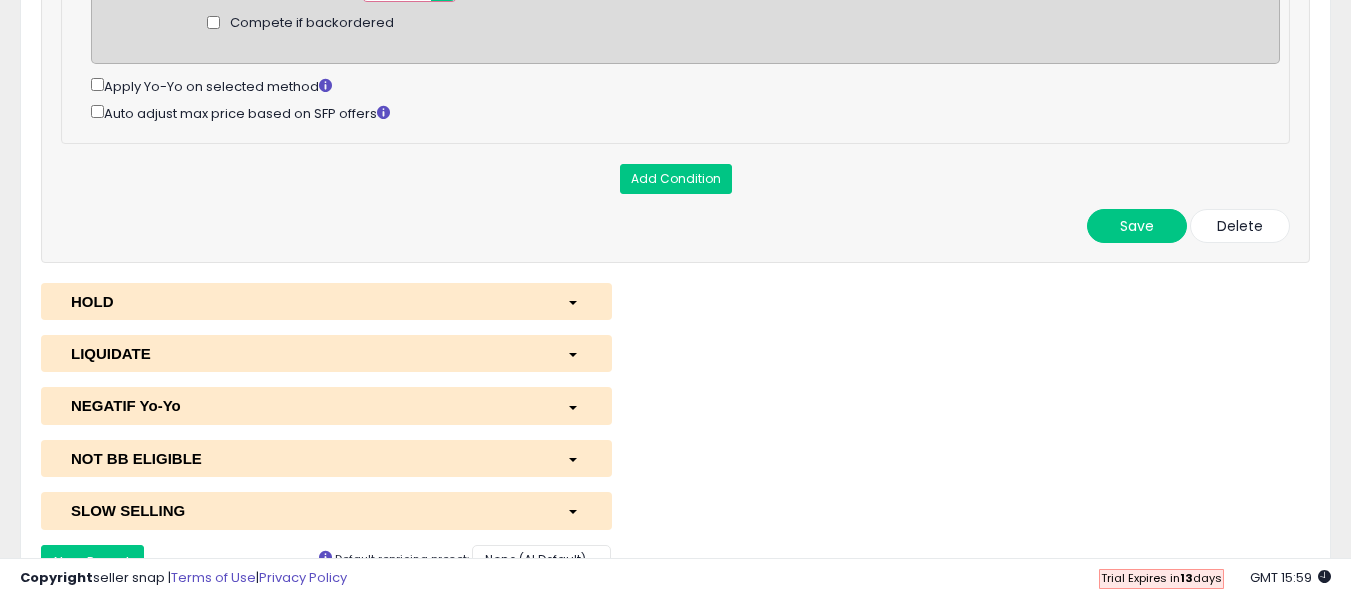 scroll, scrollTop: 800, scrollLeft: 0, axis: vertical 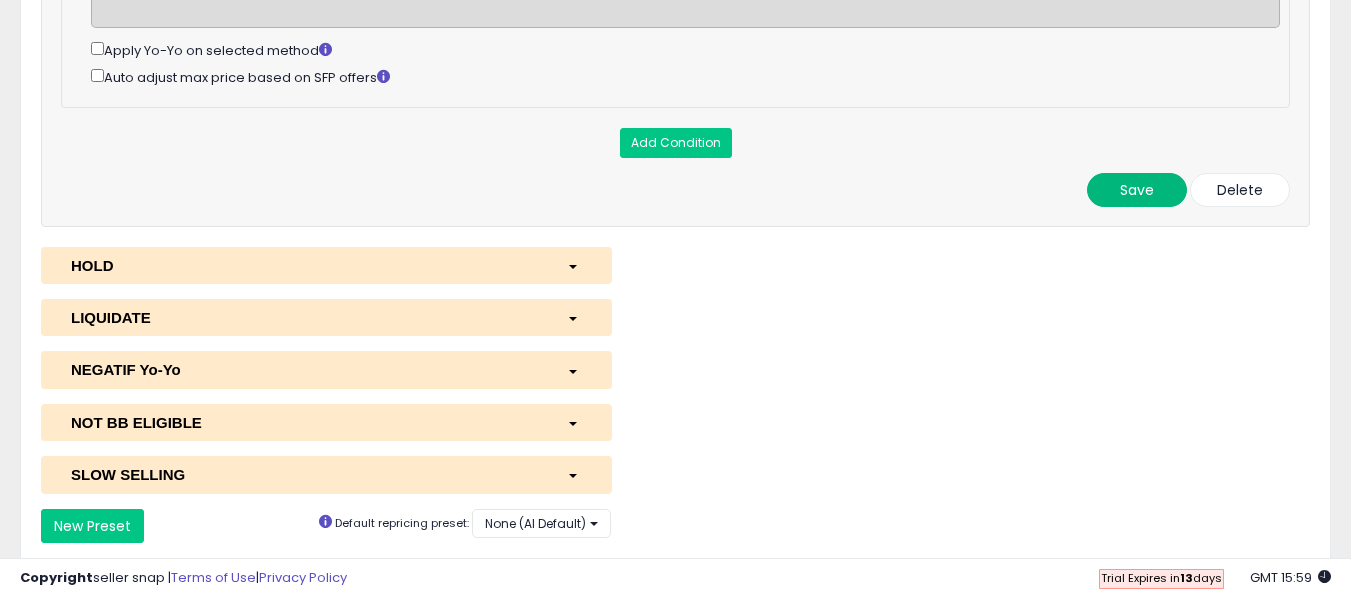 click on "Save" at bounding box center (1137, 190) 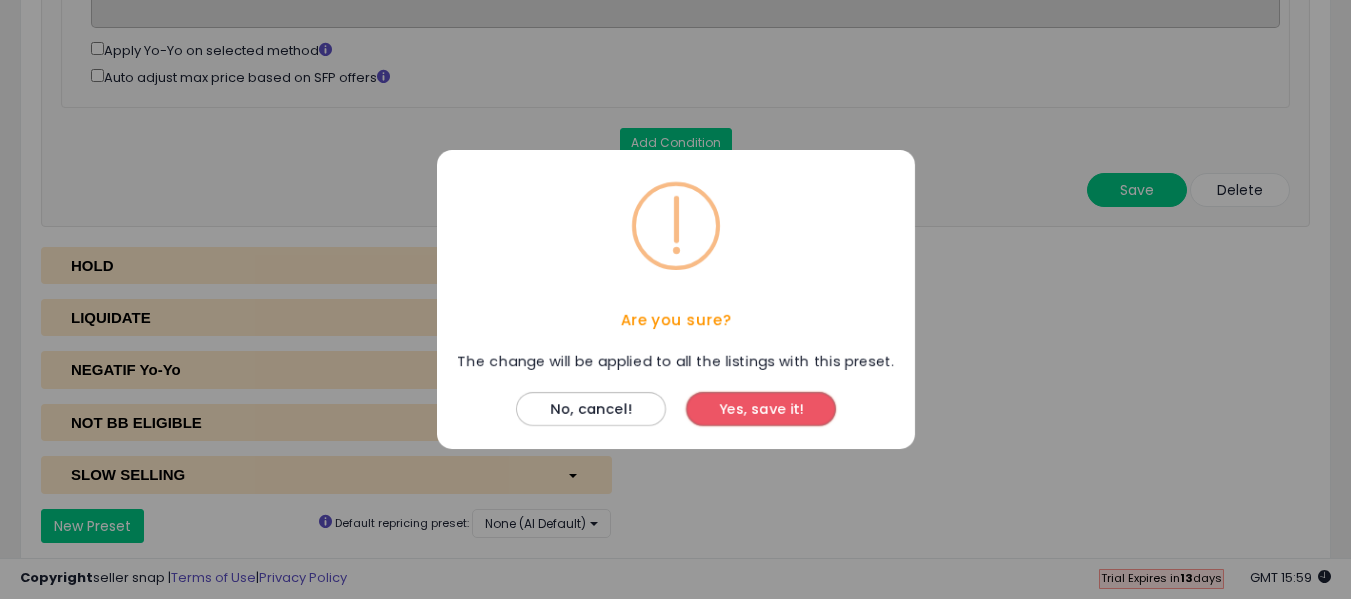 click on "Yes, save it!" at bounding box center (761, 409) 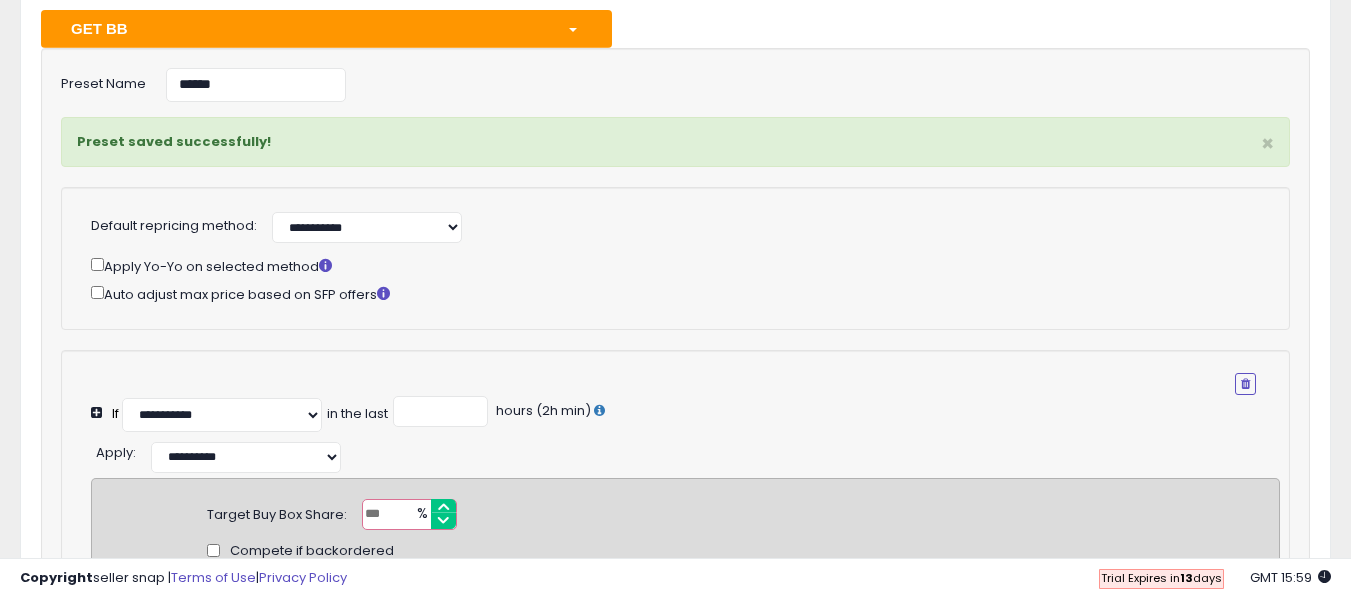 scroll, scrollTop: 270, scrollLeft: 0, axis: vertical 